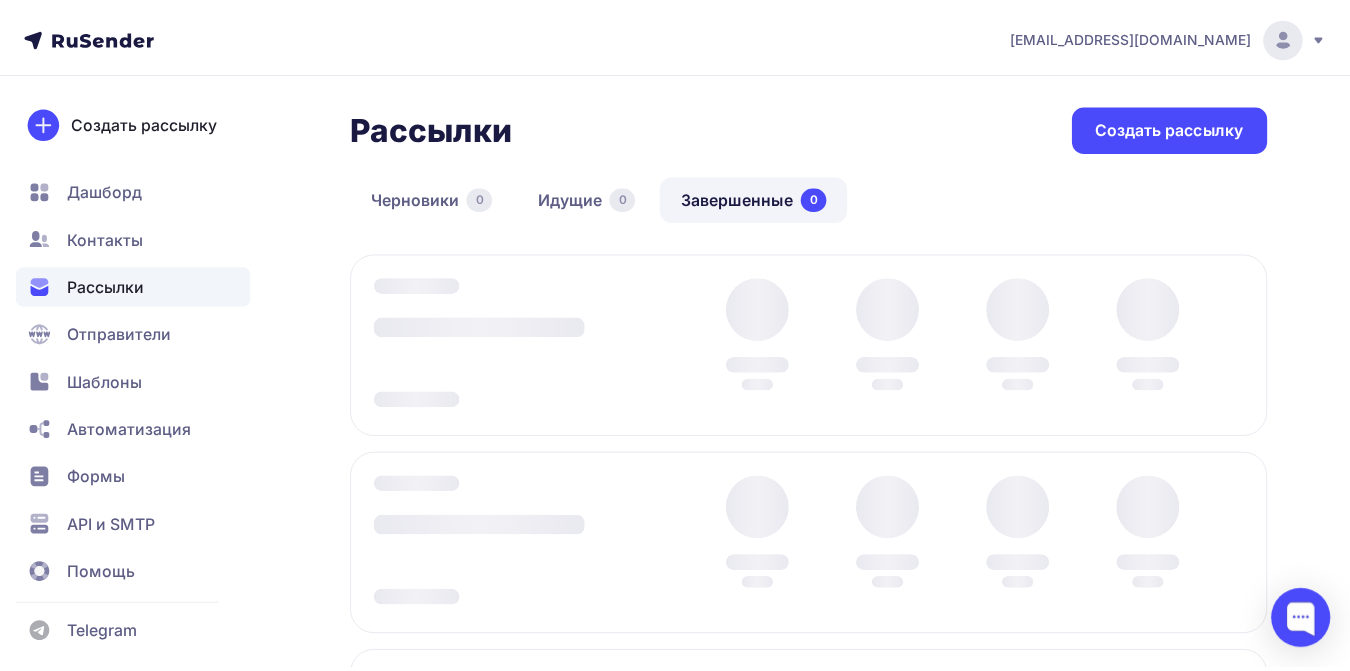 scroll, scrollTop: 0, scrollLeft: 0, axis: both 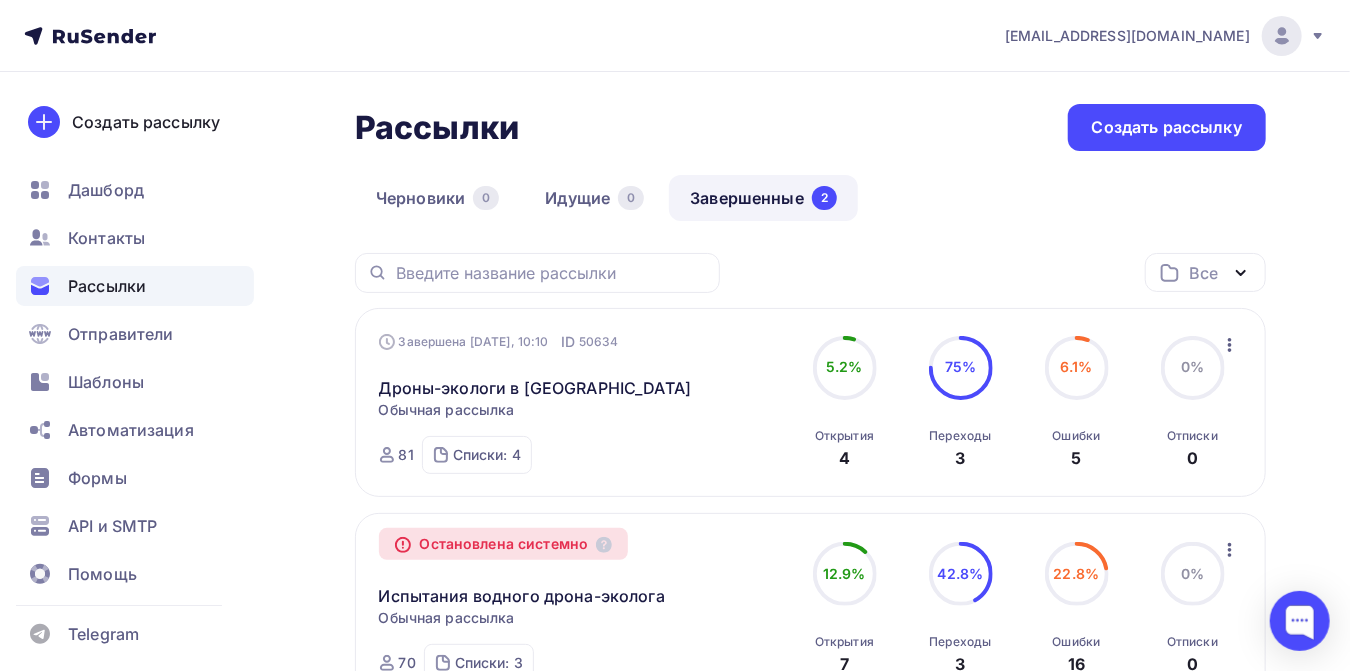 click 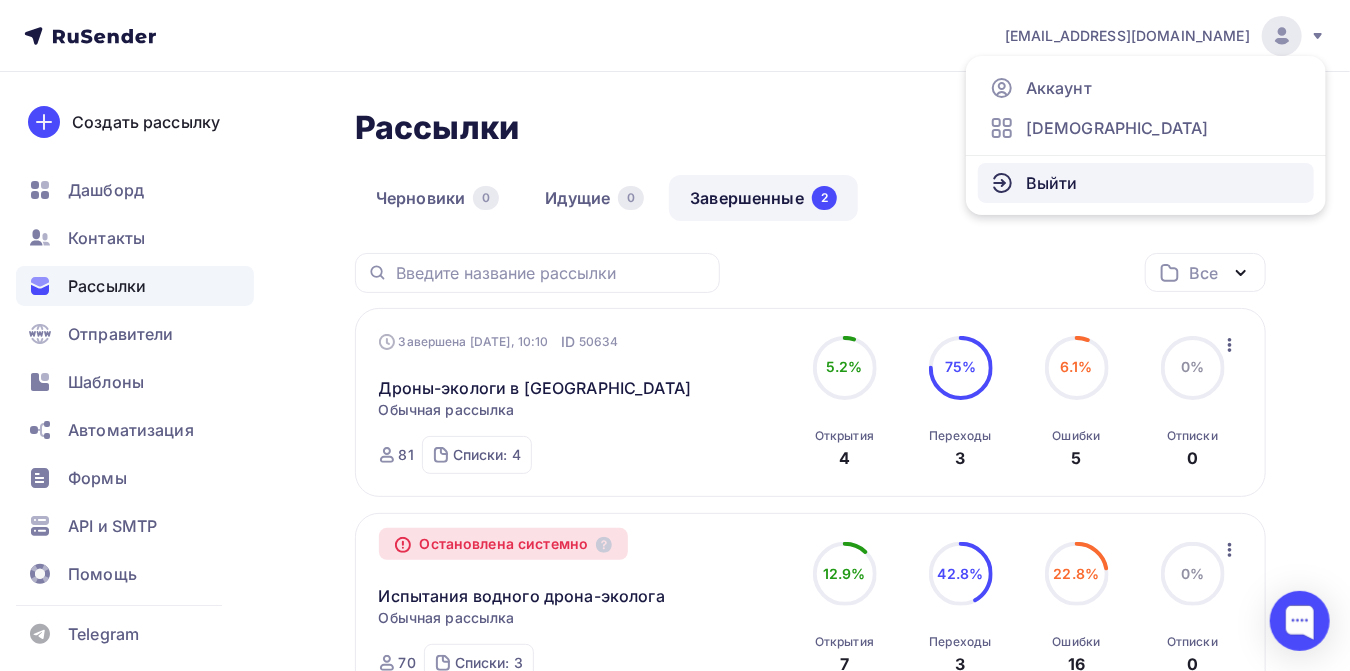 click on "Выйти" at bounding box center (1052, 183) 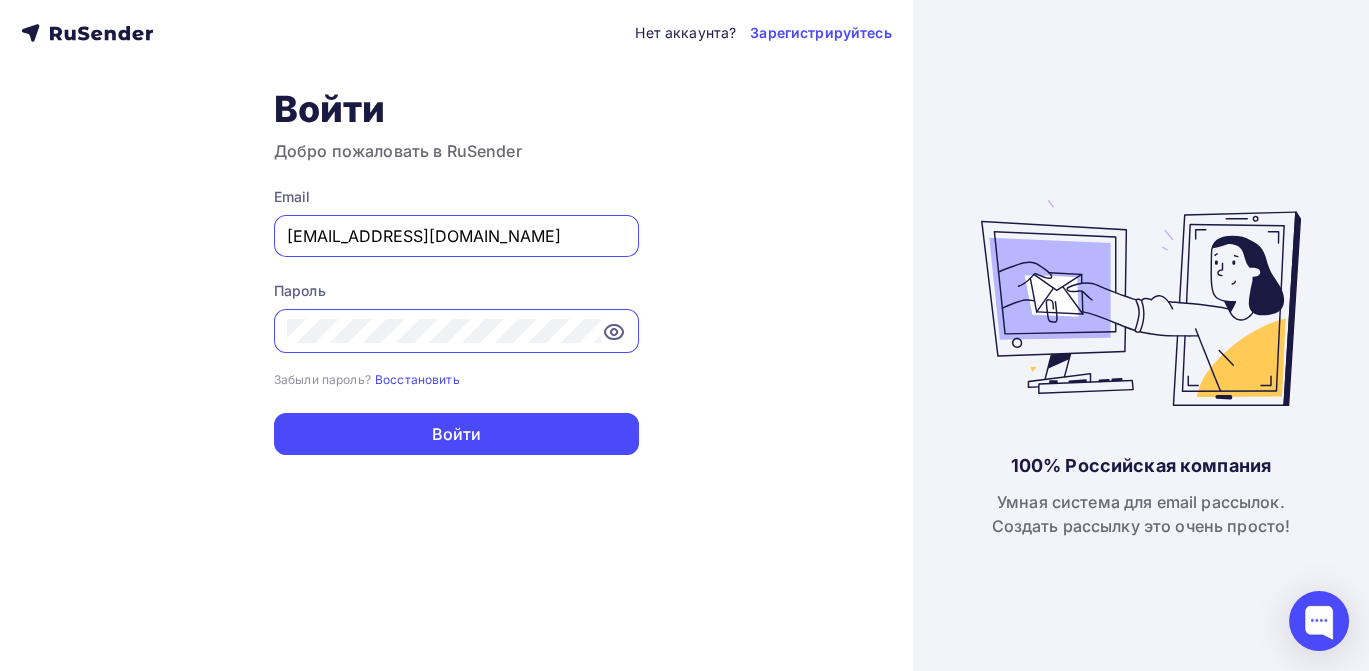 click on "ping@airalab.org" at bounding box center (456, 236) 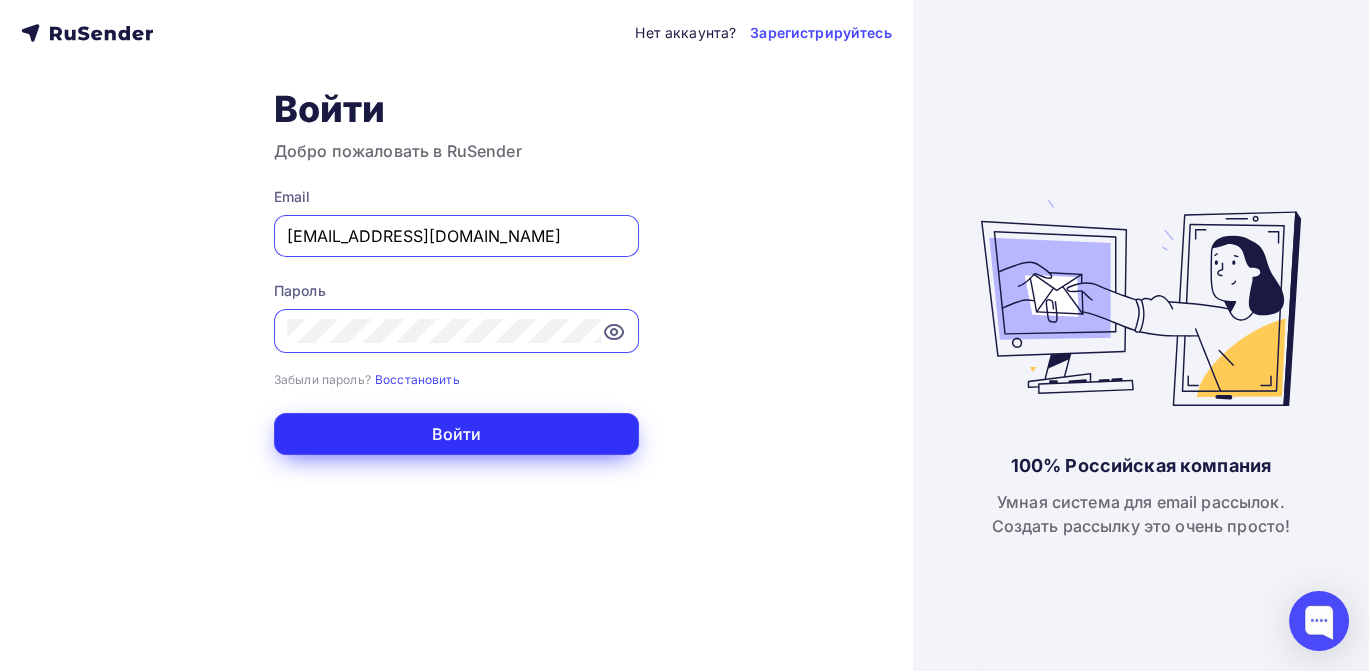click on "Войти" at bounding box center [456, 434] 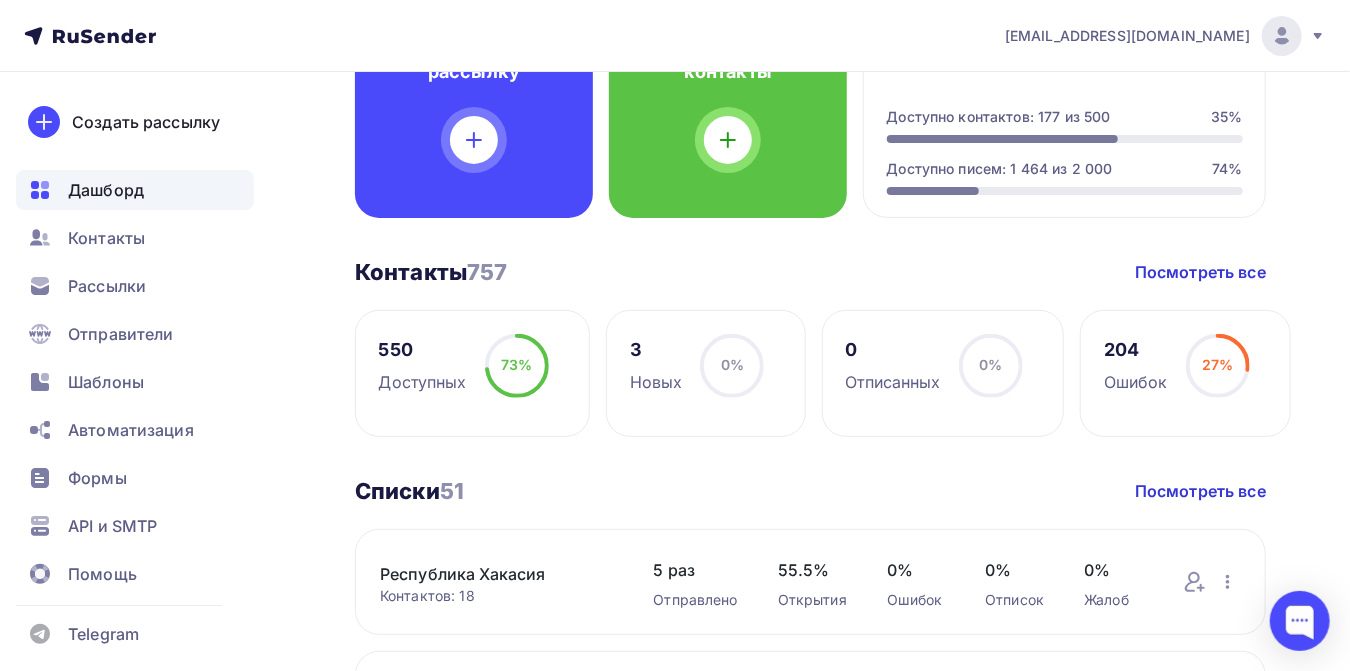 scroll, scrollTop: 222, scrollLeft: 0, axis: vertical 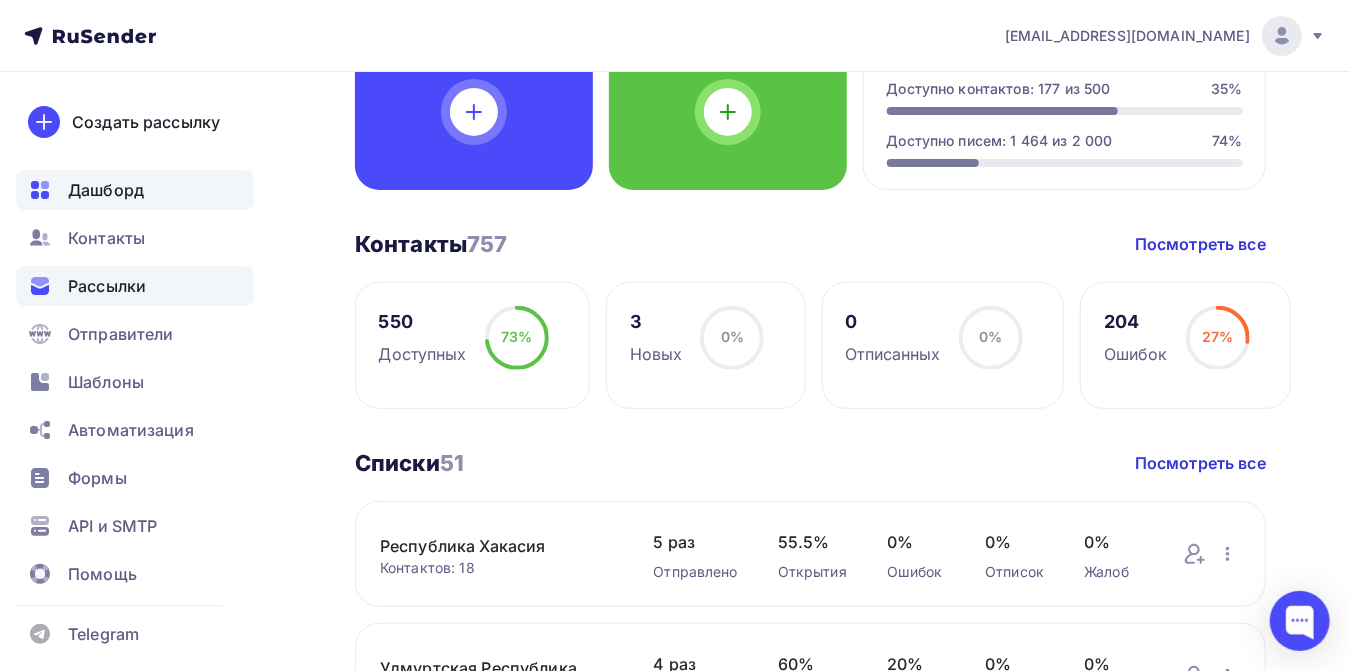 click on "Рассылки" at bounding box center [107, 286] 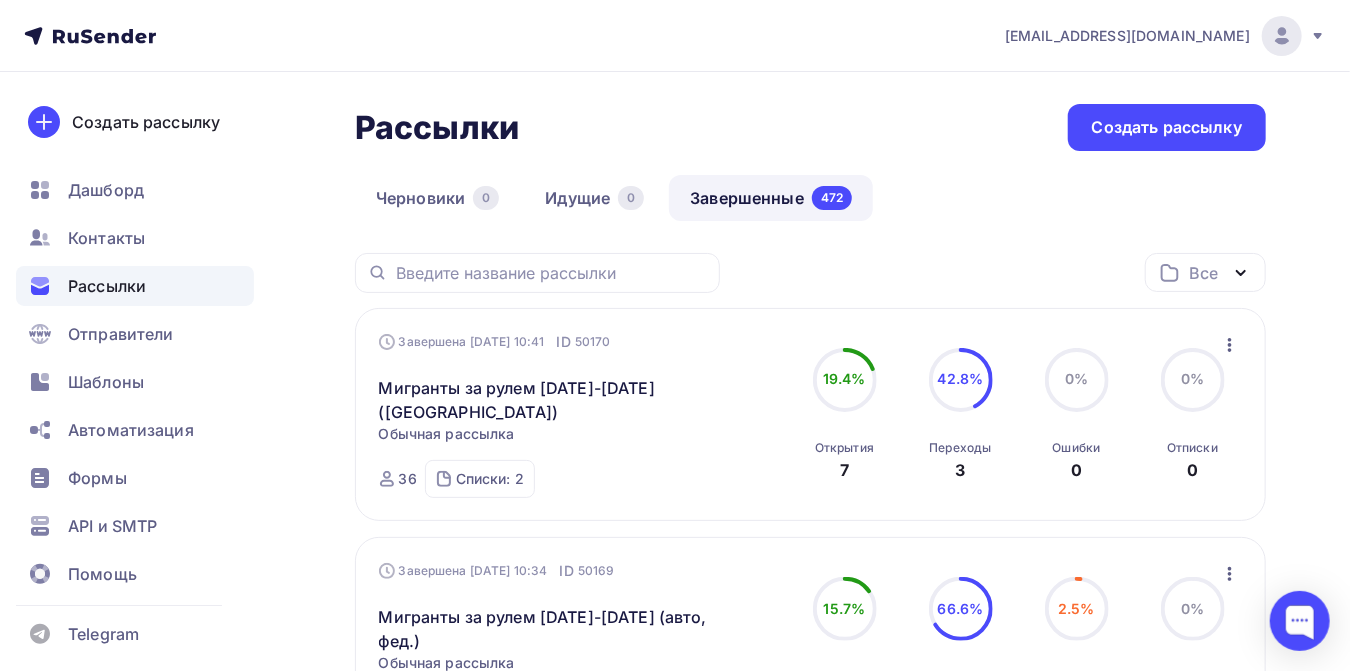 scroll, scrollTop: 111, scrollLeft: 0, axis: vertical 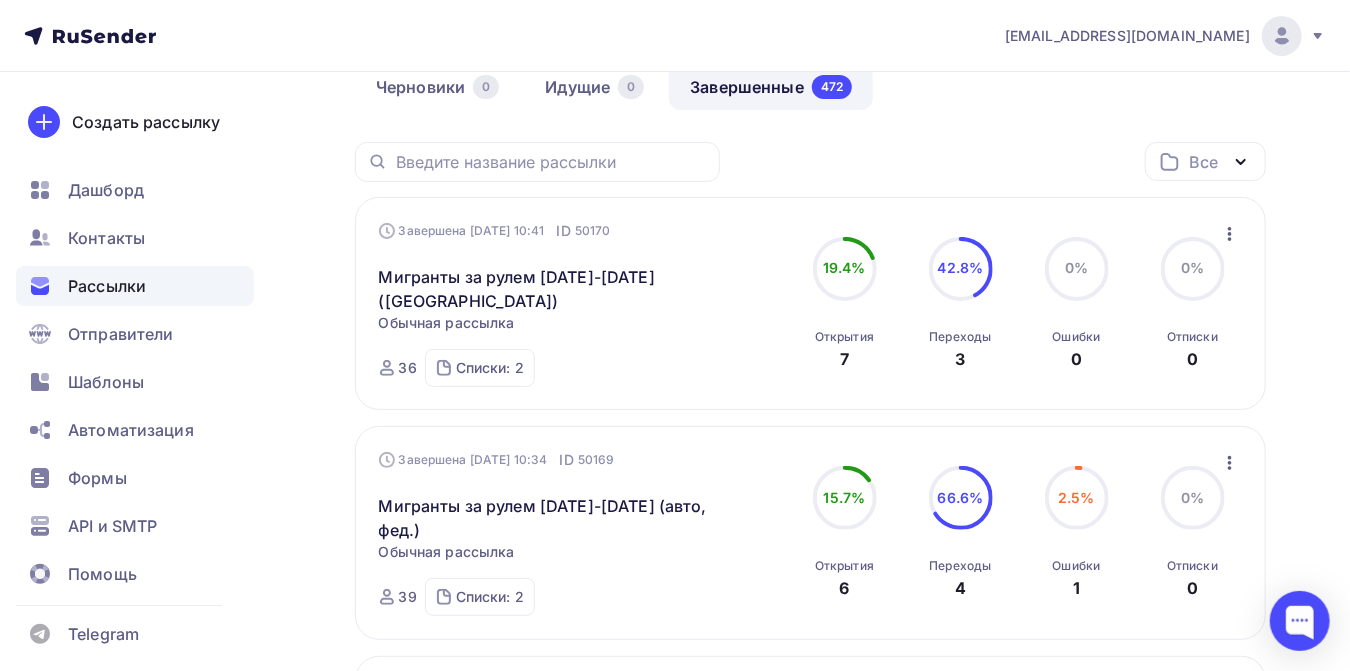 click 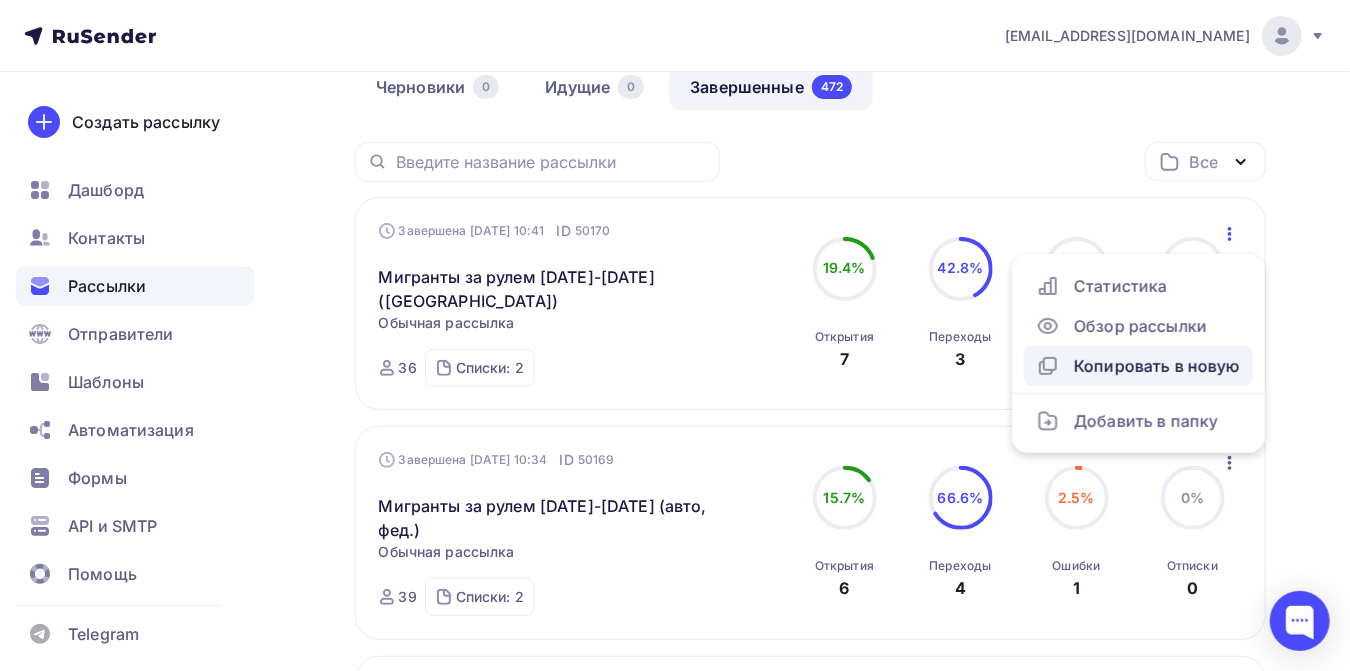 click on "Копировать в новую" at bounding box center [1138, 366] 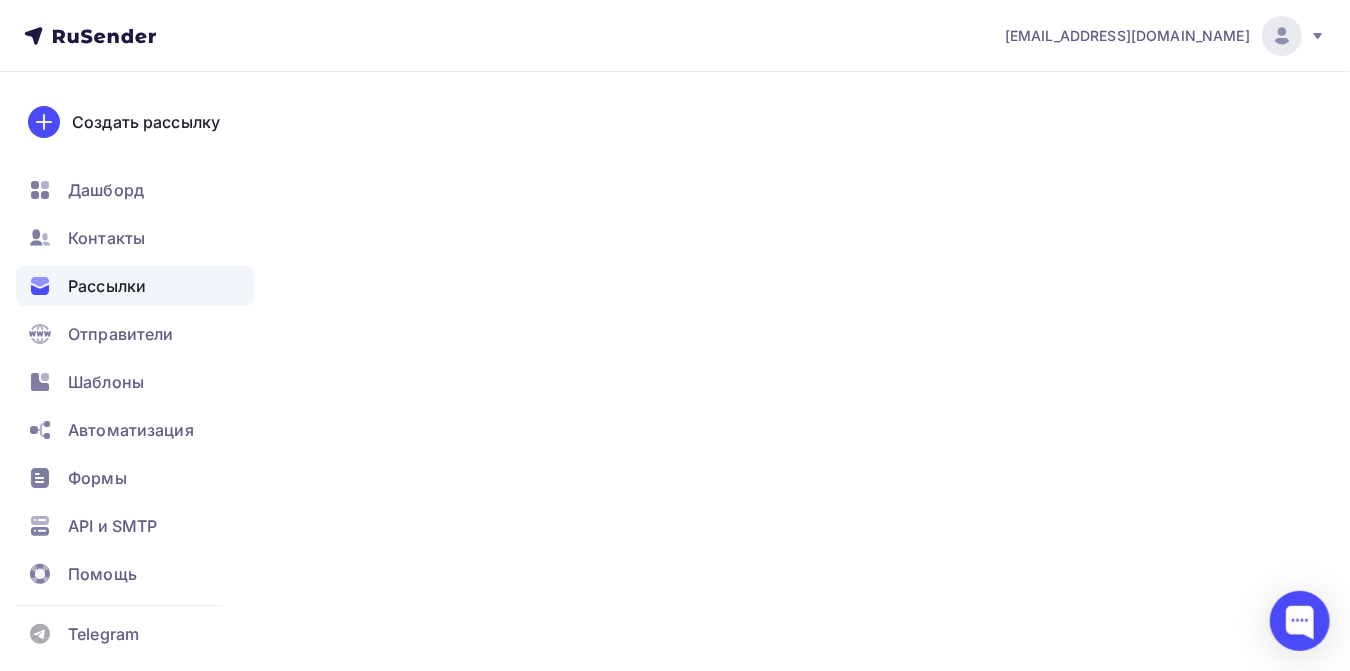scroll, scrollTop: 0, scrollLeft: 0, axis: both 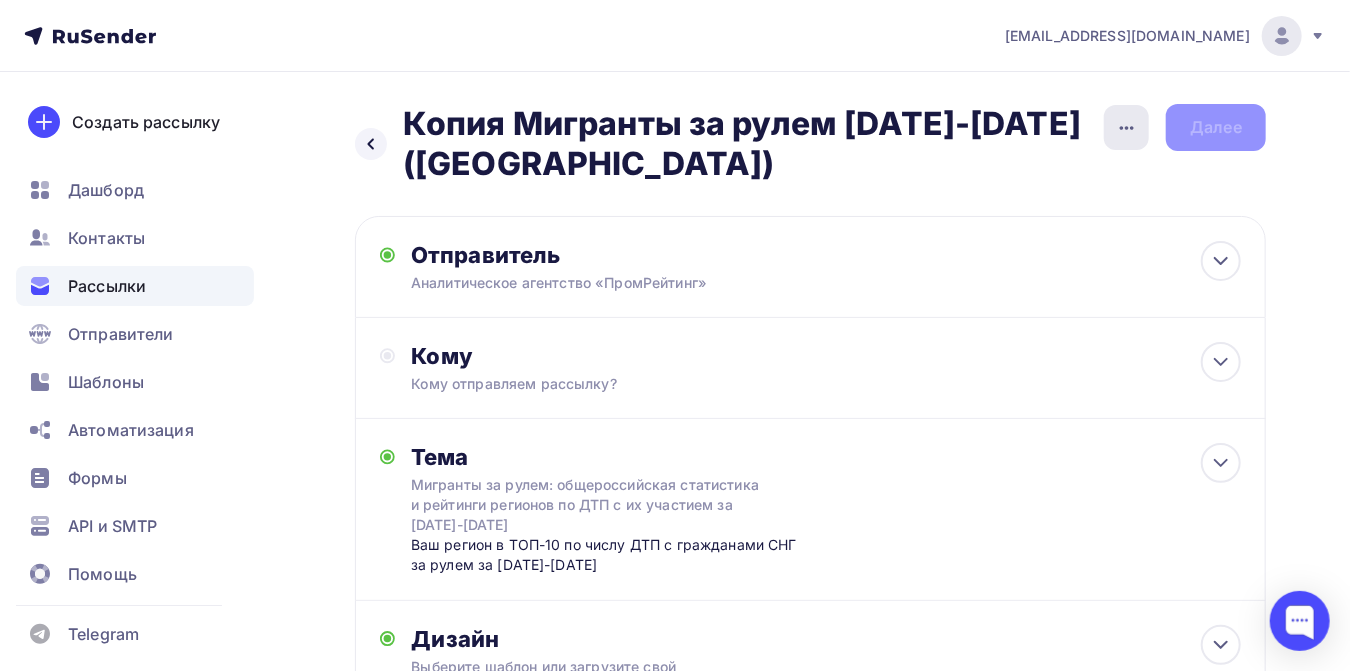 click at bounding box center (1126, 127) 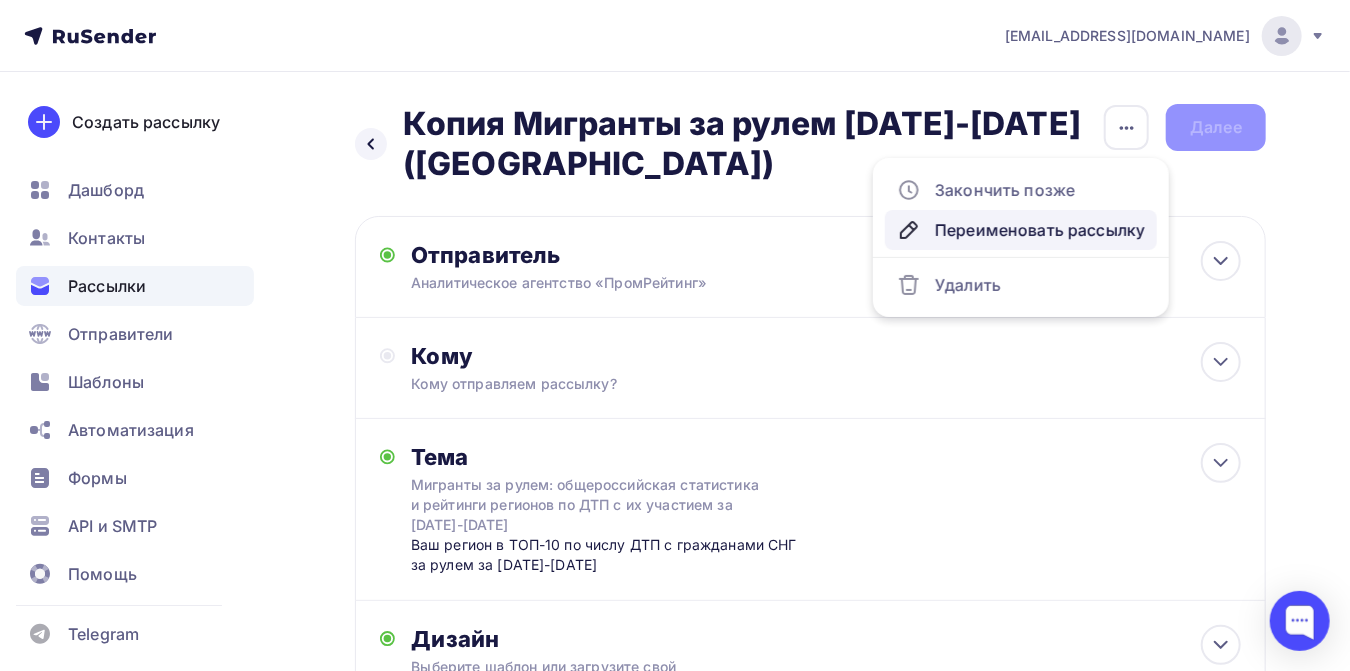 click on "Переименовать рассылку" at bounding box center [1021, 230] 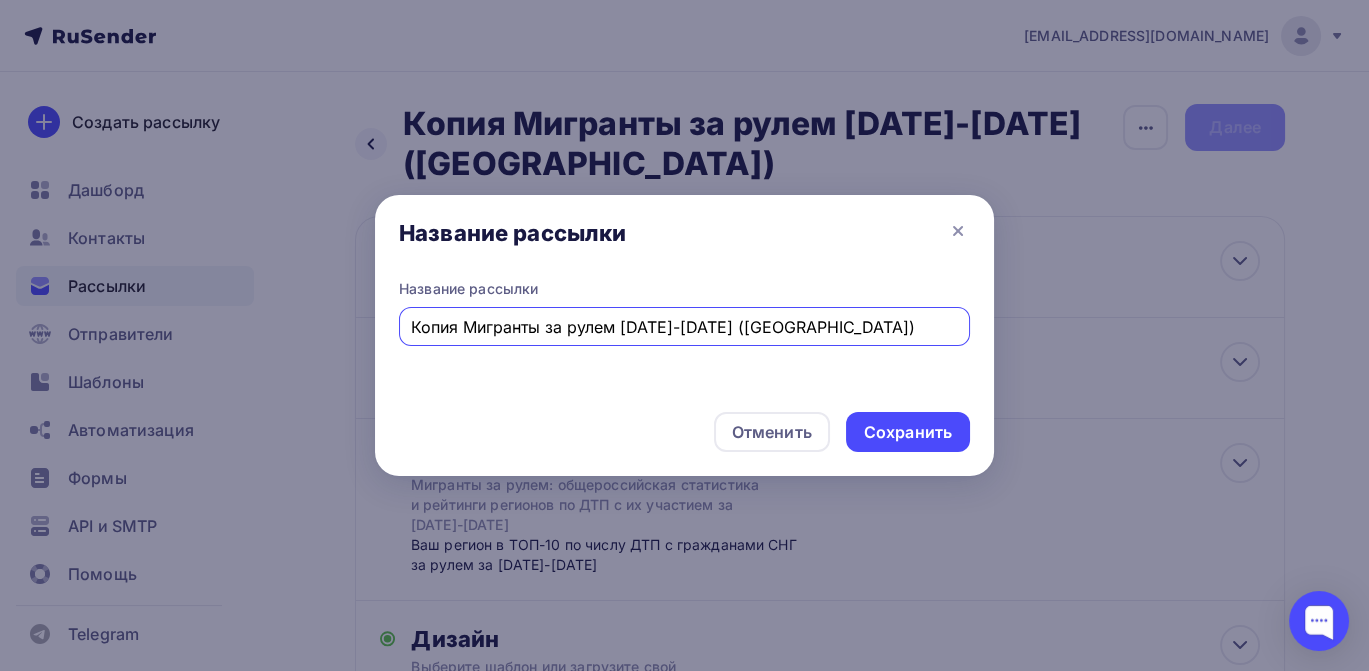 drag, startPoint x: 798, startPoint y: 322, endPoint x: 399, endPoint y: 306, distance: 399.32068 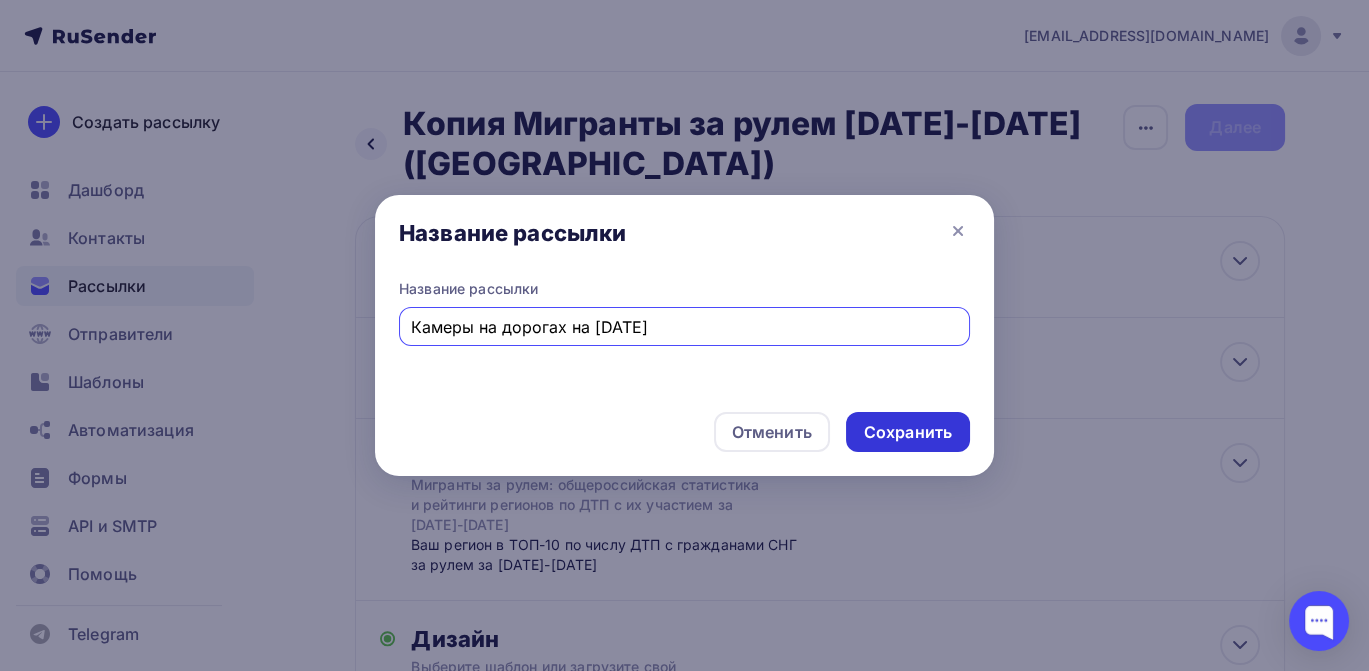 type on "Камеры на дорогах на [DATE]" 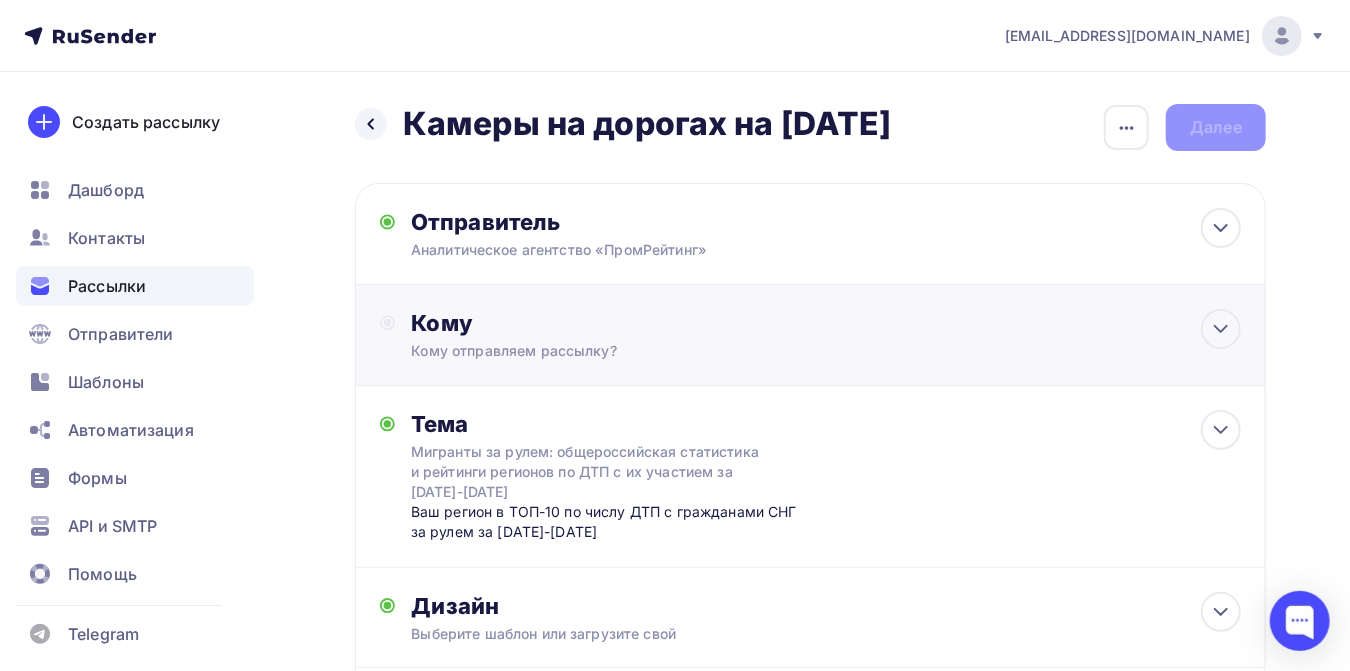 click on "Кому" at bounding box center (826, 323) 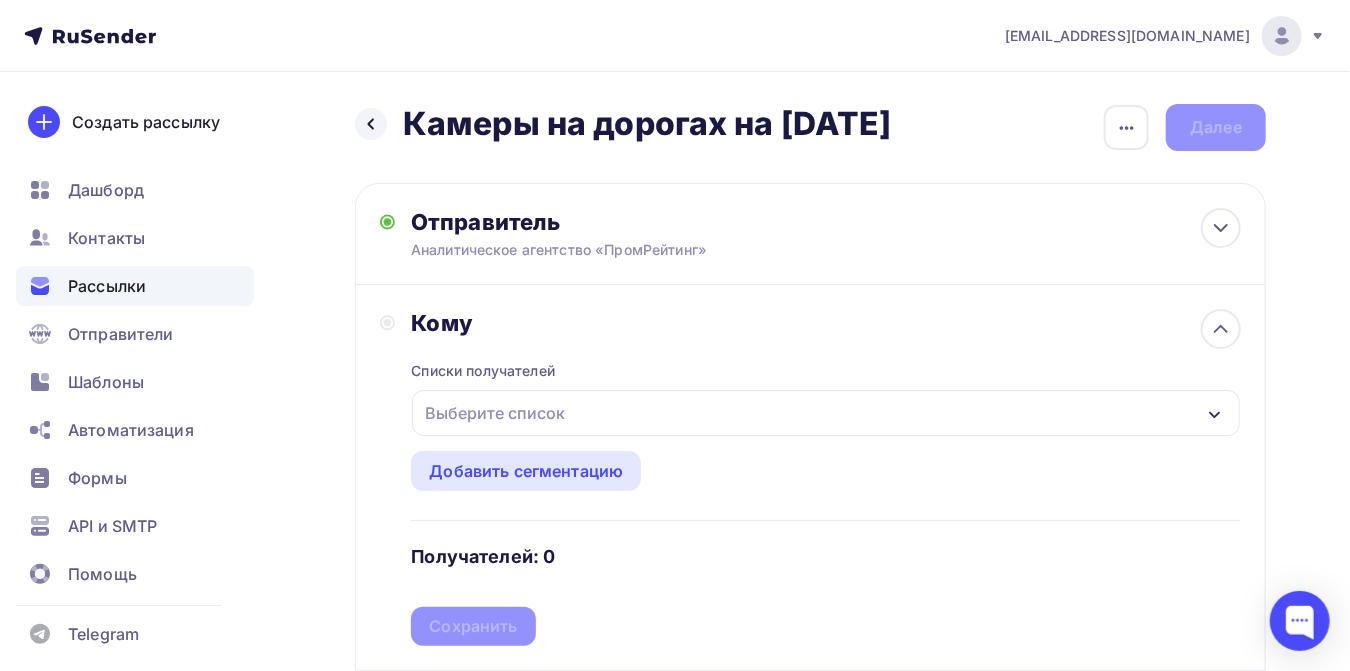 click on "Выберите список" at bounding box center (495, 413) 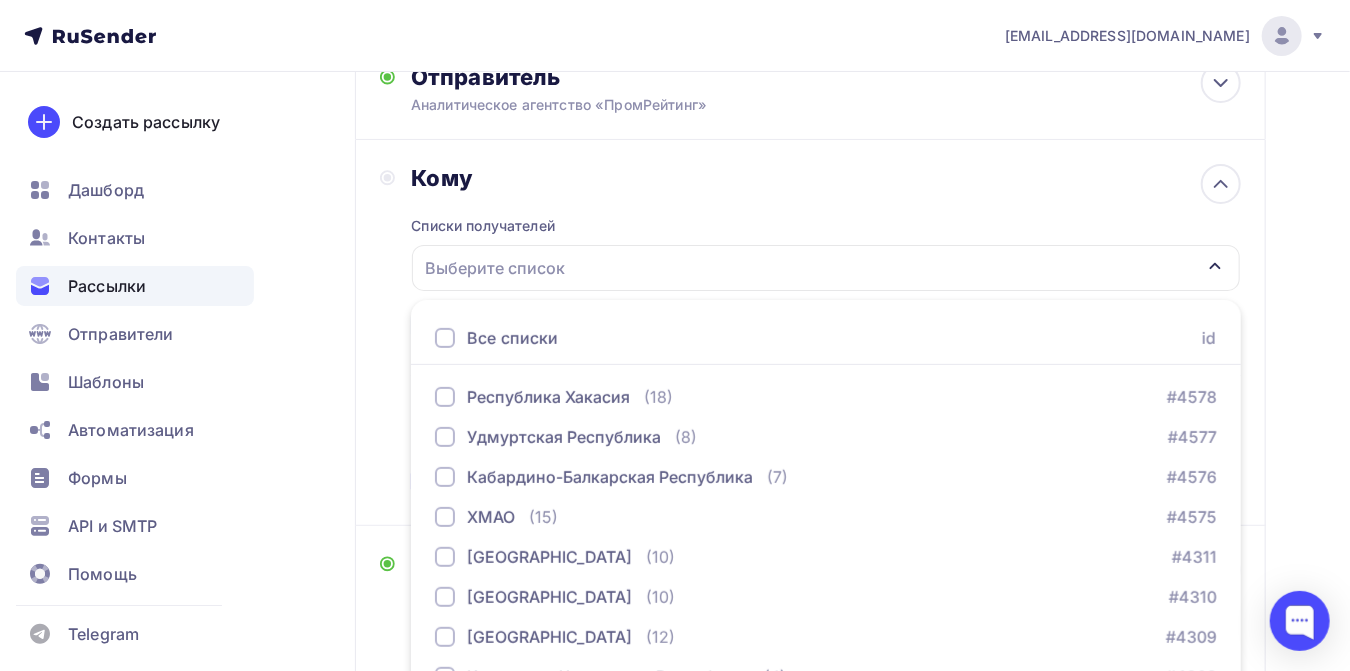 scroll, scrollTop: 180, scrollLeft: 0, axis: vertical 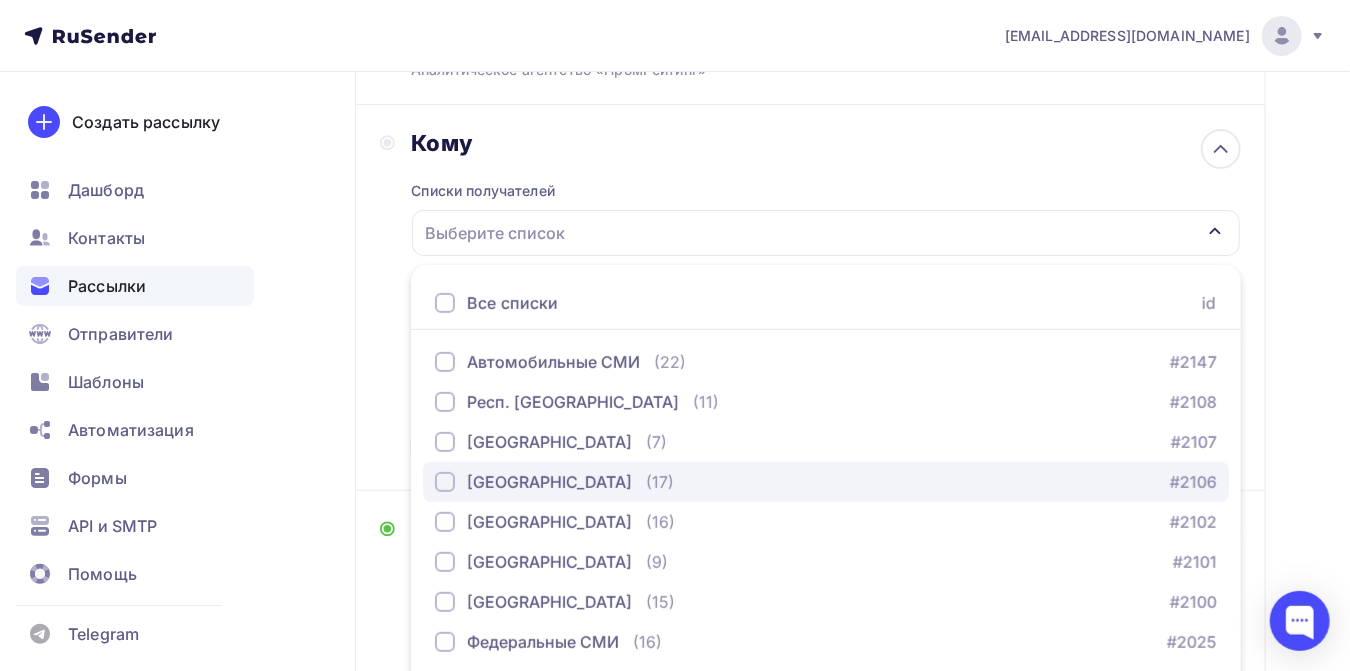 click at bounding box center (445, 482) 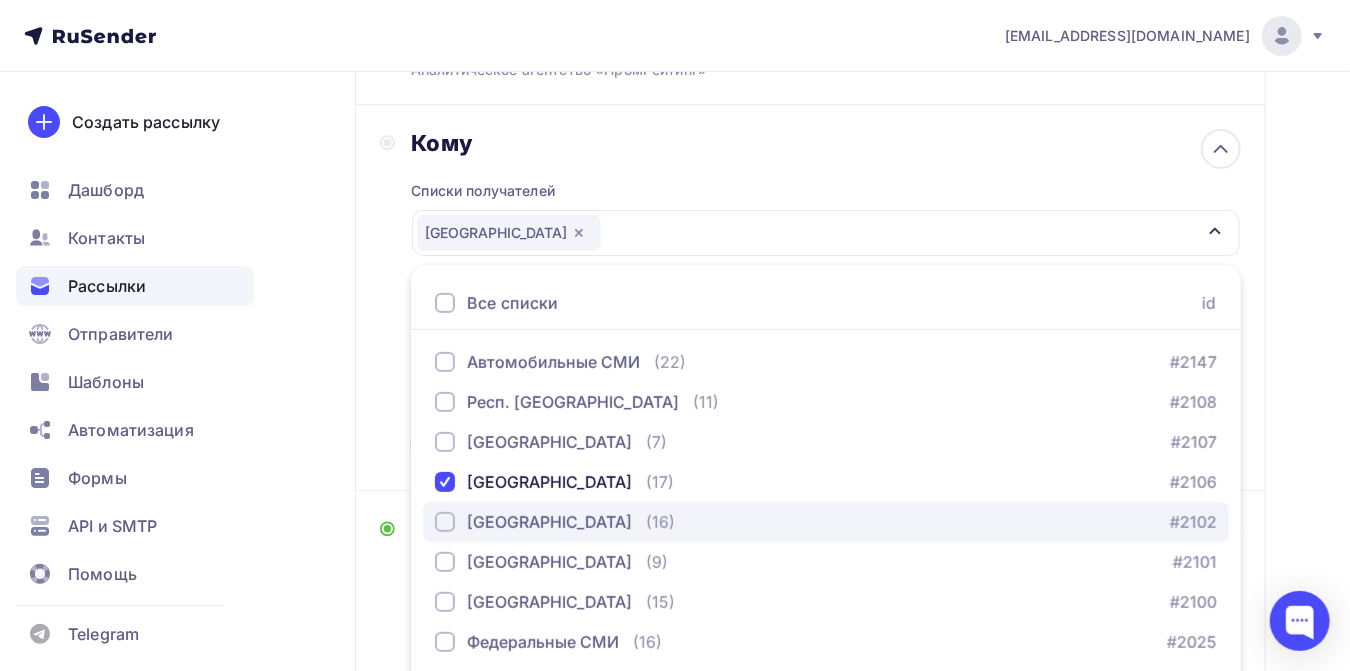 click at bounding box center [445, 522] 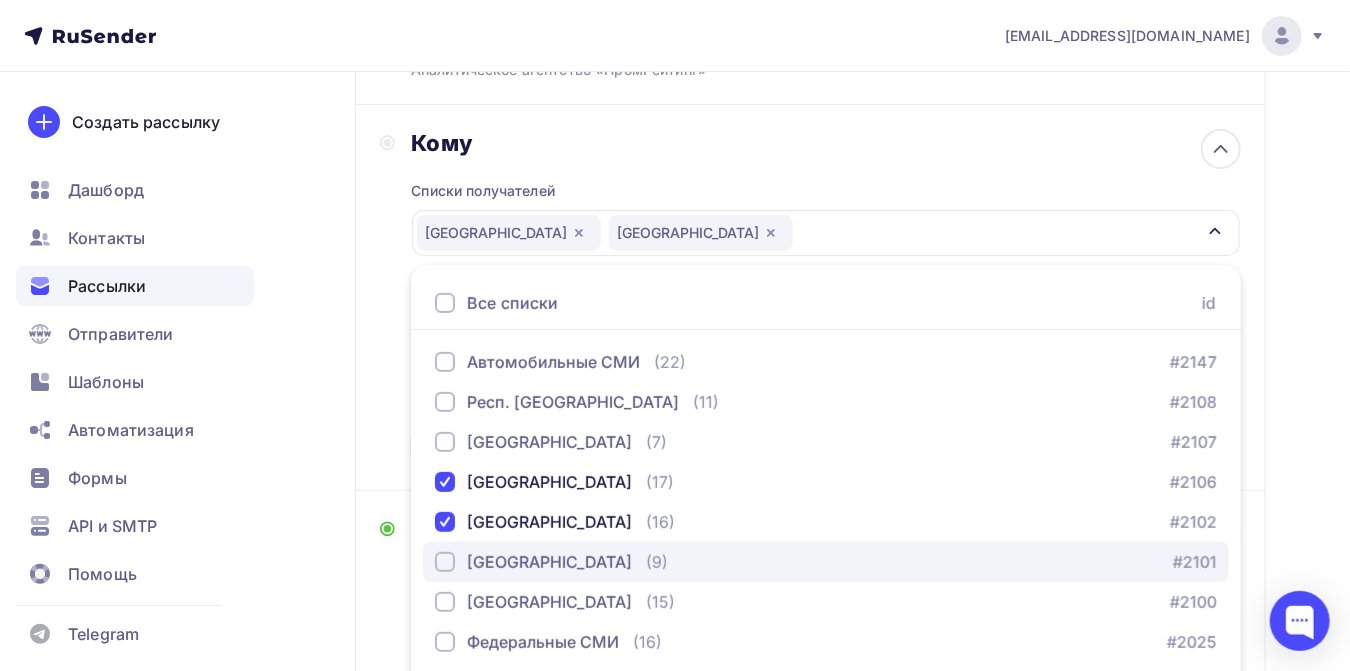 click at bounding box center [445, 562] 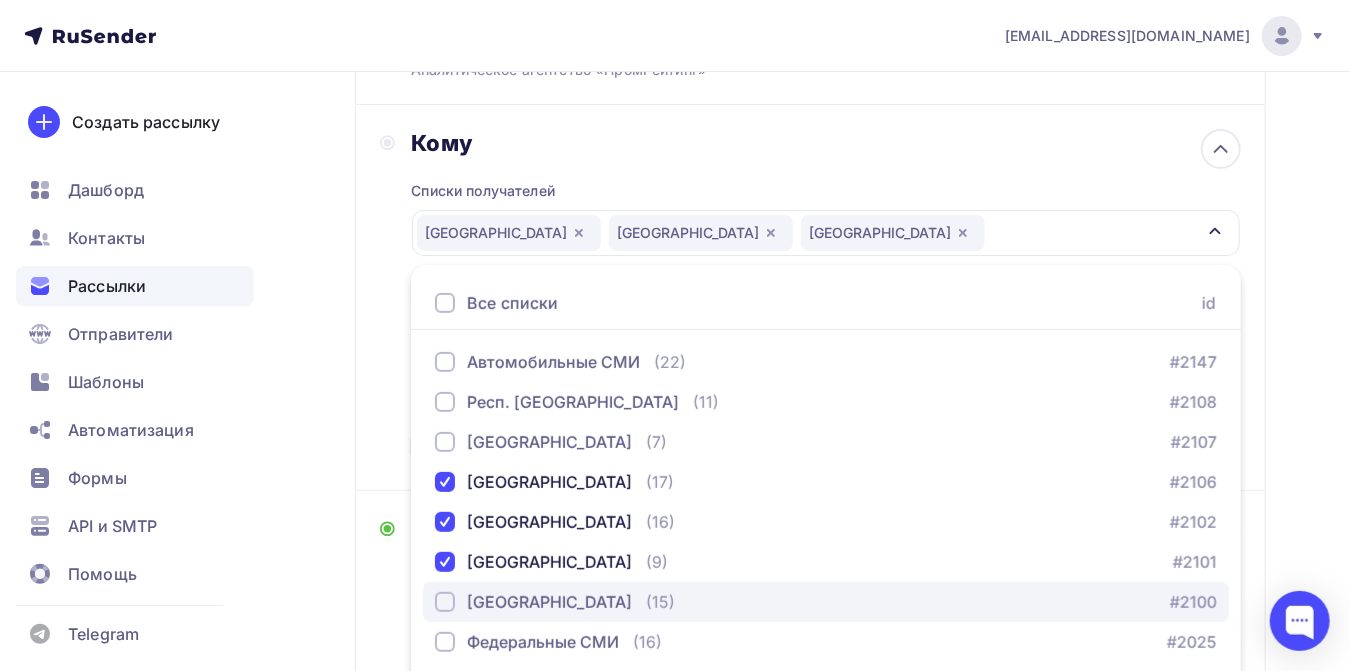 click at bounding box center [445, 602] 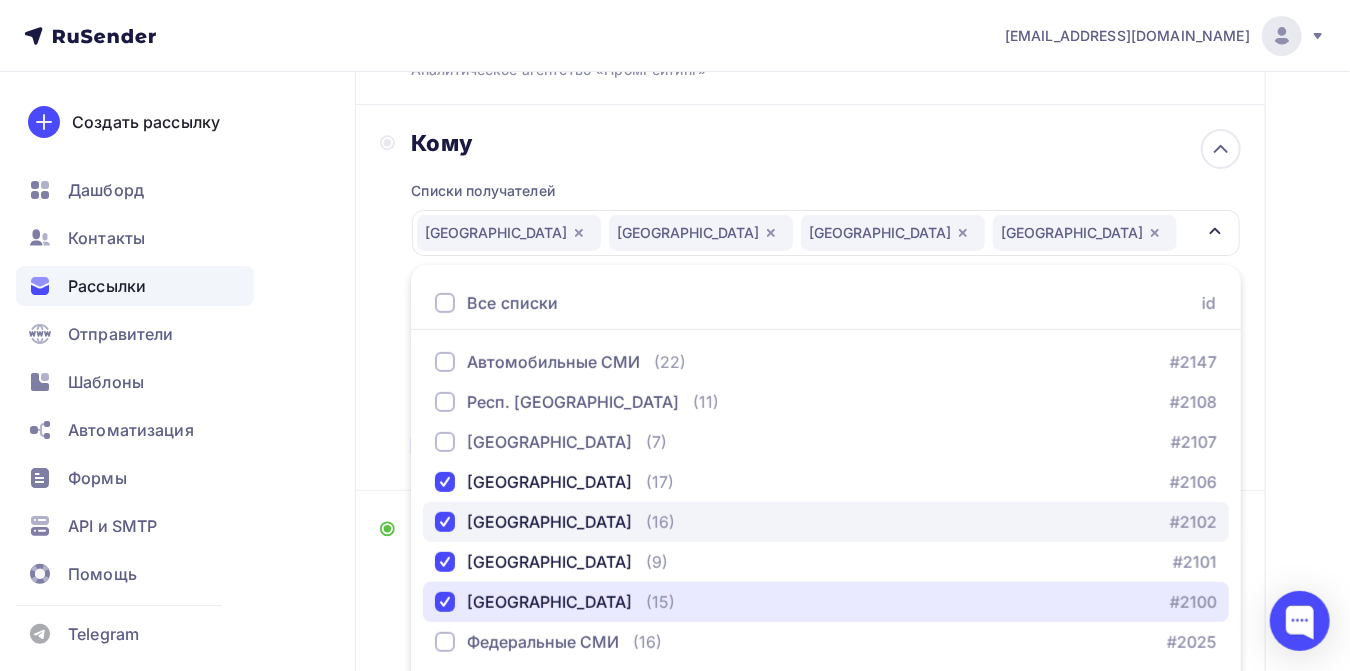 scroll, scrollTop: 1111, scrollLeft: 0, axis: vertical 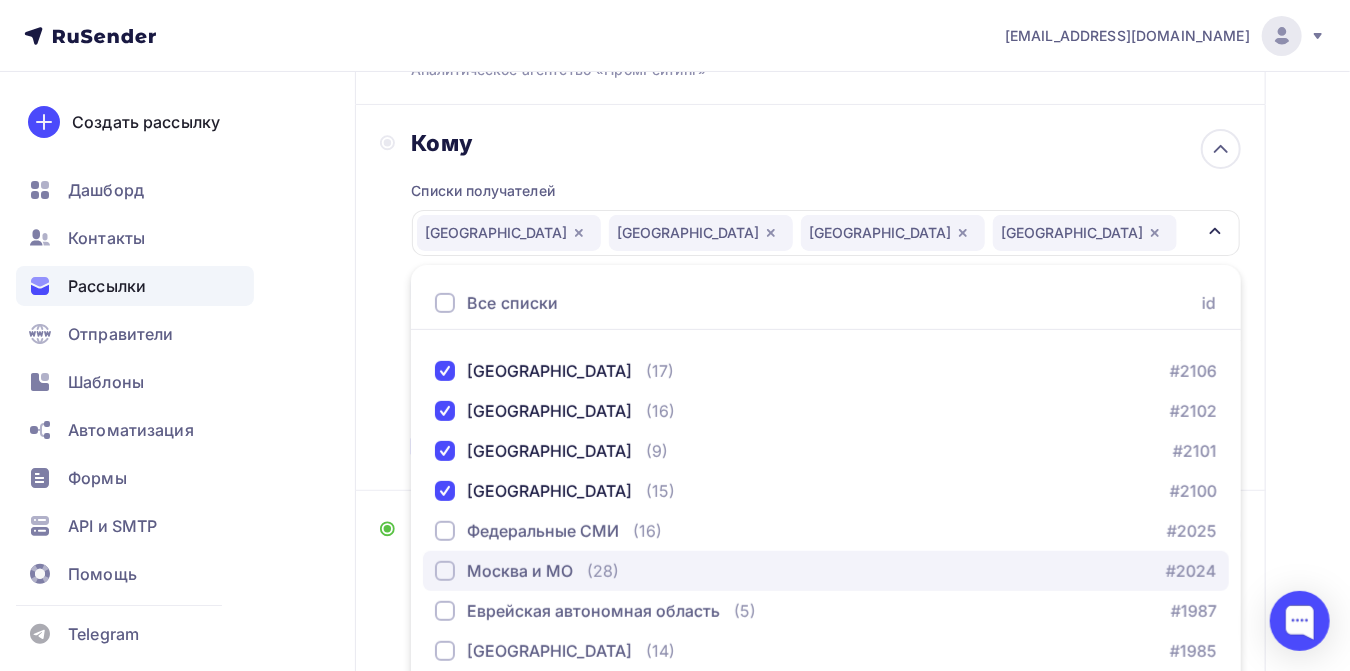click at bounding box center [445, 571] 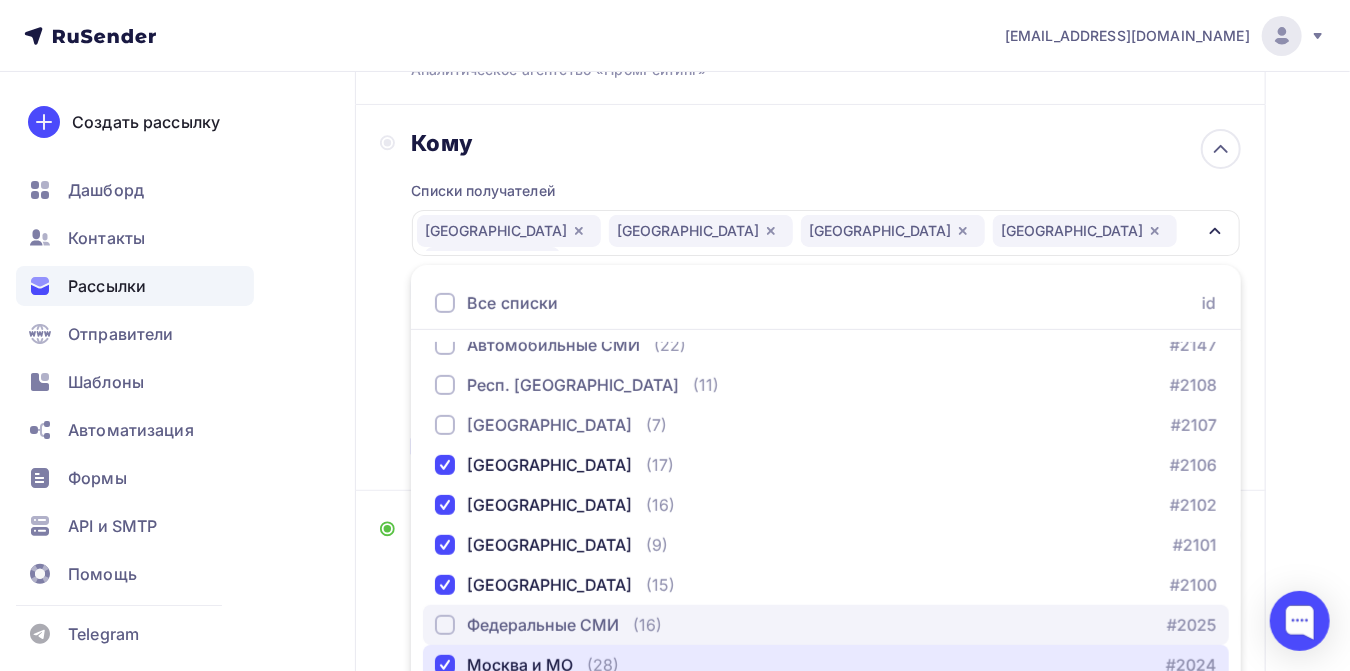 scroll, scrollTop: 905, scrollLeft: 0, axis: vertical 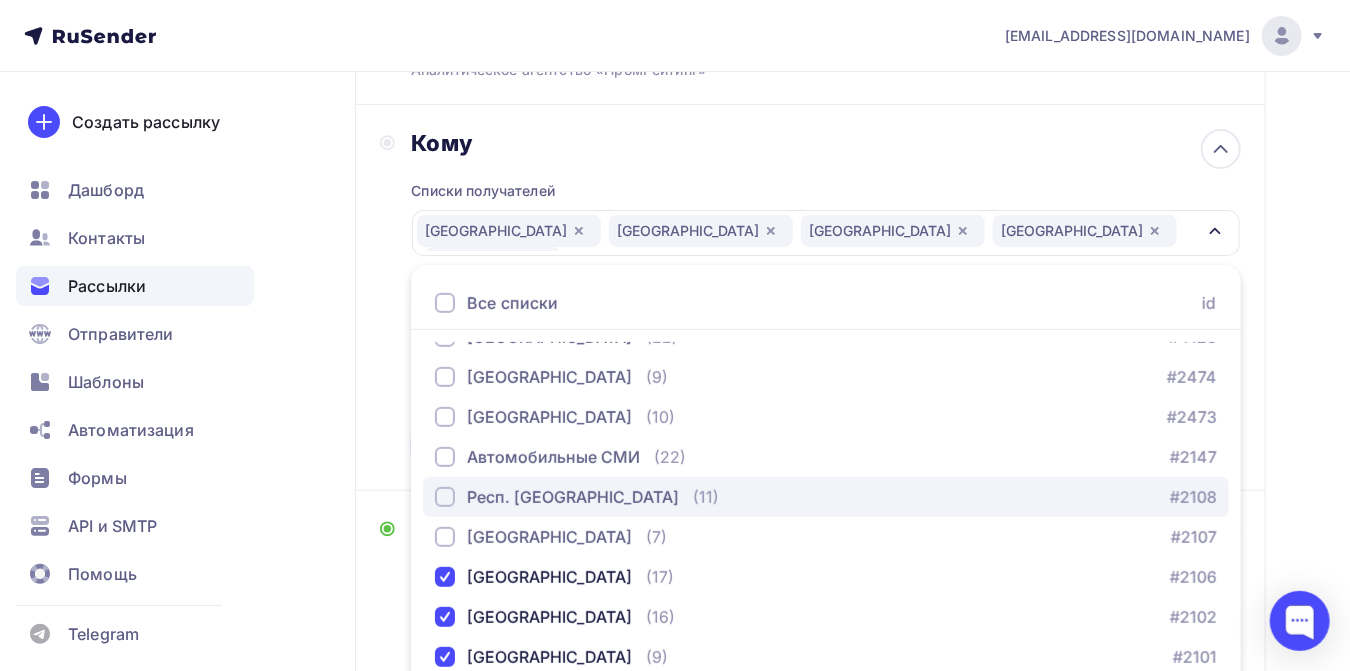 click on "Респ. [GEOGRAPHIC_DATA]" at bounding box center (557, 497) 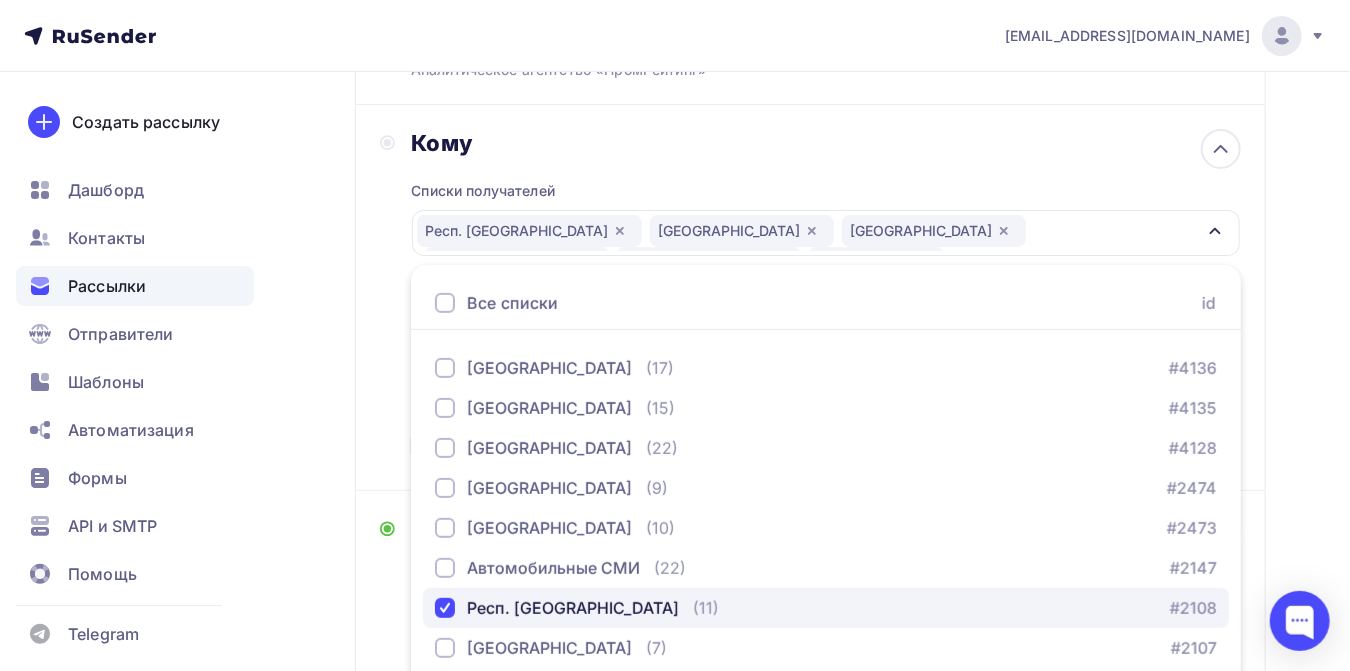 scroll, scrollTop: 683, scrollLeft: 0, axis: vertical 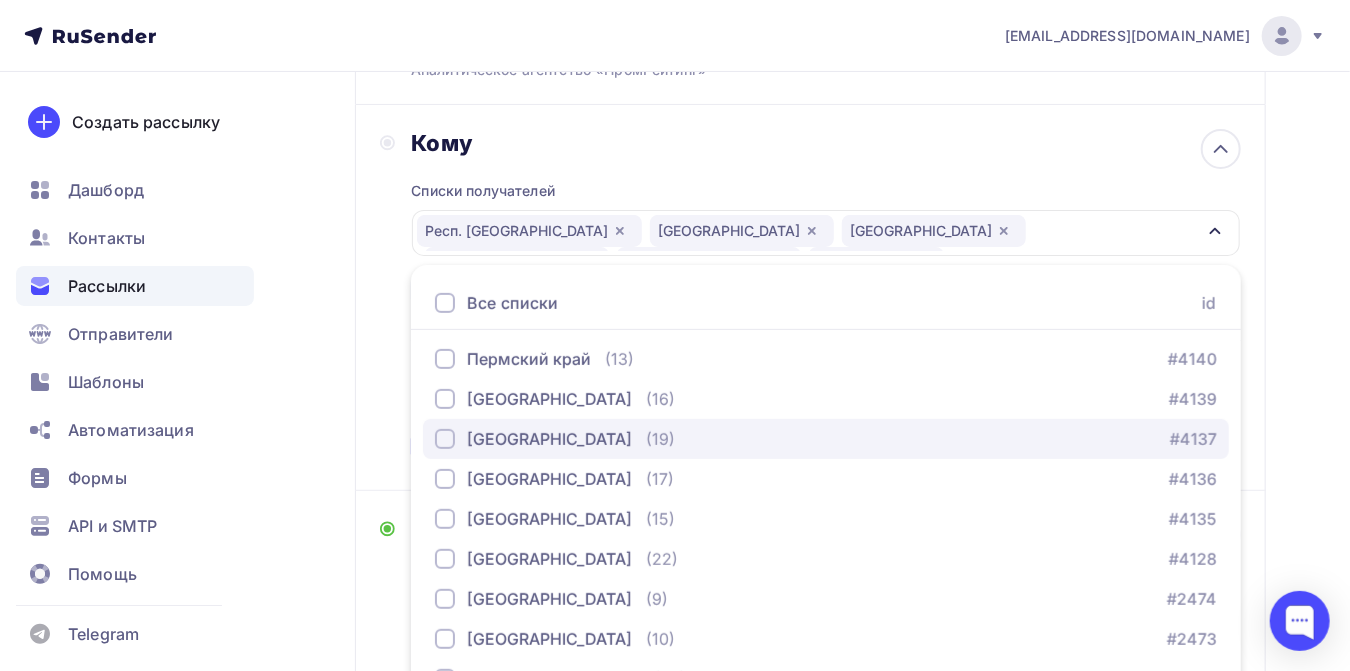 click at bounding box center (445, 439) 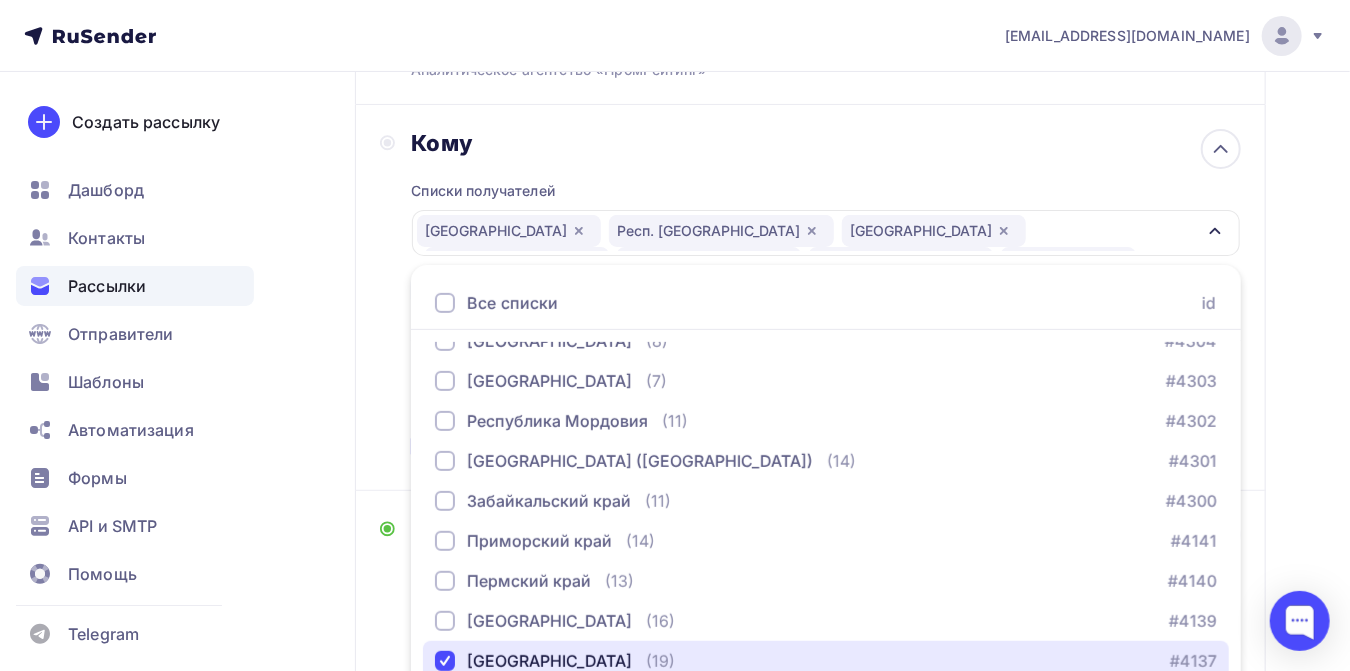 scroll, scrollTop: 350, scrollLeft: 0, axis: vertical 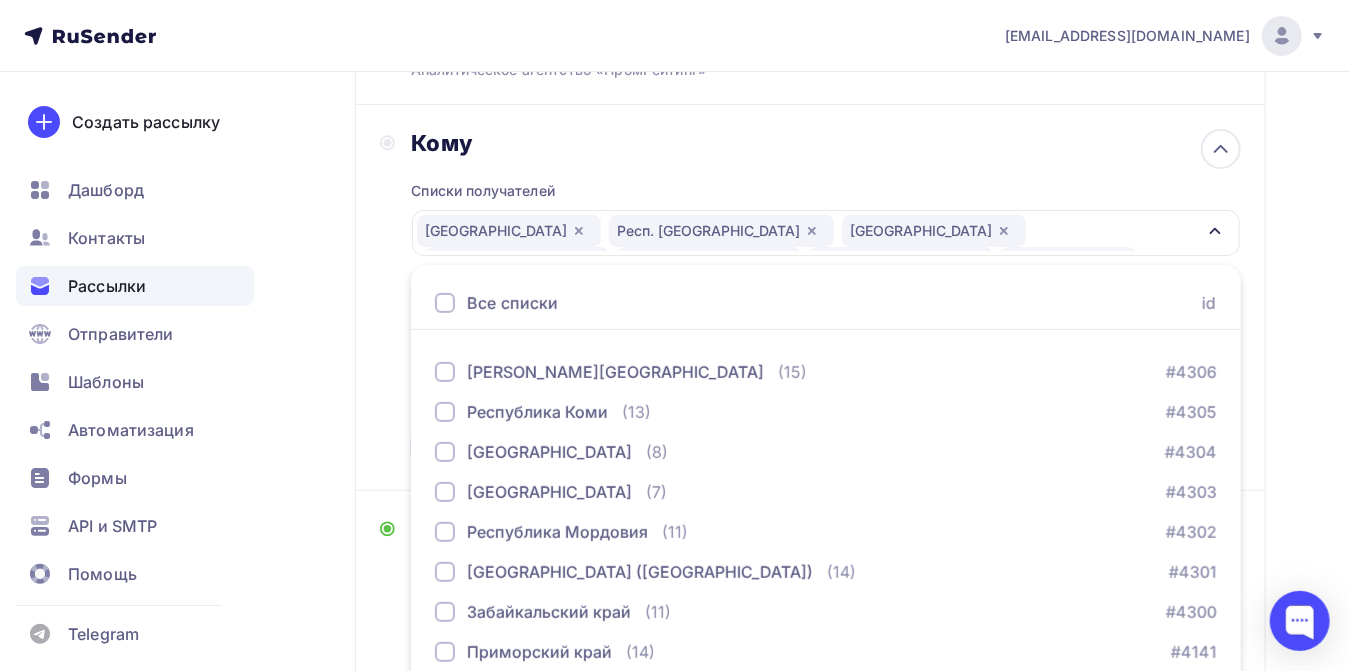 click on "Назад
Камеры на дорогах на 01.07.2025
Камеры на дорогах на 01.07.2025
Закончить позже
Переименовать рассылку
Удалить
Далее
Отправитель
Аналитическое агентство «ПромРейтинг»
Email  *
press@promrating.ru
press@promrating.ru               Добавить отправителя
Рекомендуем  добавить почту на домене , чтобы рассылка не попала в «Спам»
Имя                 Сохранить
12:45         Кому" at bounding box center (675, 447) 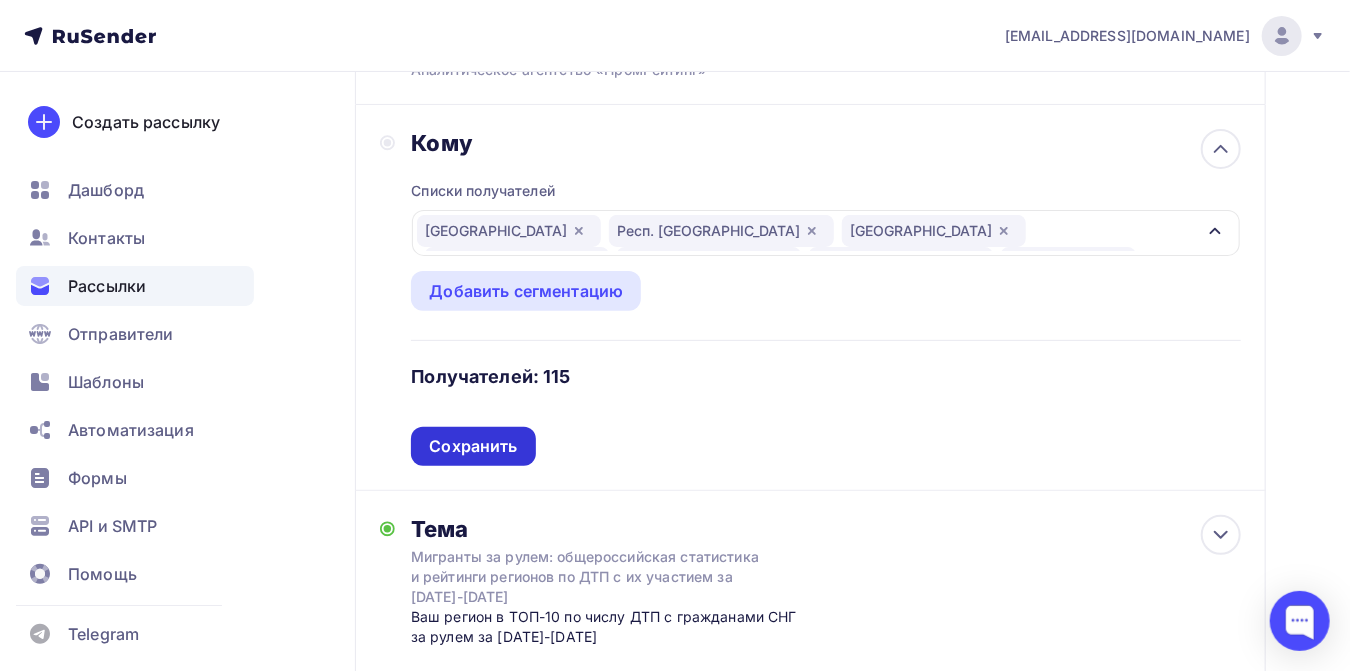 click on "Сохранить" at bounding box center [473, 446] 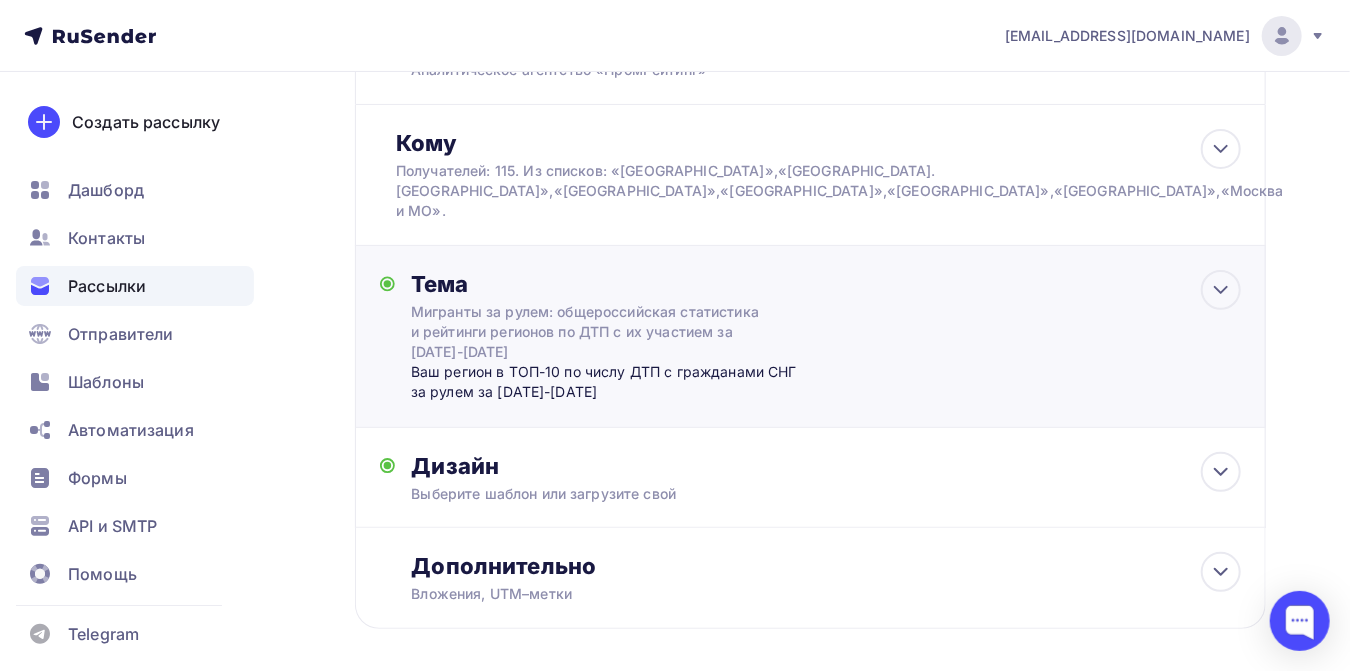 click on "Мигранты за рулем: общероссийская статистика и рейтинги регионов по ДТП с их участием за 2022-2024 гг." at bounding box center (589, 332) 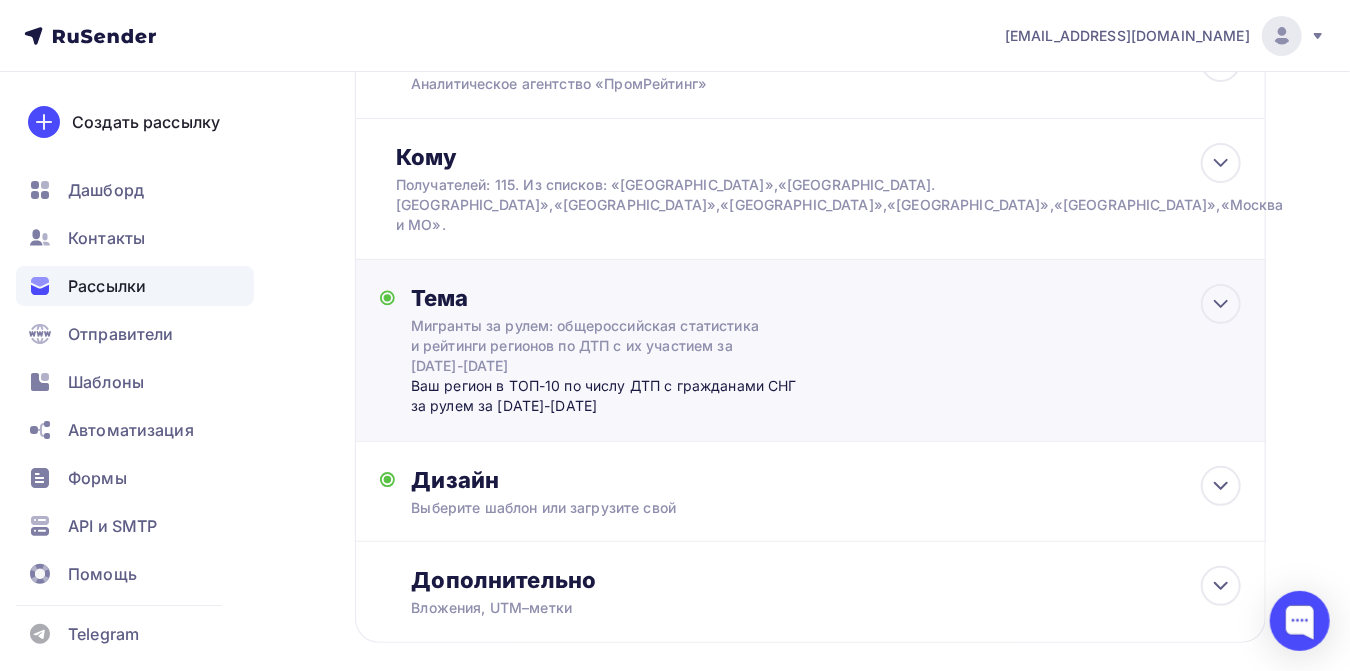 scroll, scrollTop: 0, scrollLeft: 528, axis: horizontal 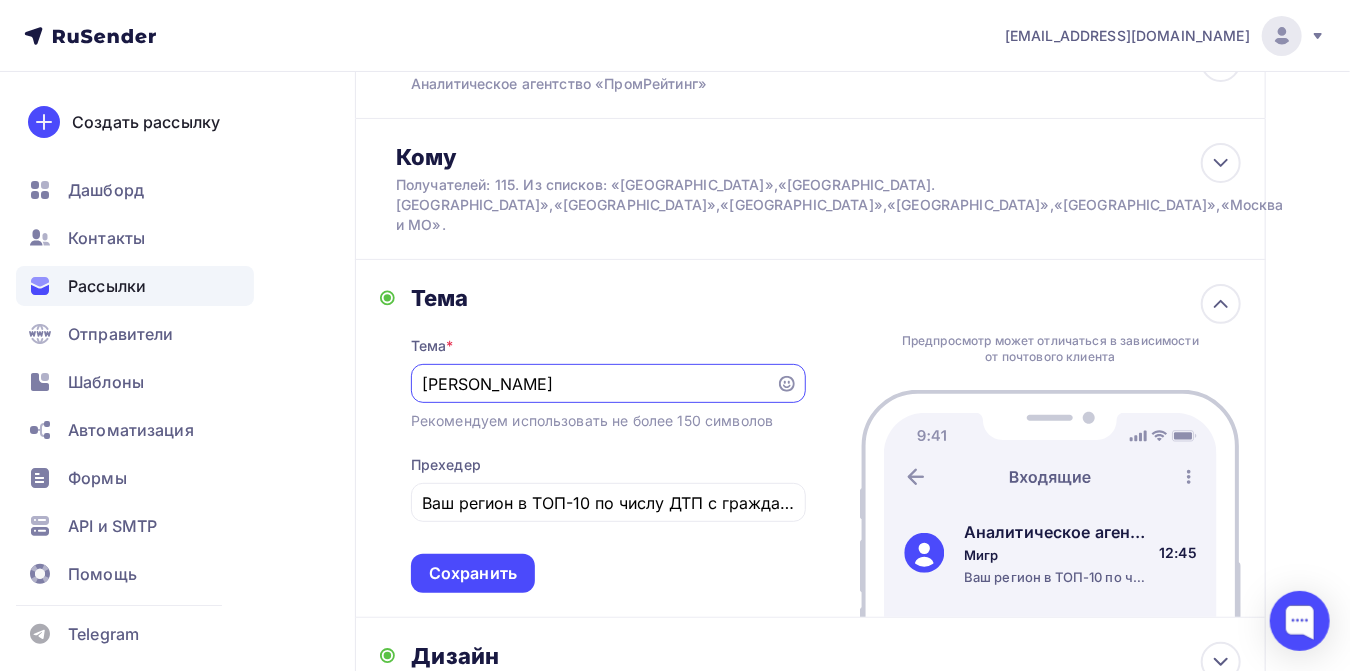 type on "М" 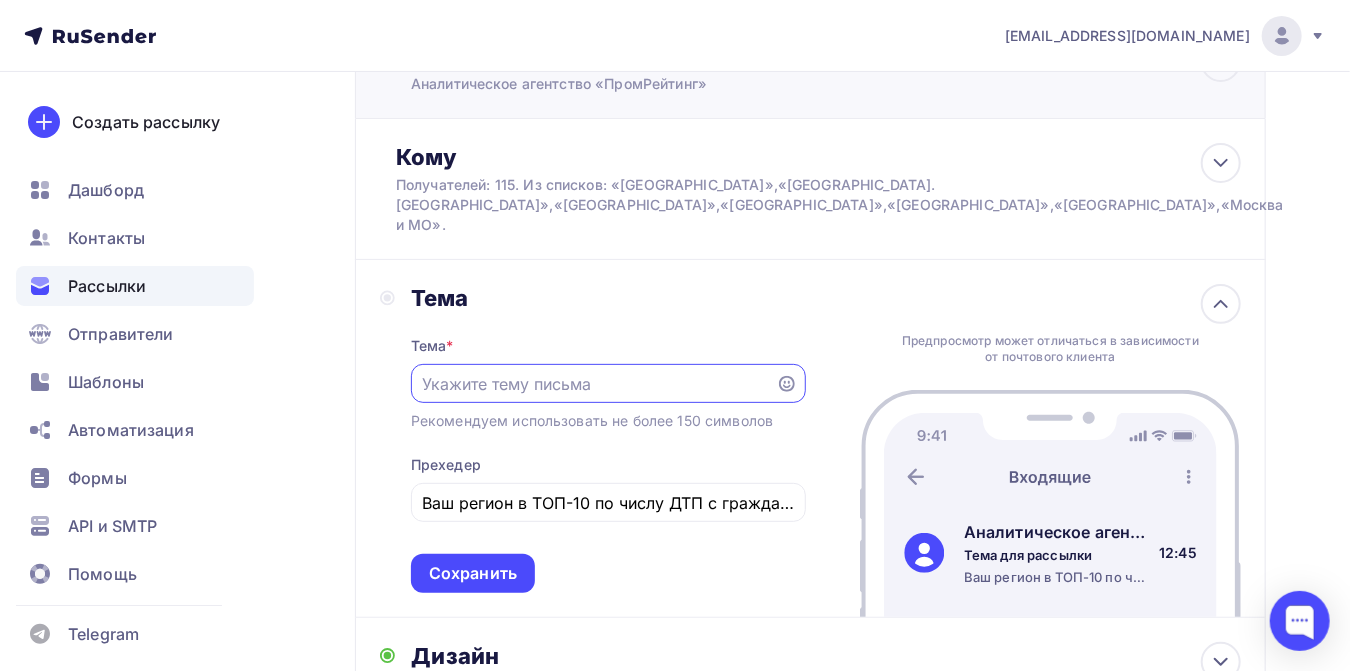 paste on "Камеры на российских дорогах: ТОП-10 регионов на экваторе 2025 года" 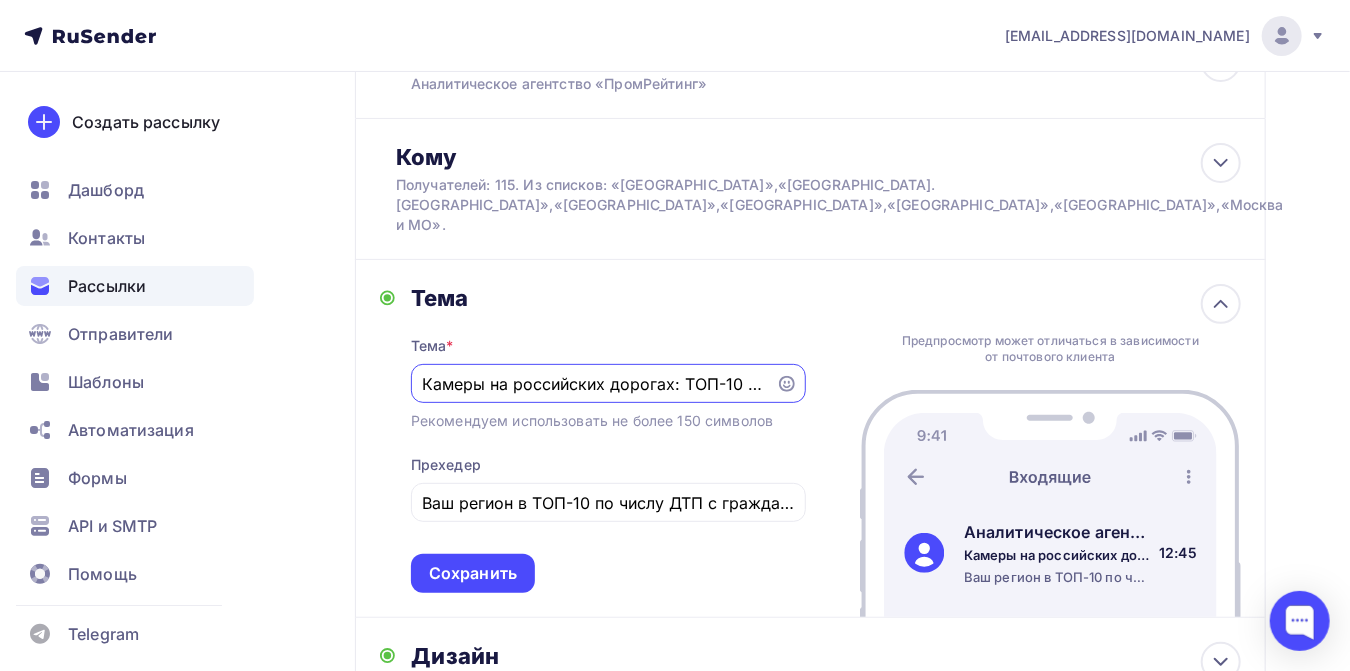 scroll, scrollTop: 0, scrollLeft: 236, axis: horizontal 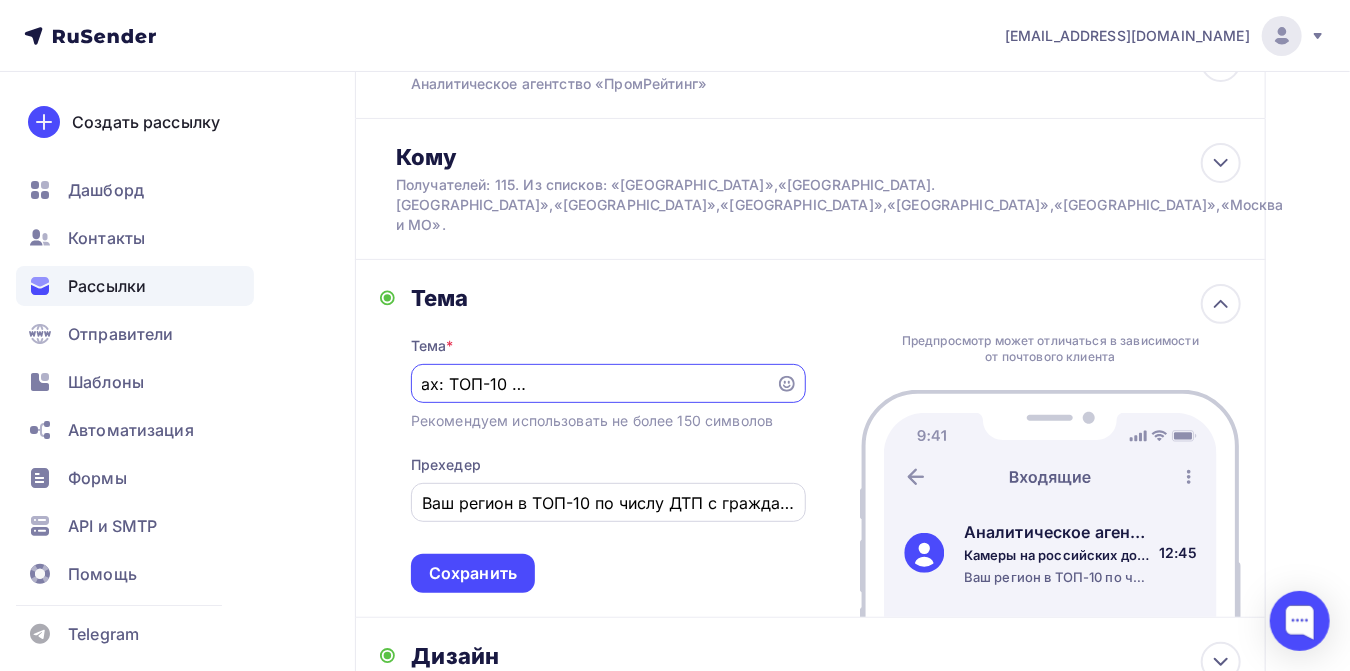 type on "Камеры на российских дорогах: ТОП-10 регионов на экваторе 2025 года" 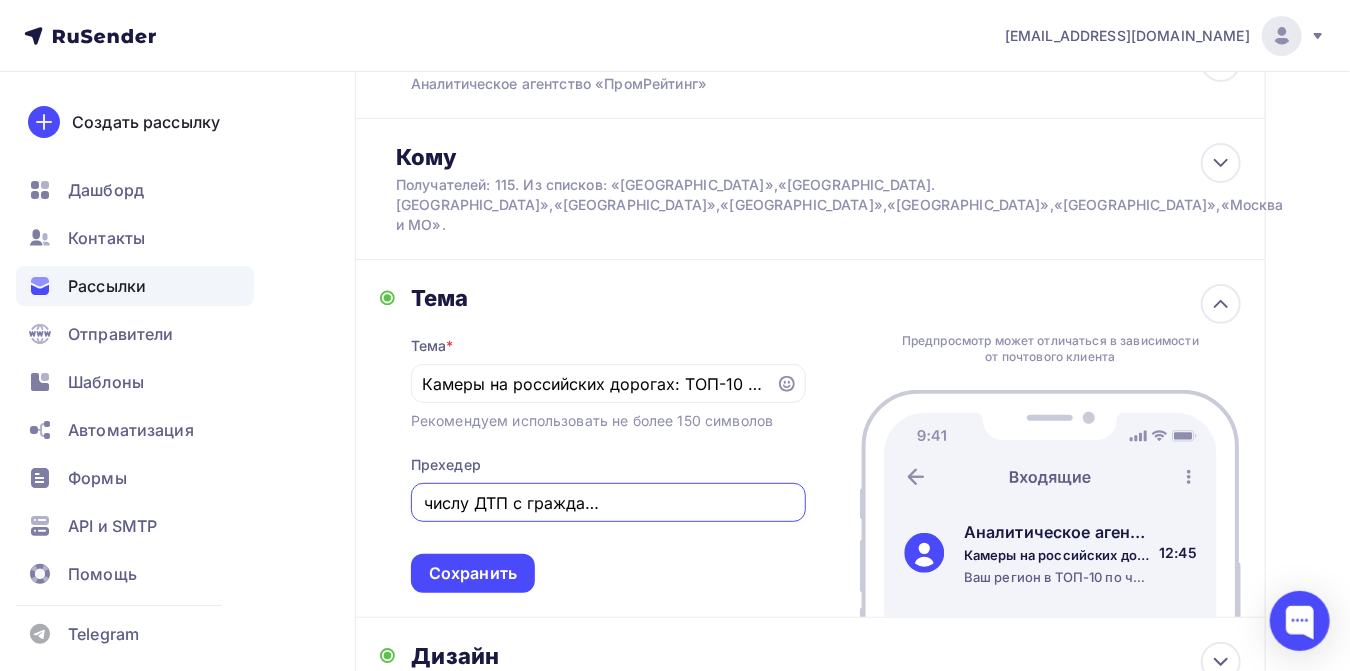 scroll, scrollTop: 0, scrollLeft: 272, axis: horizontal 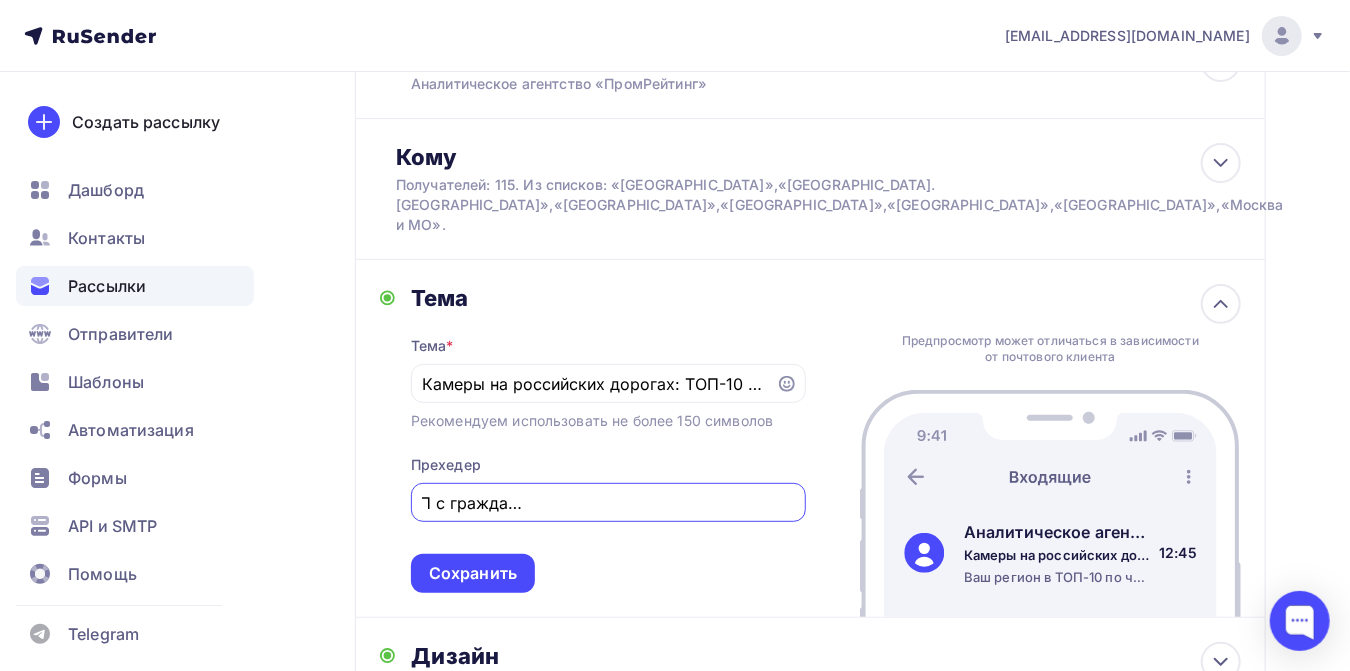 drag, startPoint x: 668, startPoint y: 488, endPoint x: 801, endPoint y: 485, distance: 133.03383 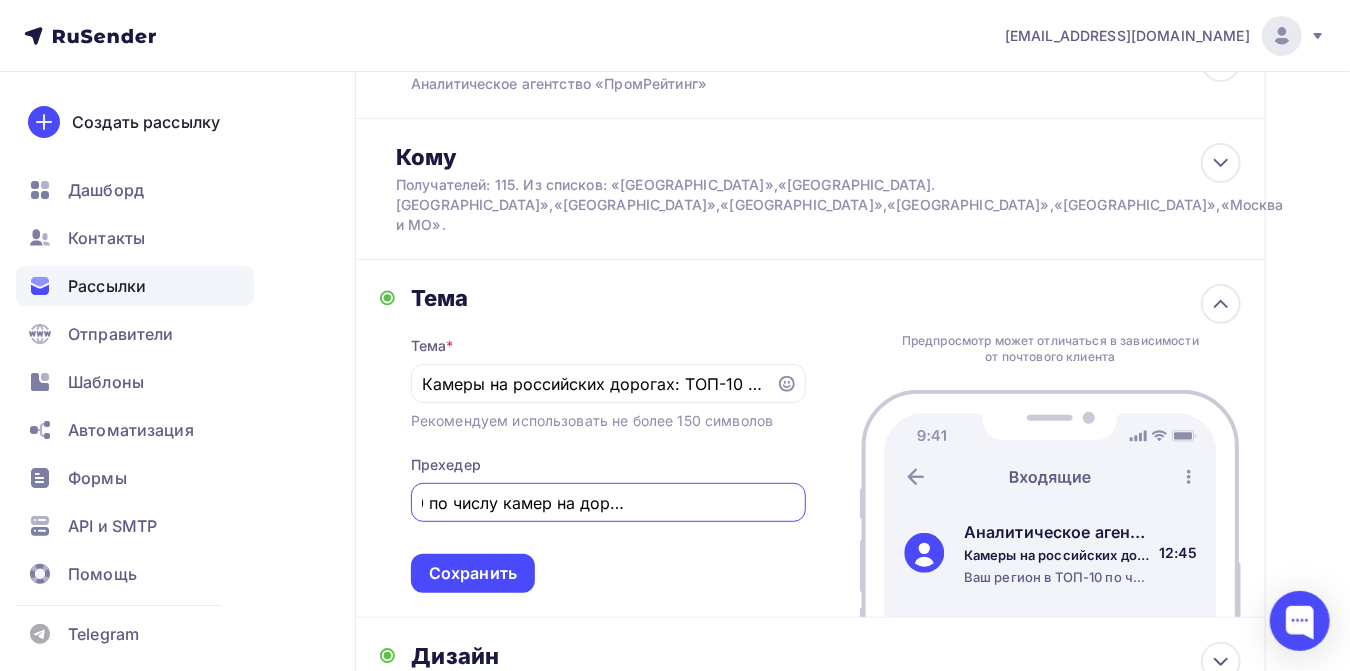 scroll, scrollTop: 0, scrollLeft: 191, axis: horizontal 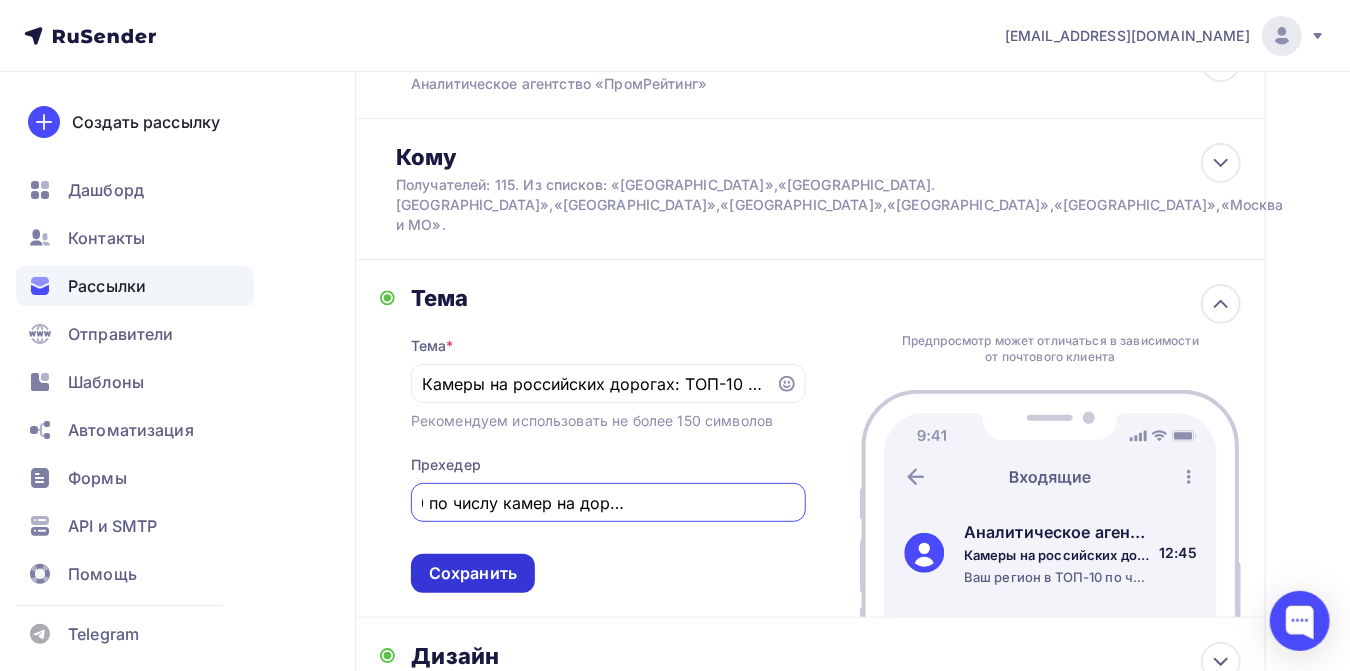 type on "Ваш регион в ТОП-10 по числу камер на дорогах региона на [DATE]" 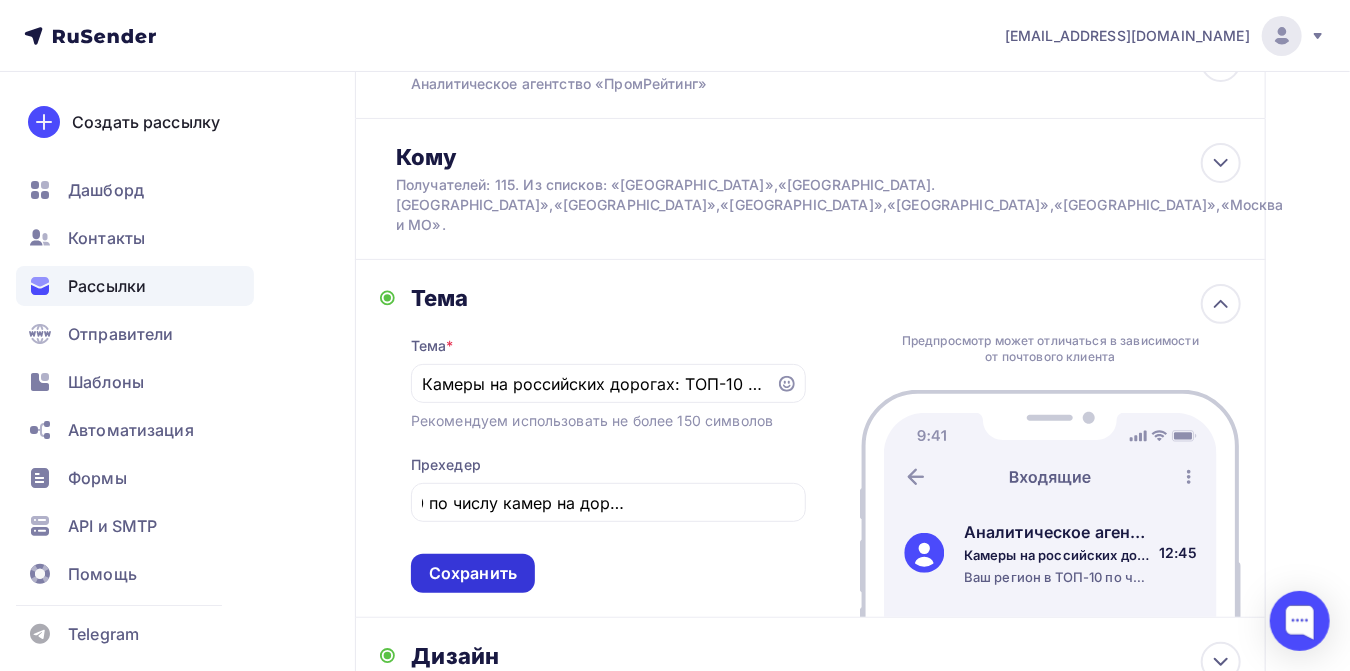 click on "Сохранить" at bounding box center [473, 573] 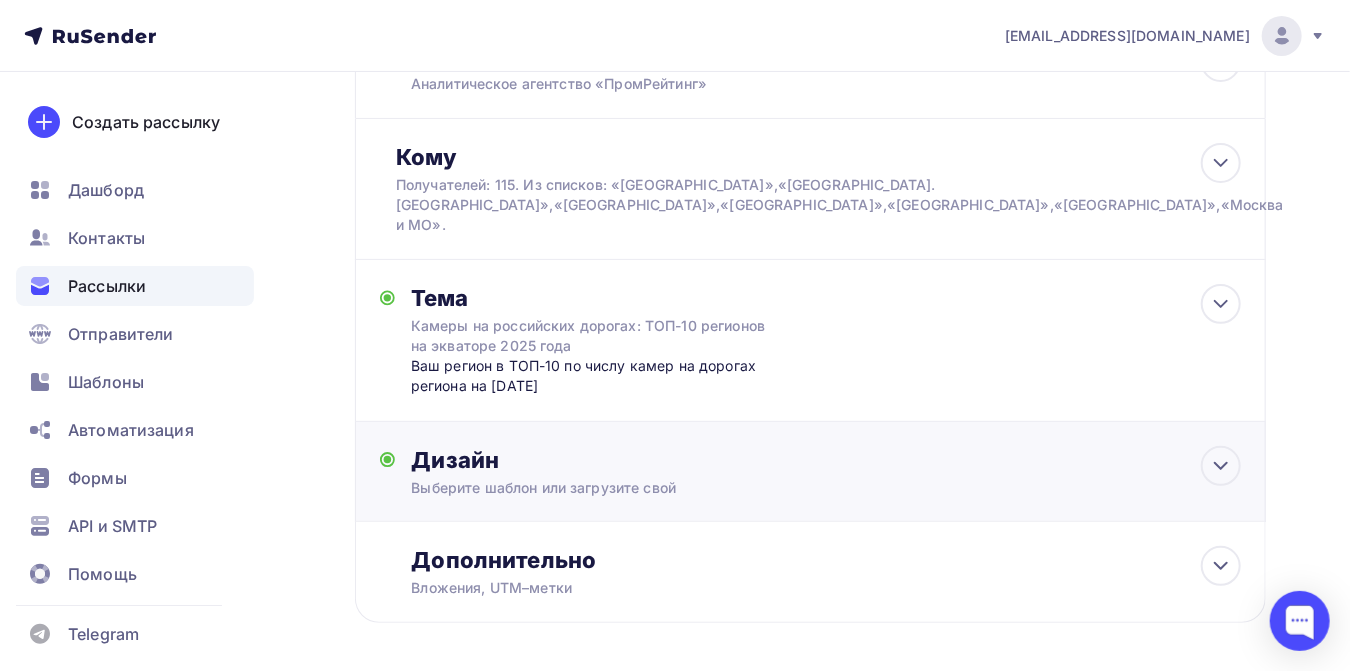 click on "Выберите шаблон или загрузите свой" at bounding box center [784, 488] 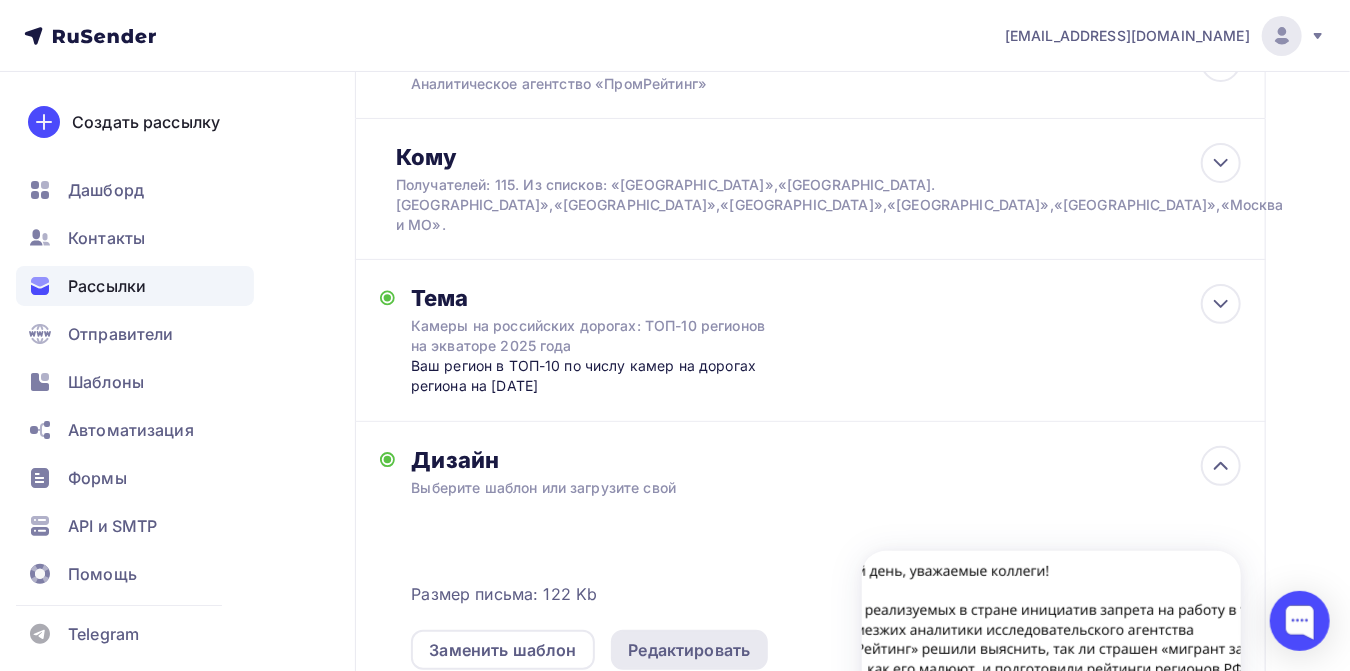 click on "Редактировать" at bounding box center [690, 650] 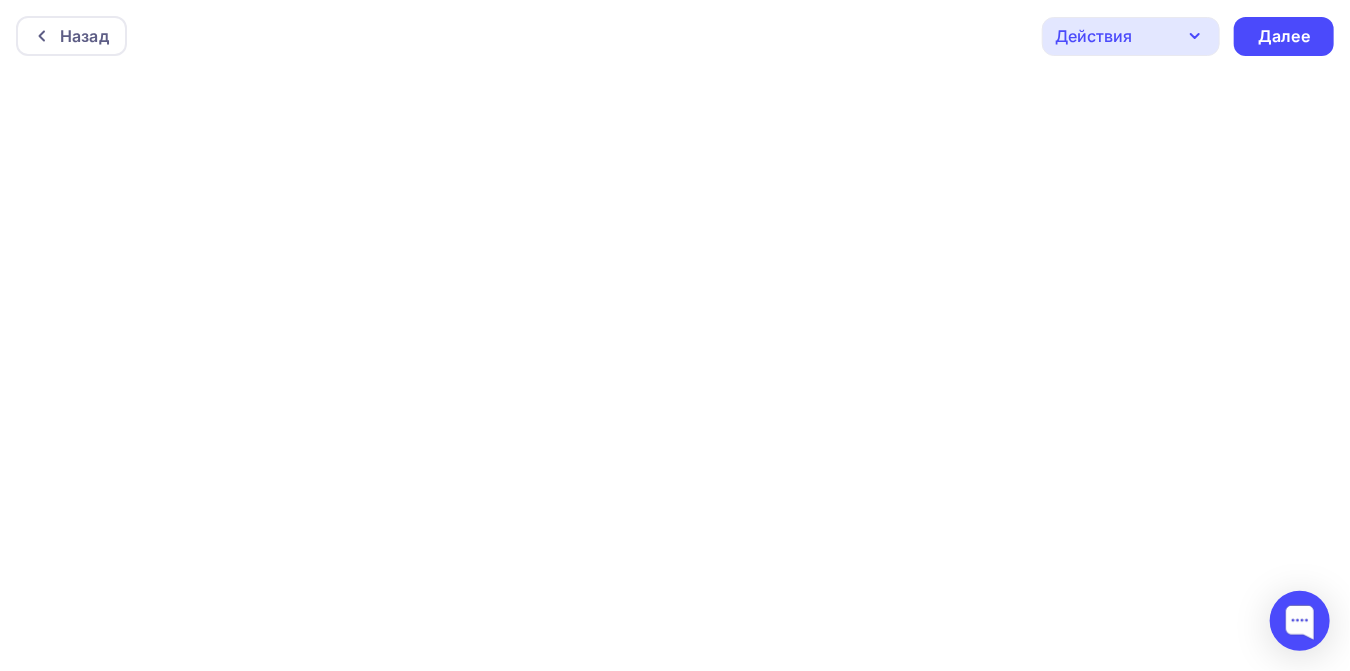 scroll, scrollTop: 0, scrollLeft: 0, axis: both 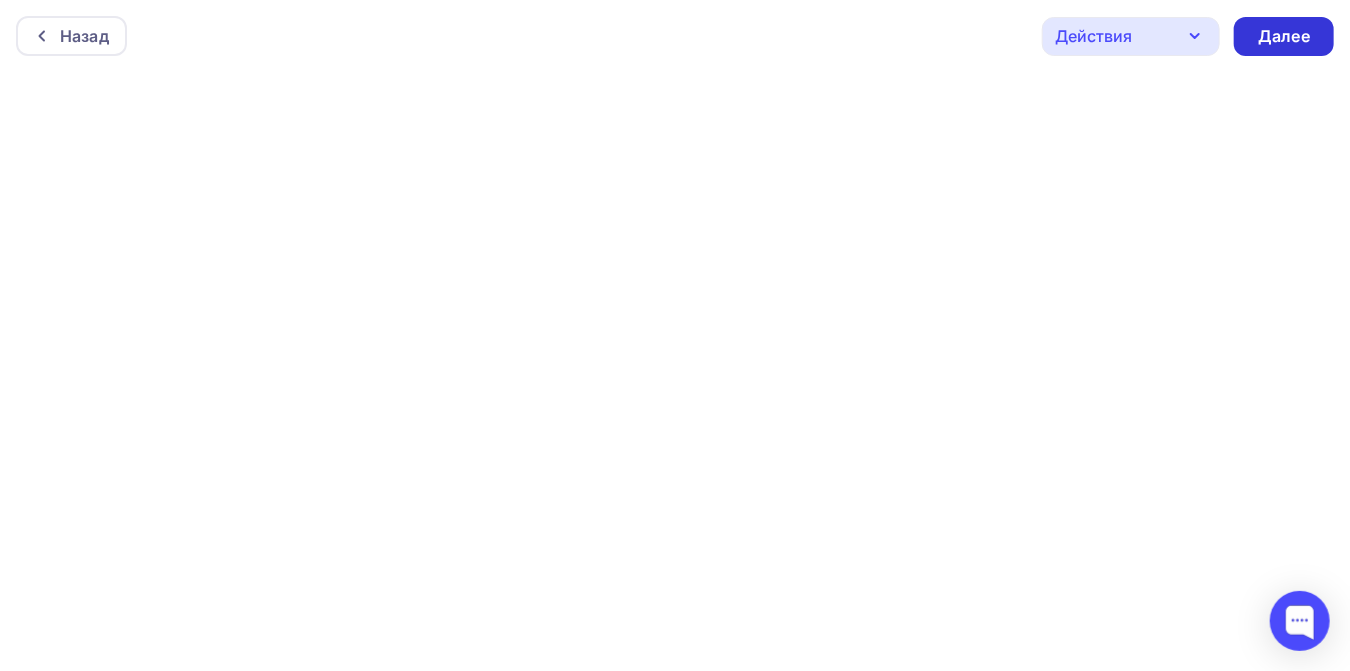 click on "Далее" at bounding box center (1284, 36) 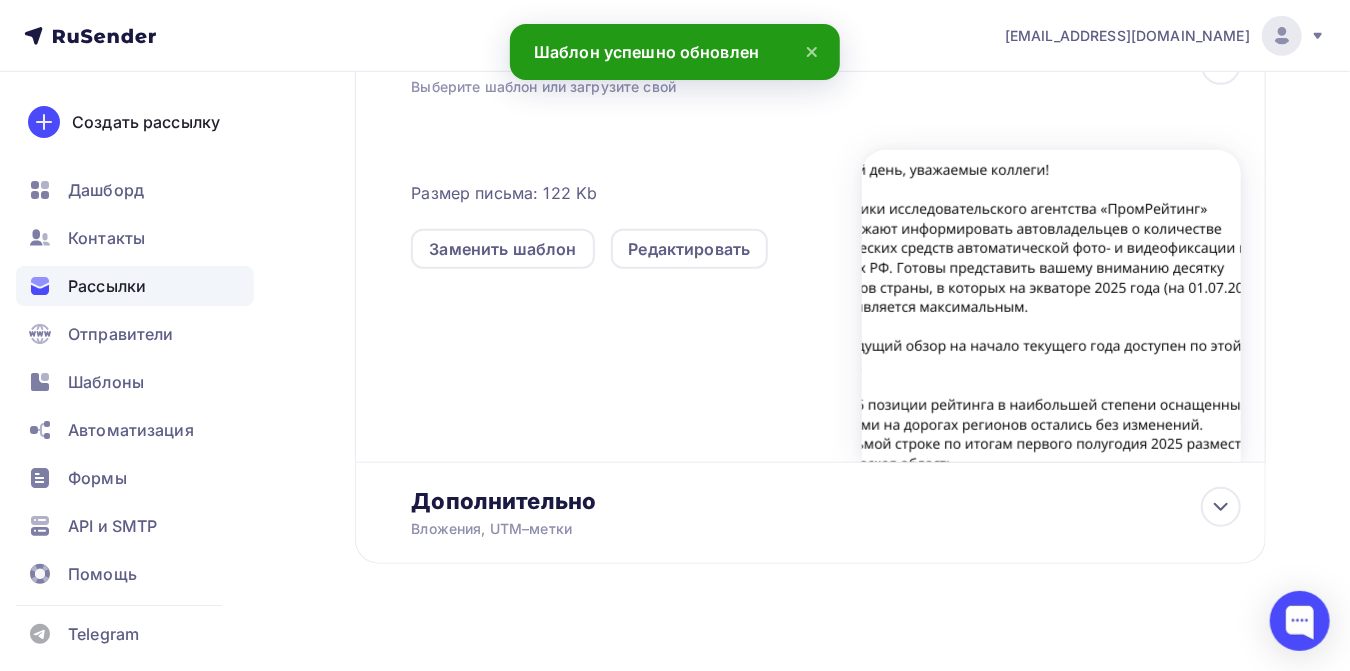 scroll, scrollTop: 571, scrollLeft: 0, axis: vertical 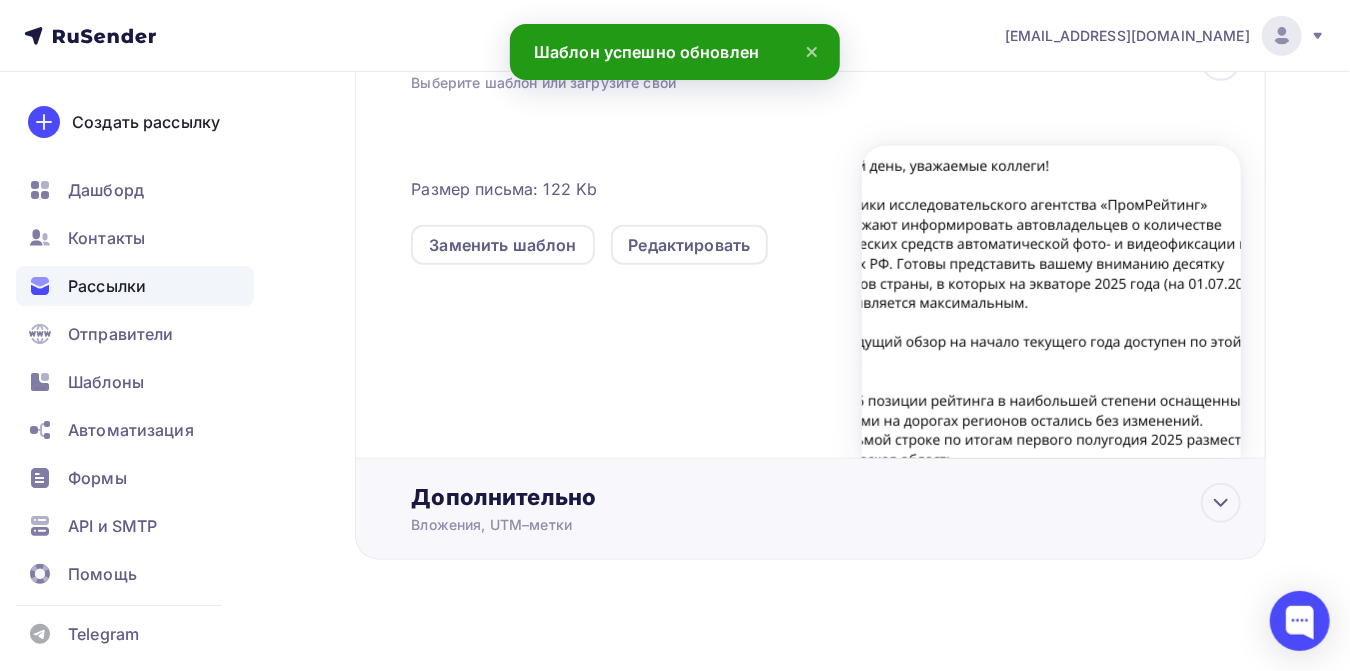 click on "Дополнительно" at bounding box center (826, 497) 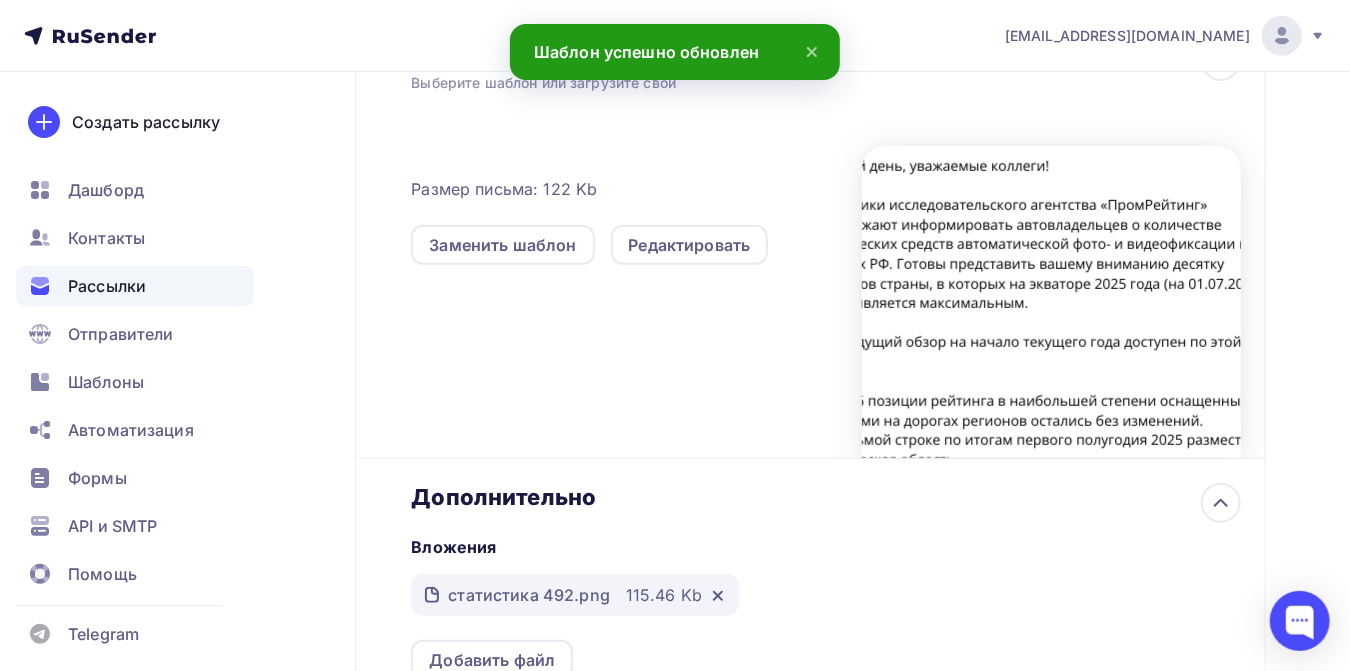 scroll, scrollTop: 0, scrollLeft: 0, axis: both 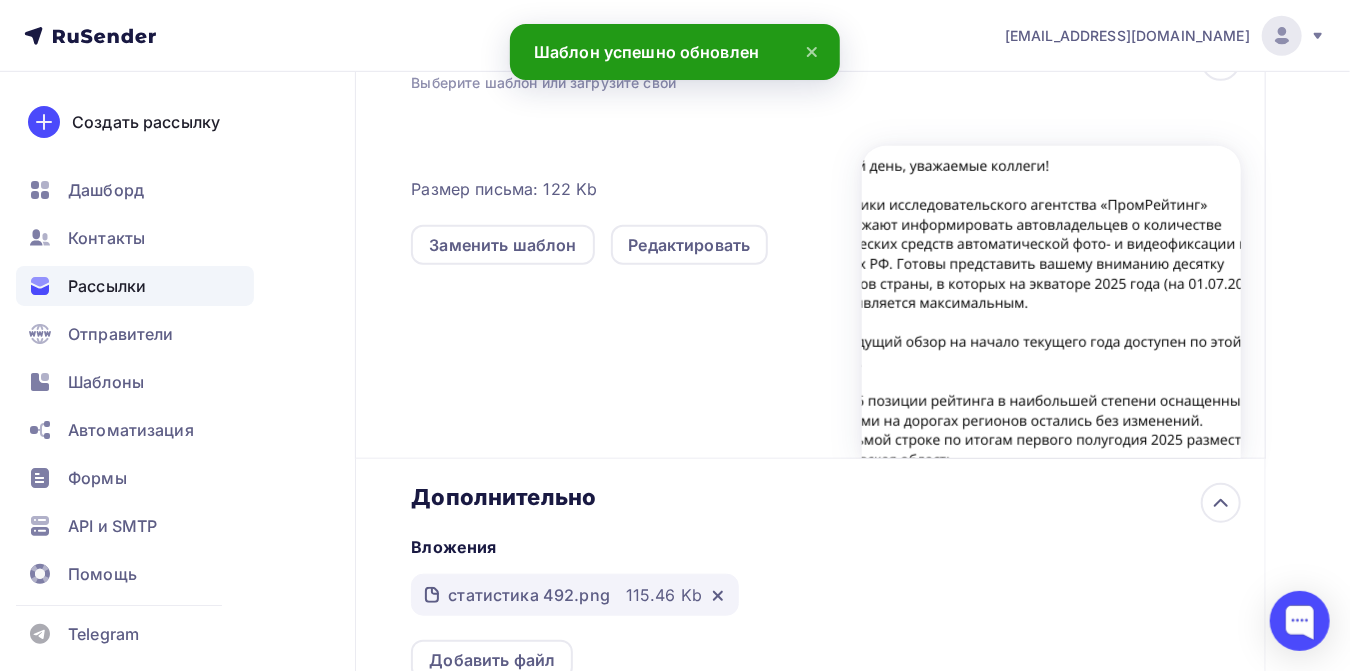 click 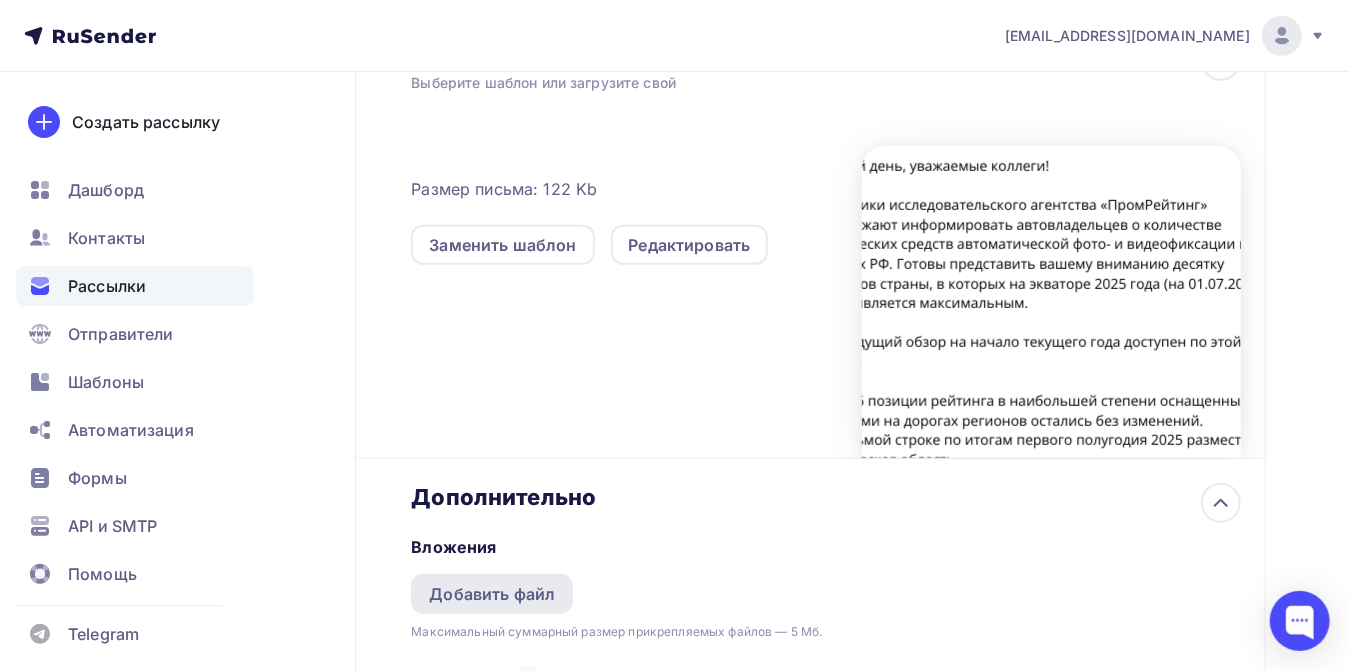 click on "Добавить файл" at bounding box center [492, 594] 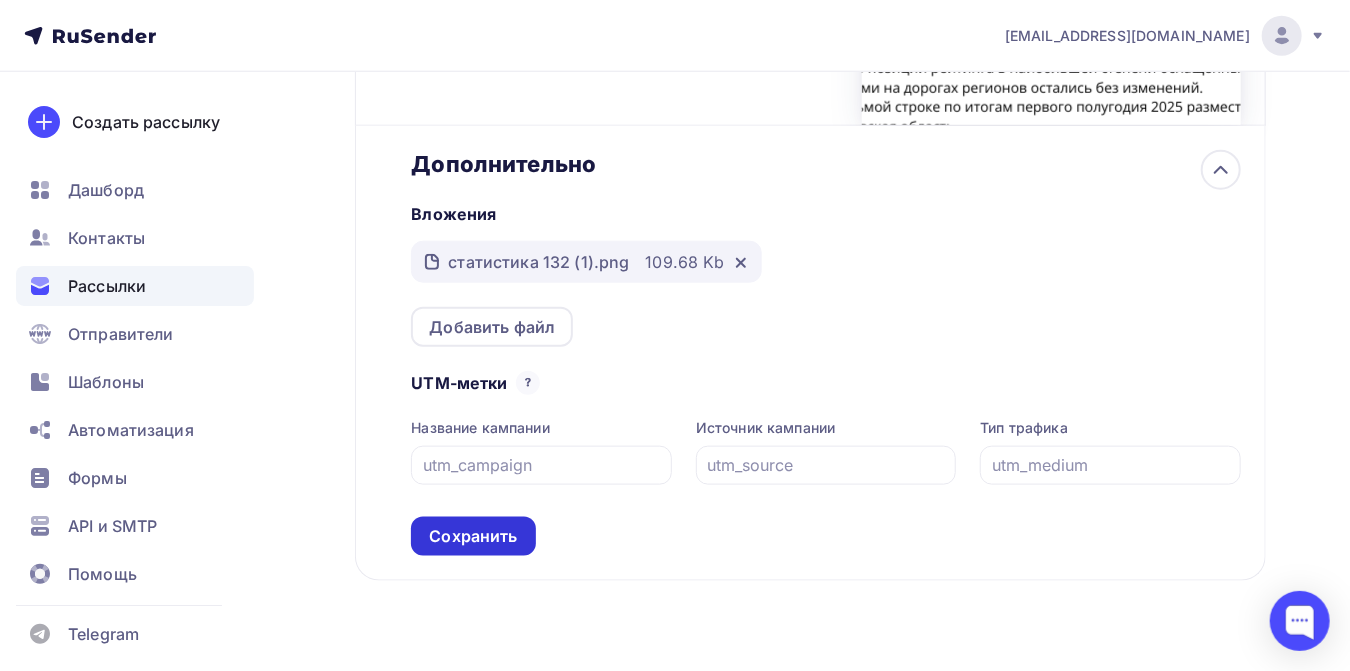 click on "Сохранить" at bounding box center [473, 536] 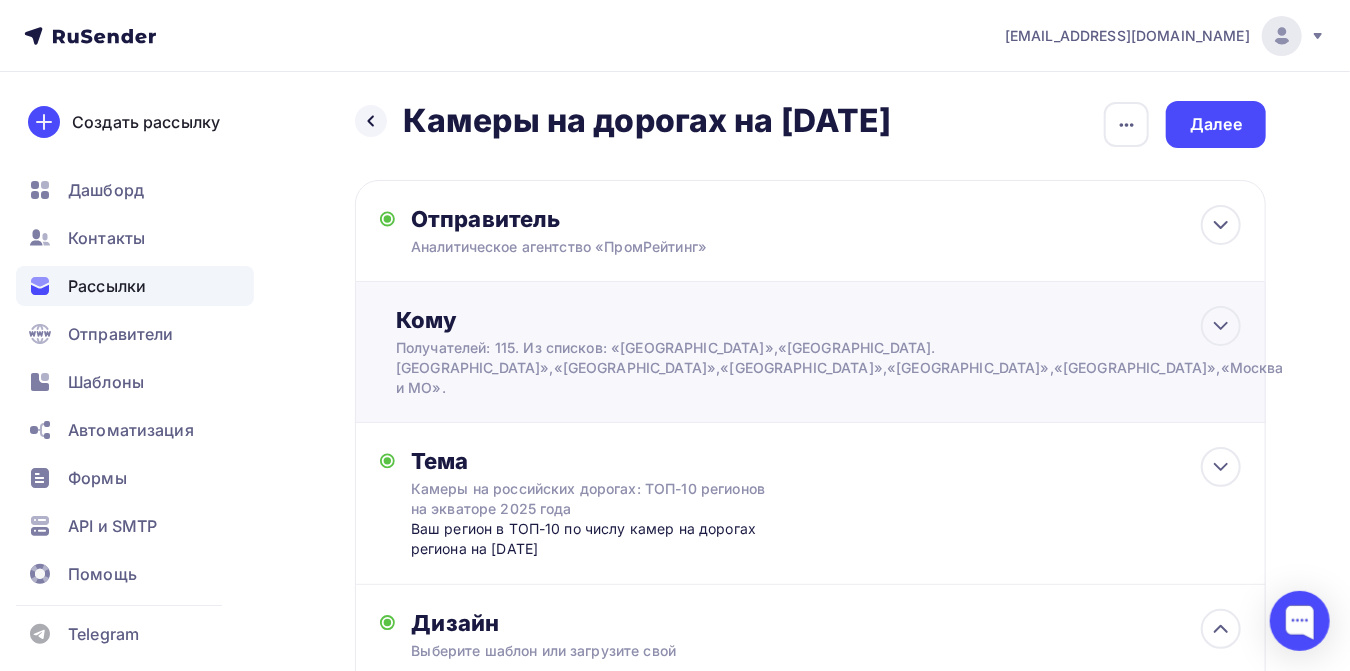 scroll, scrollTop: 0, scrollLeft: 0, axis: both 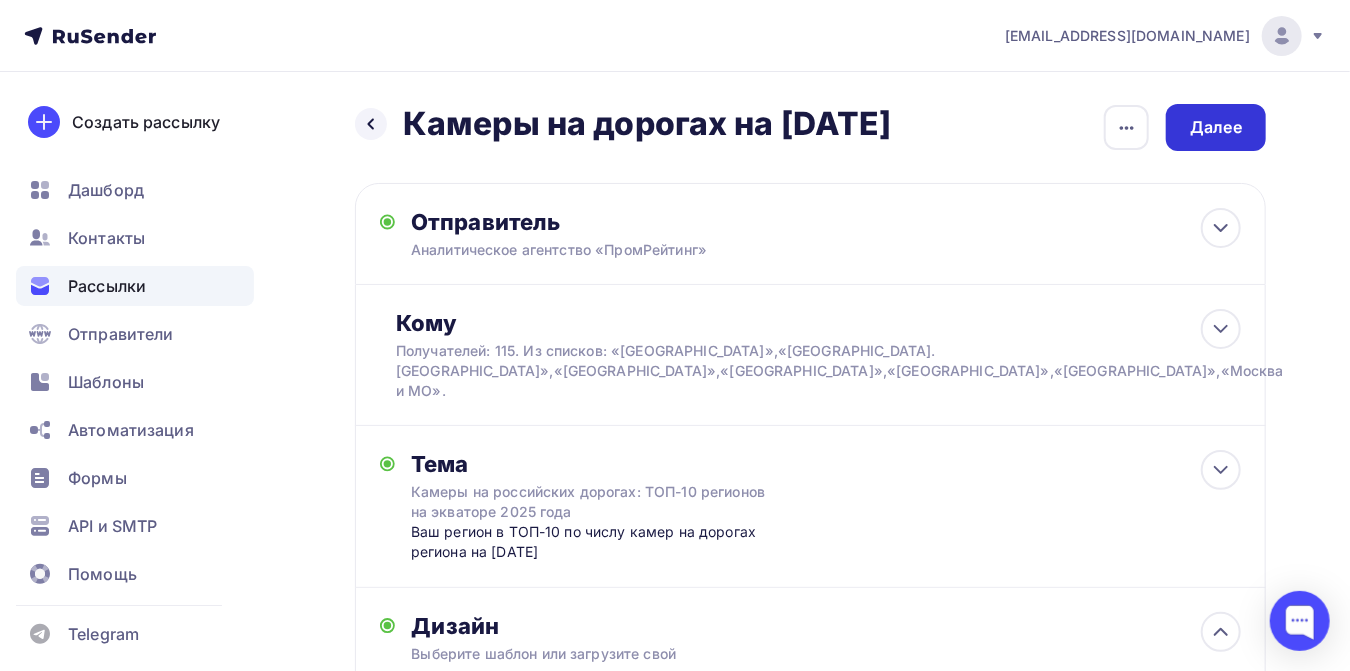click on "Далее" at bounding box center (1216, 127) 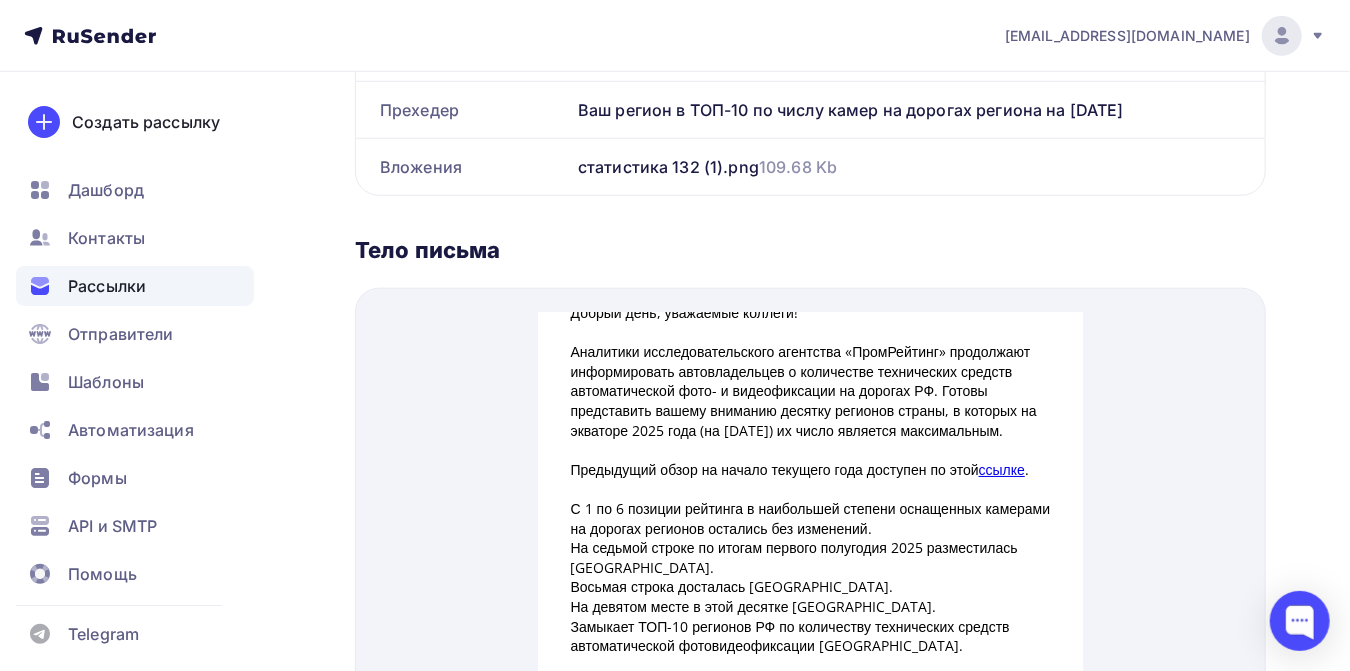 scroll, scrollTop: 0, scrollLeft: 0, axis: both 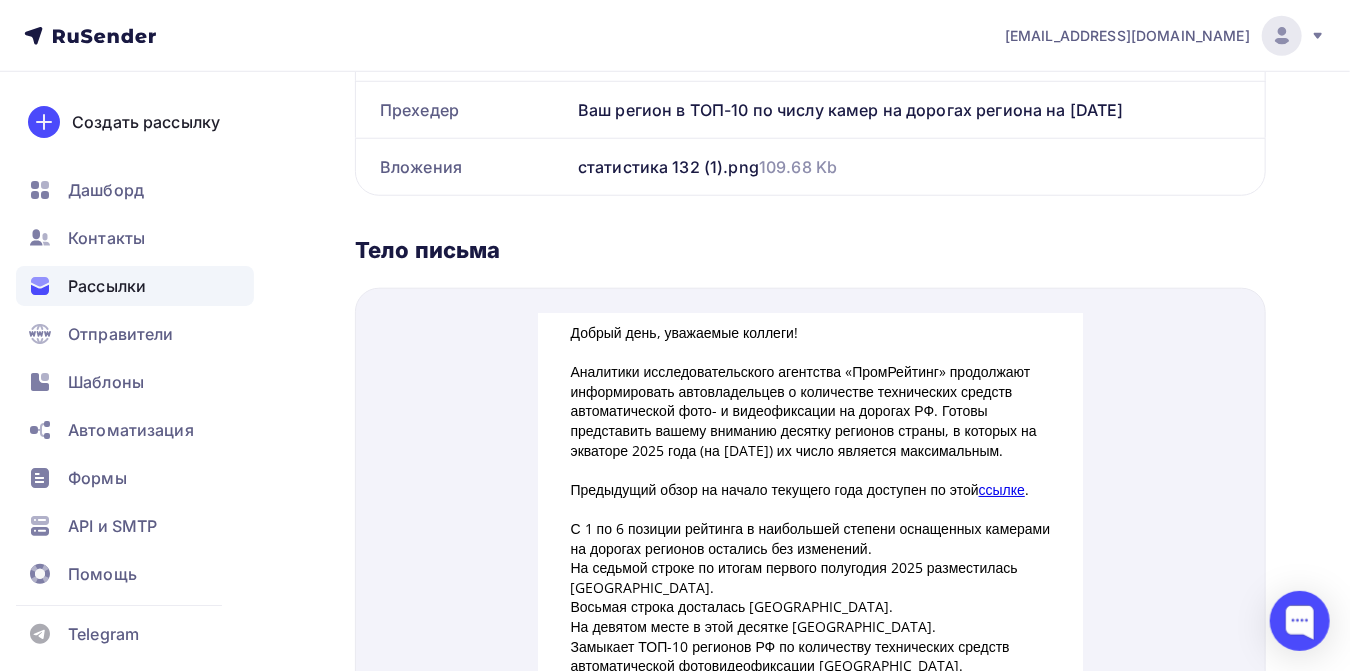 click on "Аналитики исследовательского агентства «ПромРейтинг» продолжают информировать автовладельцев о количестве технических средств автоматической фото- и видеофиксации на дорогах РФ. Готовы представить вашему вниманию десятку регионов страны, в которых на экваторе 2025 года (на 01.07.2025) их число является максимальным." at bounding box center (810, 387) 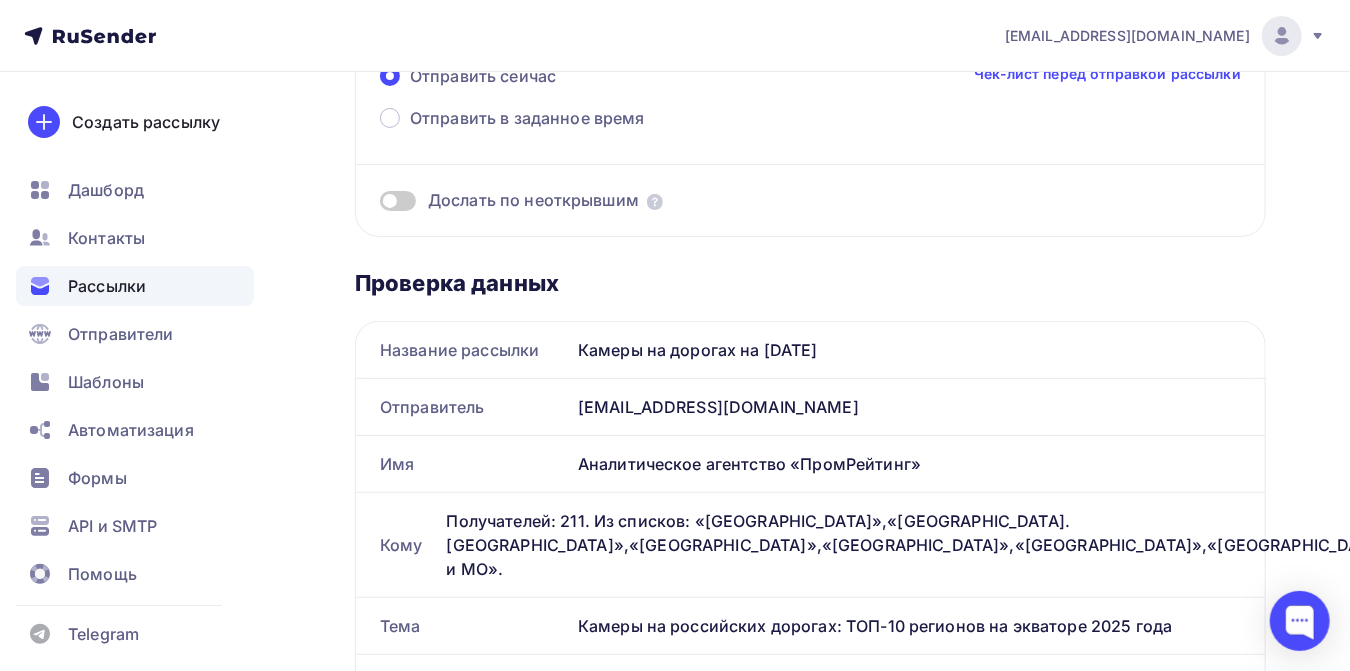 scroll, scrollTop: 0, scrollLeft: 0, axis: both 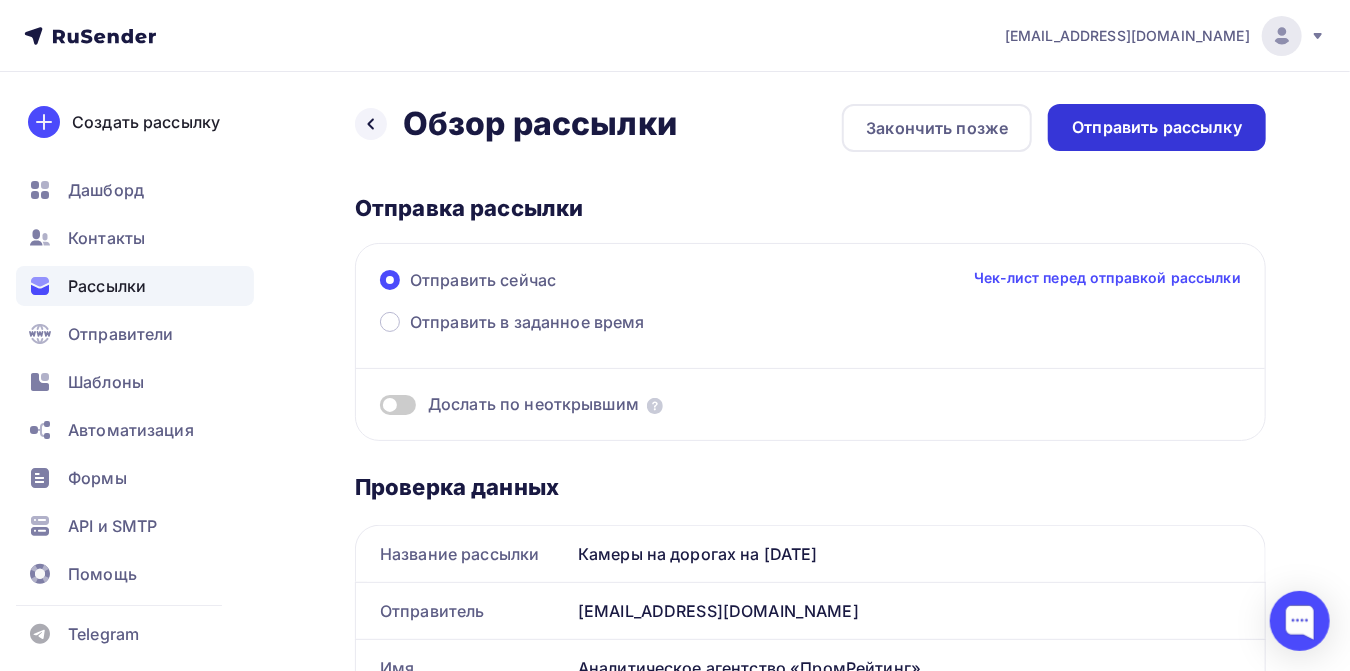 click on "Отправить рассылку" at bounding box center (1157, 127) 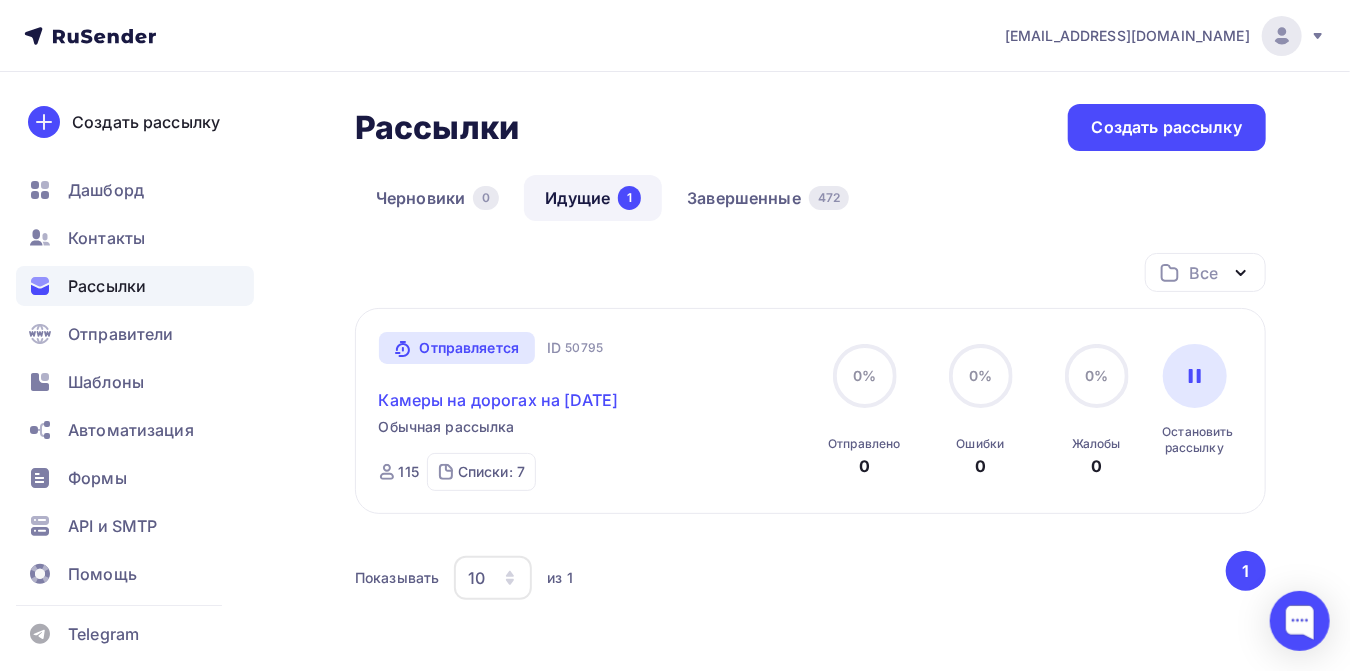 click on "Камеры на дорогах на [DATE]" at bounding box center [499, 400] 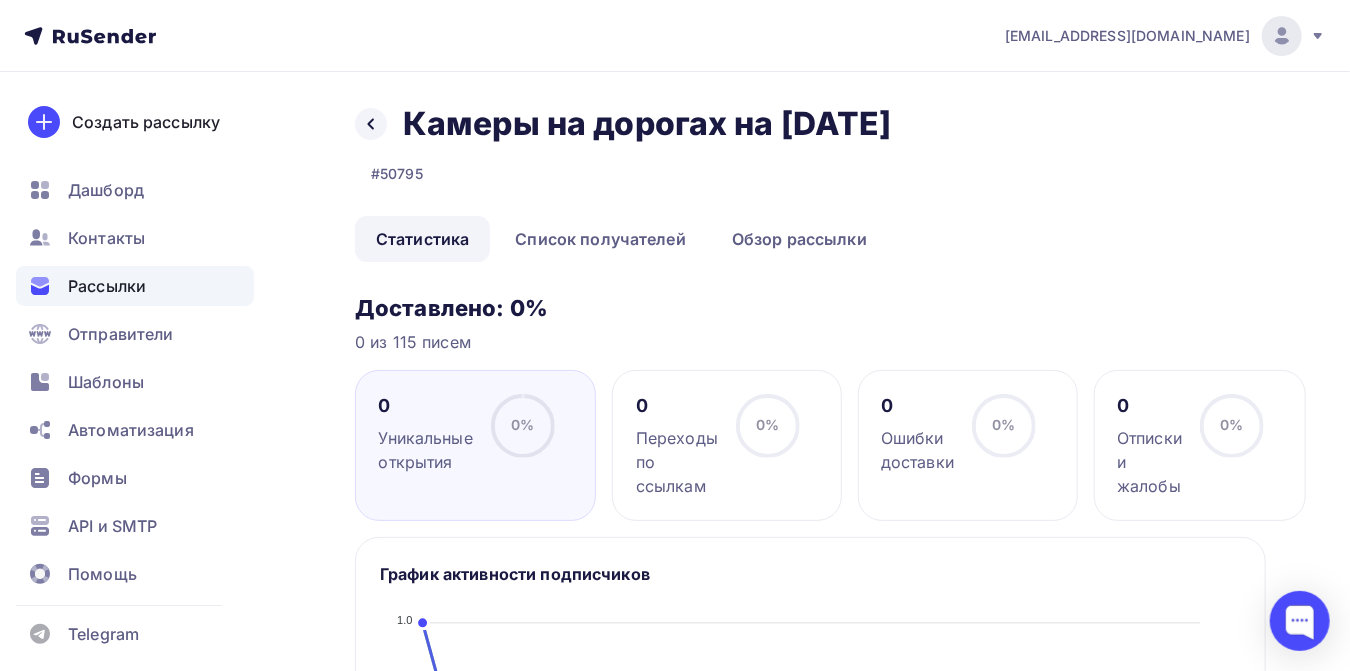 drag, startPoint x: 407, startPoint y: 128, endPoint x: 958, endPoint y: 140, distance: 551.1307 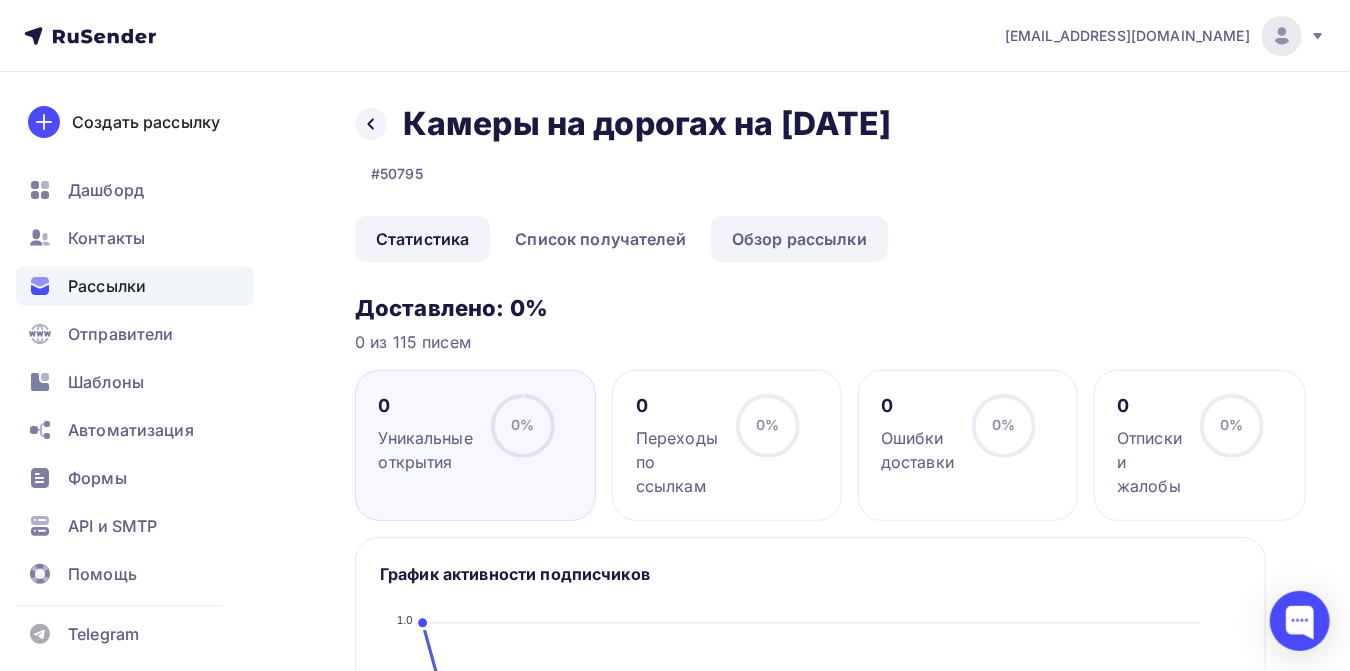 click on "Обзор рассылки" at bounding box center [799, 239] 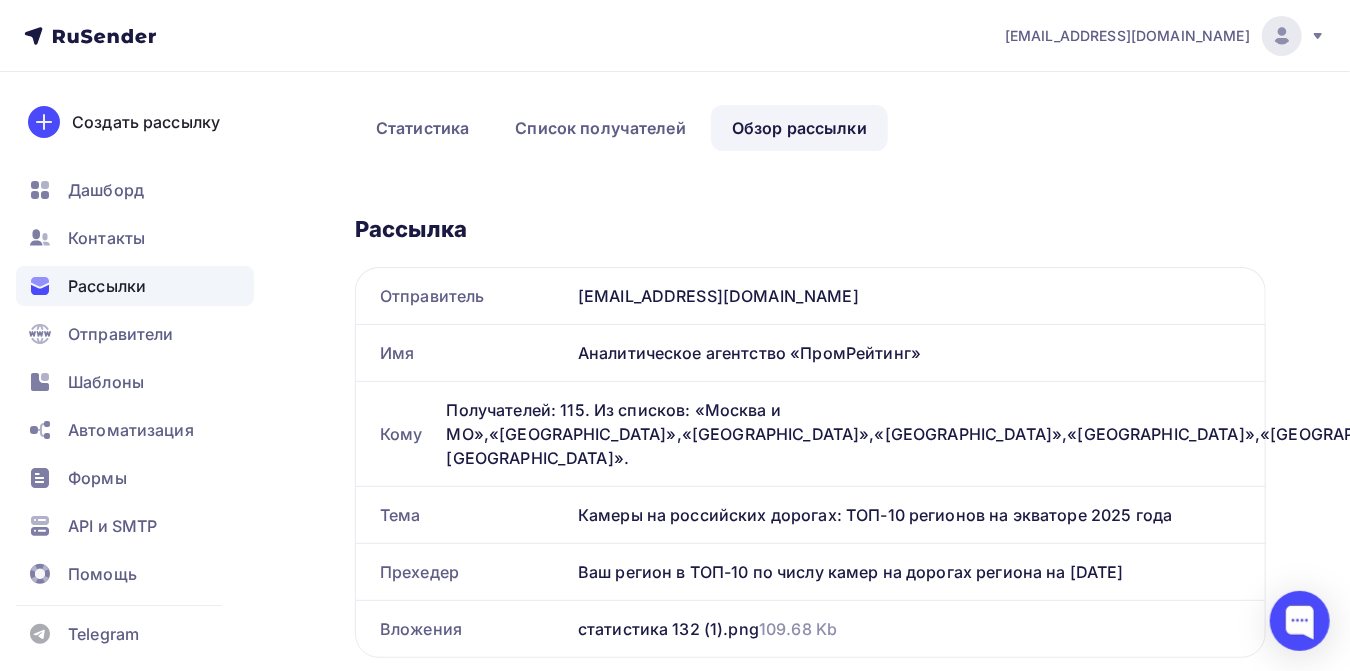 scroll, scrollTop: 222, scrollLeft: 0, axis: vertical 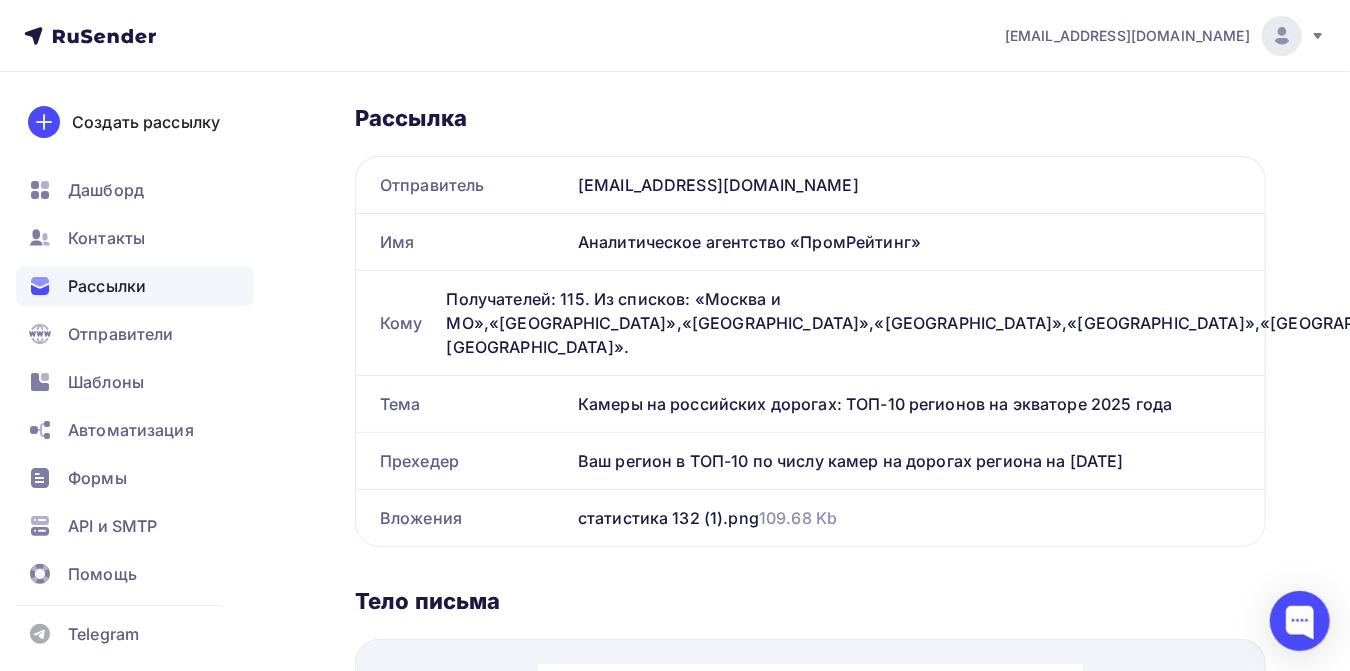 drag, startPoint x: 578, startPoint y: 455, endPoint x: 1174, endPoint y: 460, distance: 596.021 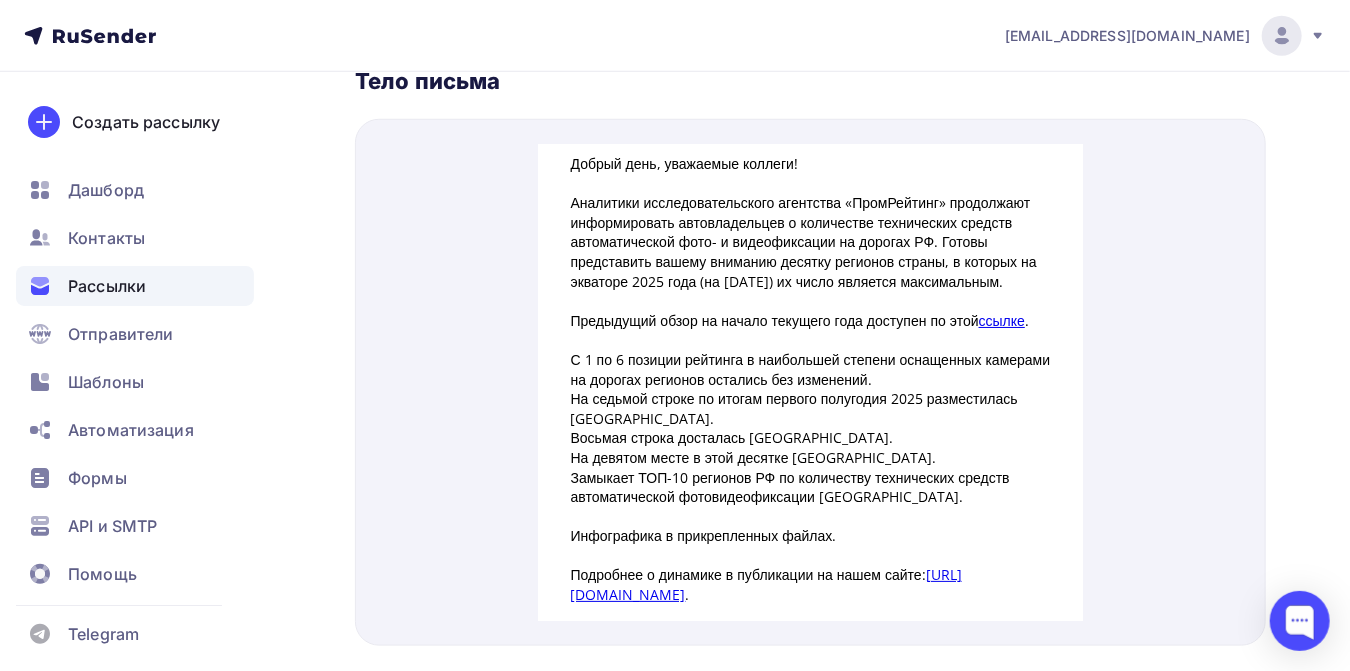 scroll, scrollTop: 777, scrollLeft: 0, axis: vertical 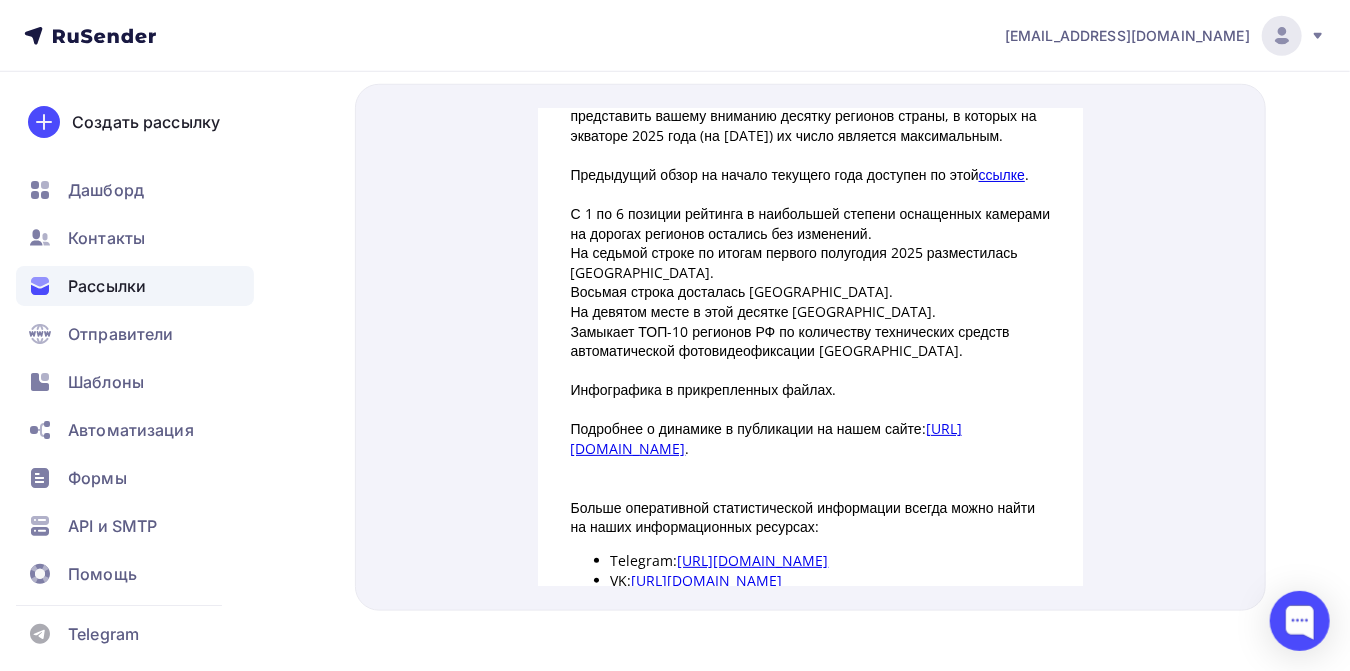 drag, startPoint x: 561, startPoint y: 135, endPoint x: 980, endPoint y: 371, distance: 480.89188 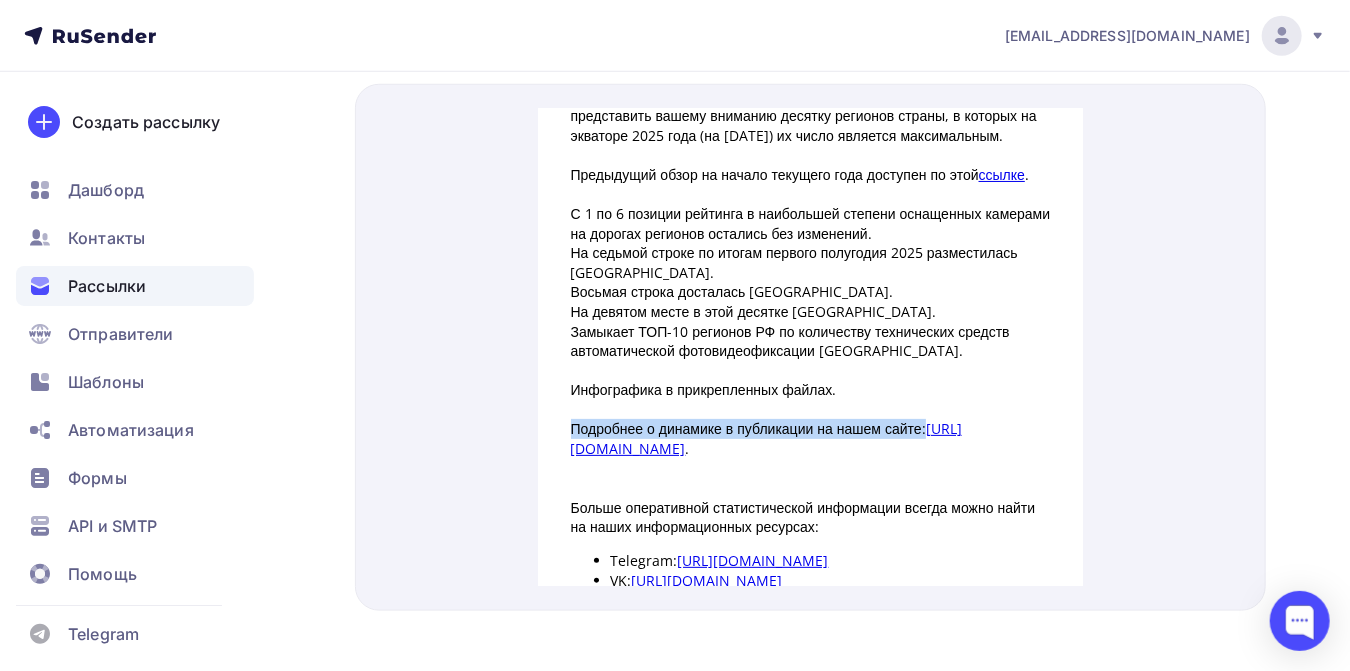 drag, startPoint x: 560, startPoint y: 439, endPoint x: 934, endPoint y: 447, distance: 374.08554 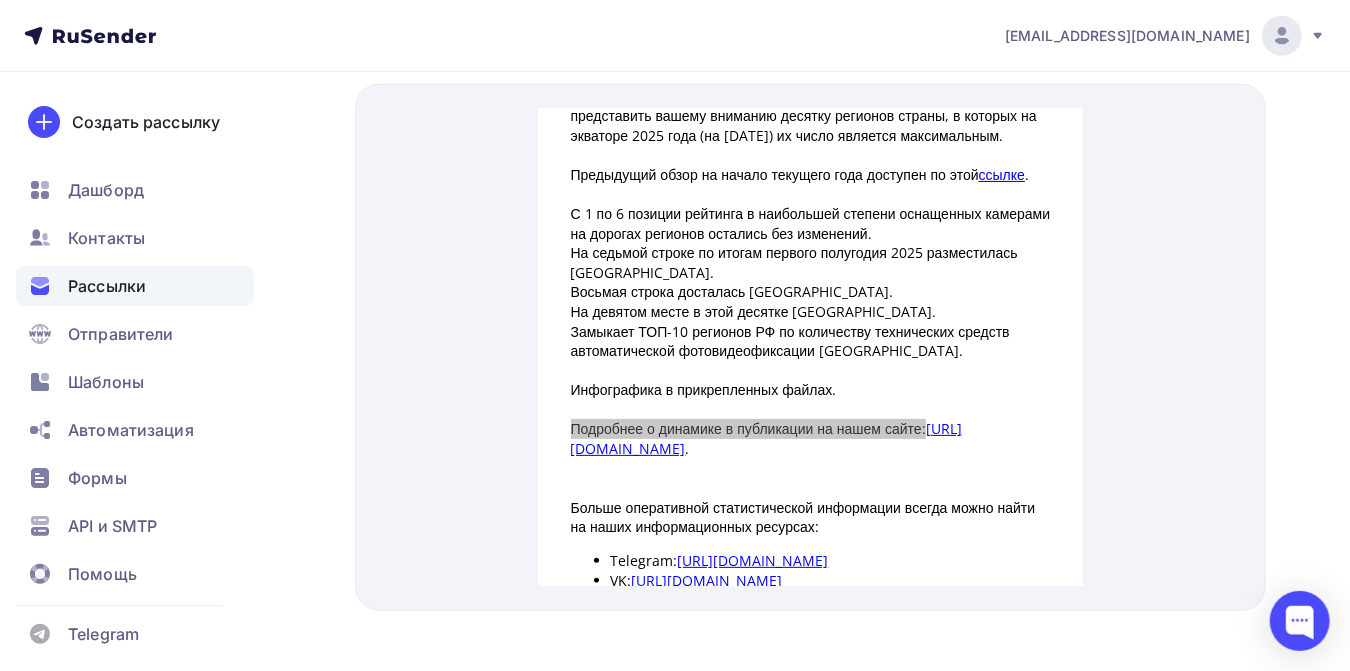 click on "Рассылки" at bounding box center [107, 286] 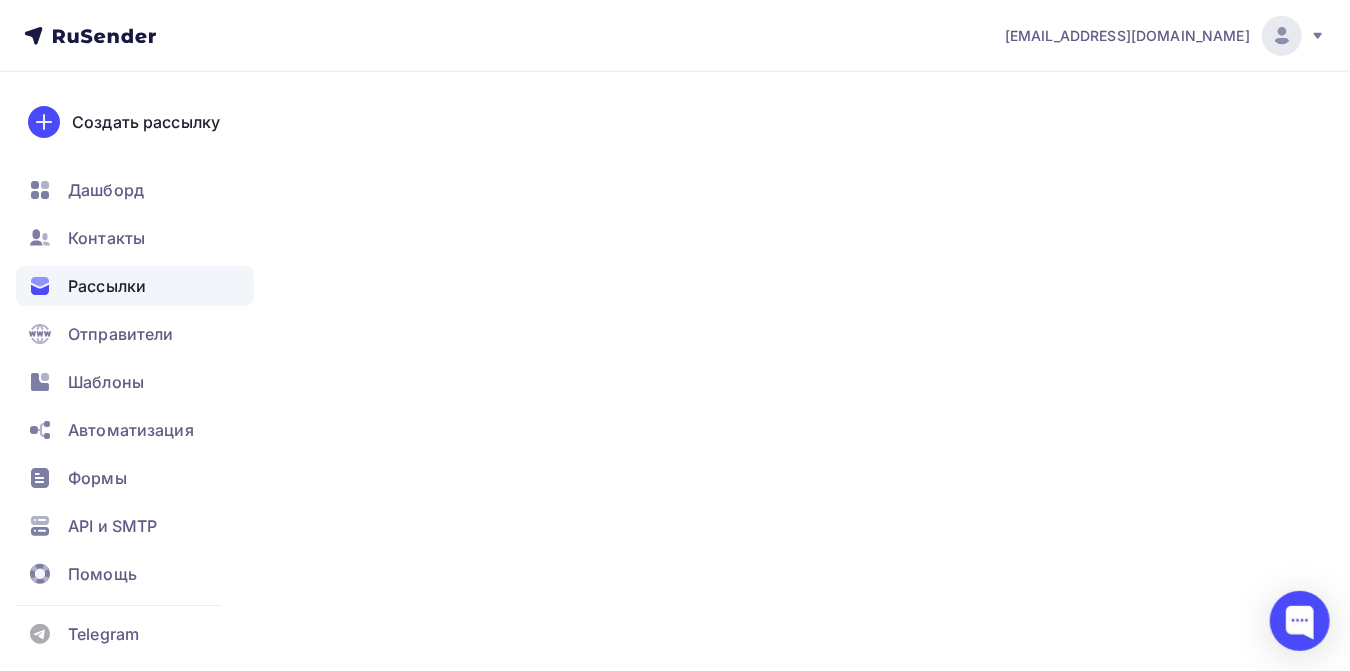 scroll, scrollTop: 0, scrollLeft: 0, axis: both 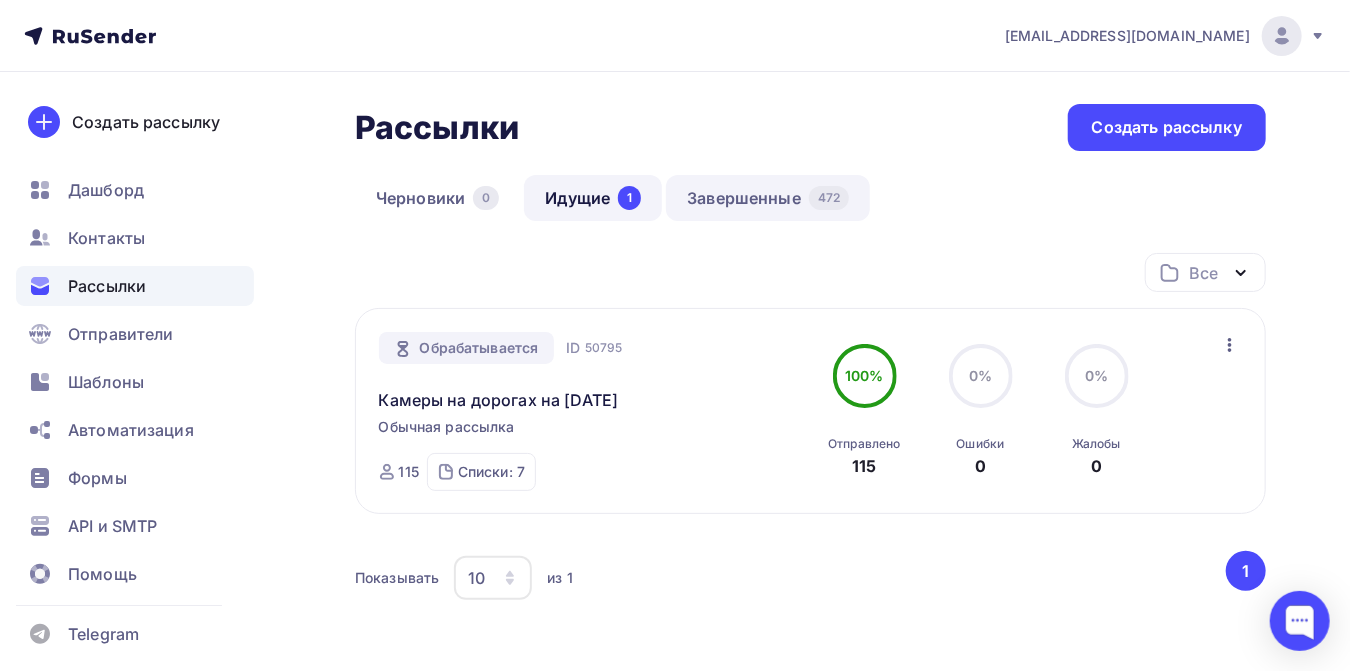 click on "Завершенные
472" at bounding box center (768, 198) 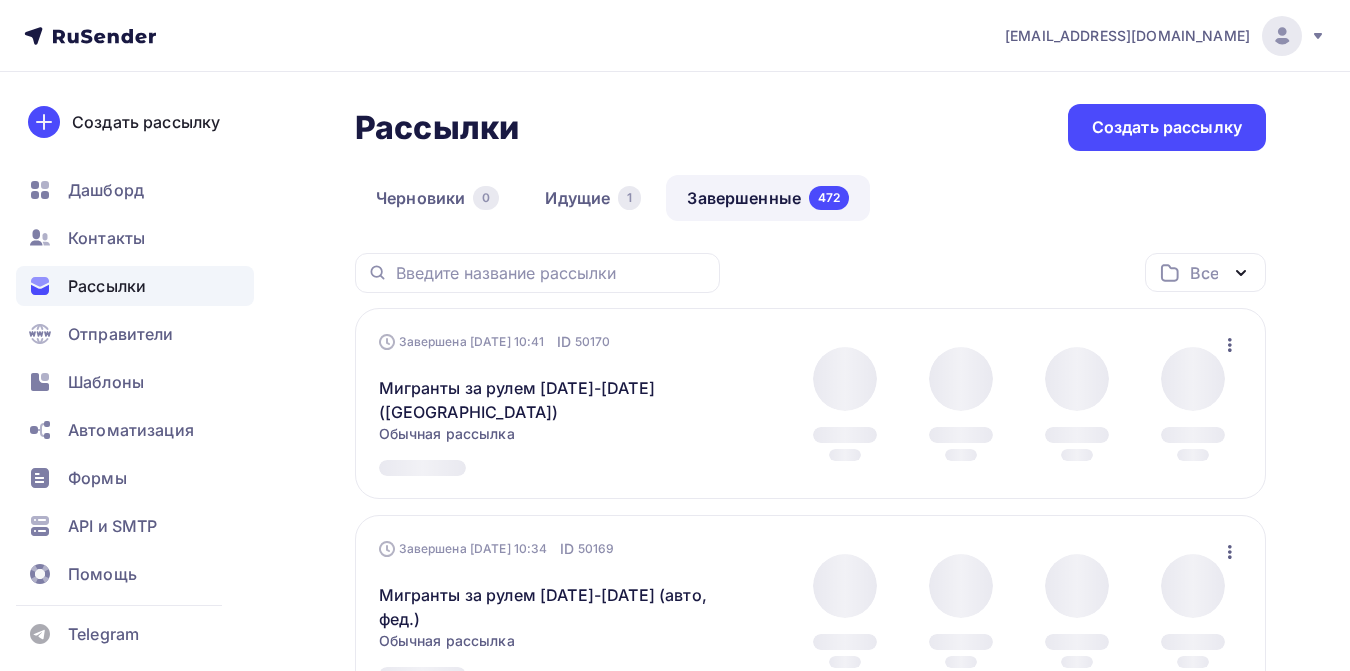 scroll, scrollTop: 0, scrollLeft: 0, axis: both 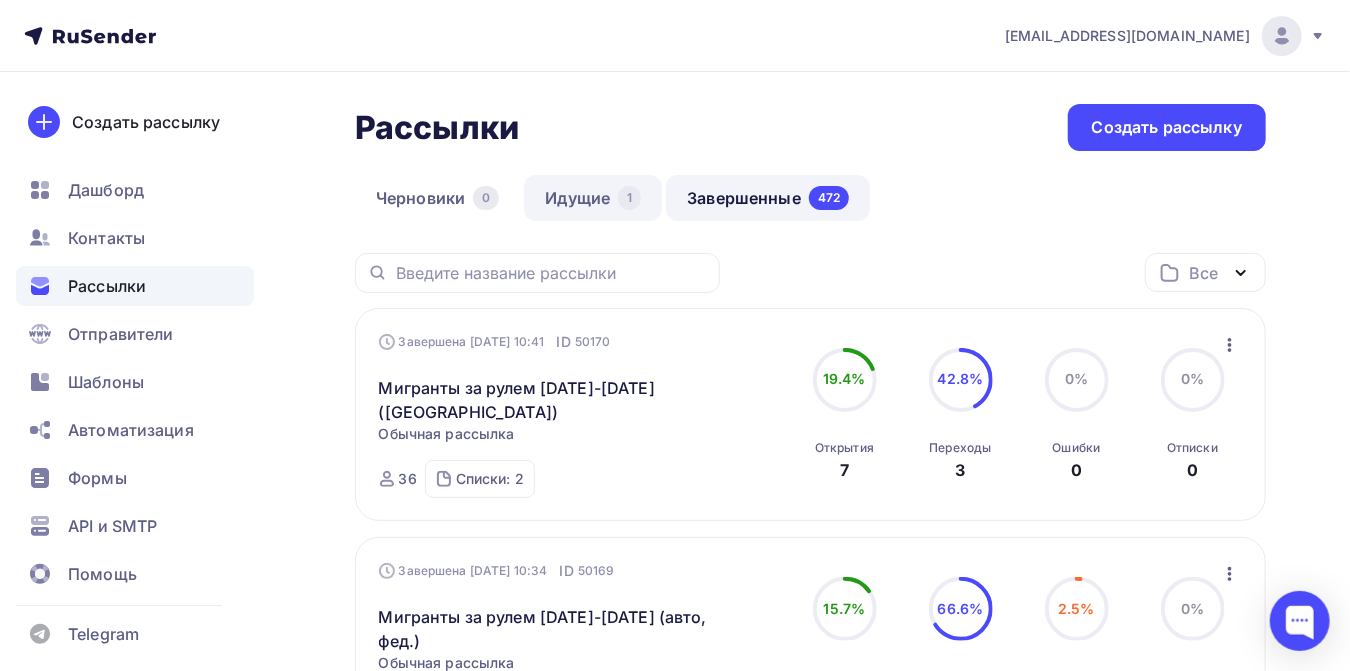 click on "Идущие
1" at bounding box center [593, 198] 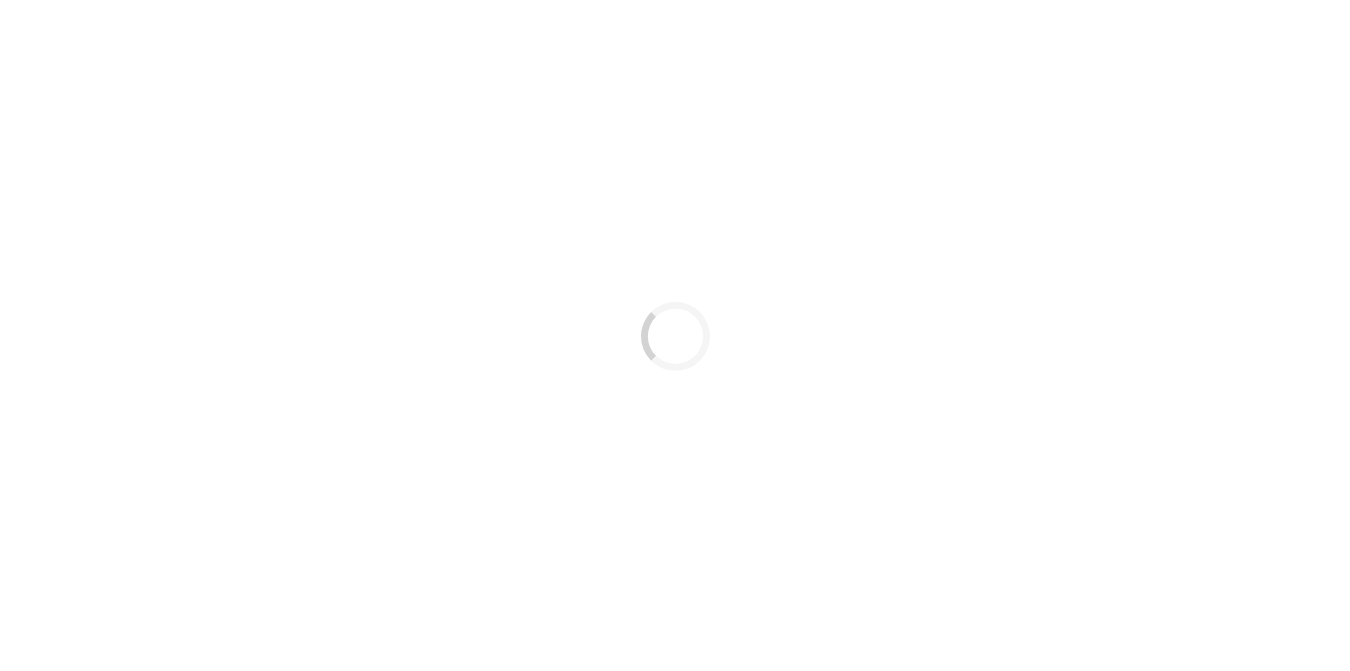 scroll, scrollTop: 0, scrollLeft: 0, axis: both 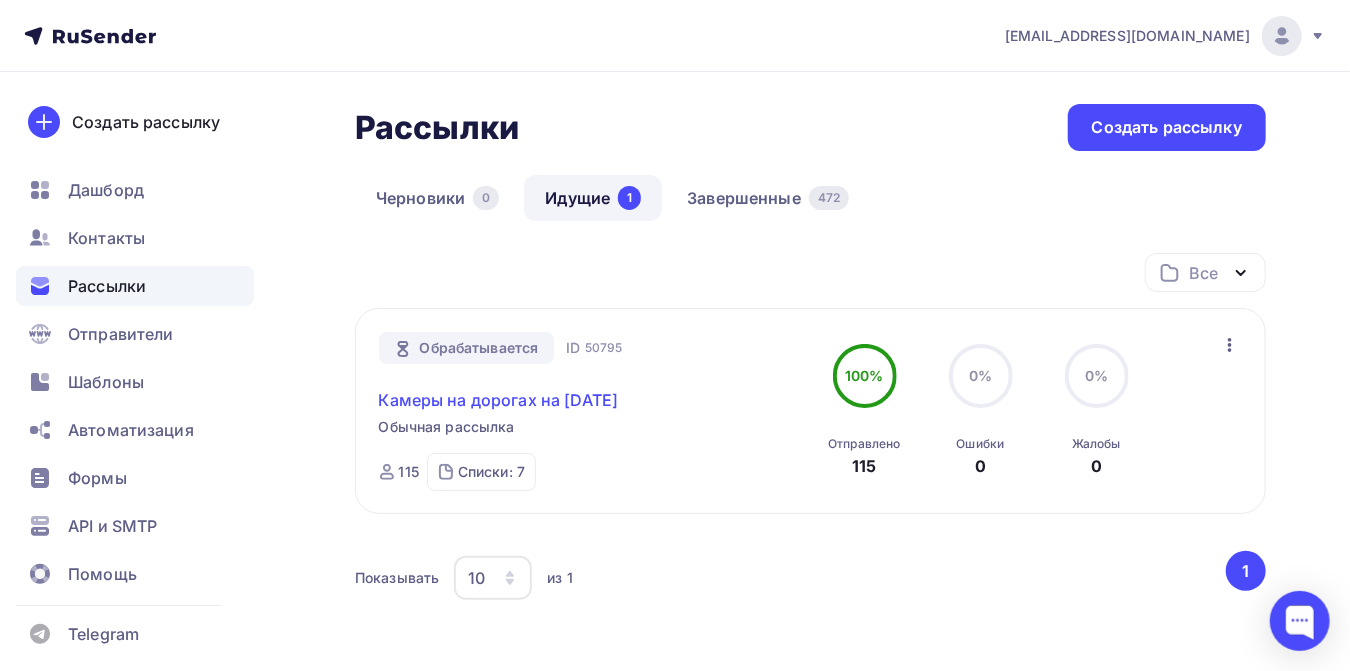 click on "Камеры на дорогах на [DATE]" at bounding box center [499, 400] 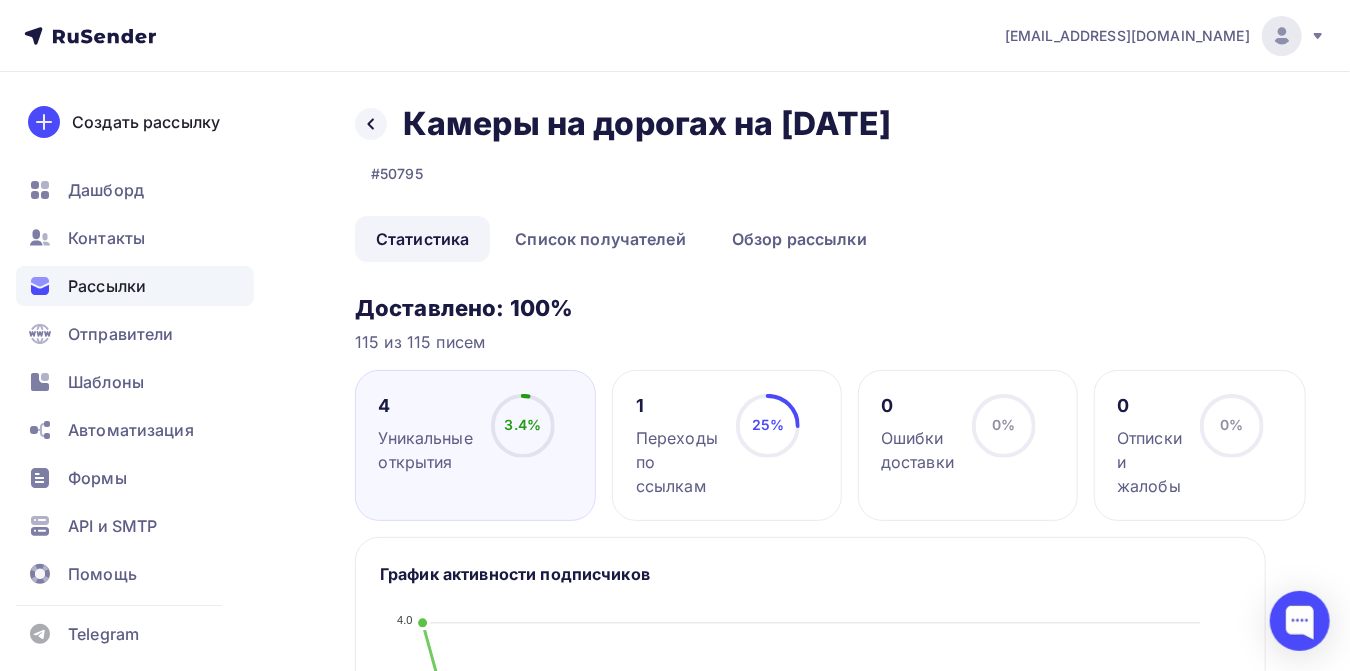 click on "Рассылки" at bounding box center [107, 286] 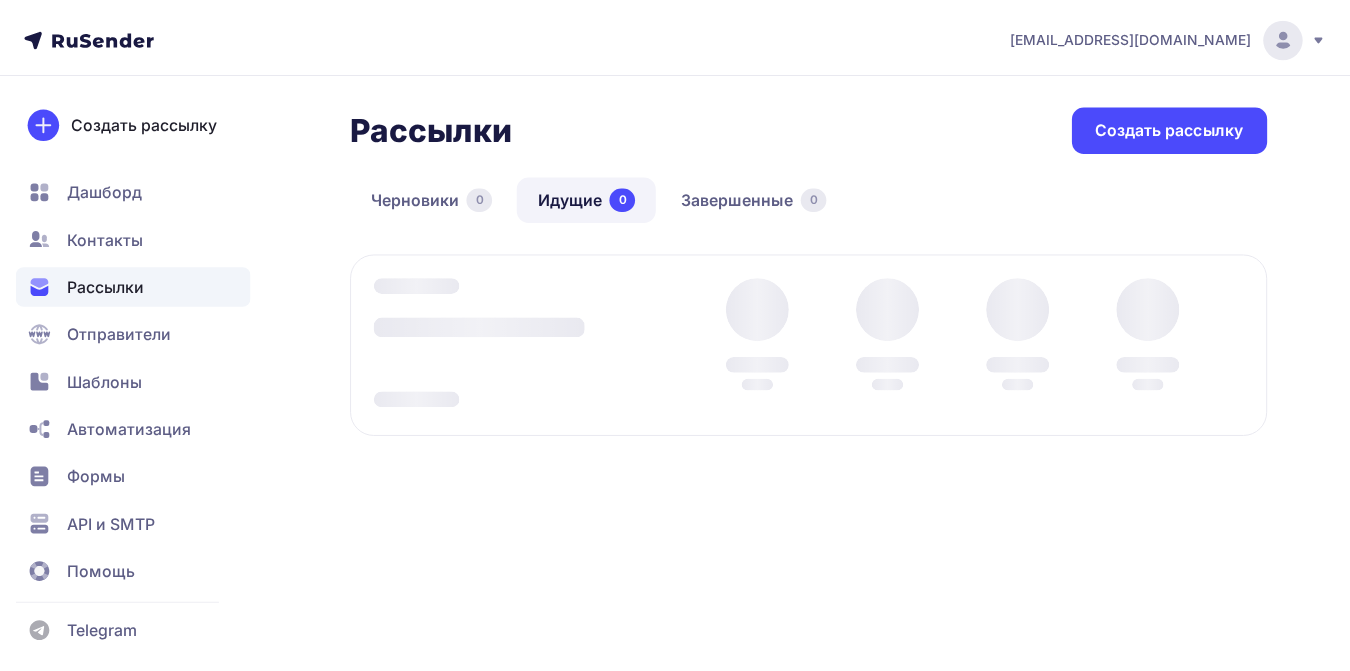 scroll, scrollTop: 0, scrollLeft: 0, axis: both 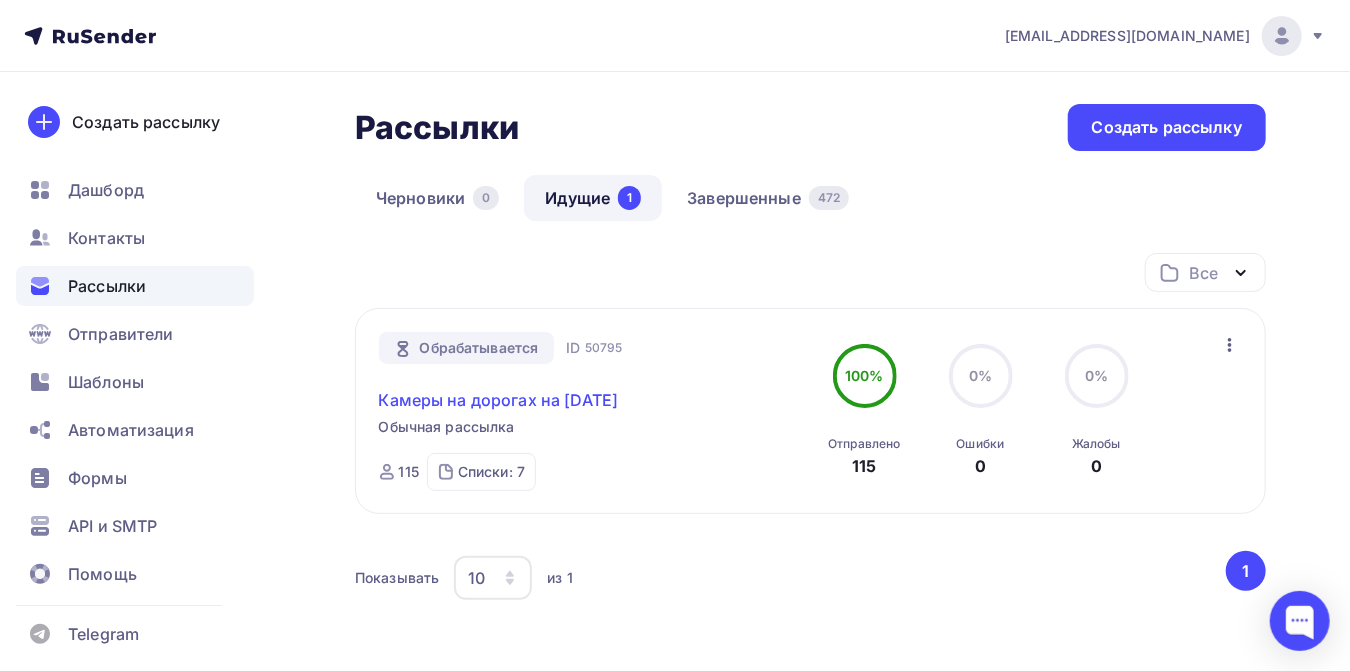 click on "Камеры на дорогах на [DATE]" at bounding box center (499, 400) 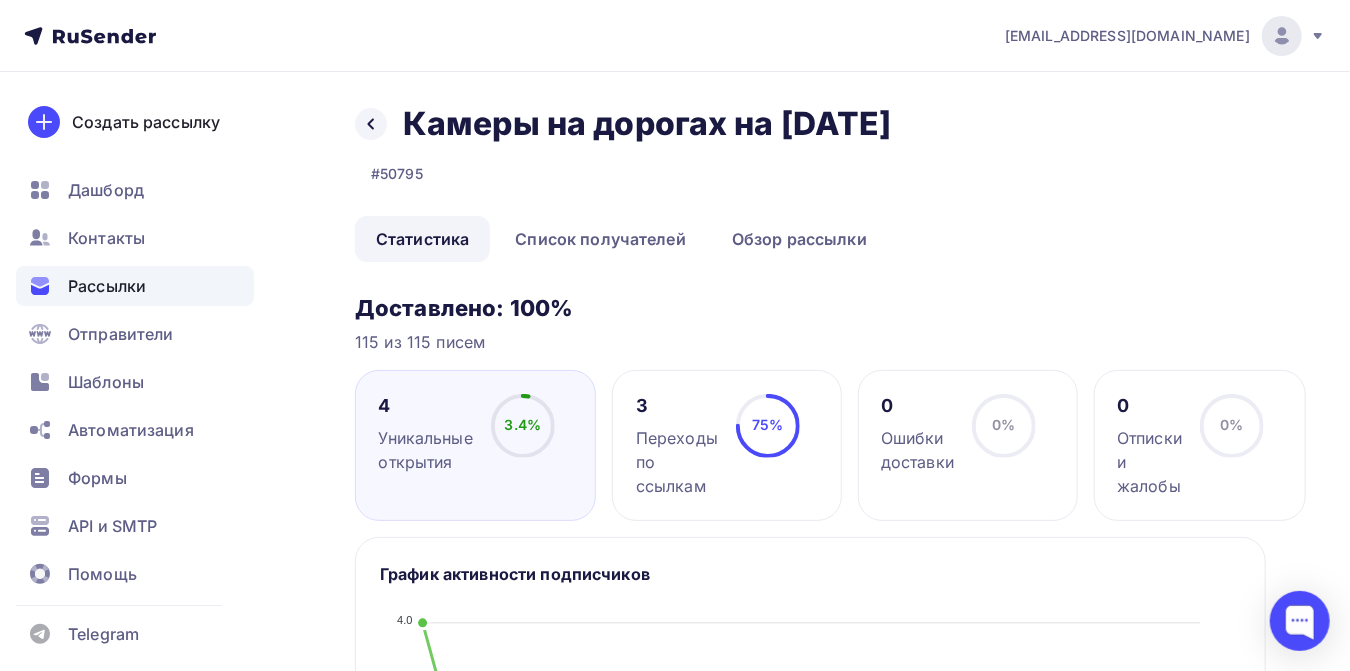 click on "Рассылки" at bounding box center (107, 286) 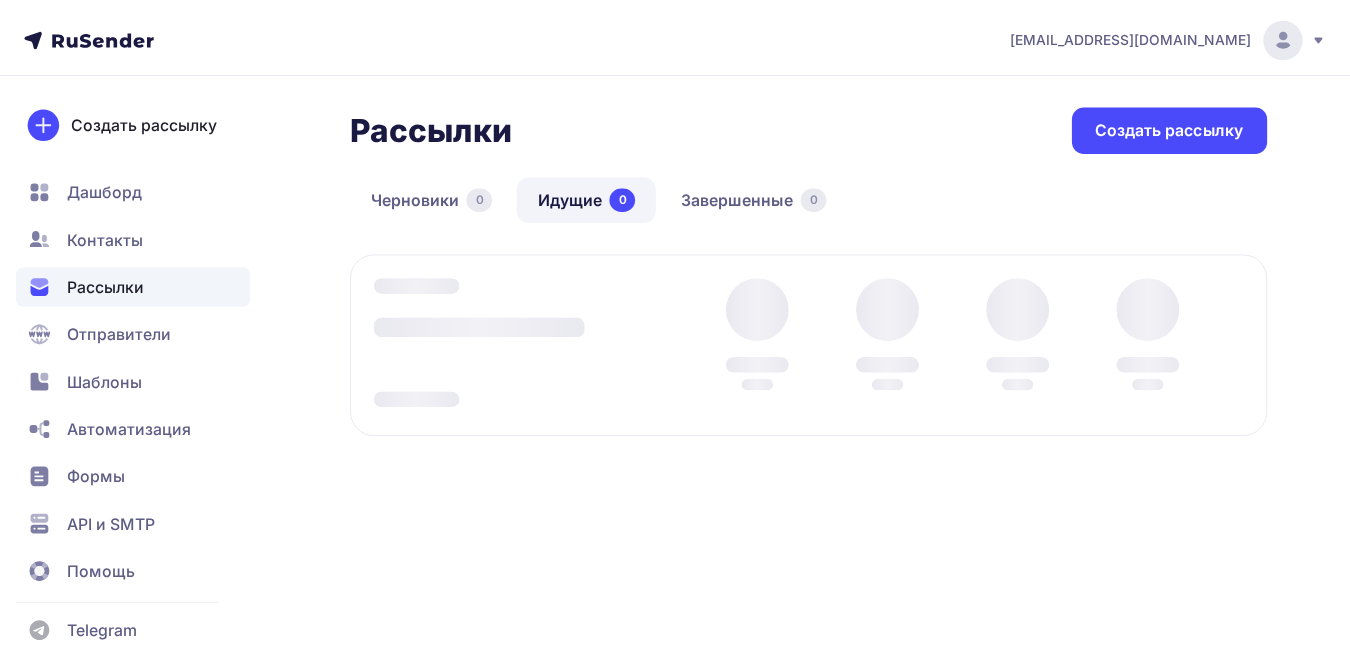 scroll, scrollTop: 0, scrollLeft: 0, axis: both 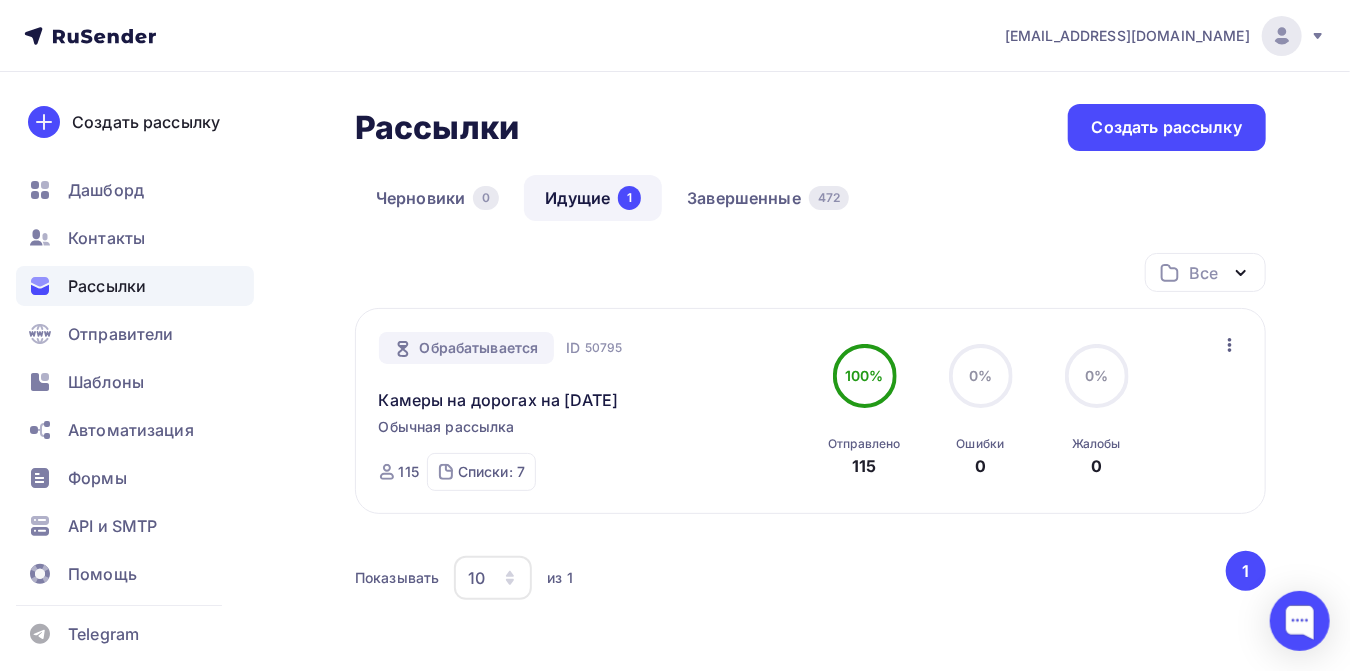 click 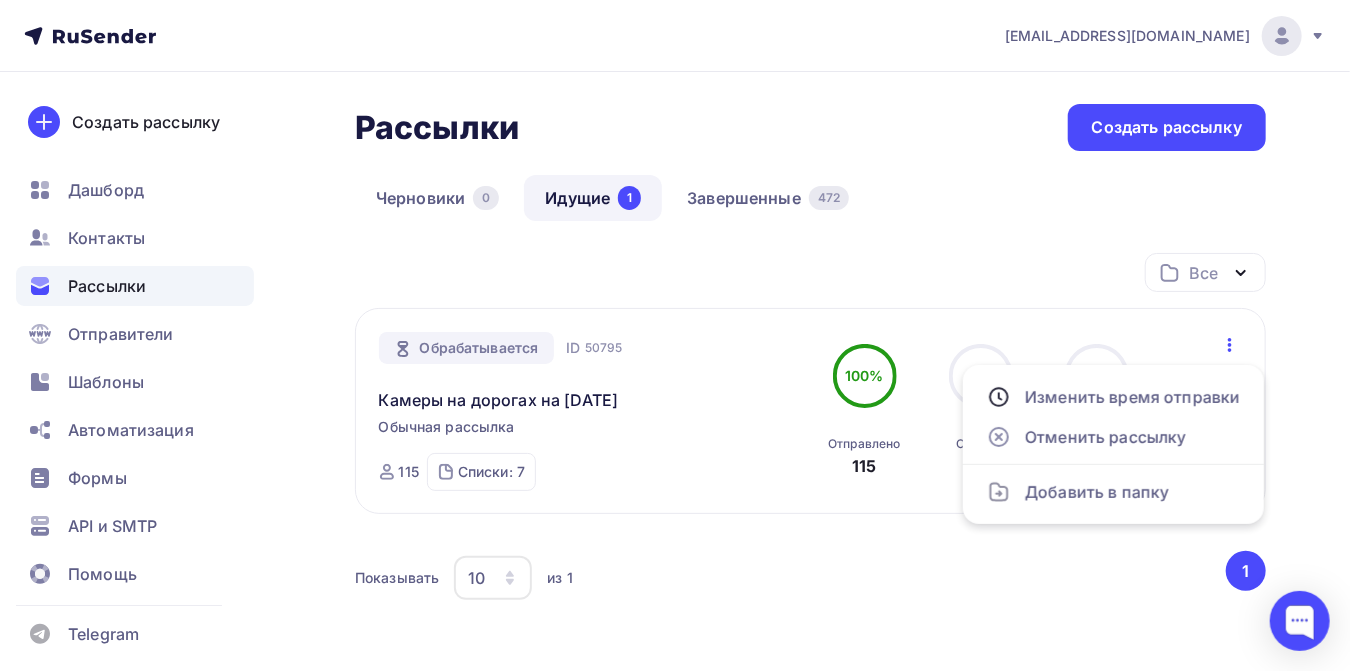 click on "Показывать
10
10
20
50
100
из 1" at bounding box center [789, 578] 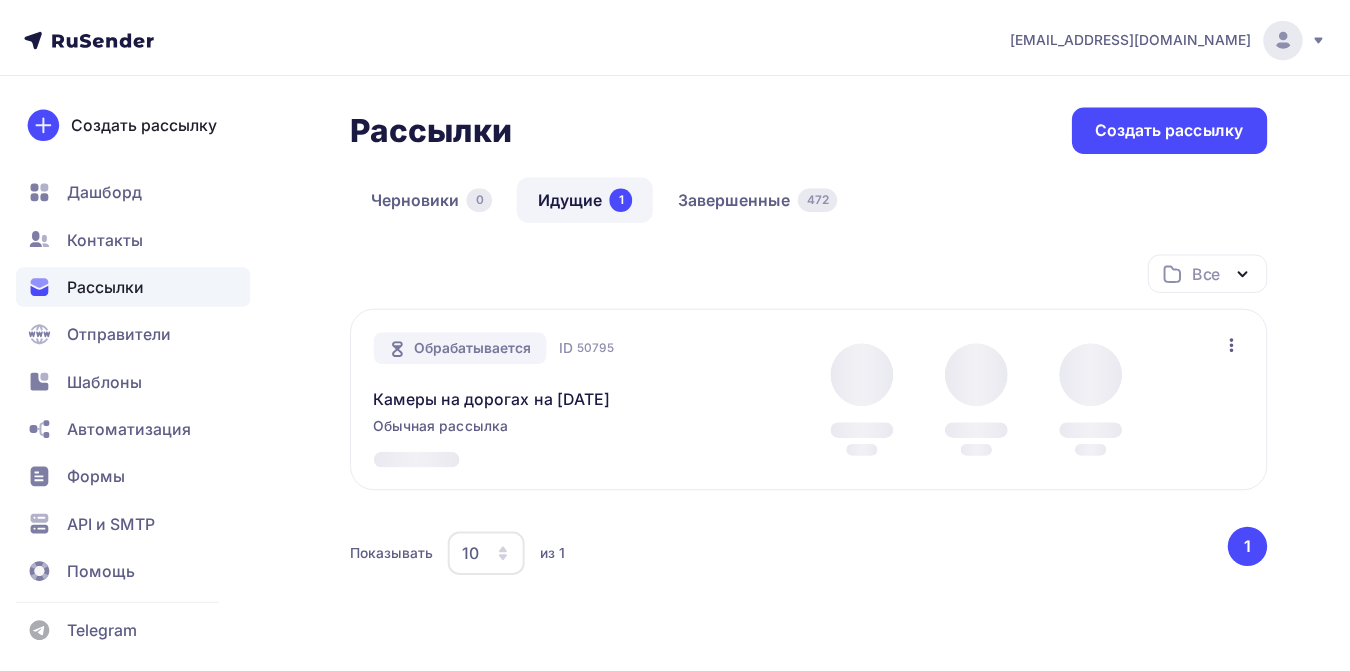 scroll, scrollTop: 0, scrollLeft: 0, axis: both 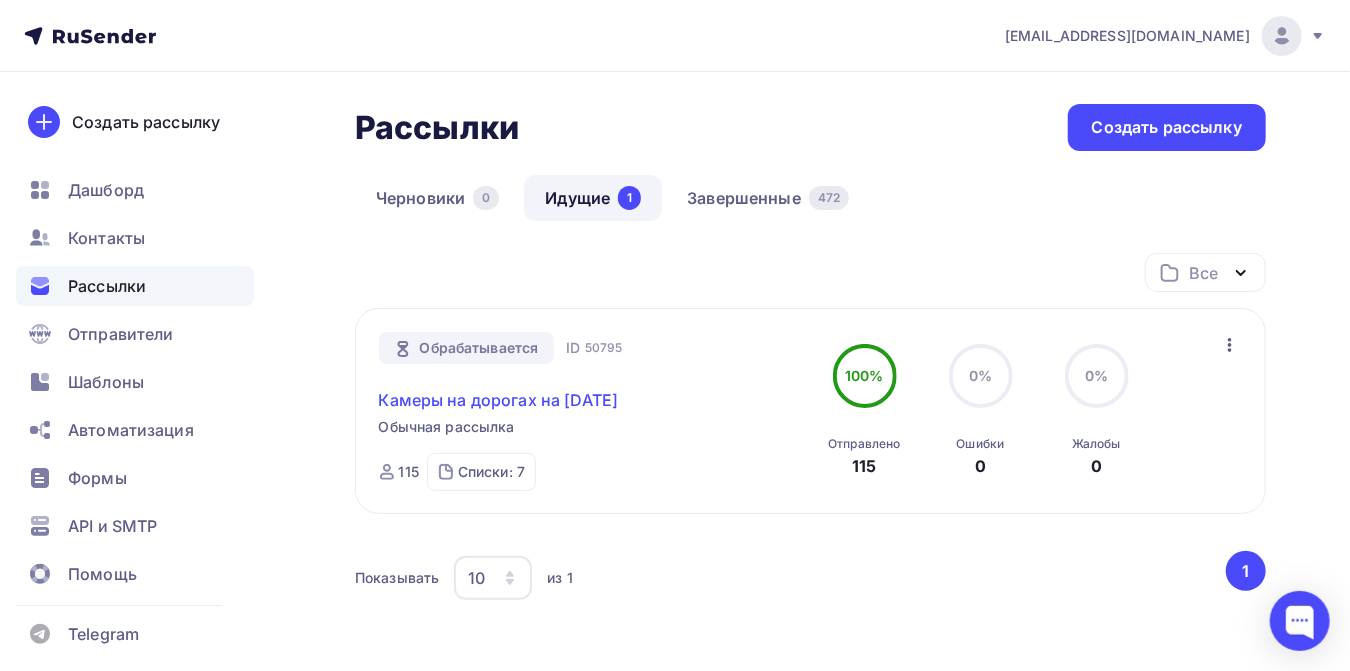 click on "Камеры на дорогах на [DATE]" at bounding box center (499, 400) 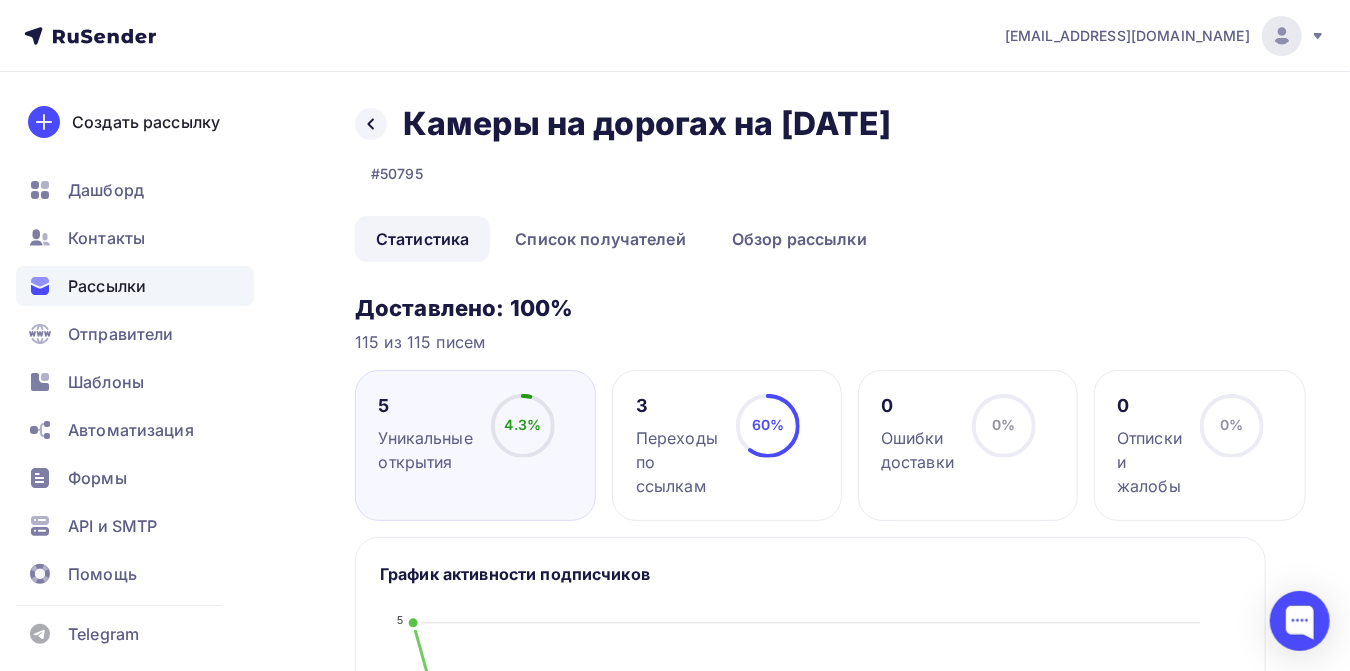 click on "Рассылки" at bounding box center (107, 286) 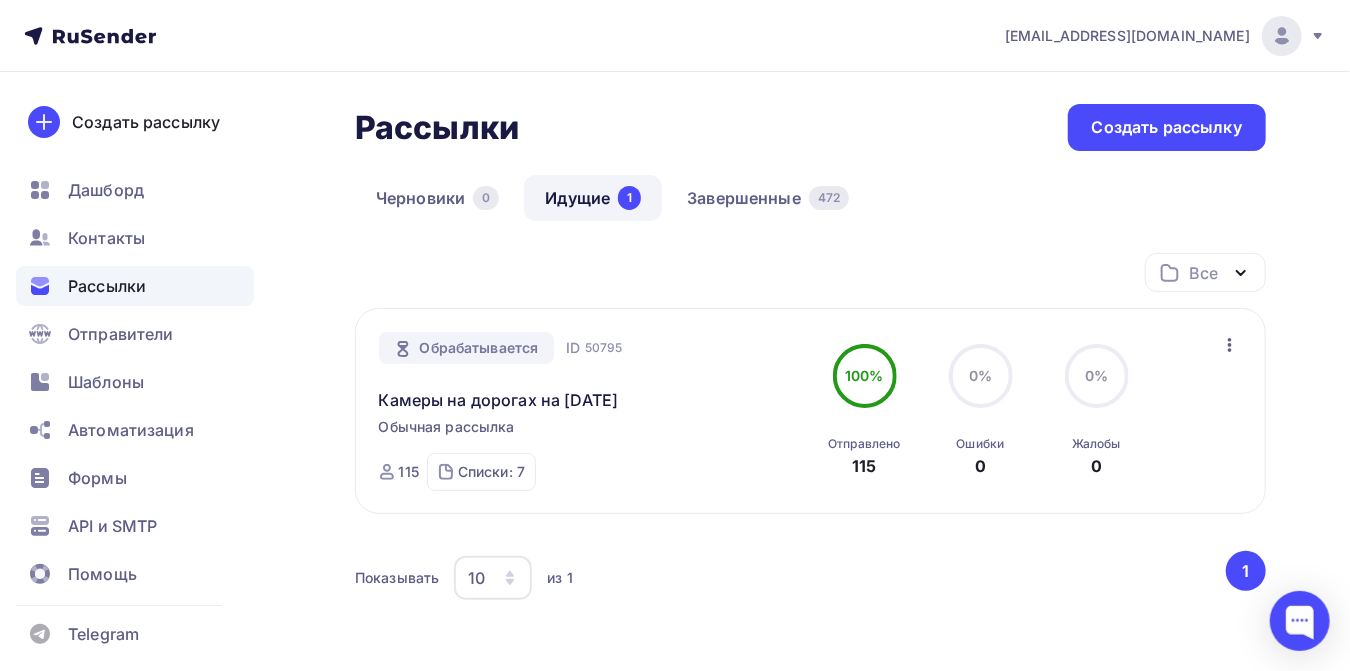 click 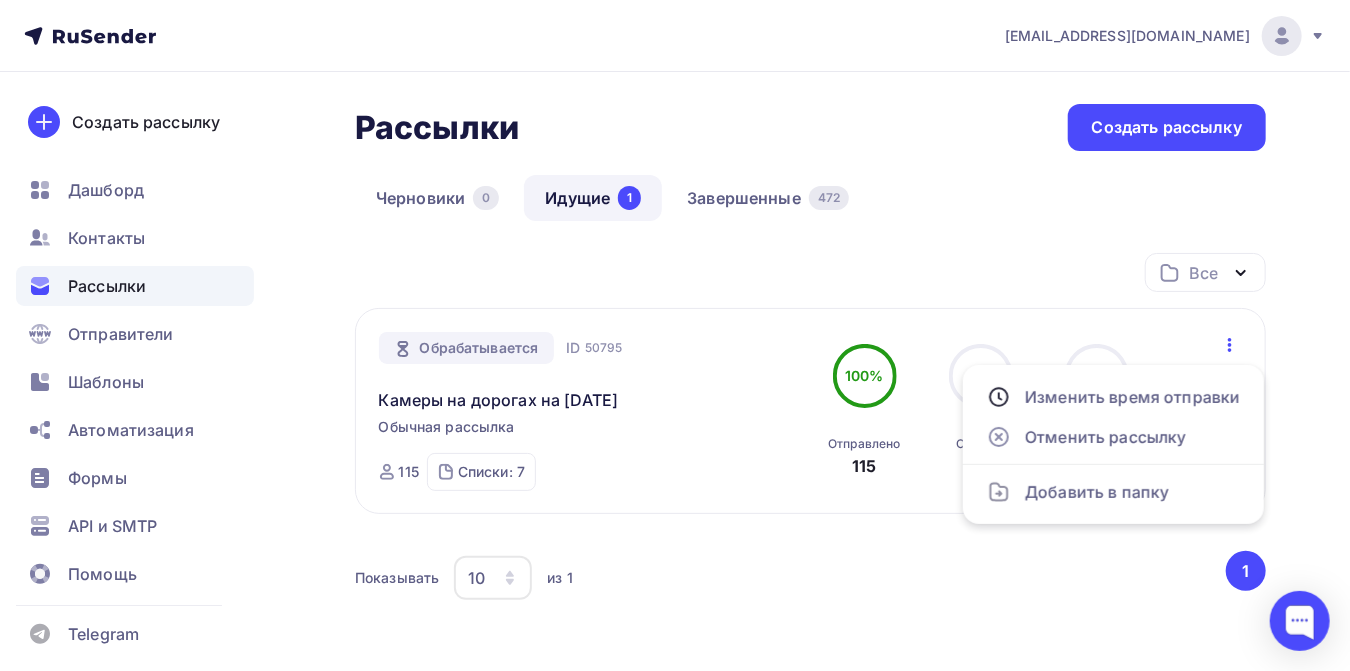 click on "Черновики
0
Идущие
1
Завершенные
472" at bounding box center (810, 214) 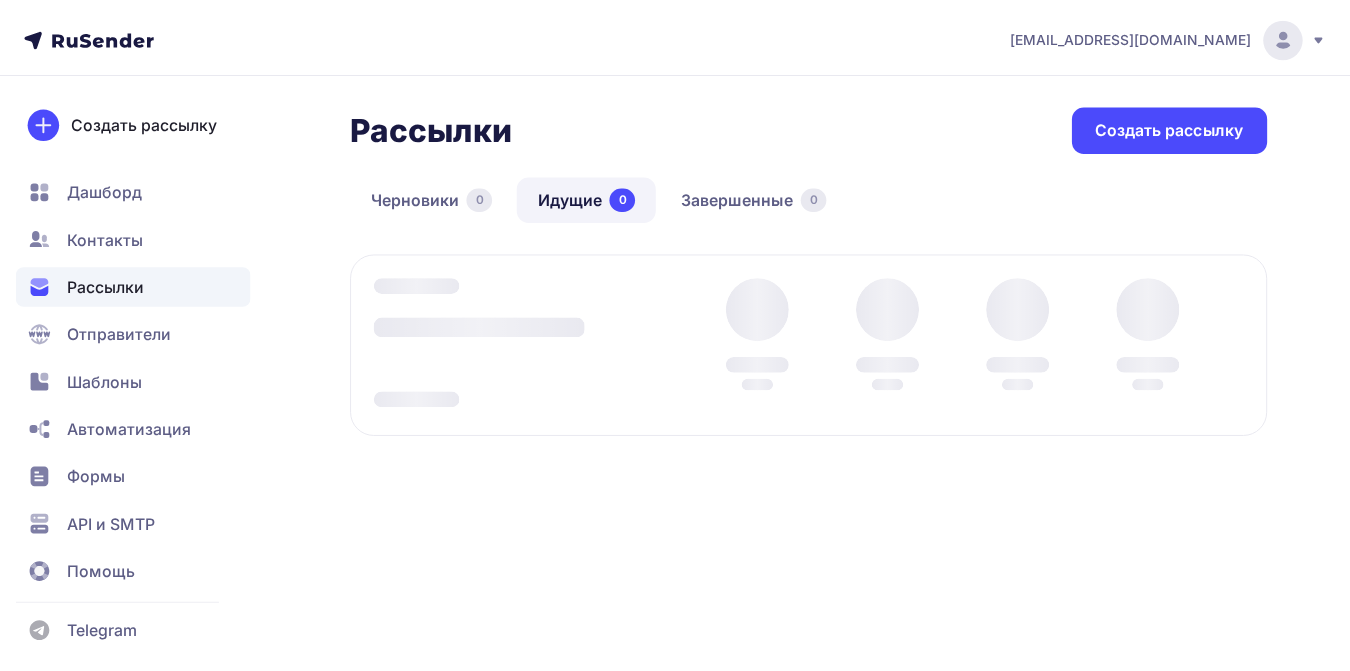 scroll, scrollTop: 0, scrollLeft: 0, axis: both 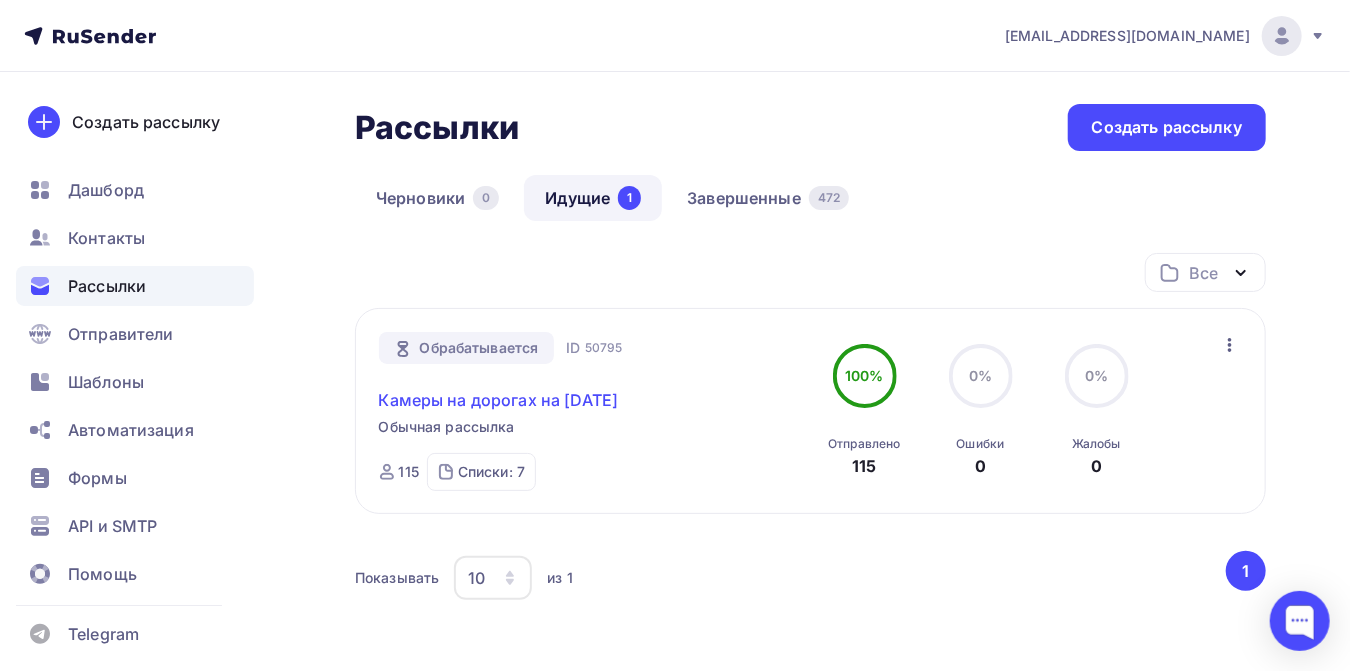 click on "Камеры на дорогах на [DATE]" at bounding box center (499, 400) 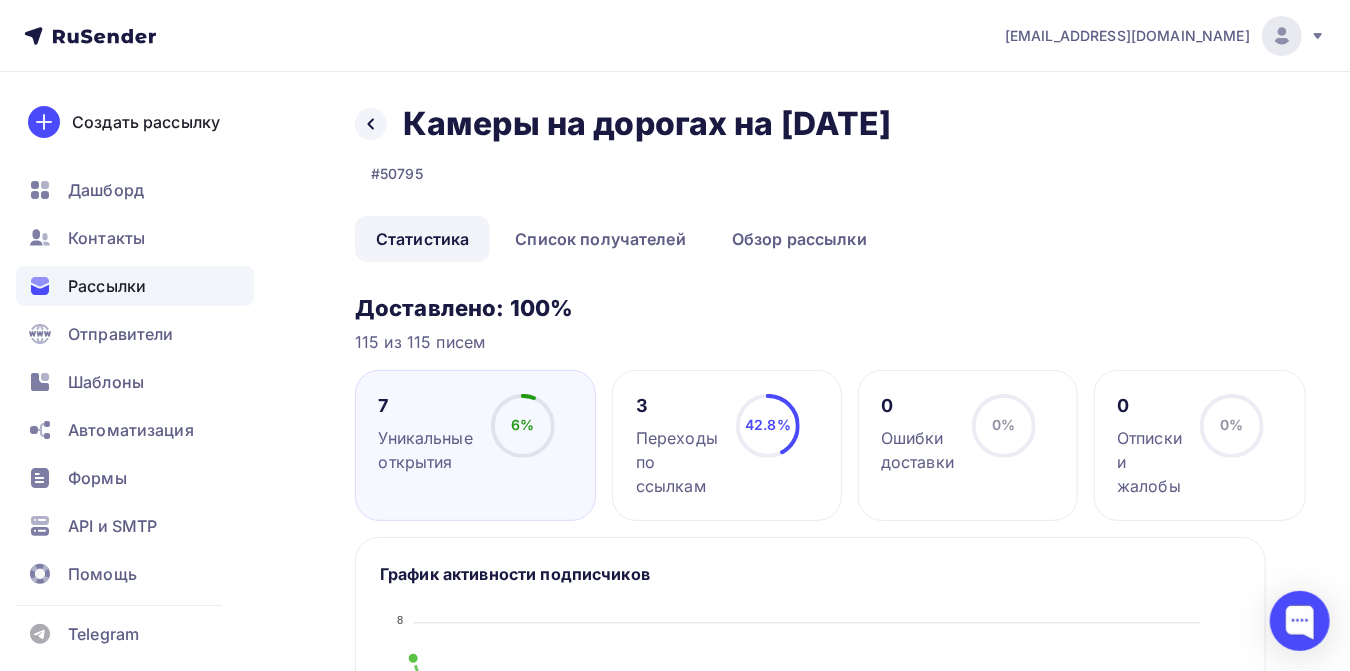 click on "Рассылки" at bounding box center [107, 286] 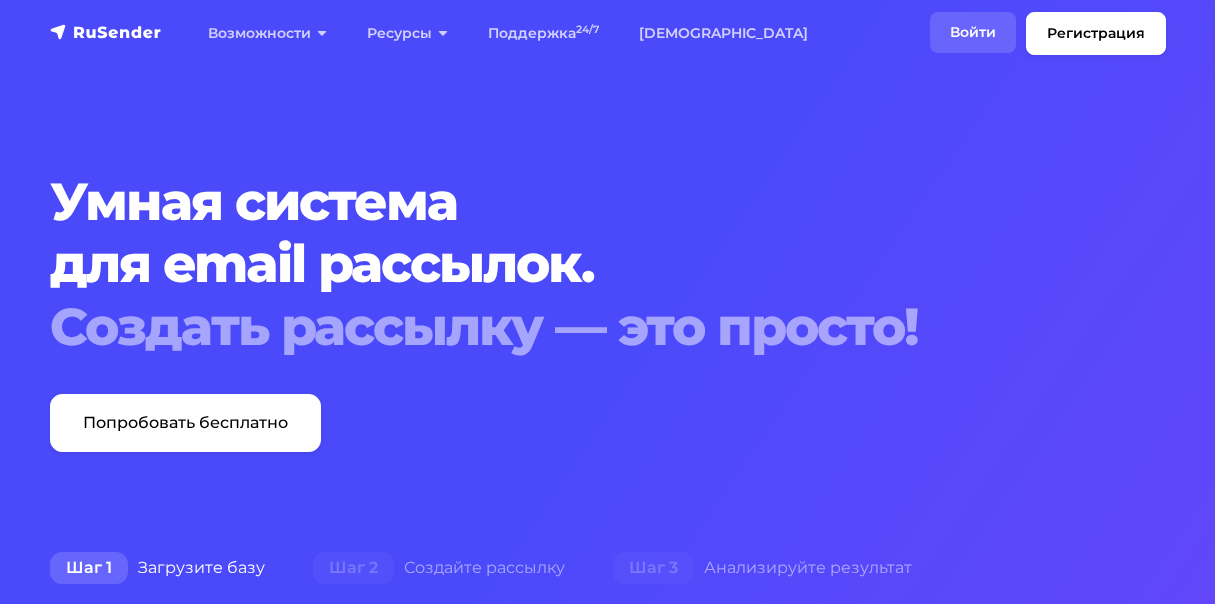 scroll, scrollTop: 0, scrollLeft: 0, axis: both 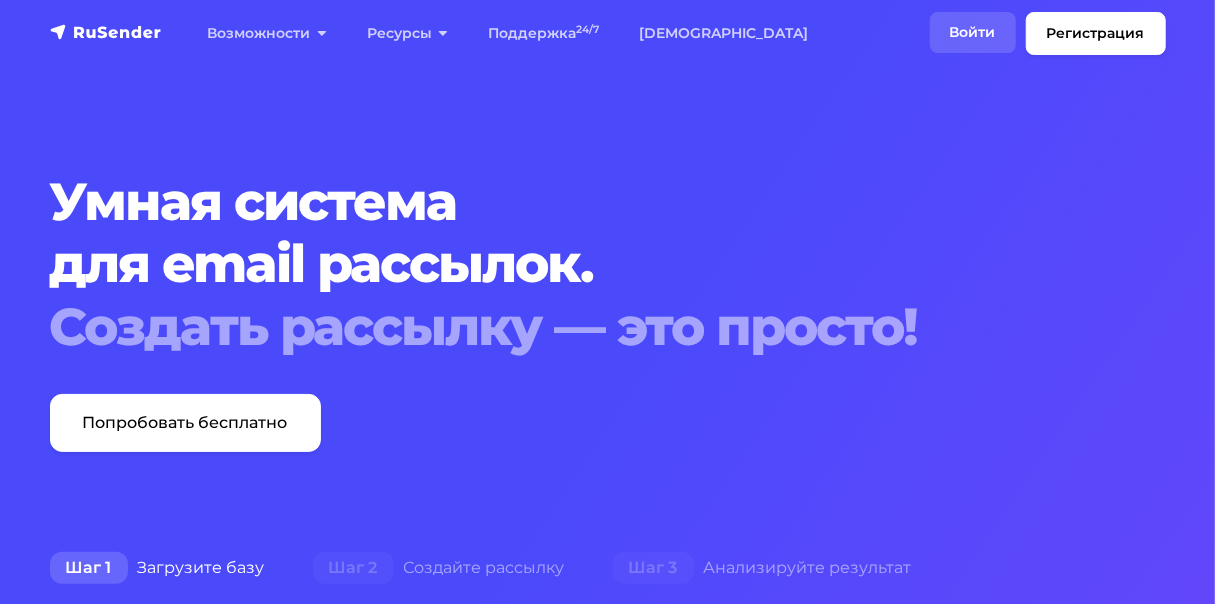 click on "Войти" at bounding box center [973, 32] 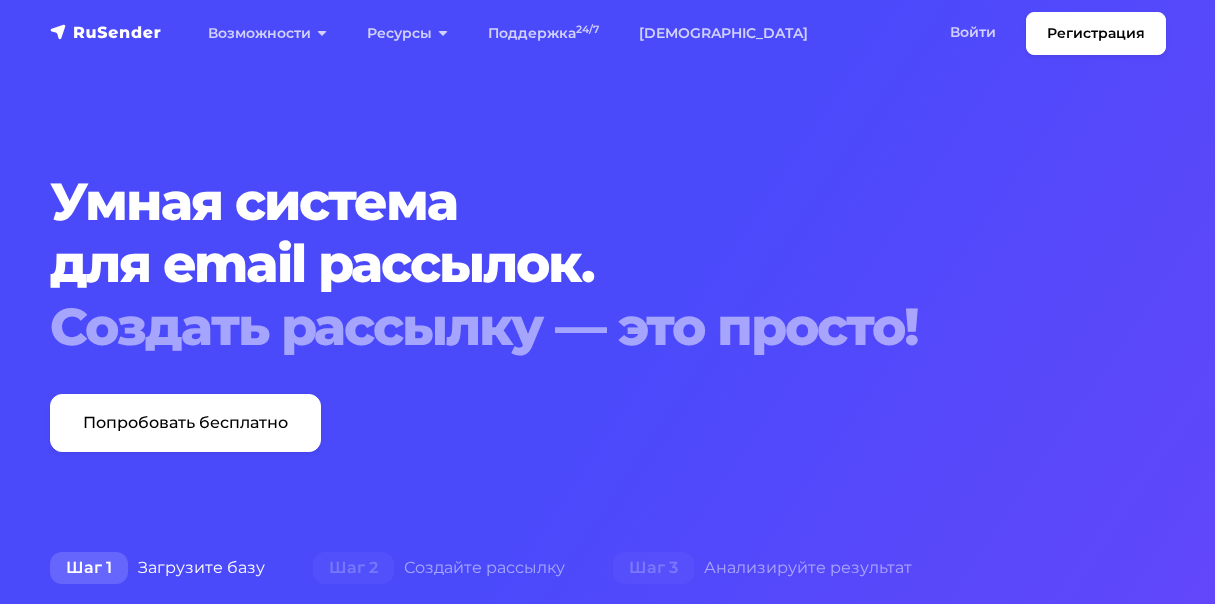 scroll, scrollTop: 0, scrollLeft: 0, axis: both 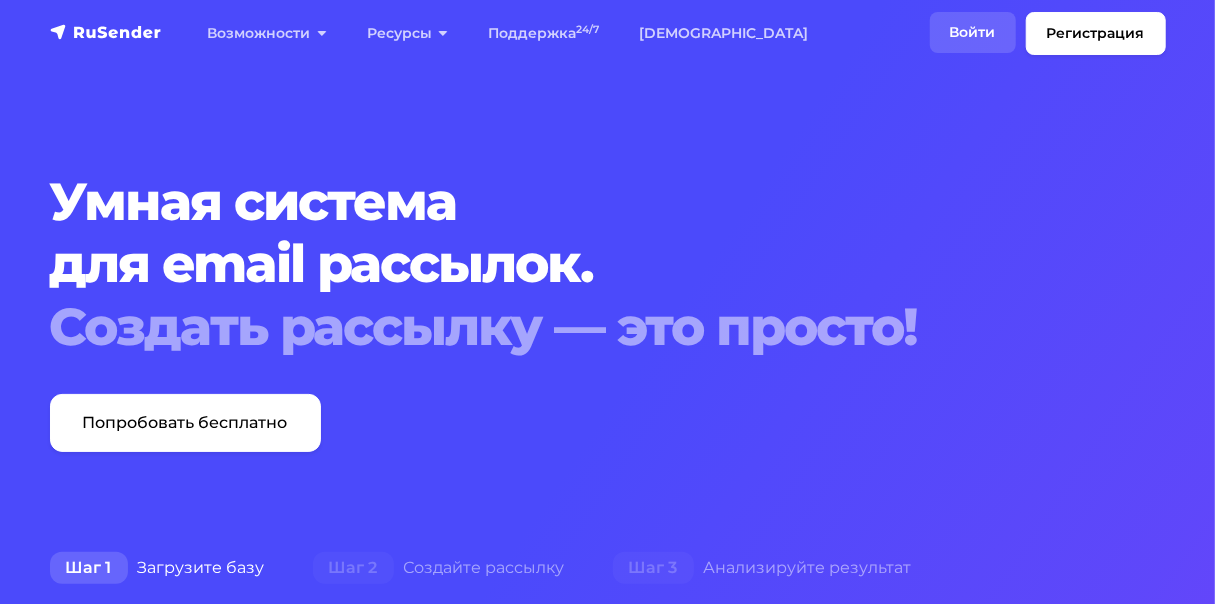 click on "Войти" at bounding box center (973, 32) 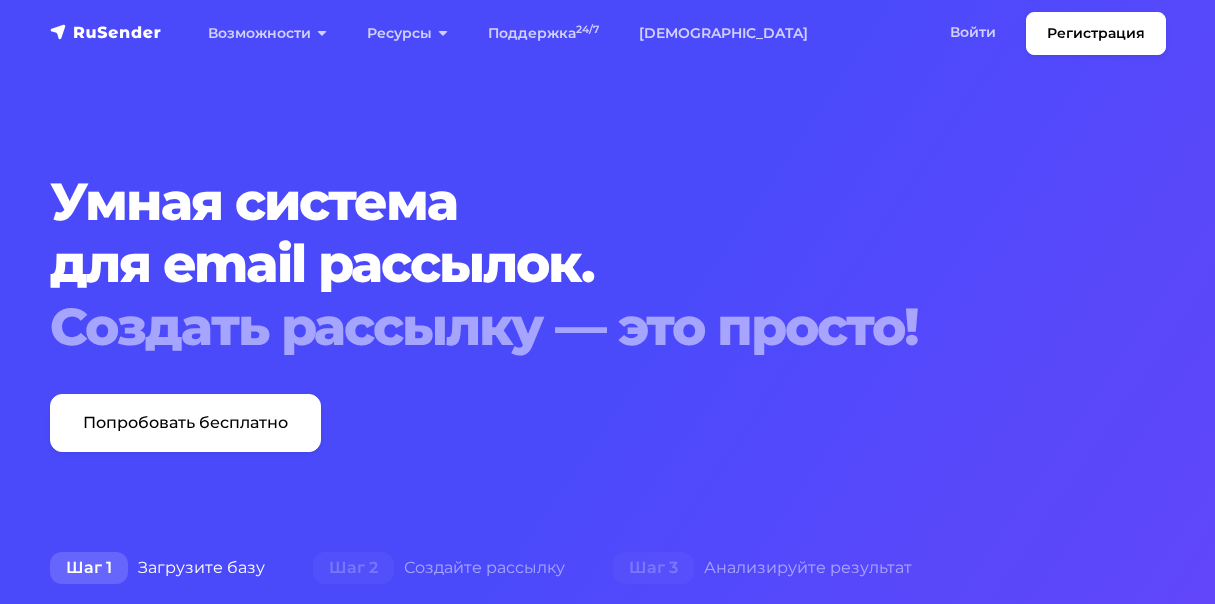 scroll, scrollTop: 0, scrollLeft: 0, axis: both 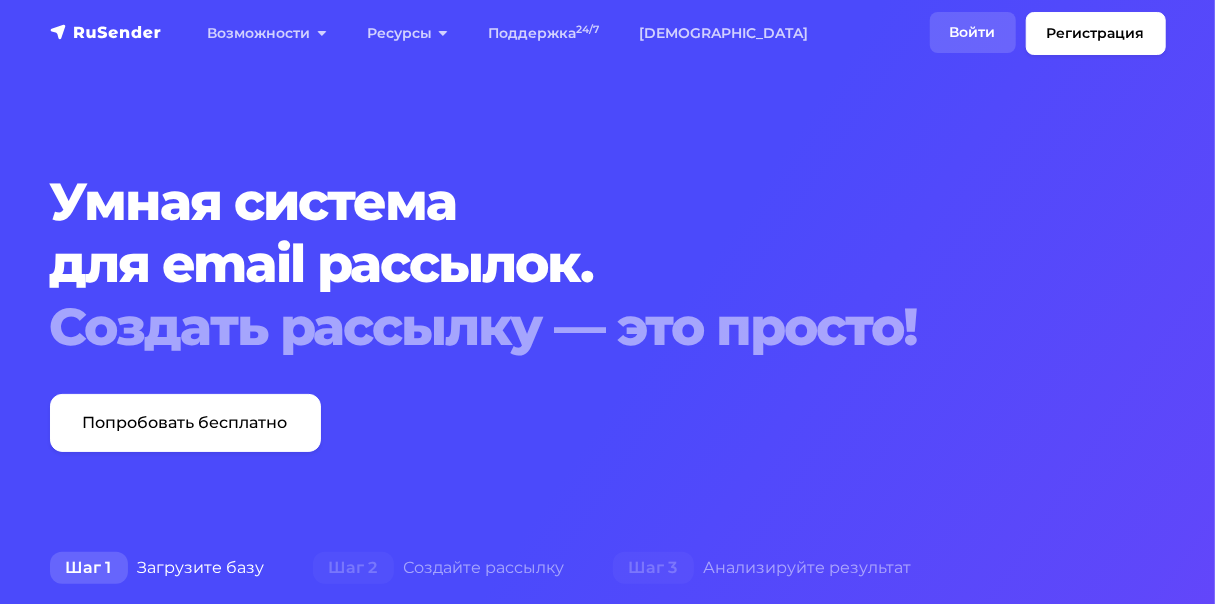 click on "Войти" at bounding box center [973, 32] 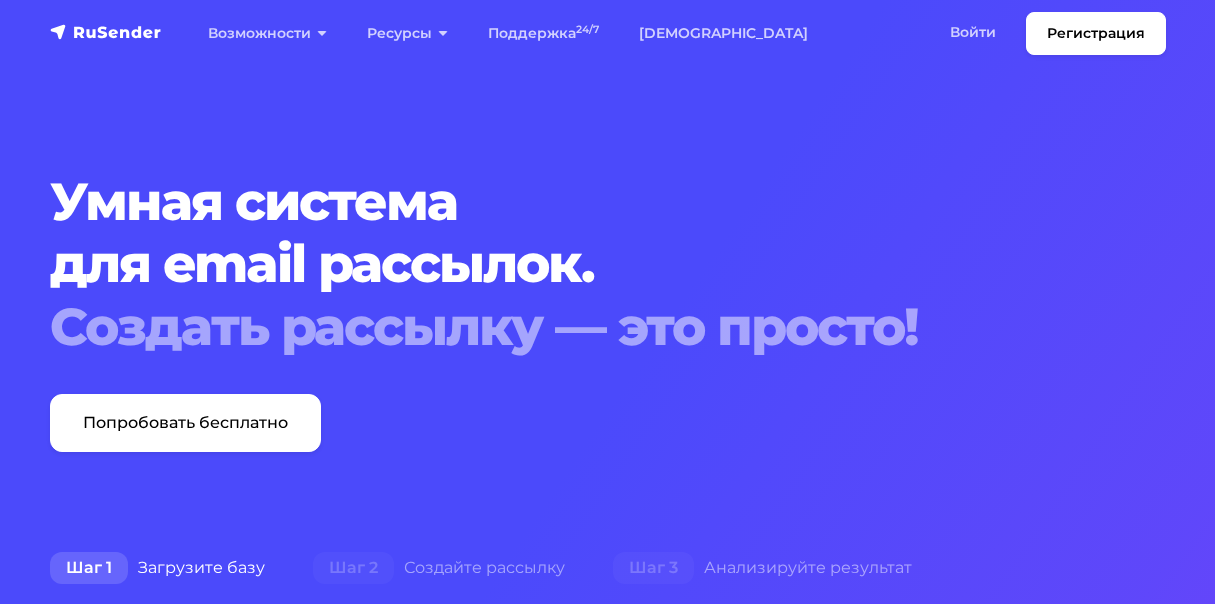 scroll, scrollTop: 0, scrollLeft: 0, axis: both 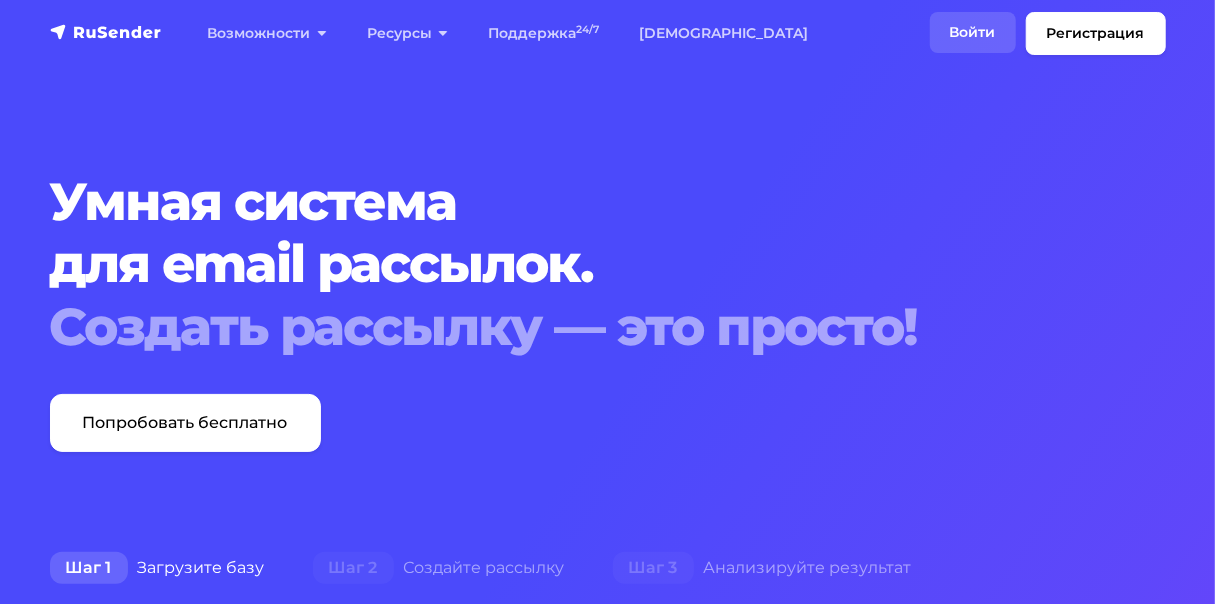 click on "Войти" at bounding box center [973, 32] 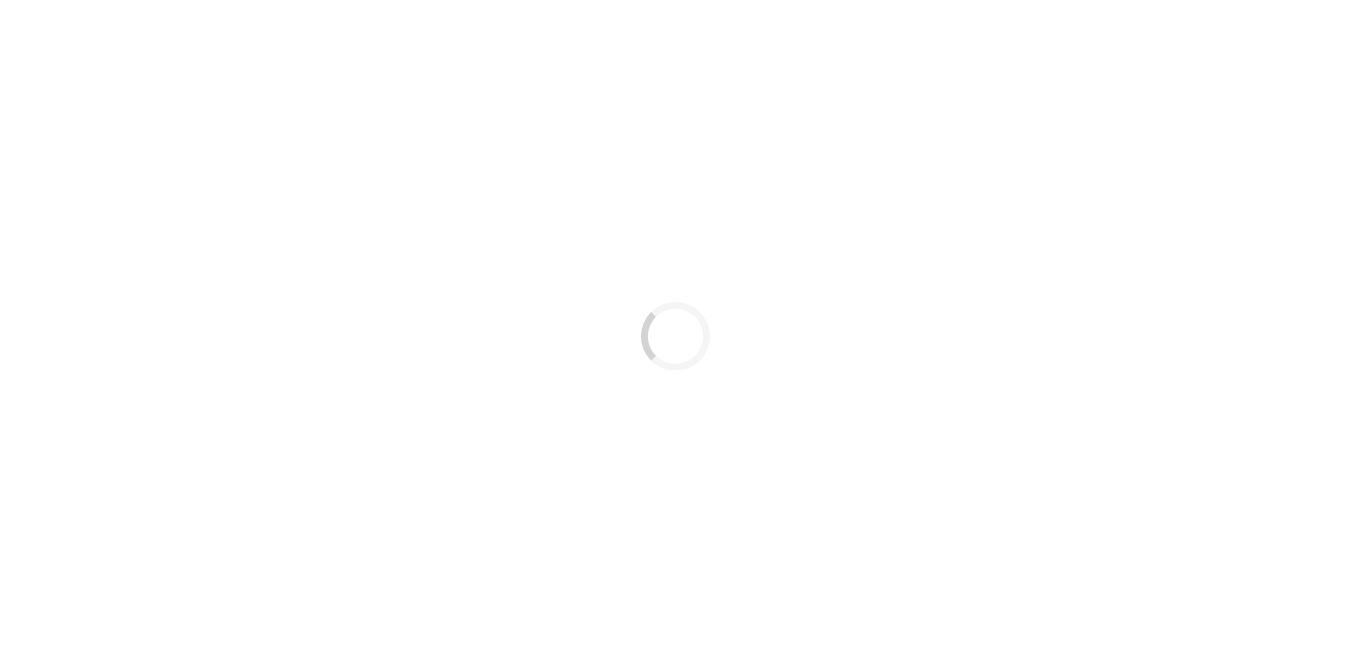 scroll, scrollTop: 0, scrollLeft: 0, axis: both 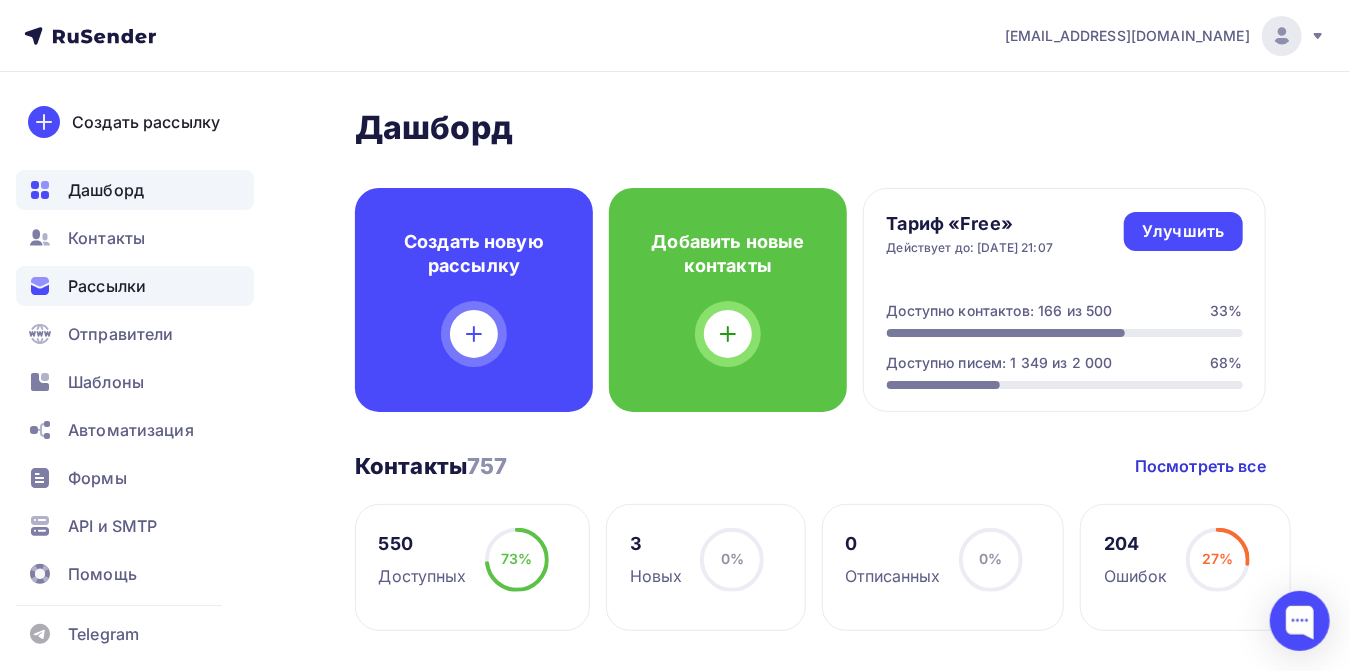 click on "Рассылки" at bounding box center (107, 286) 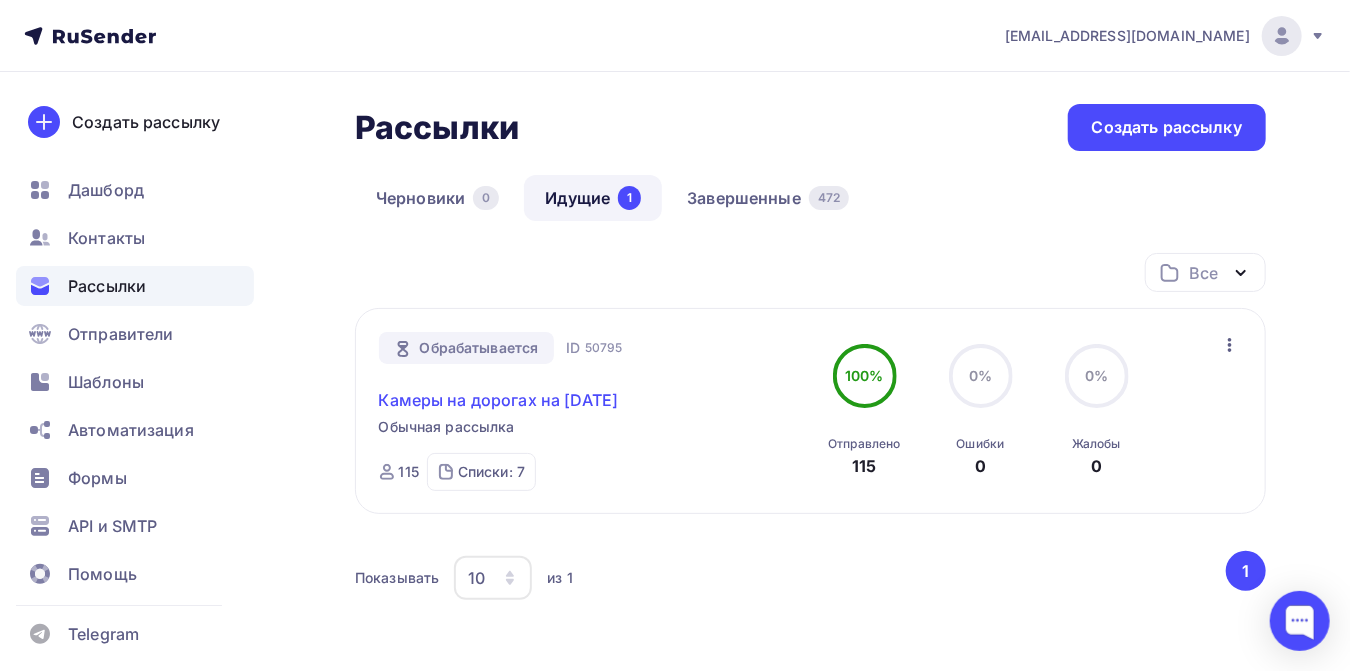 click on "Камеры на дорогах на [DATE]" at bounding box center [499, 400] 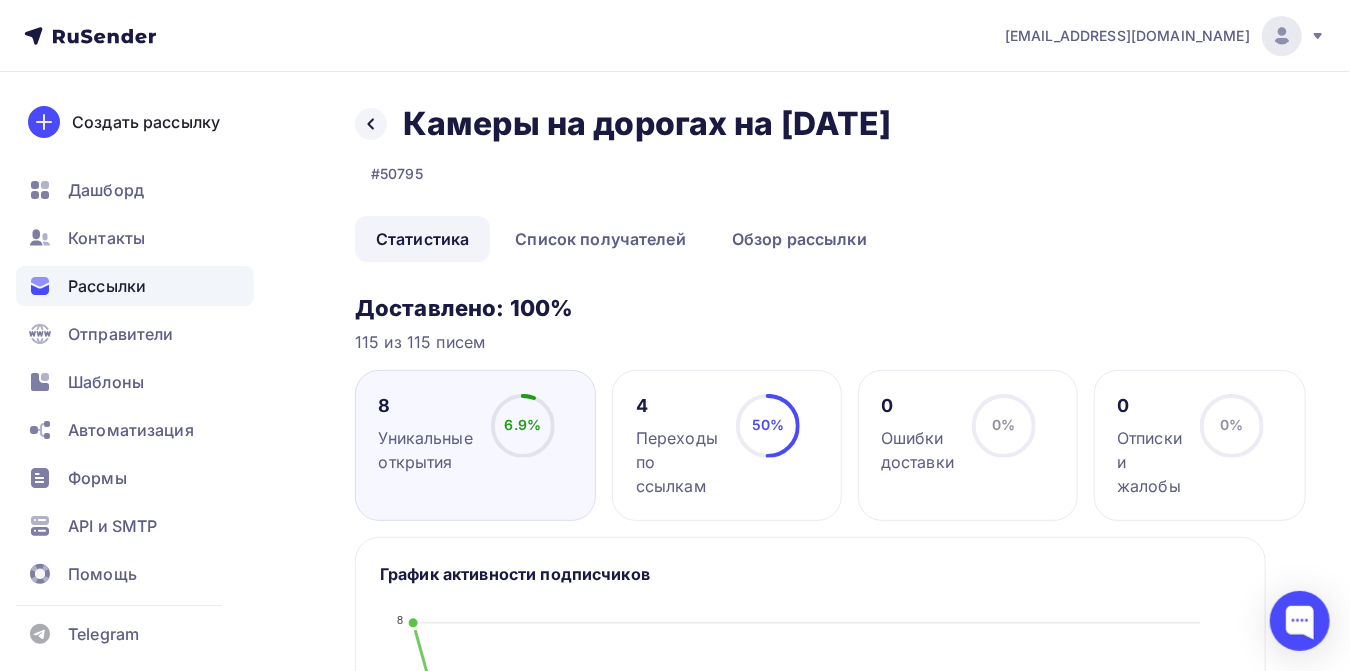 click on "Рассылки" at bounding box center (107, 286) 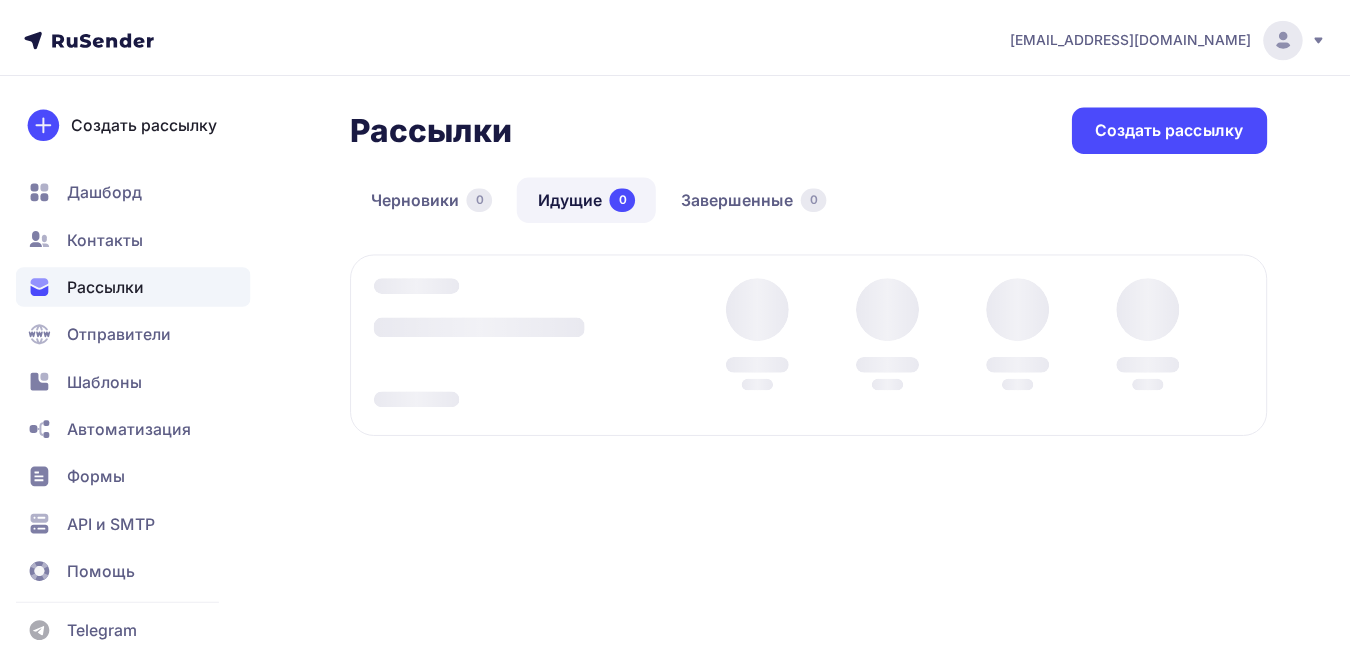 scroll, scrollTop: 0, scrollLeft: 0, axis: both 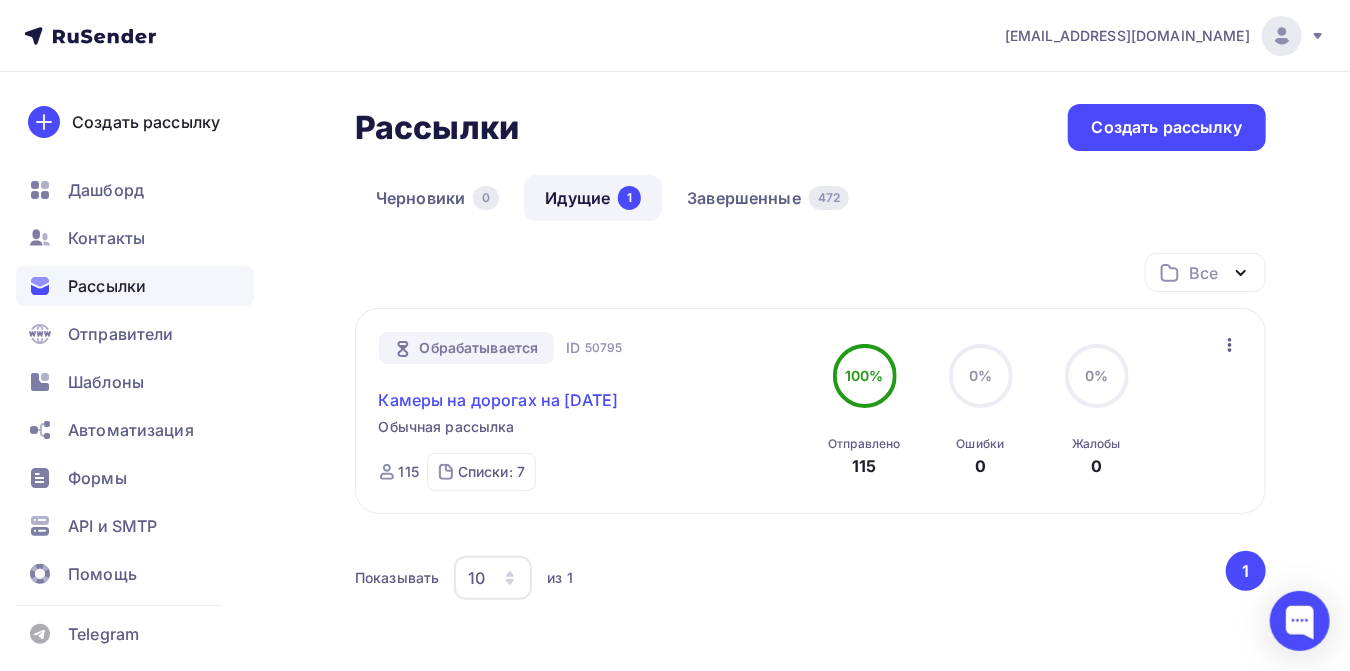click on "Камеры на дорогах на [DATE]" at bounding box center (499, 400) 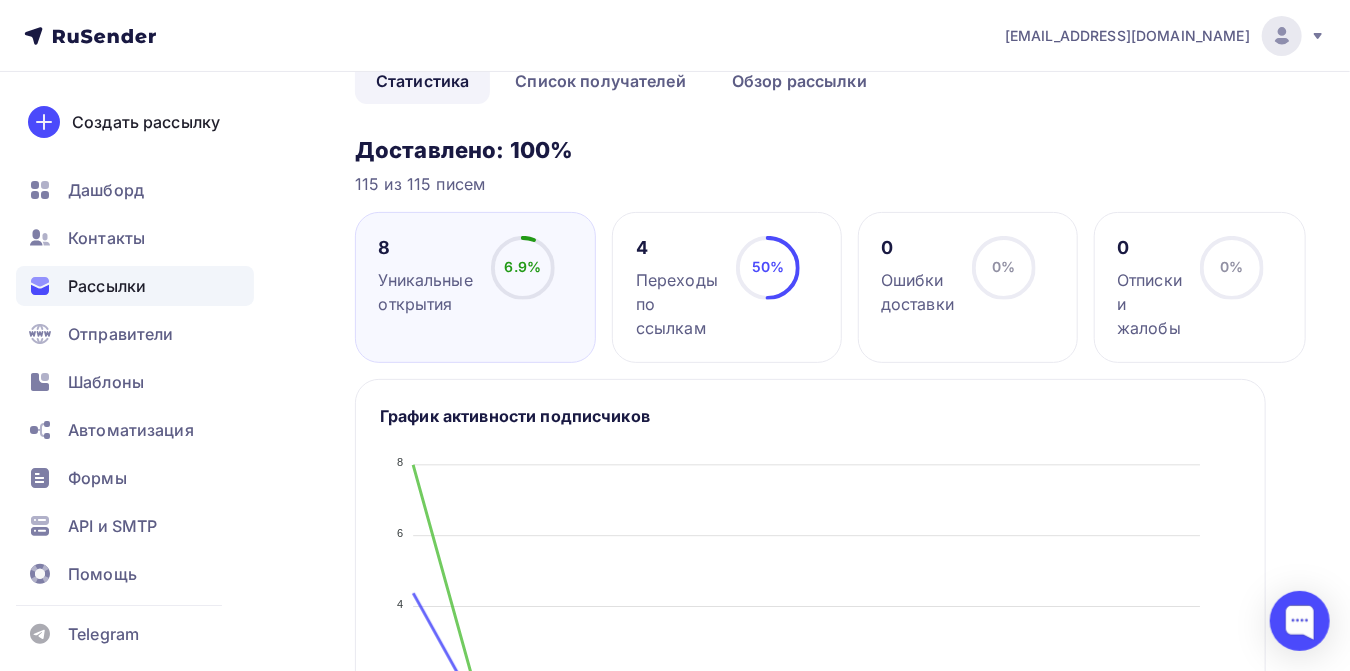 scroll, scrollTop: 0, scrollLeft: 0, axis: both 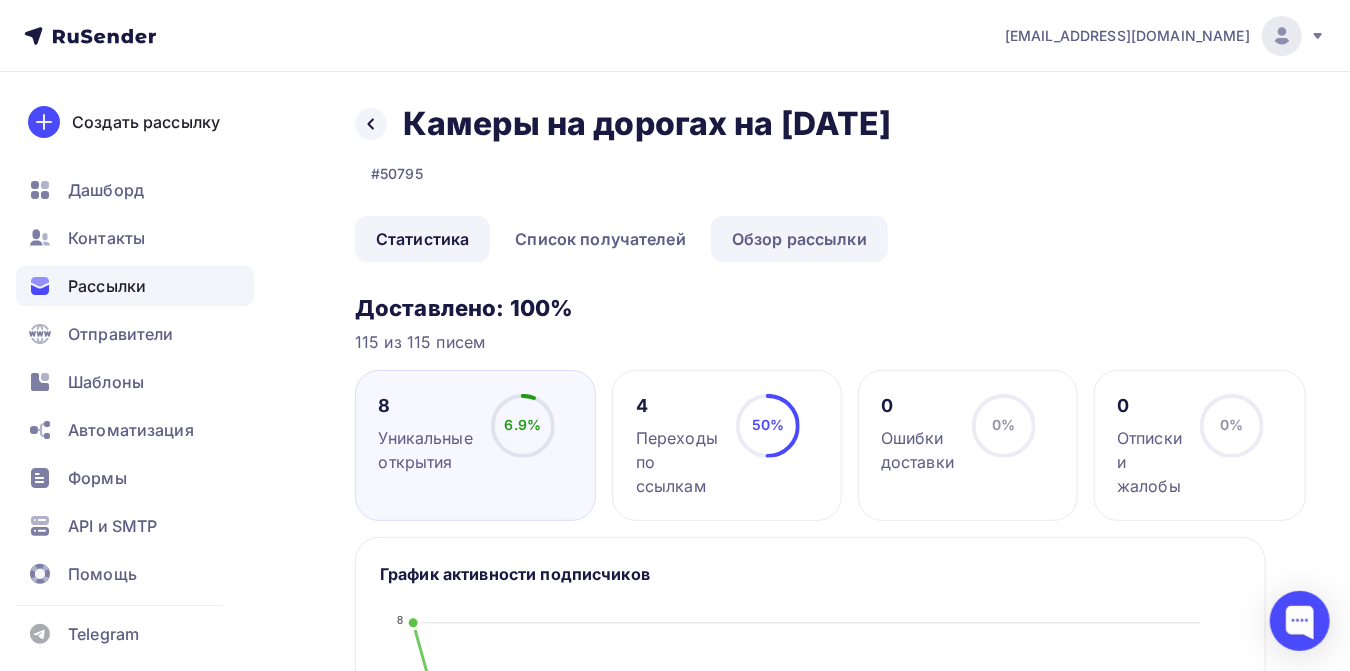 click on "Обзор рассылки" at bounding box center (799, 239) 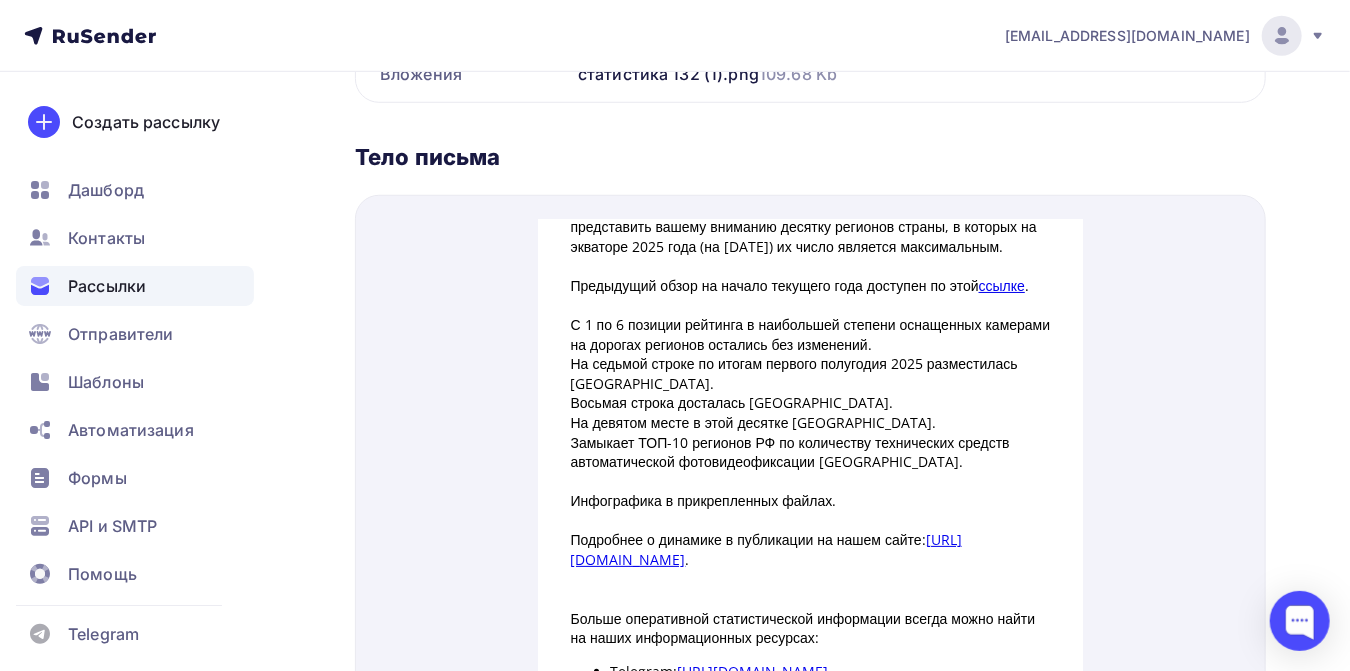 scroll, scrollTop: 0, scrollLeft: 0, axis: both 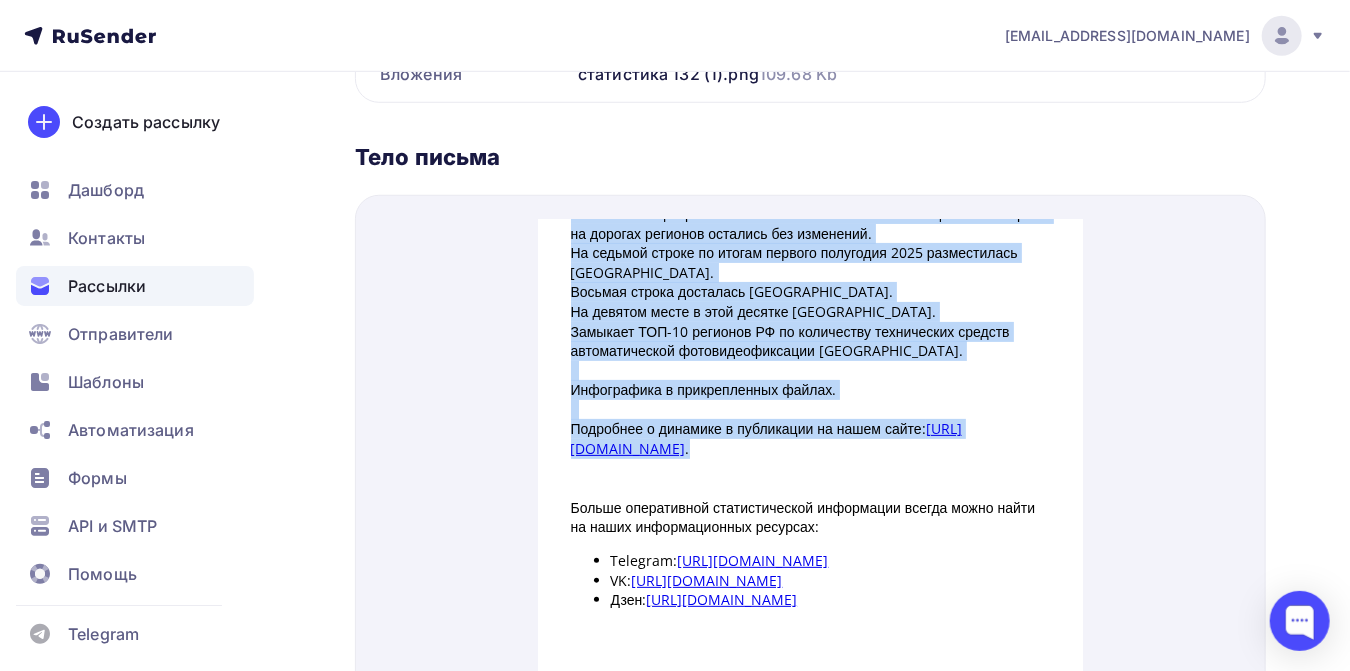 drag, startPoint x: 562, startPoint y: 214, endPoint x: 802, endPoint y: 483, distance: 360.50104 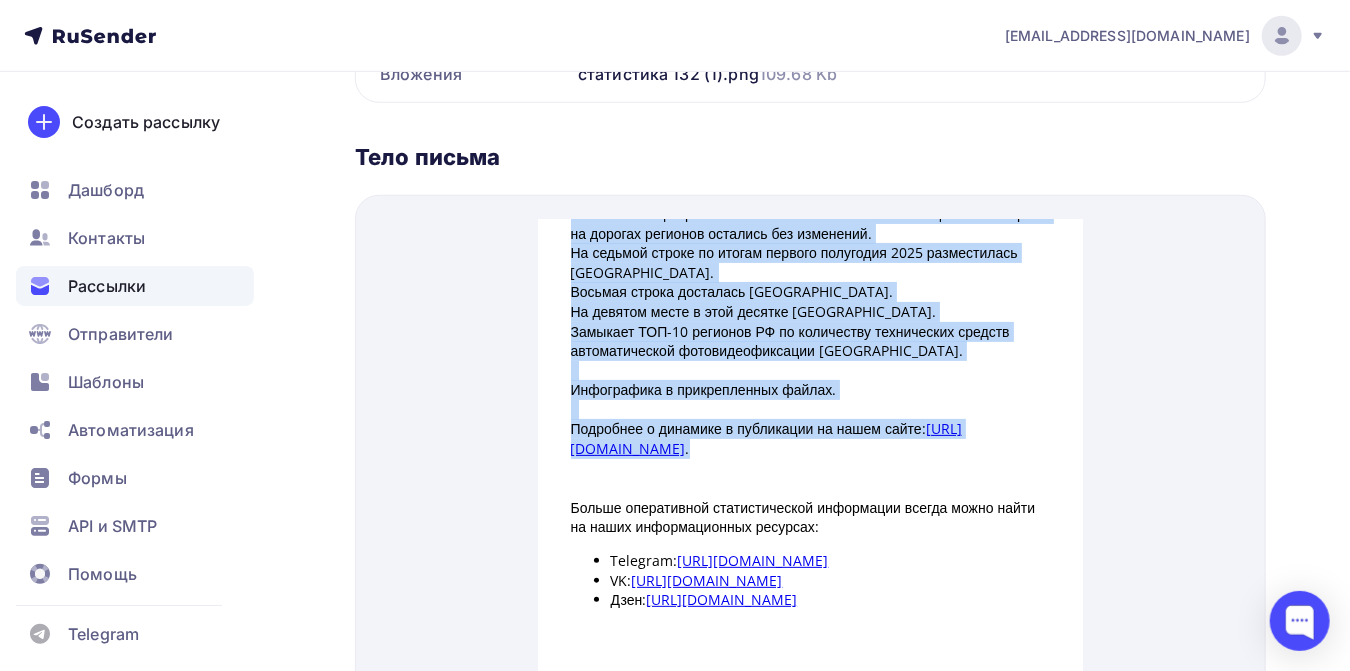 click on "Добрый день, уважаемые коллеги!
Аналитики исследовательского агентства «ПромРейтинг» продолжают информировать автовладельцев о количестве технических средств автоматической фото- и видеофиксации на дорогах РФ. Готовы представить вашему вниманию десятку регионов страны, в которых на экваторе 2025 года (на 01.07.2025) их число является максимальным.
Предыдущий обзор на начало текущего года доступен по этой  ссылке .
С 1 по 6 позиции рейтинга в наибольшей степени оснащенных камерами на дорогах регионов остались без изменений.
." at bounding box center [810, 359] 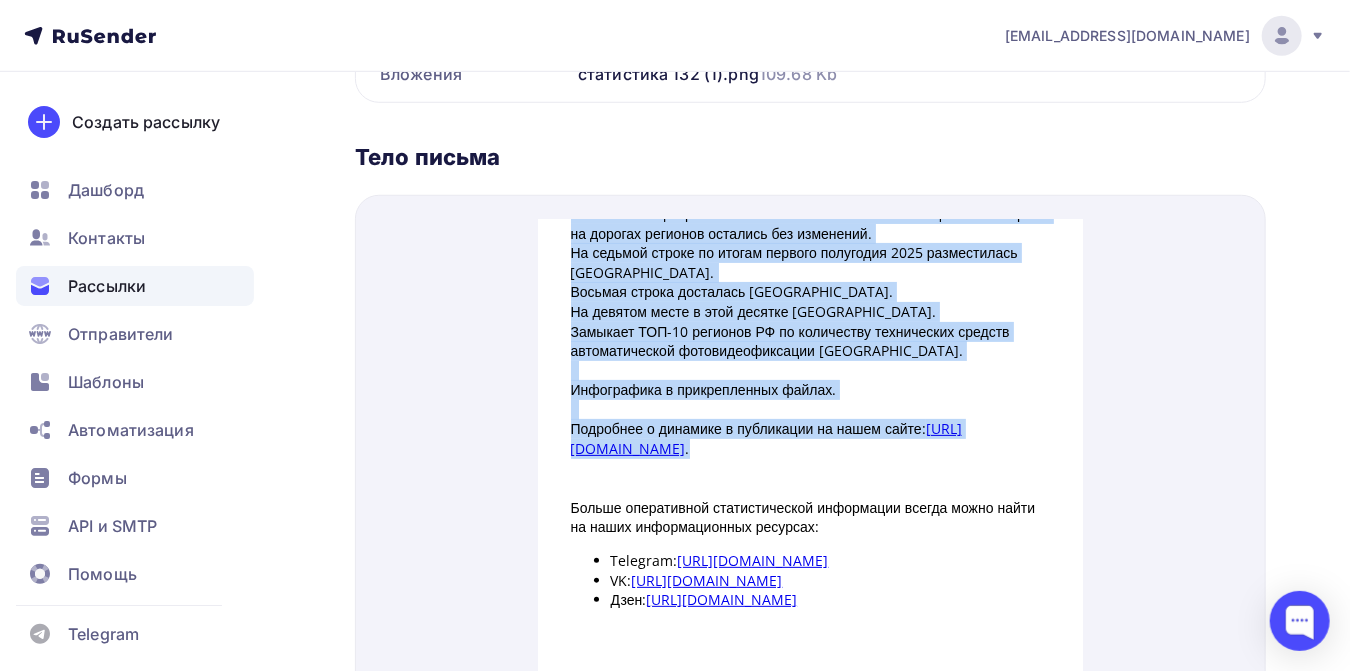 copy on "Добрый день, уважаемые коллеги!
Аналитики исследовательского агентства «ПромРейтинг» продолжают информировать автовладельцев о количестве технических средств автоматической фото- и видеофиксации на дорогах РФ. Готовы представить вашему вниманию десятку регионов страны, в которых на экваторе 2025 года (на 01.07.2025) их число является максимальным.
Предыдущий обзор на начало текущего года доступен по этой  ссылке .
С 1 по 6 позиции рейтинга в наибольшей степени оснащенных камерами на дорогах регионов остались без изменений.
На седьмой строке по итогам первого полугодия 2025 разместилась Саратовская область.
Восьмая строка досталась Свердловской области.
На девятом месте в этой десятке Ленинградская область.
Замыкает ТОП-10 регионов РФ по количеству технических средств автоматической фотовидеофиксации Челябинская область.
Инфографика в прикрепленных файлах.
Подробнее о динамике в публикации на нашем сайте:  https://promrating.ru/news/kamery-na-rossijskih-dorogah-top-10-regionov-na-ekvator..." 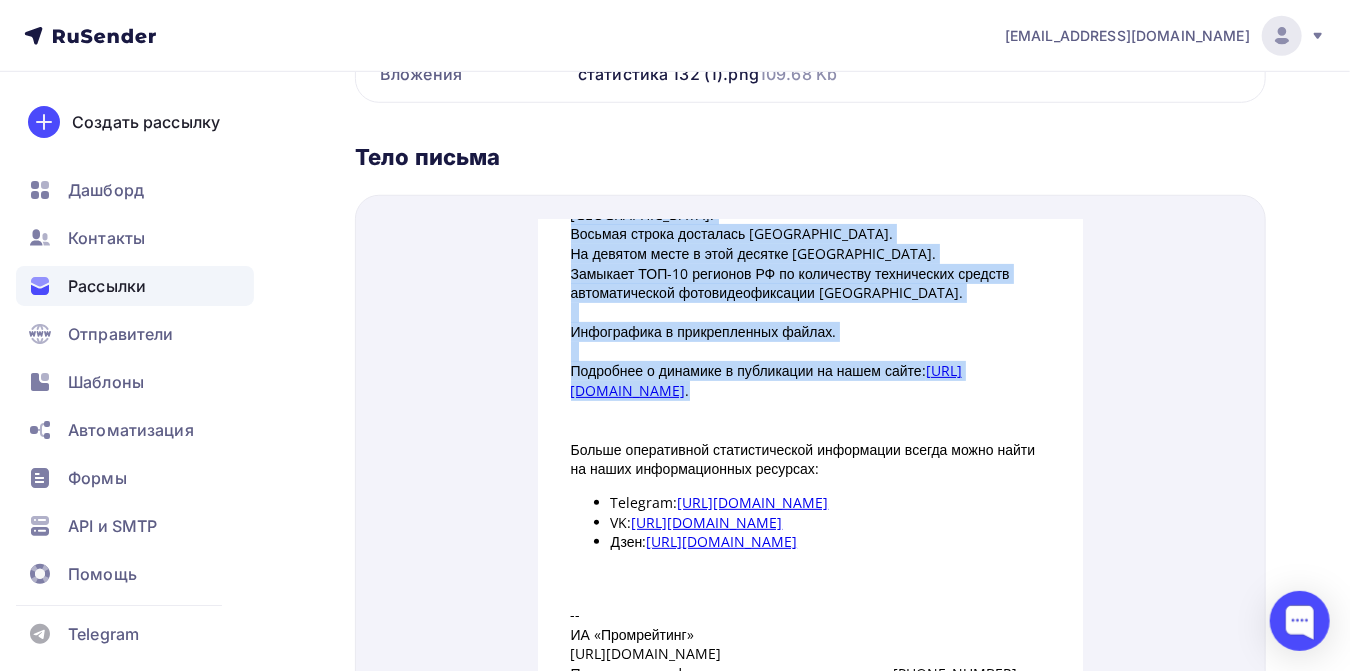 scroll, scrollTop: 279, scrollLeft: 0, axis: vertical 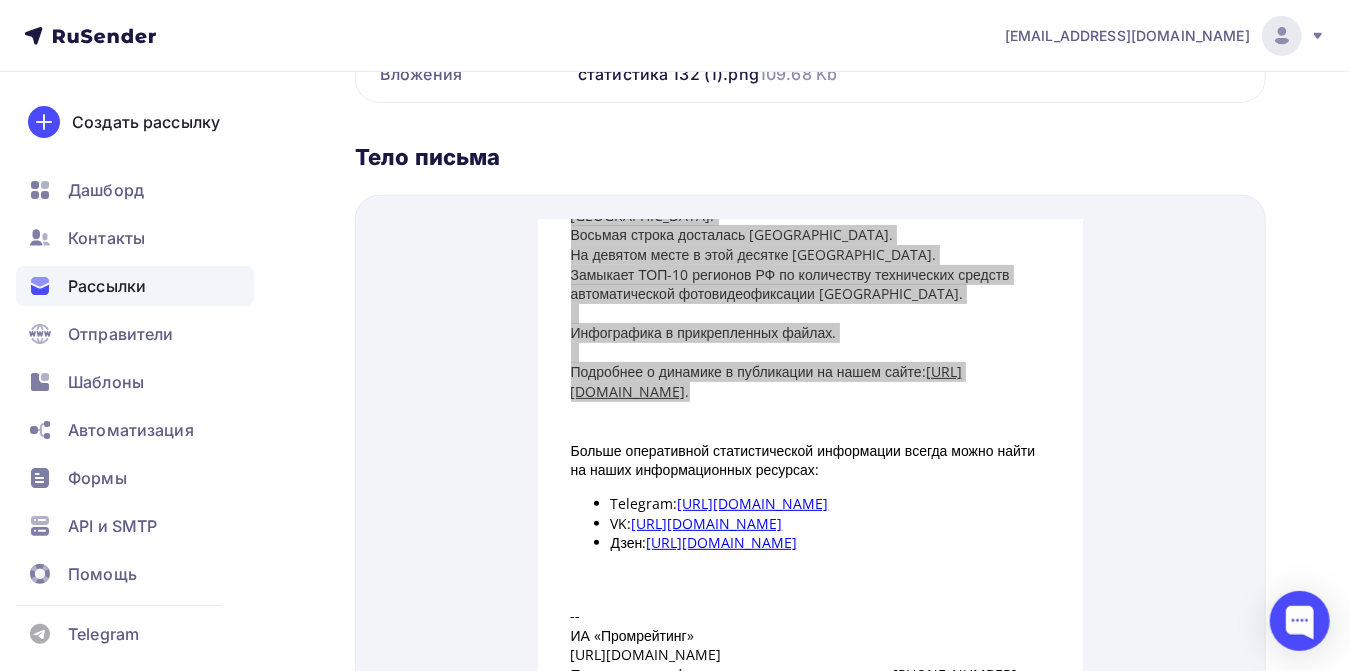 click on "Рассылки" at bounding box center [107, 286] 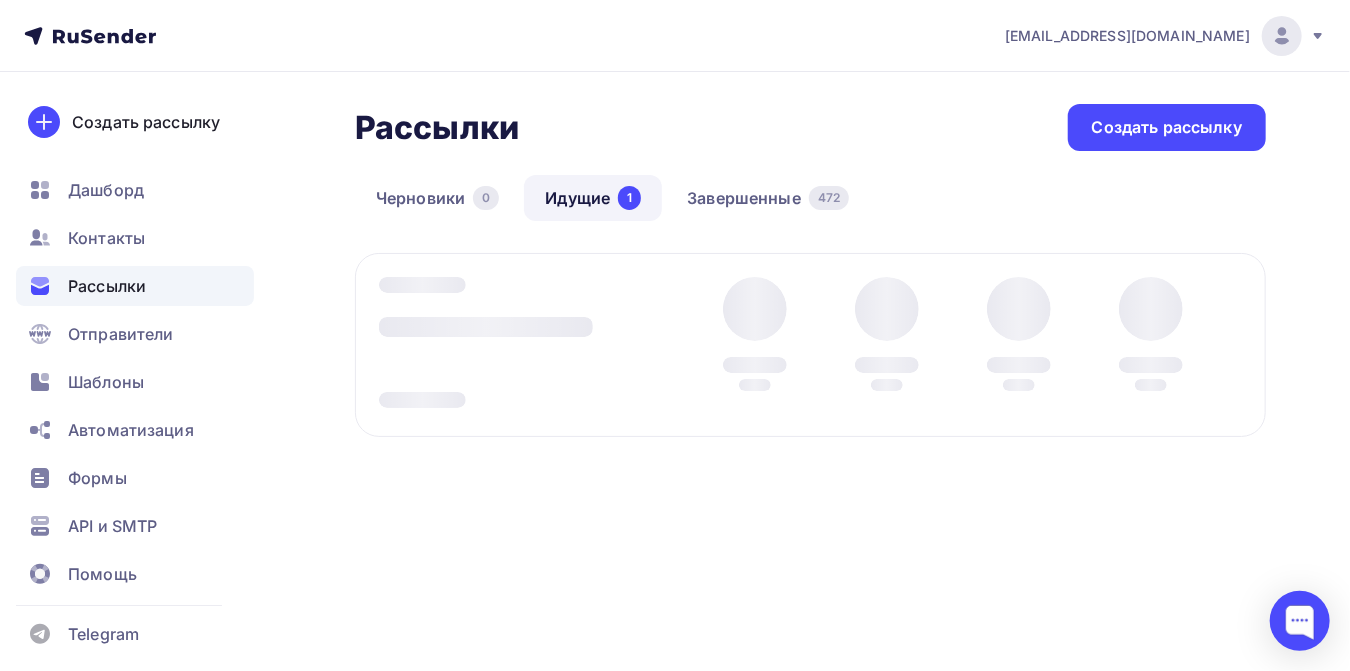 scroll, scrollTop: 0, scrollLeft: 0, axis: both 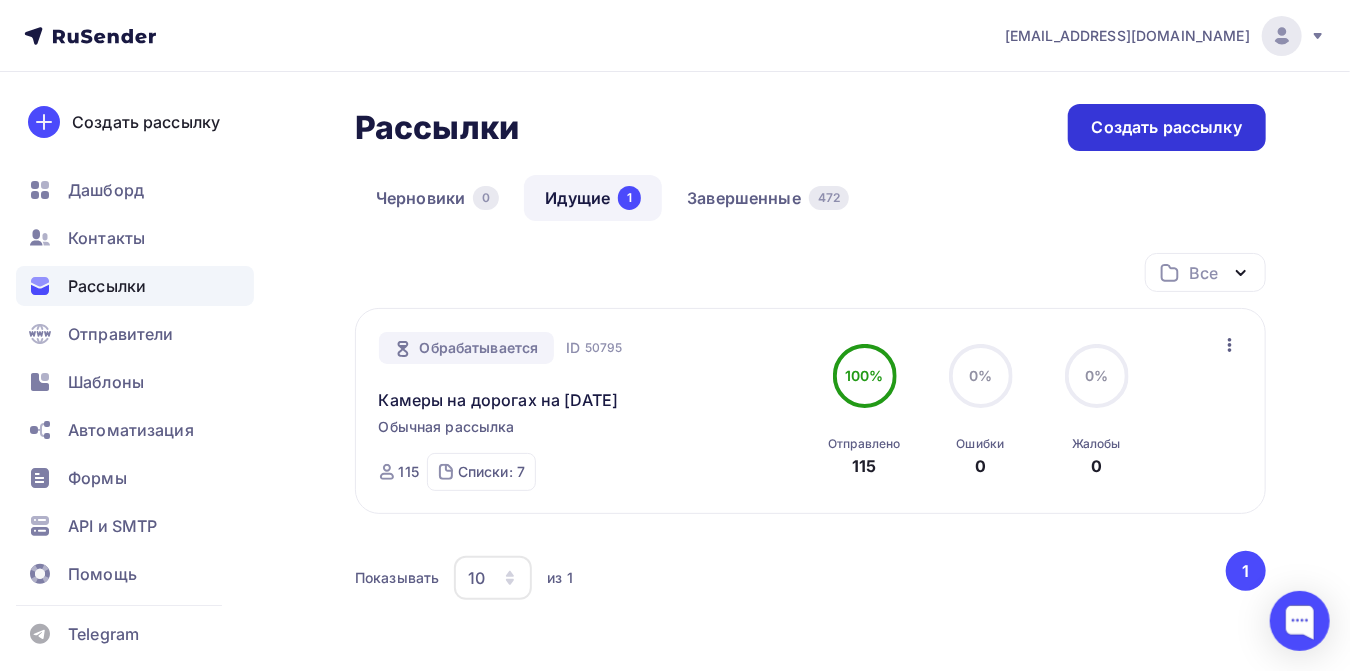 click on "Создать рассылку" at bounding box center [1167, 127] 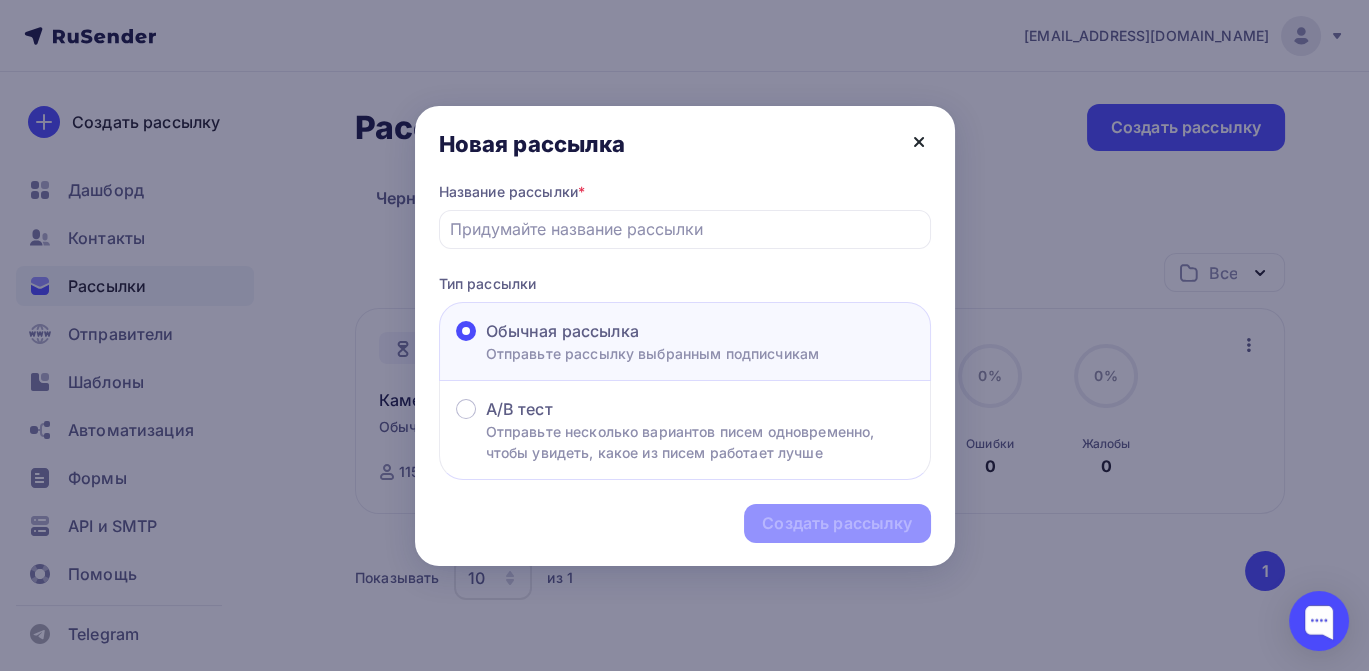 click 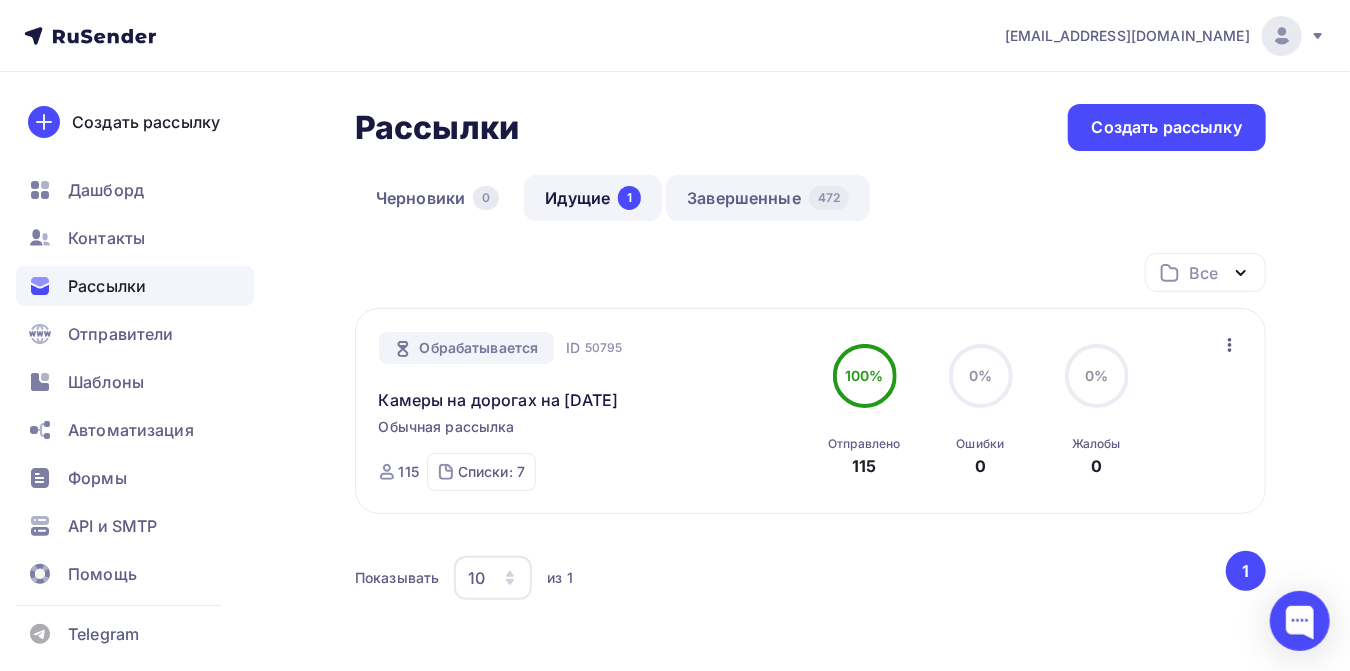 click on "Завершенные
472" at bounding box center [768, 198] 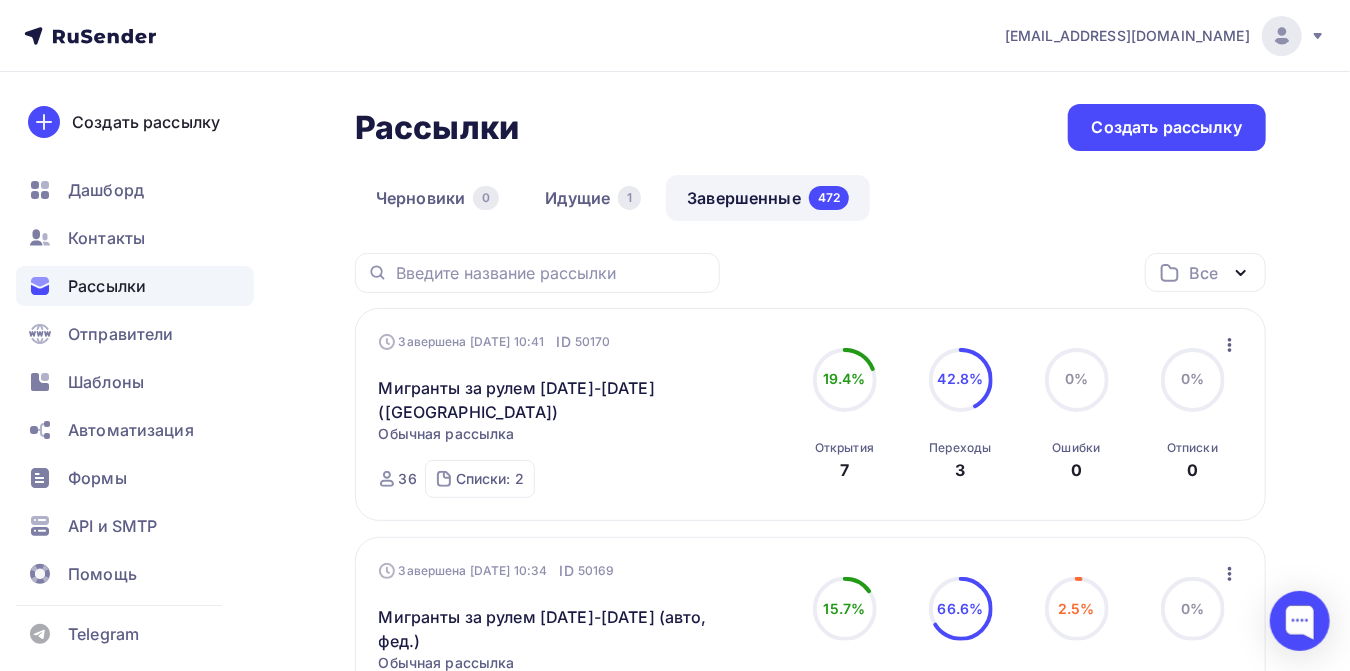 click 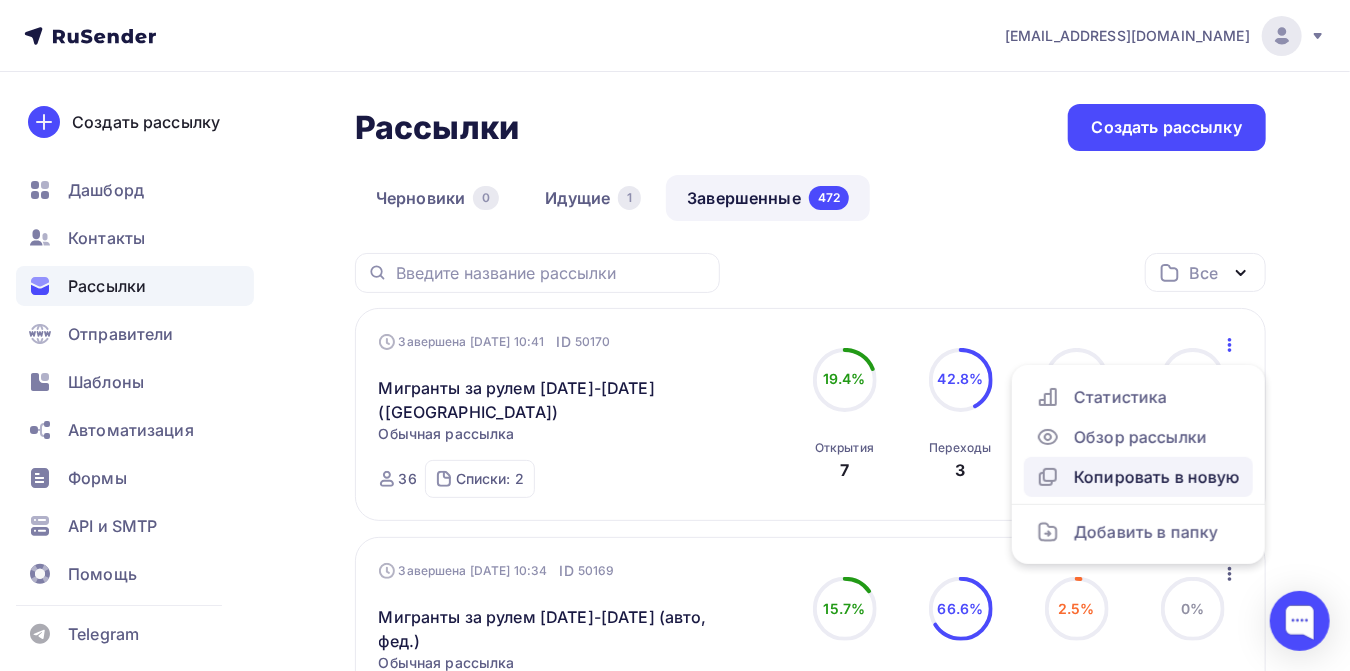 click on "Копировать в новую" at bounding box center [1138, 477] 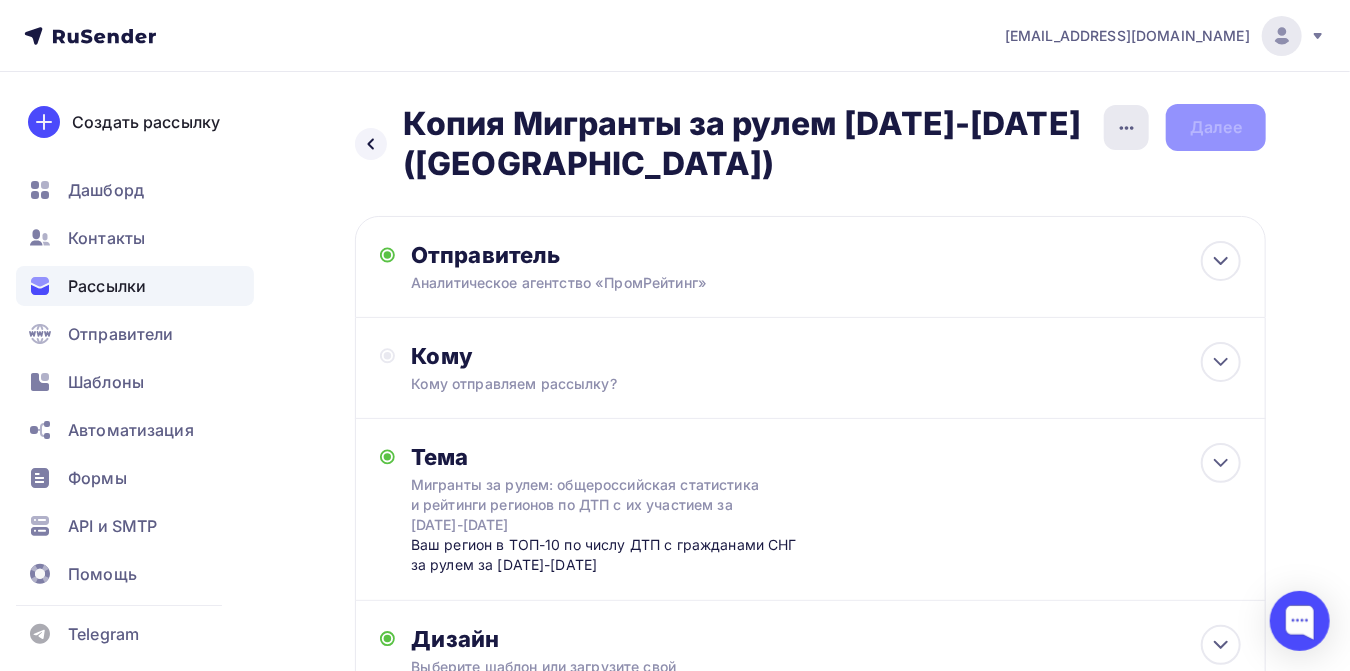 click 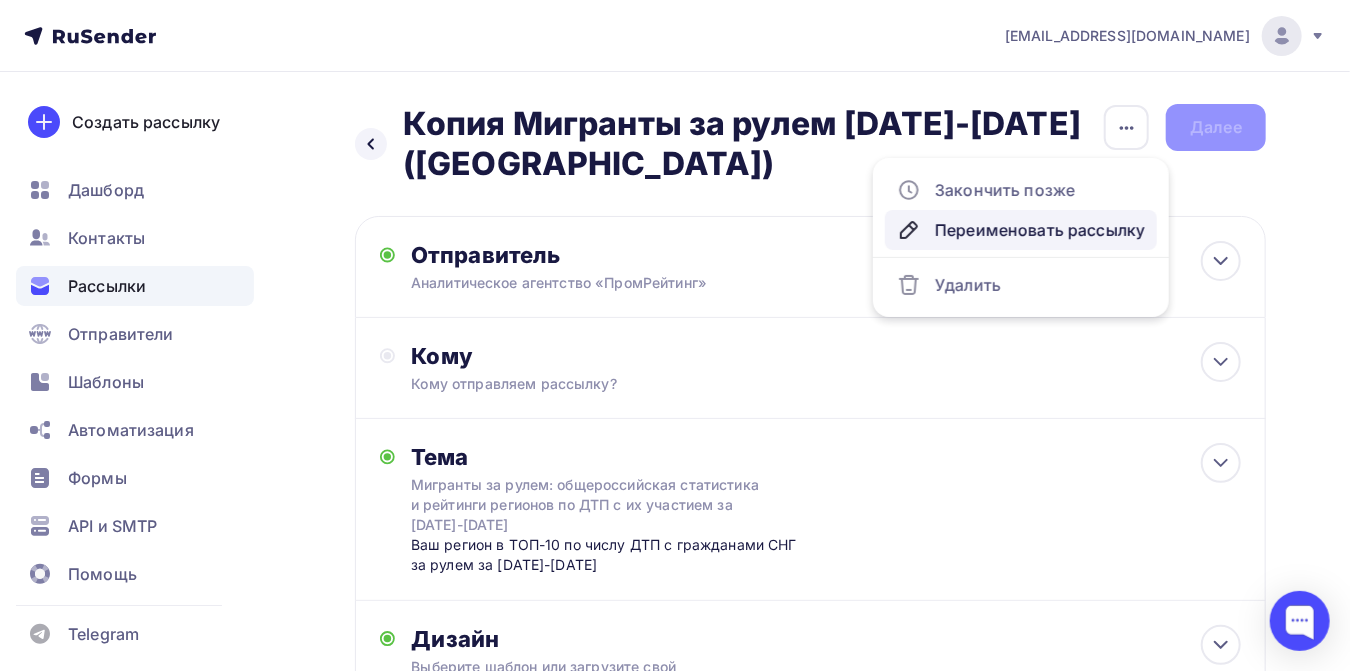 click on "Переименовать рассылку" at bounding box center [1021, 230] 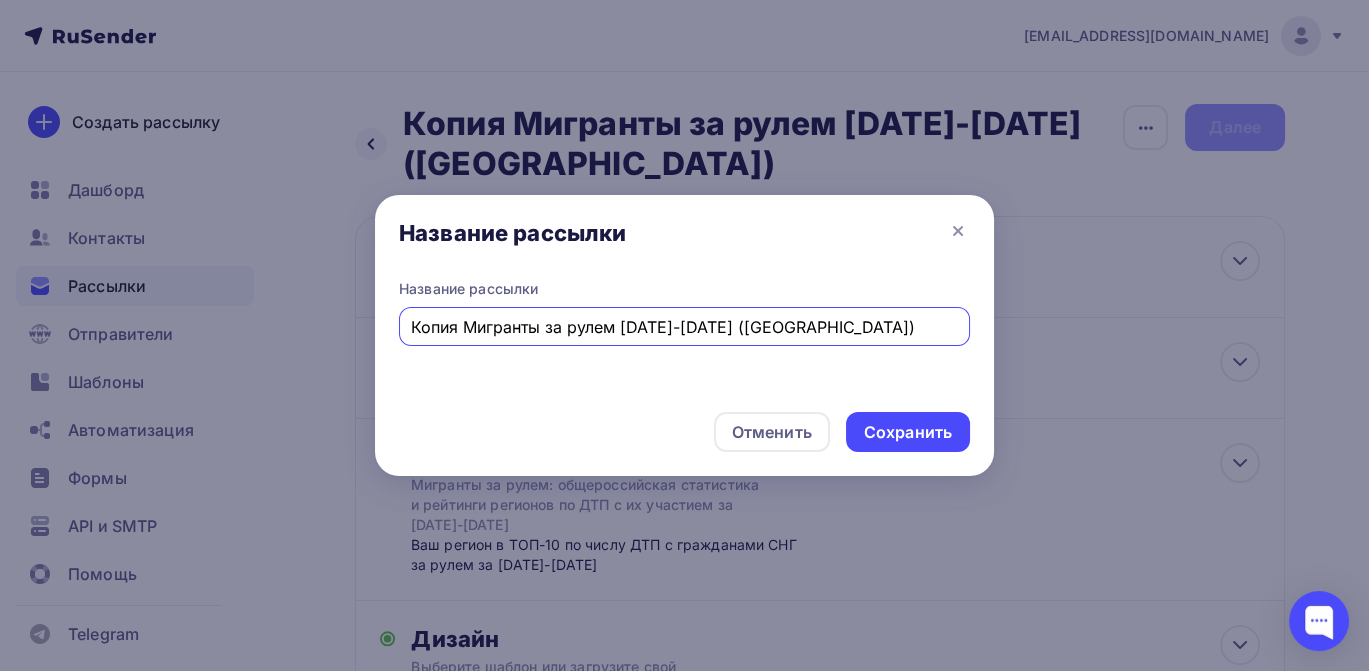 drag, startPoint x: 800, startPoint y: 320, endPoint x: 409, endPoint y: 331, distance: 391.1547 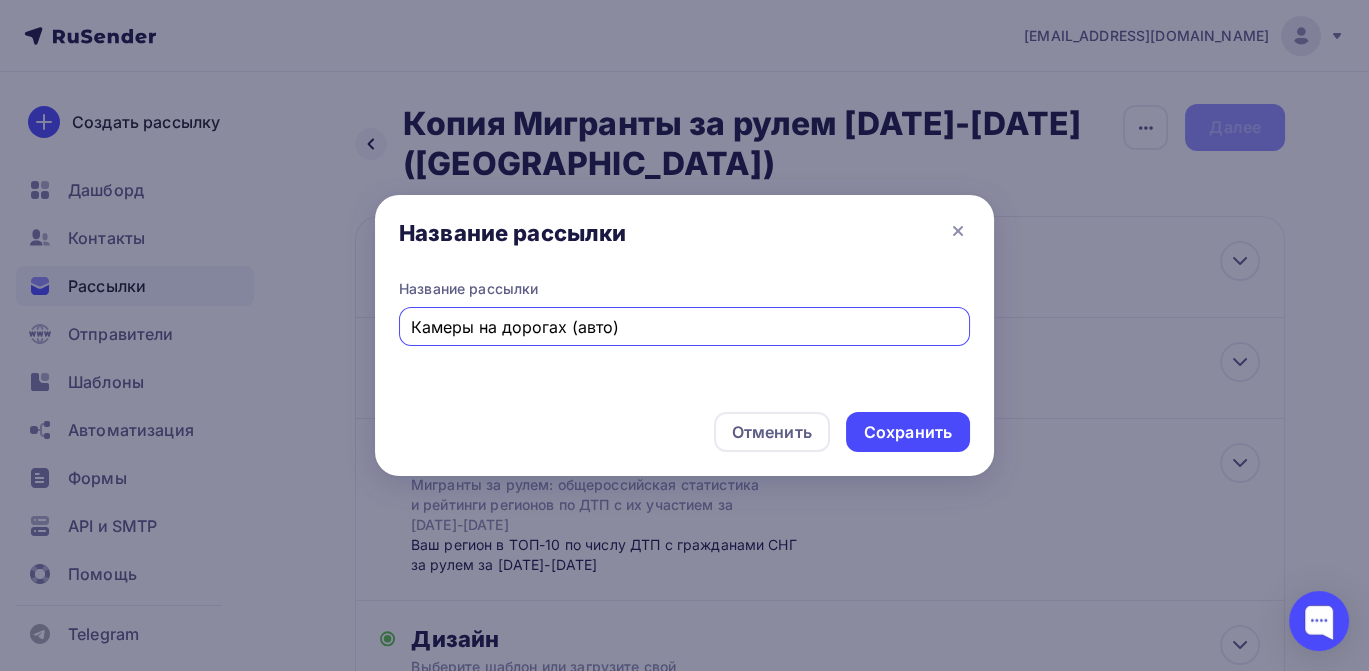 click on "Камеры на дорогах (авто)" at bounding box center (685, 327) 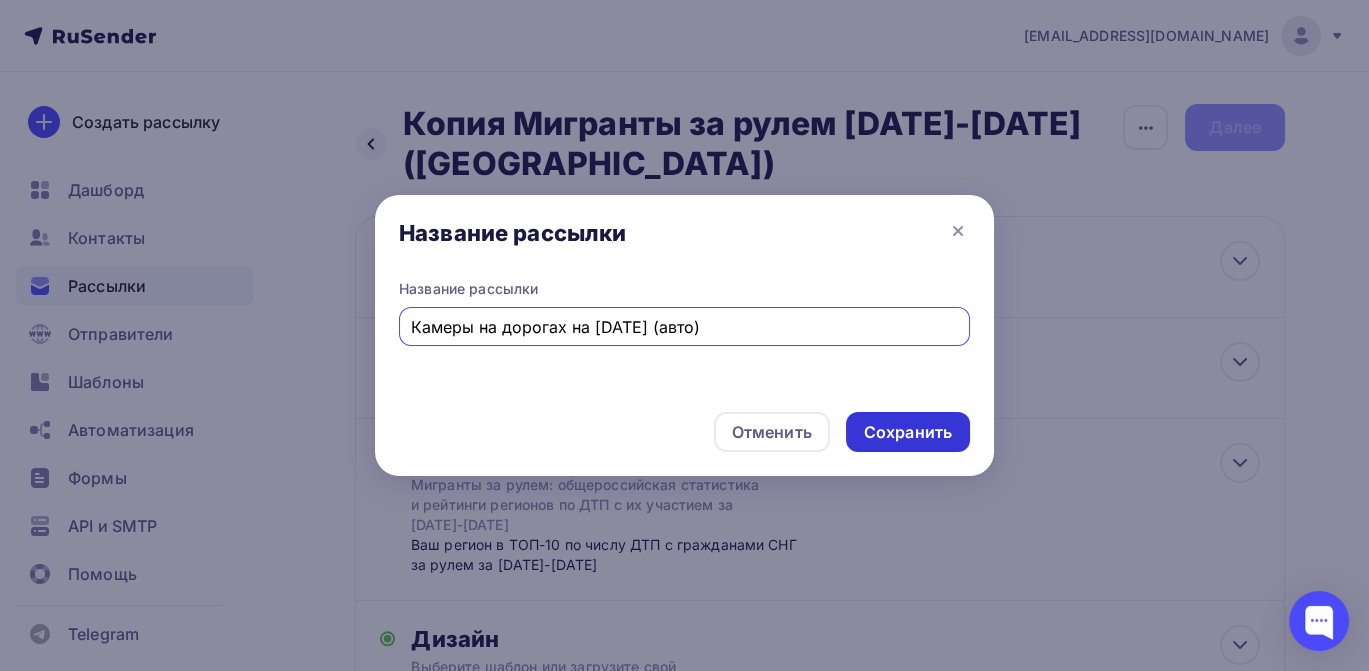 type on "Камеры на дорогах на [DATE] (авто)" 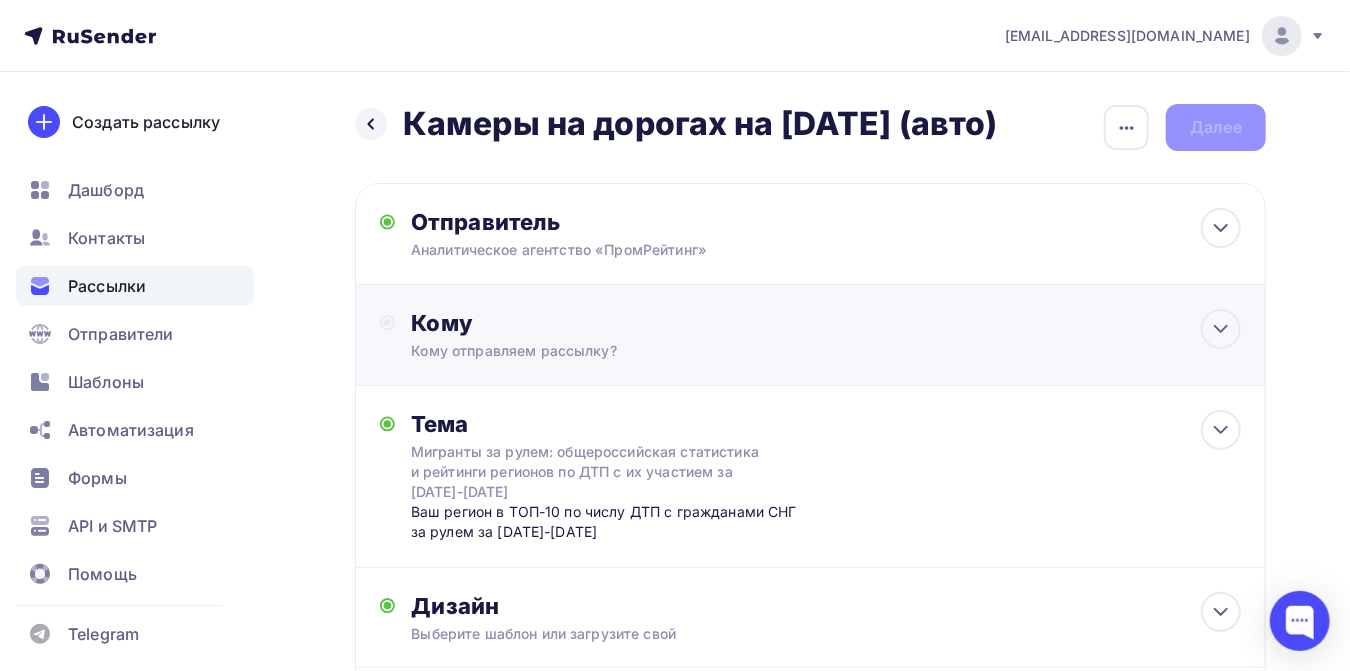 click on "Кому отправляем рассылку?" at bounding box center (784, 351) 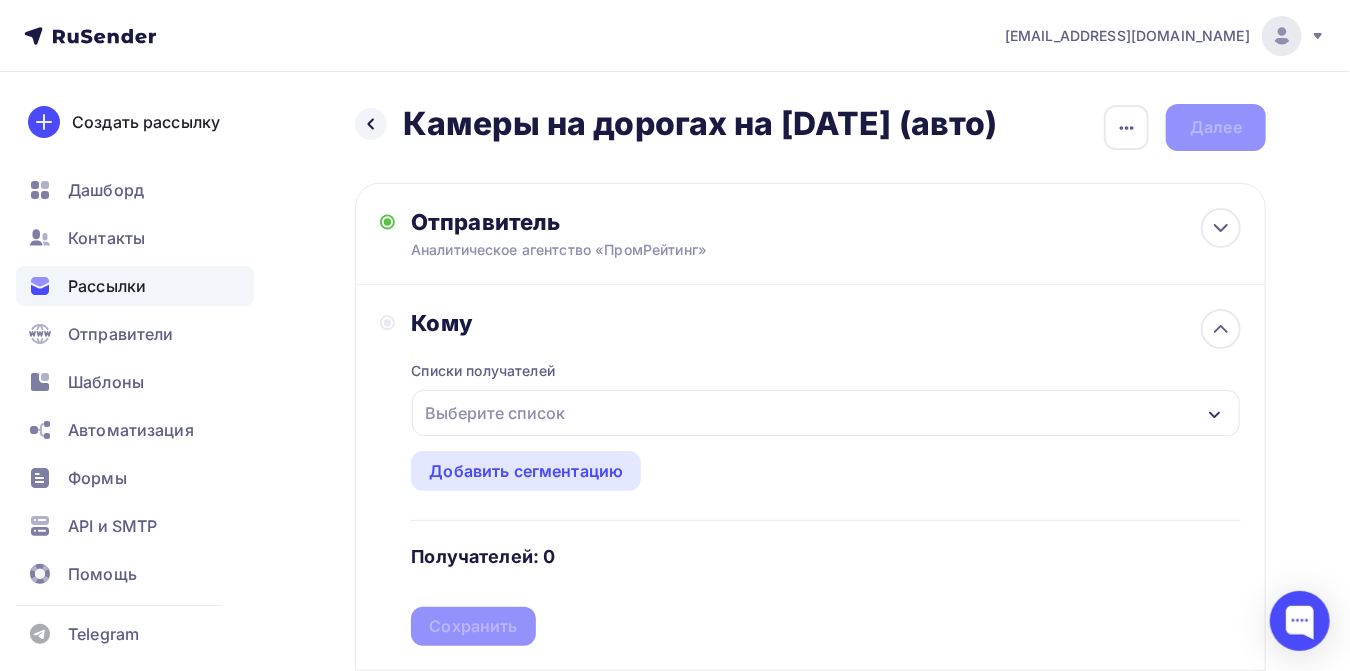 click on "Выберите список" at bounding box center (495, 413) 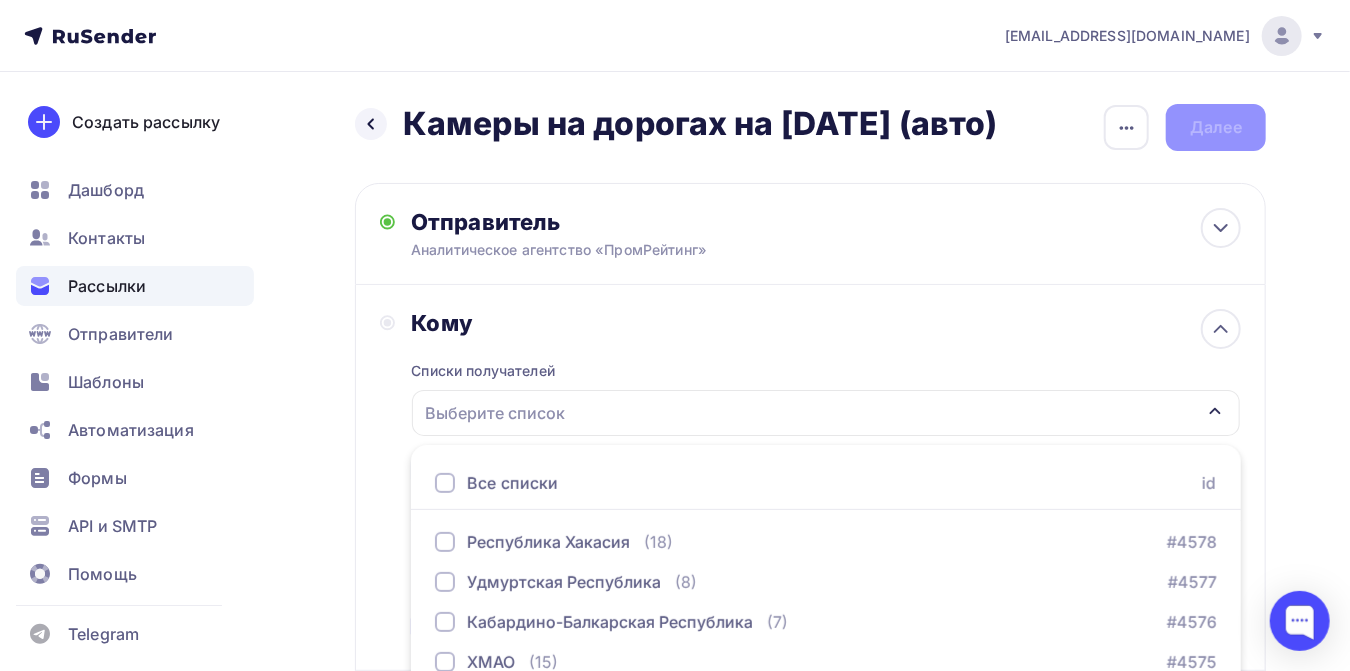 scroll, scrollTop: 291, scrollLeft: 0, axis: vertical 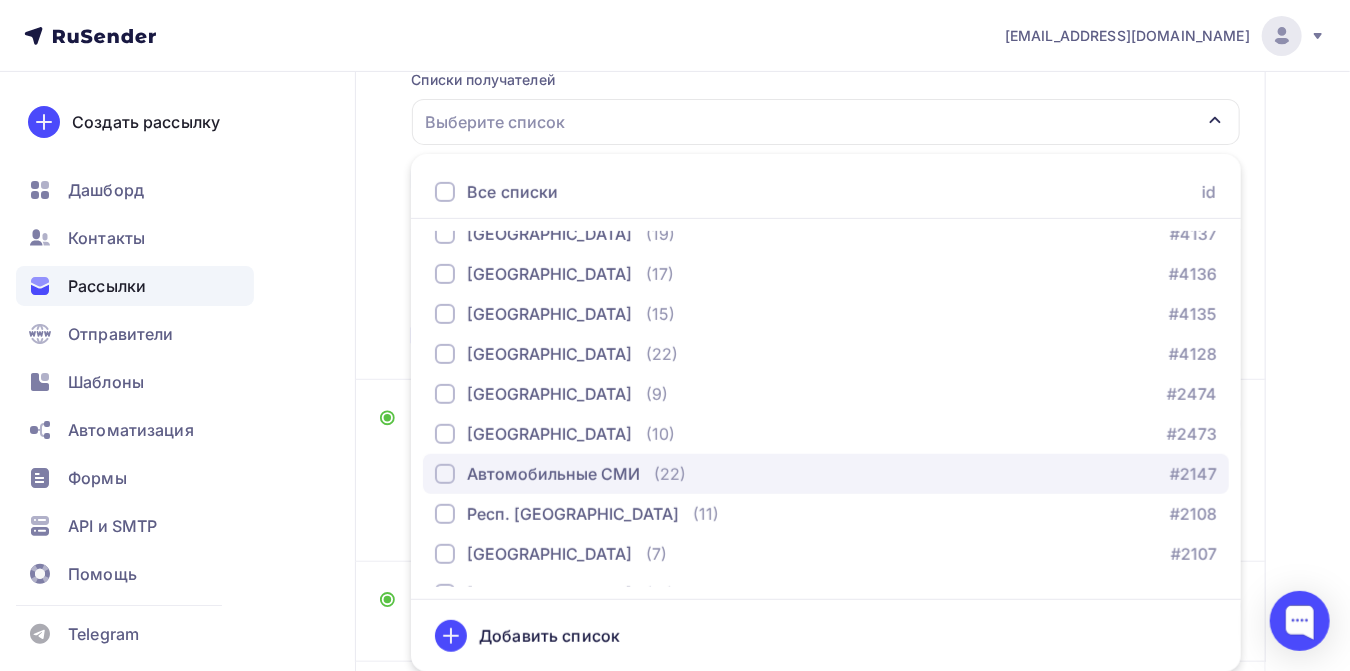 click on "Автомобильные СМИ" at bounding box center [553, 474] 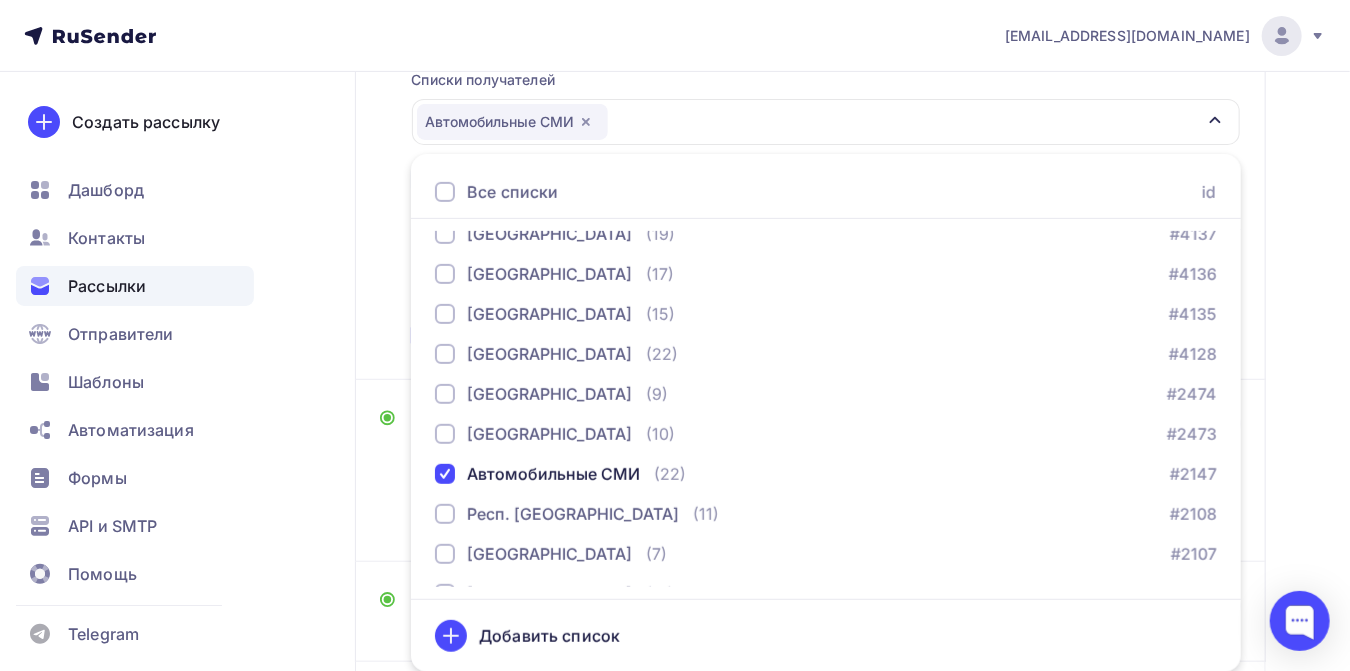 click on "Назад
Камеры на дорогах на 01.07.2025 (авто)
Камеры на дорогах на 01.07.2025 (авто)
Закончить позже
Переименовать рассылку
Удалить
Далее
Отправитель
Аналитическое агентство «ПромРейтинг»
Email  *
press@promrating.ru
press@promrating.ru               Добавить отправителя
Рекомендуем  добавить почту на домене , чтобы рассылка не попала в «Спам»
Имя                 Сохранить" at bounding box center (675, 336) 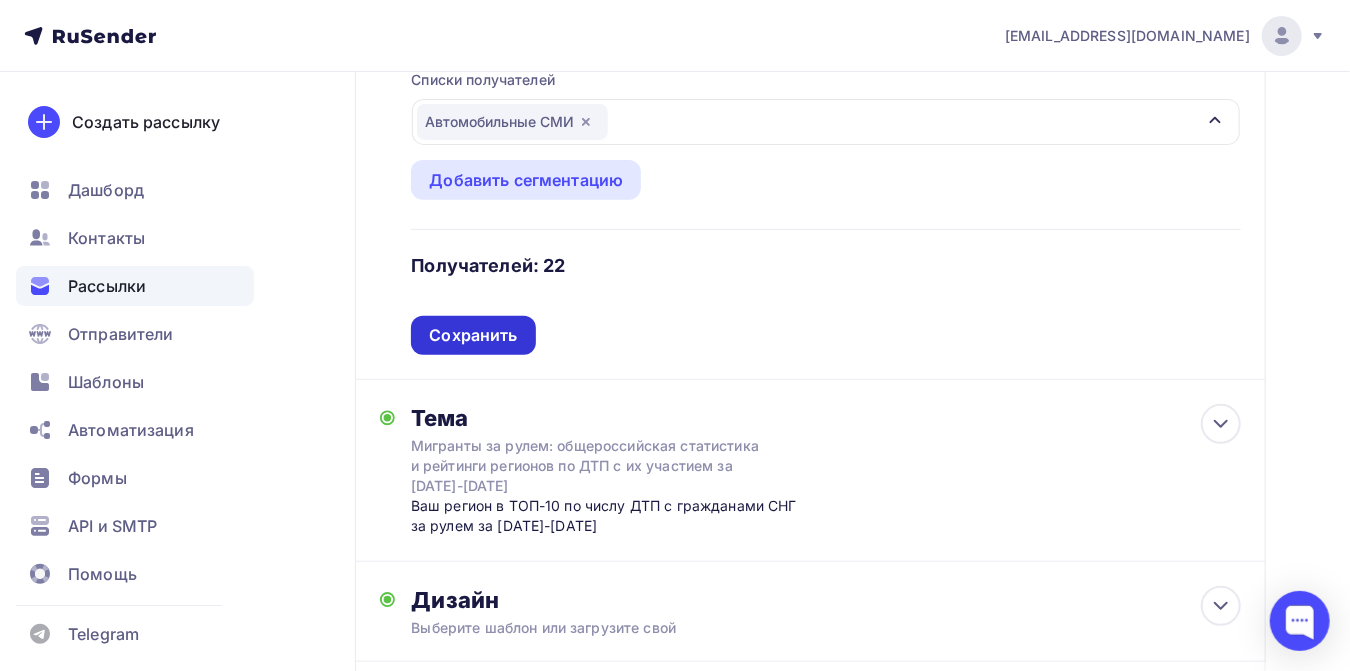 click on "Сохранить" at bounding box center (473, 335) 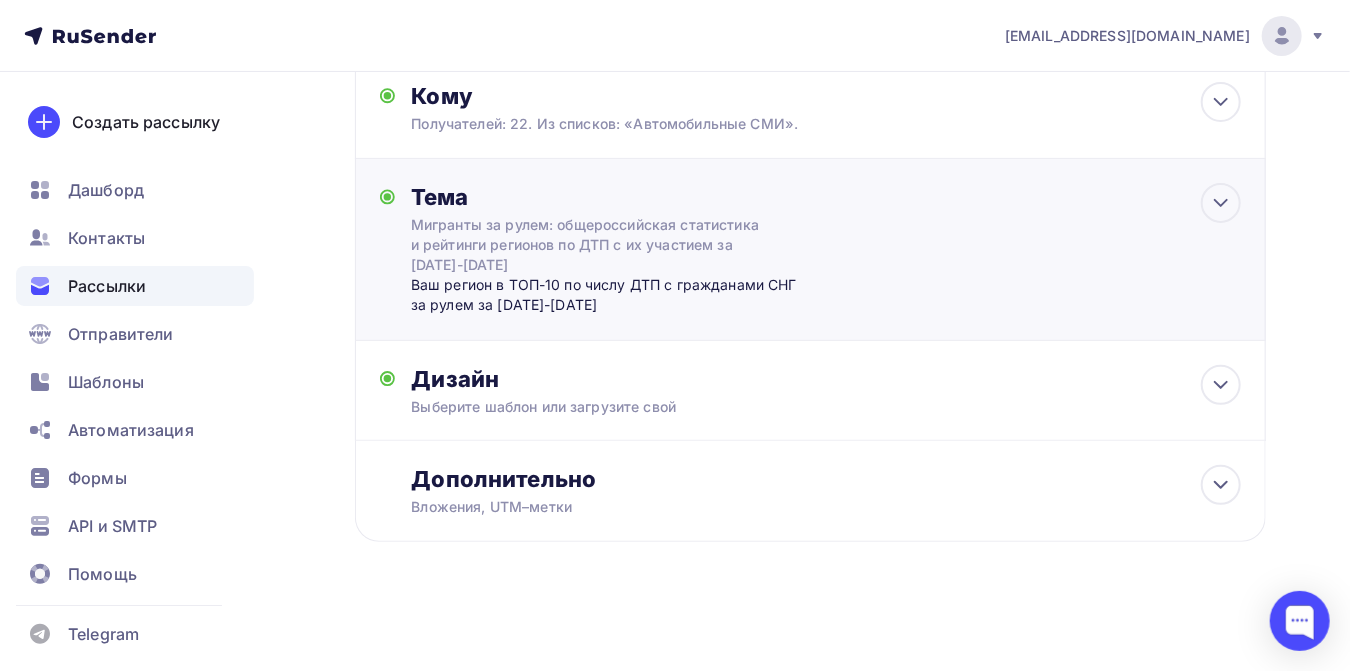 click on "Мигранты за рулем: общероссийская статистика и рейтинги регионов по ДТП с их участием за 2022-2024 гг." at bounding box center (589, 245) 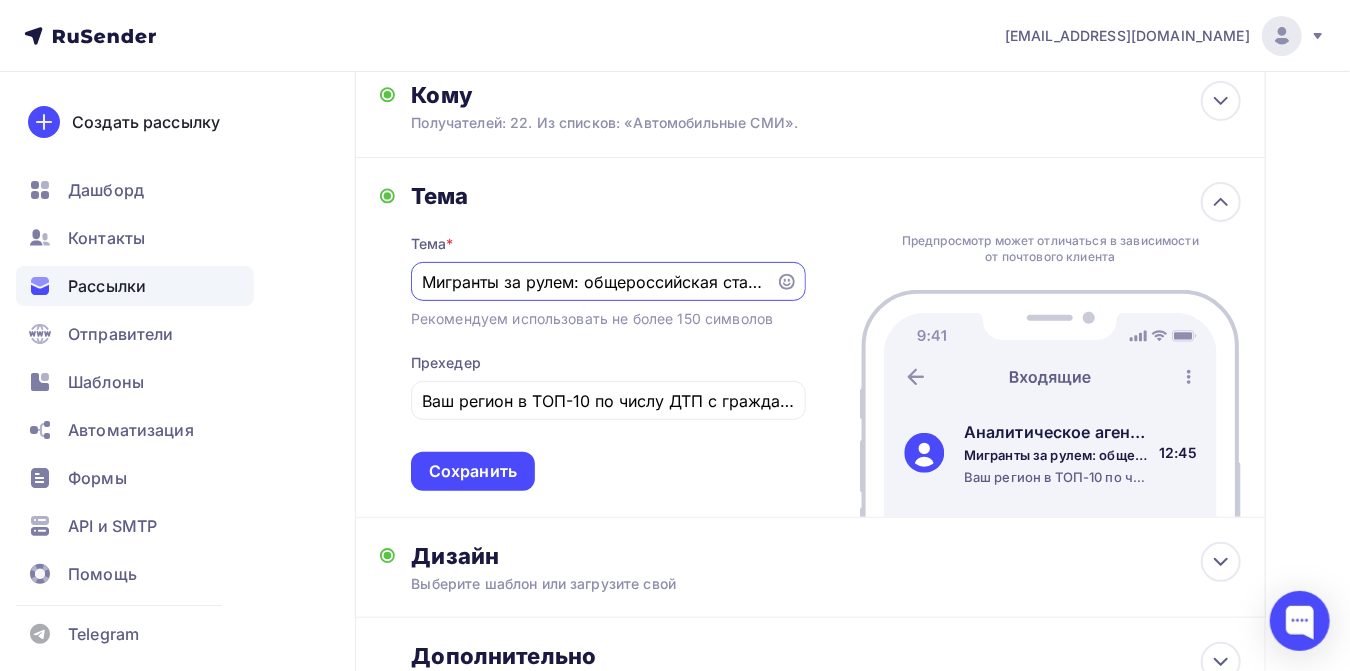 scroll, scrollTop: 146, scrollLeft: 0, axis: vertical 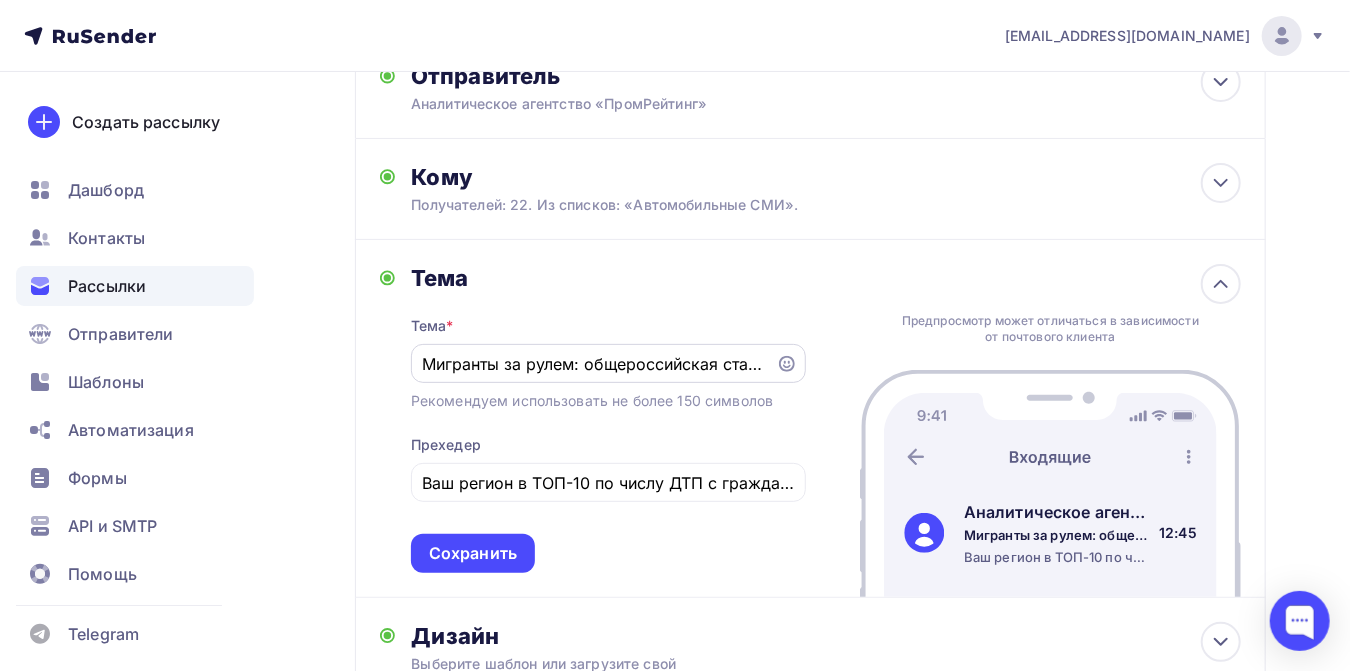 drag, startPoint x: 771, startPoint y: 361, endPoint x: 501, endPoint y: 367, distance: 270.06665 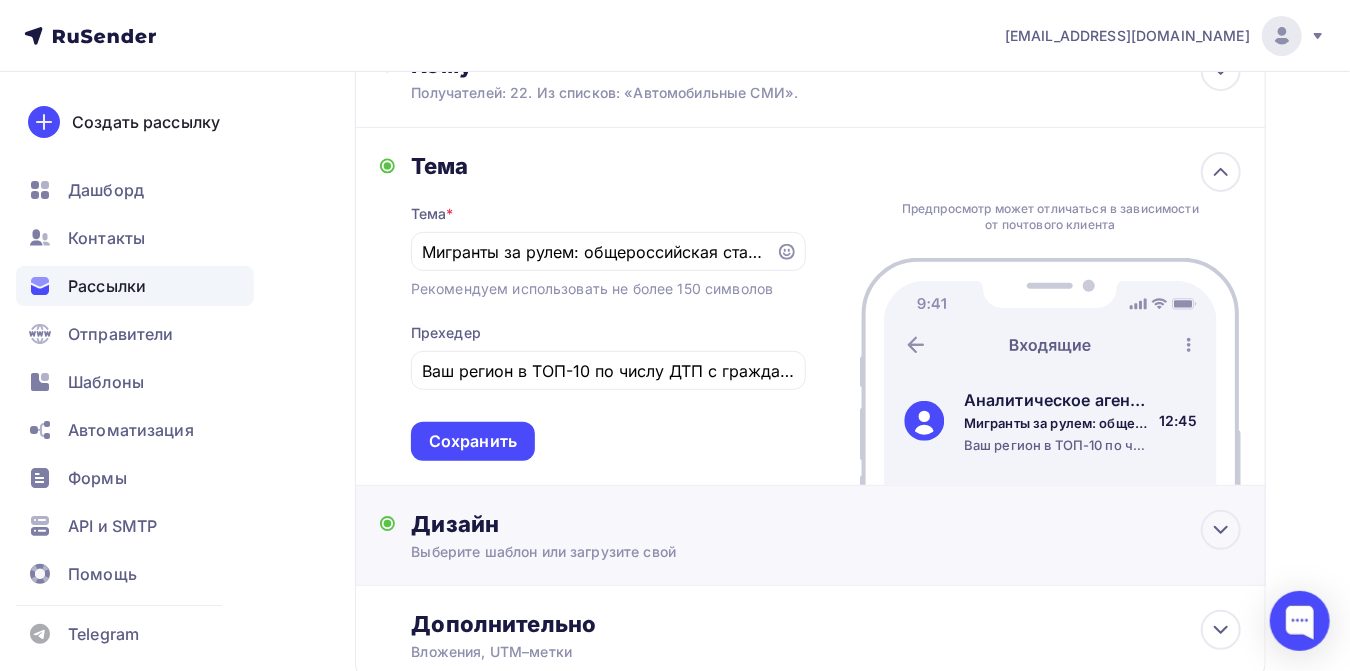 scroll, scrollTop: 368, scrollLeft: 0, axis: vertical 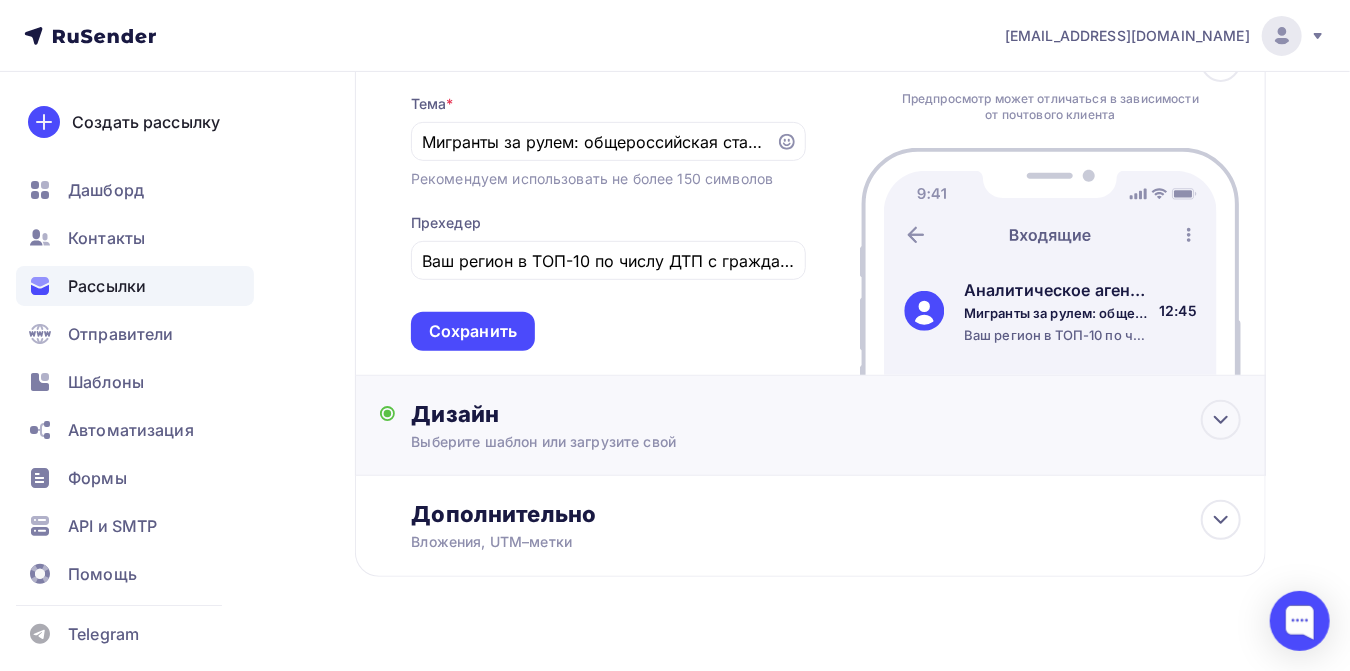 click on "Выберите шаблон или загрузите свой" at bounding box center [784, 442] 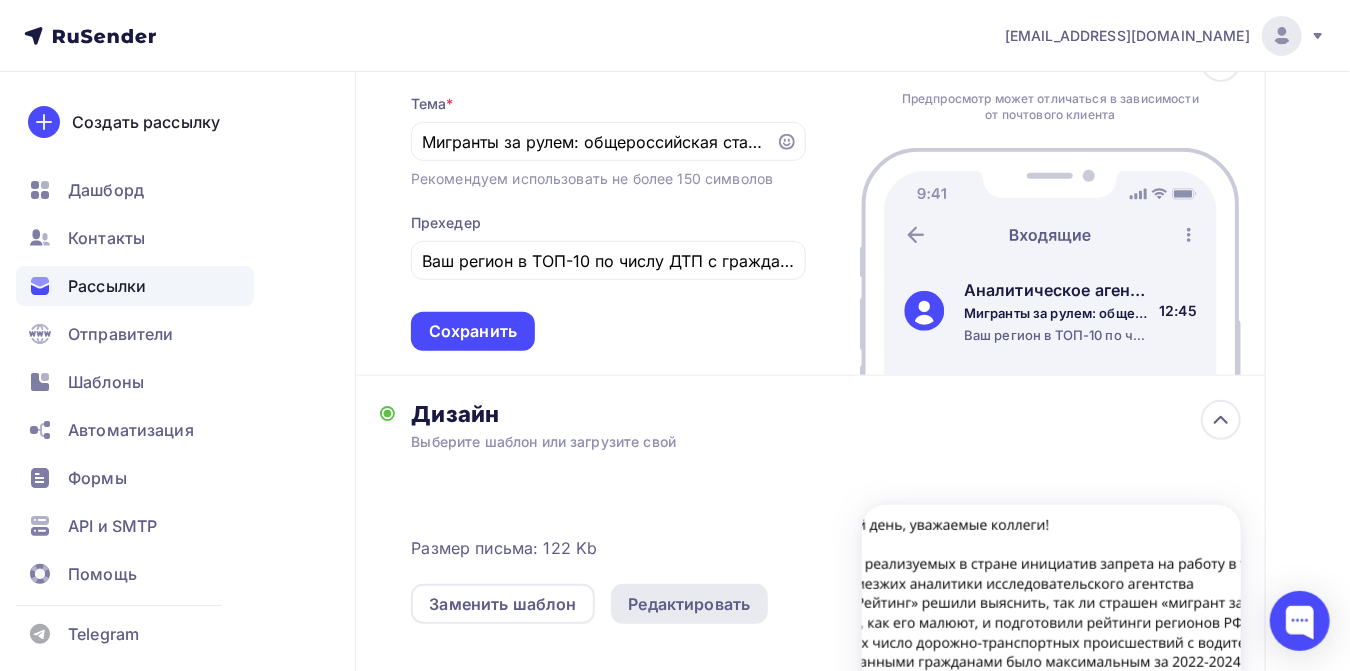 click on "Редактировать" at bounding box center [690, 604] 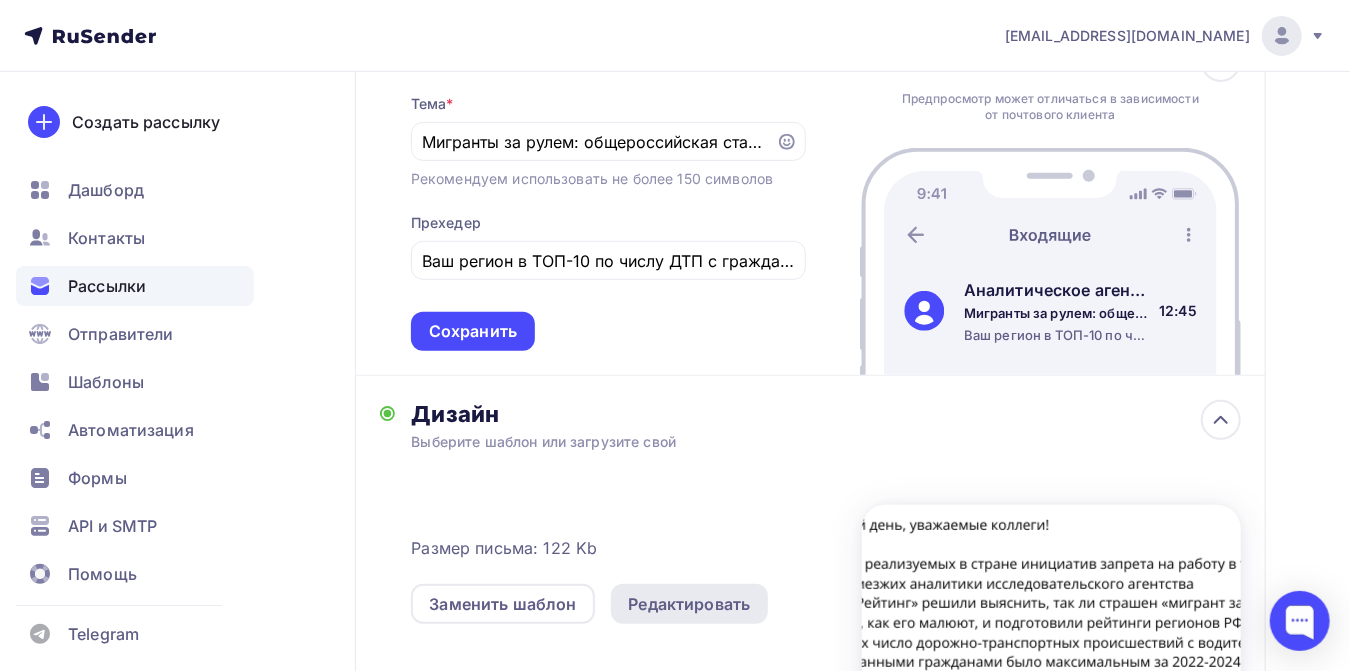 scroll, scrollTop: 0, scrollLeft: 0, axis: both 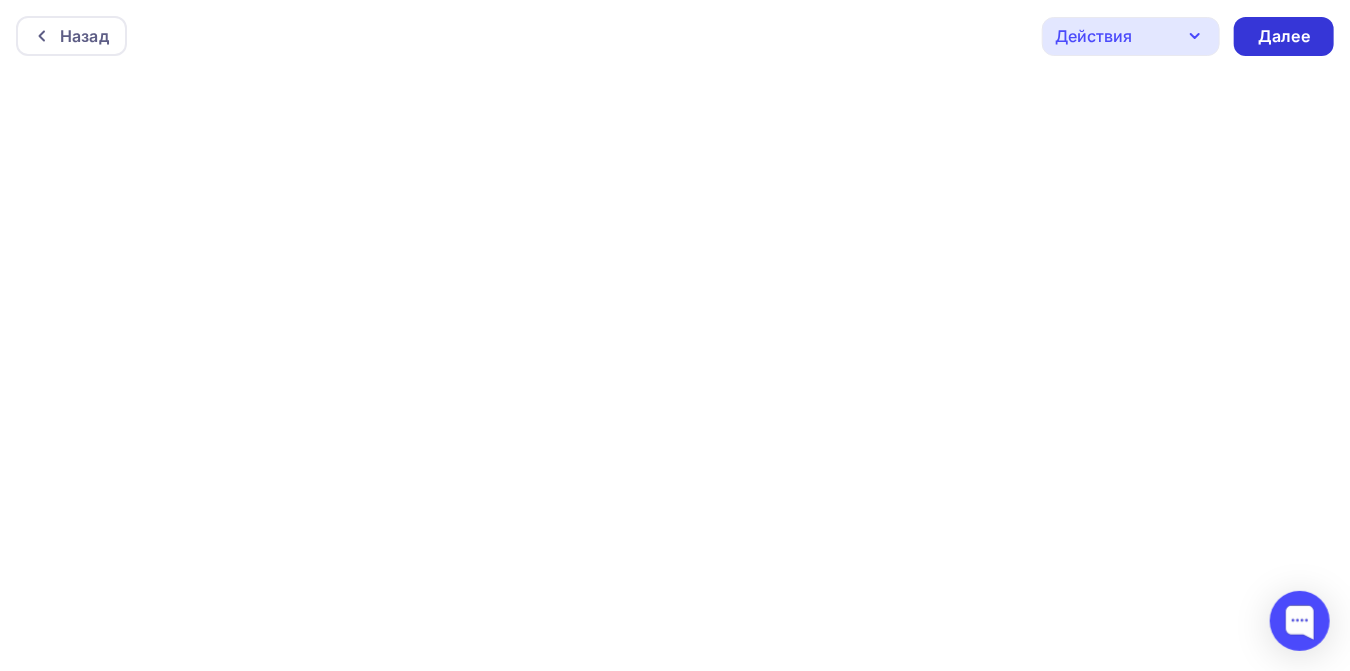 click on "Далее" at bounding box center [1284, 36] 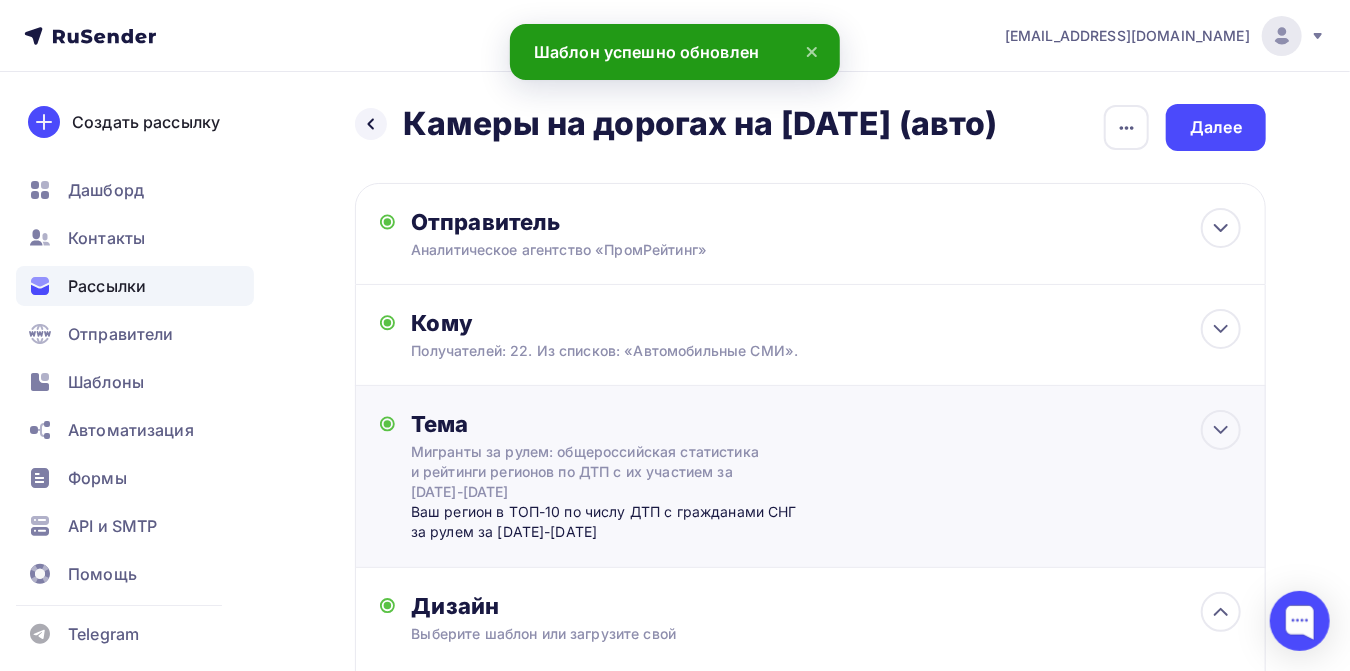 click on "Тема
Мигранты за рулем: общероссийская статистика и рейтинги регионов по ДТП с их участием за 2022-2024 гг.
Ваш регион в ТОП-10 по числу ДТП с гражданами СНГ за рулем за 2022-2024 гг.
Тема  *     Мигранты за рулем: общероссийская статистика и рейтинги регионов по ДТП с их участием за 2022-2024 гг.
Рекомендуем использовать не более 150 символов
Прехедер     Ваш регион в ТОП-10 по числу ДТП с гражданами СНГ за рулем за 2022-2024 гг.           Сохранить
12:45" at bounding box center (810, 477) 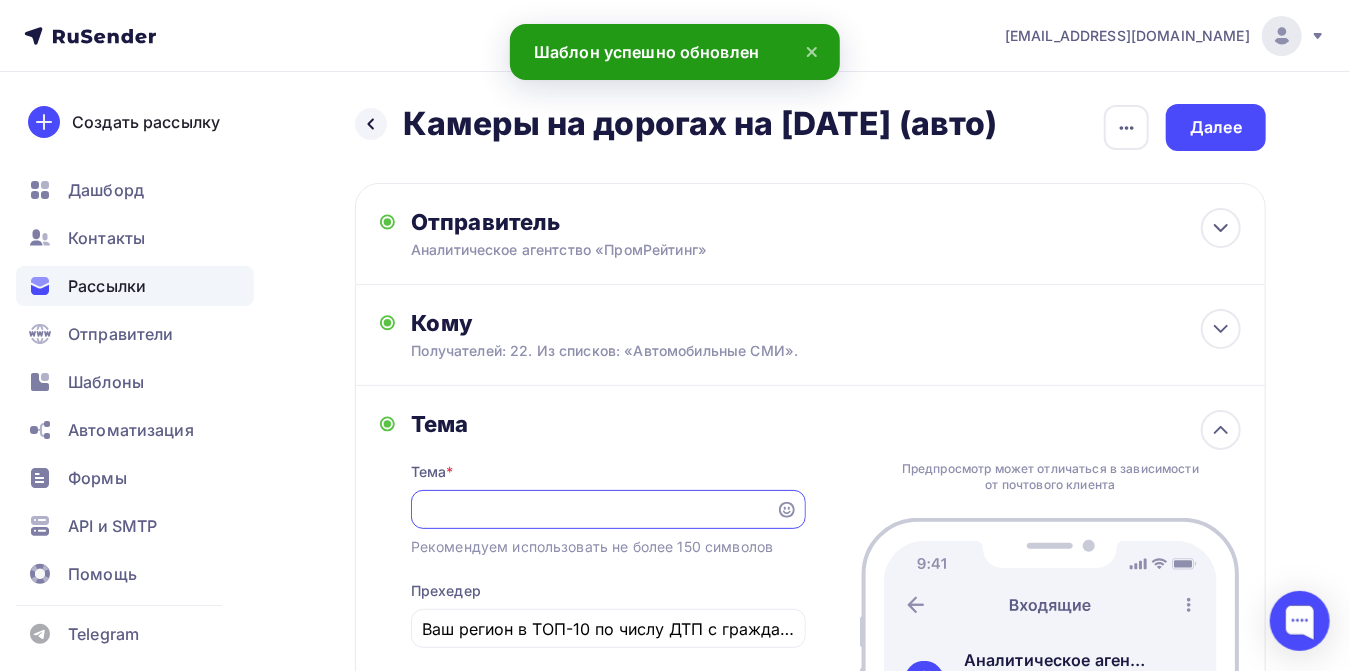 scroll, scrollTop: 0, scrollLeft: 0, axis: both 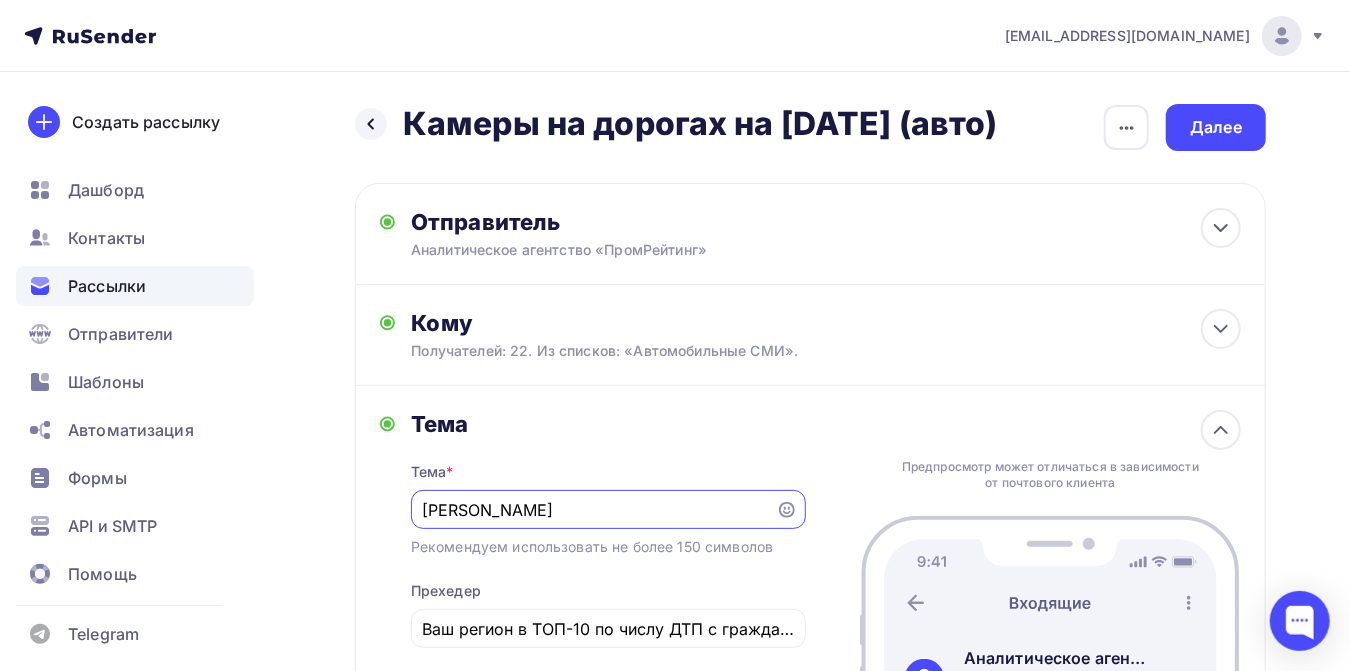 type on "М" 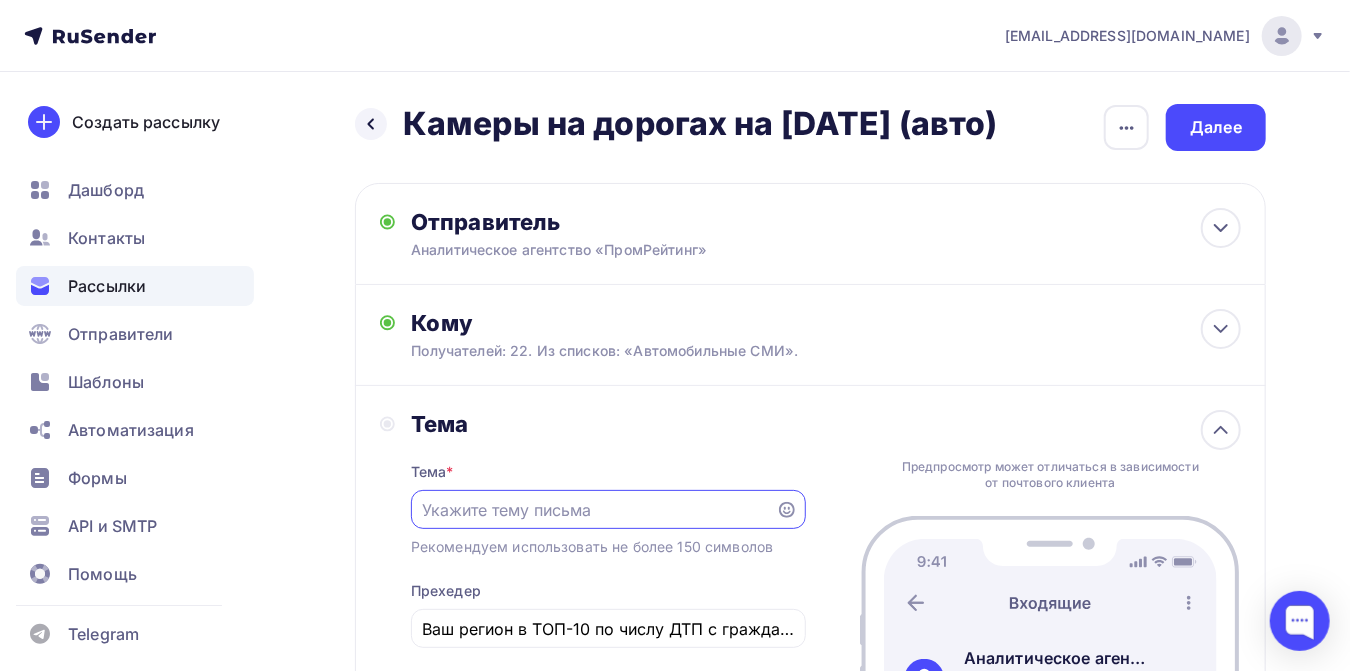 paste on "Камеры на российских дорогах: ТОП-10 регионов на экваторе 2025 года" 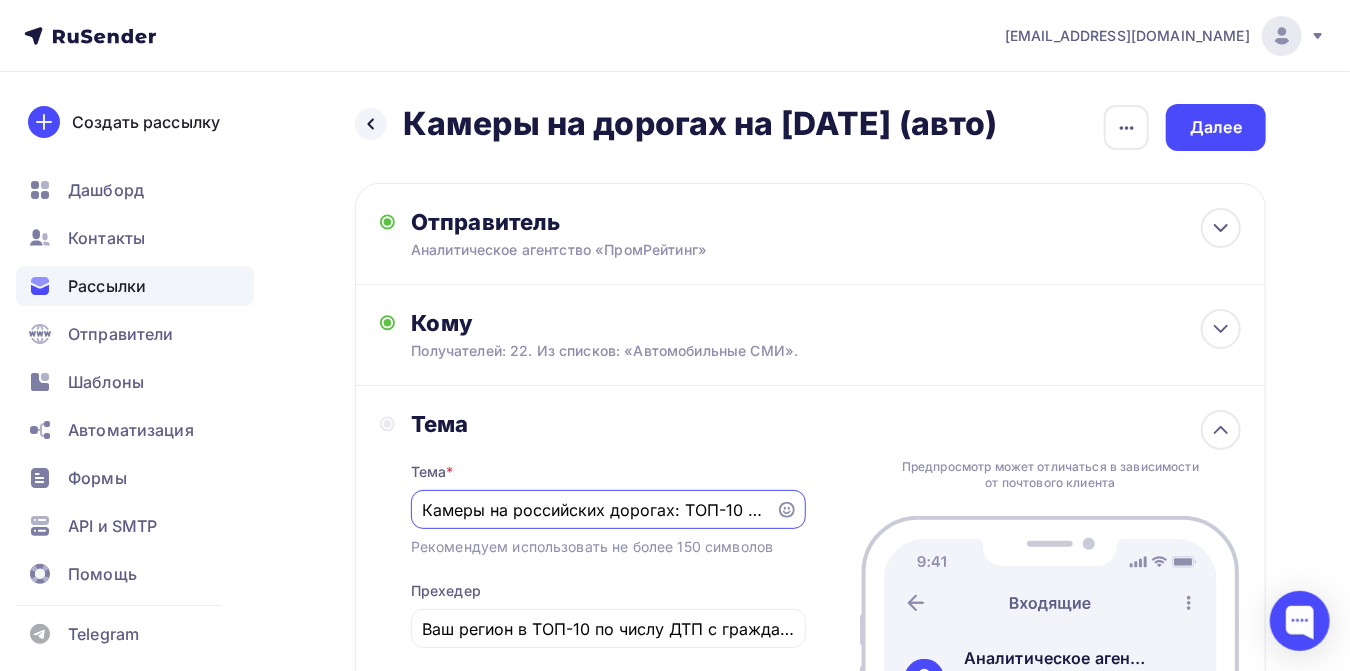 scroll, scrollTop: 0, scrollLeft: 236, axis: horizontal 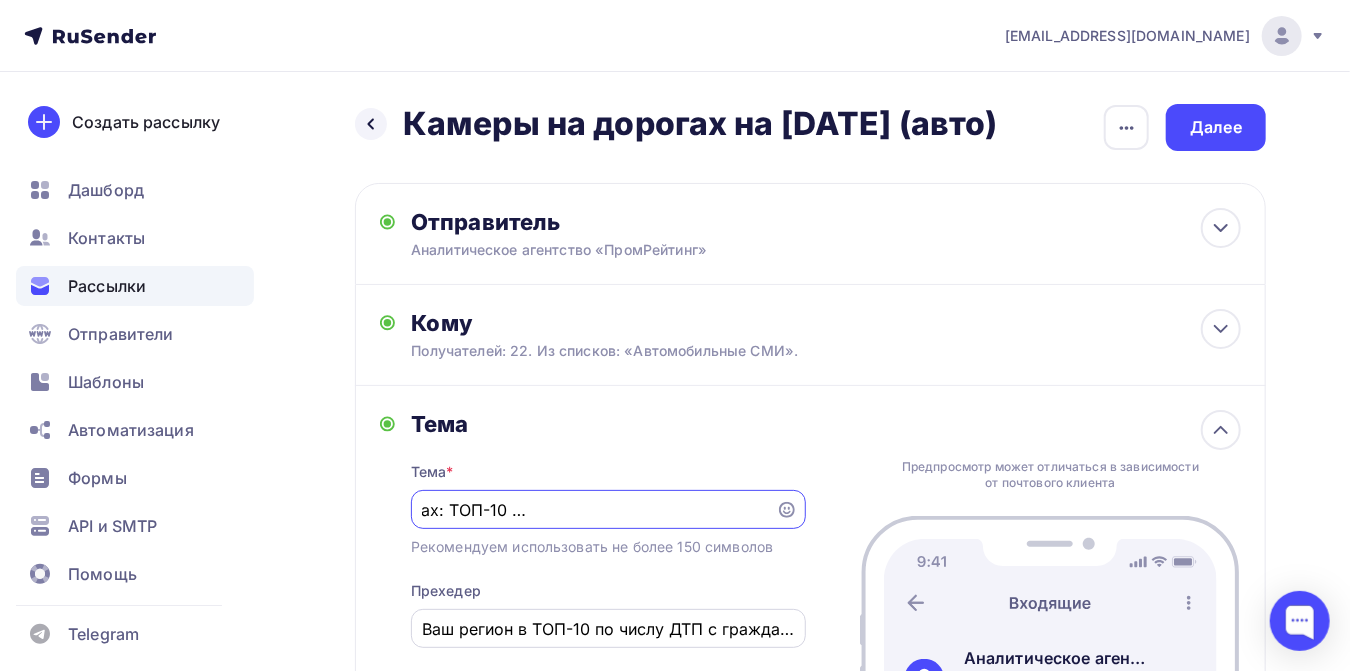 type on "Камеры на российских дорогах: ТОП-10 регионов на экваторе 2025 года" 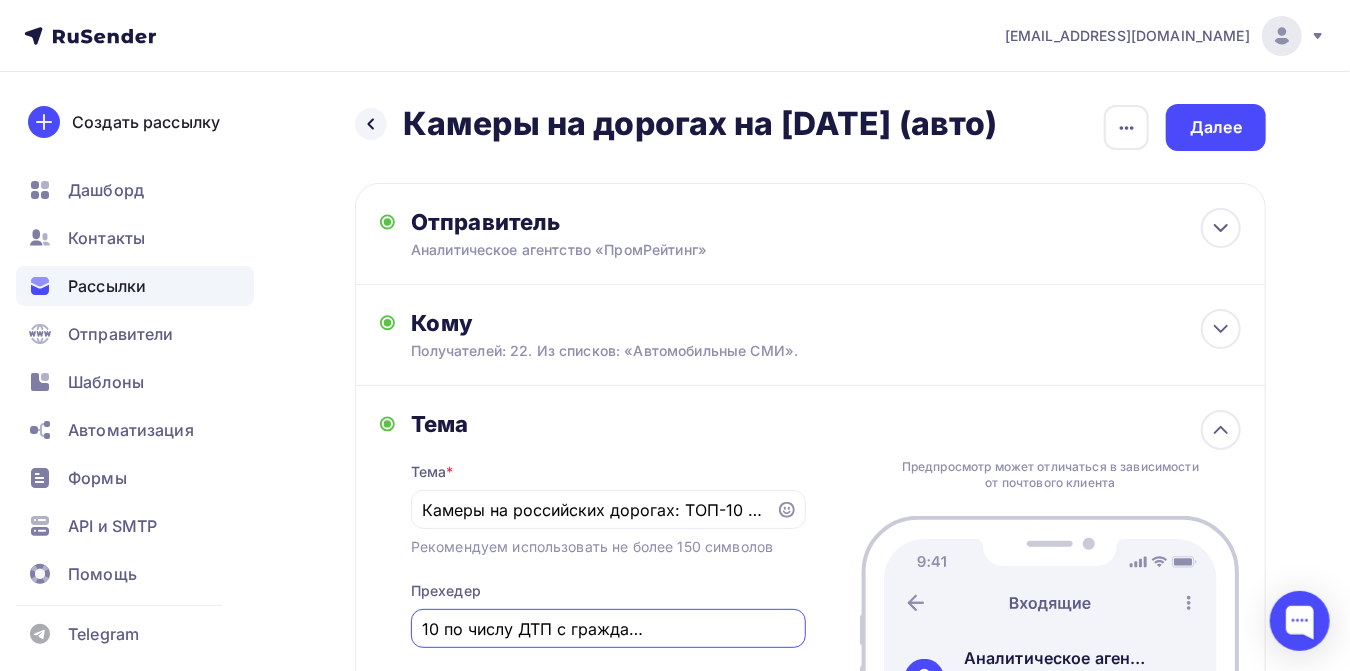 scroll, scrollTop: 0, scrollLeft: 272, axis: horizontal 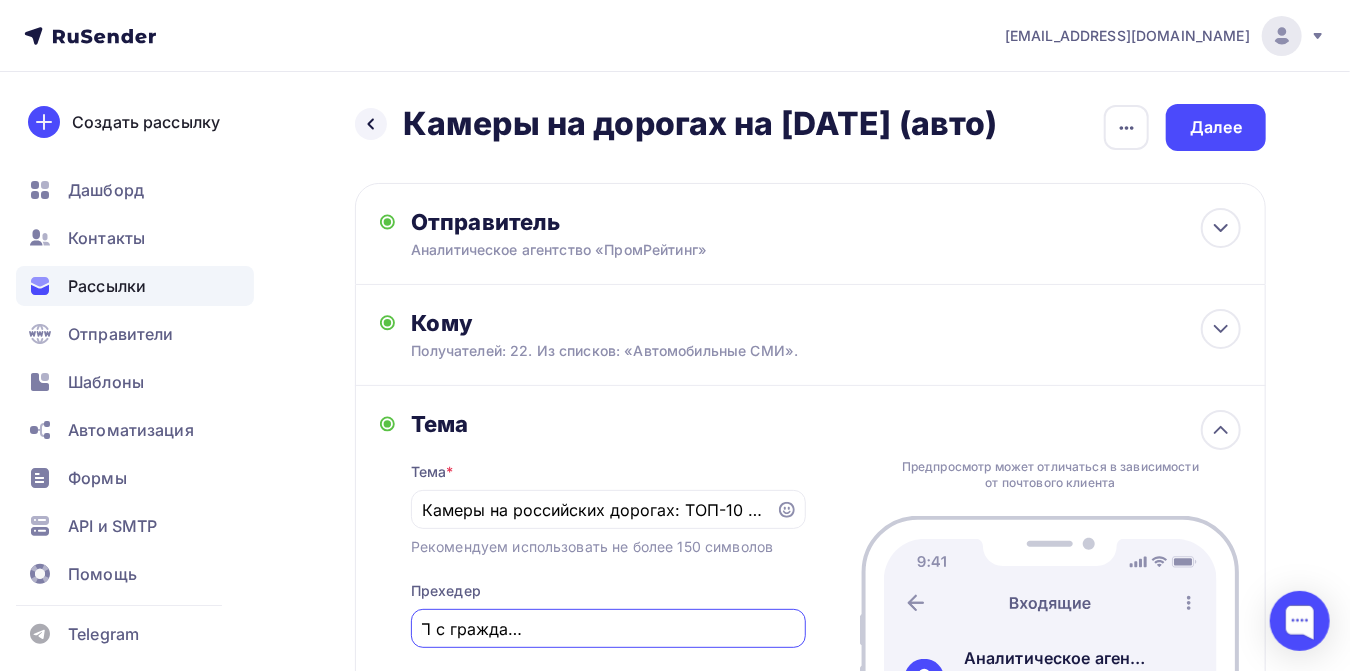 drag, startPoint x: 428, startPoint y: 634, endPoint x: 805, endPoint y: 625, distance: 377.10742 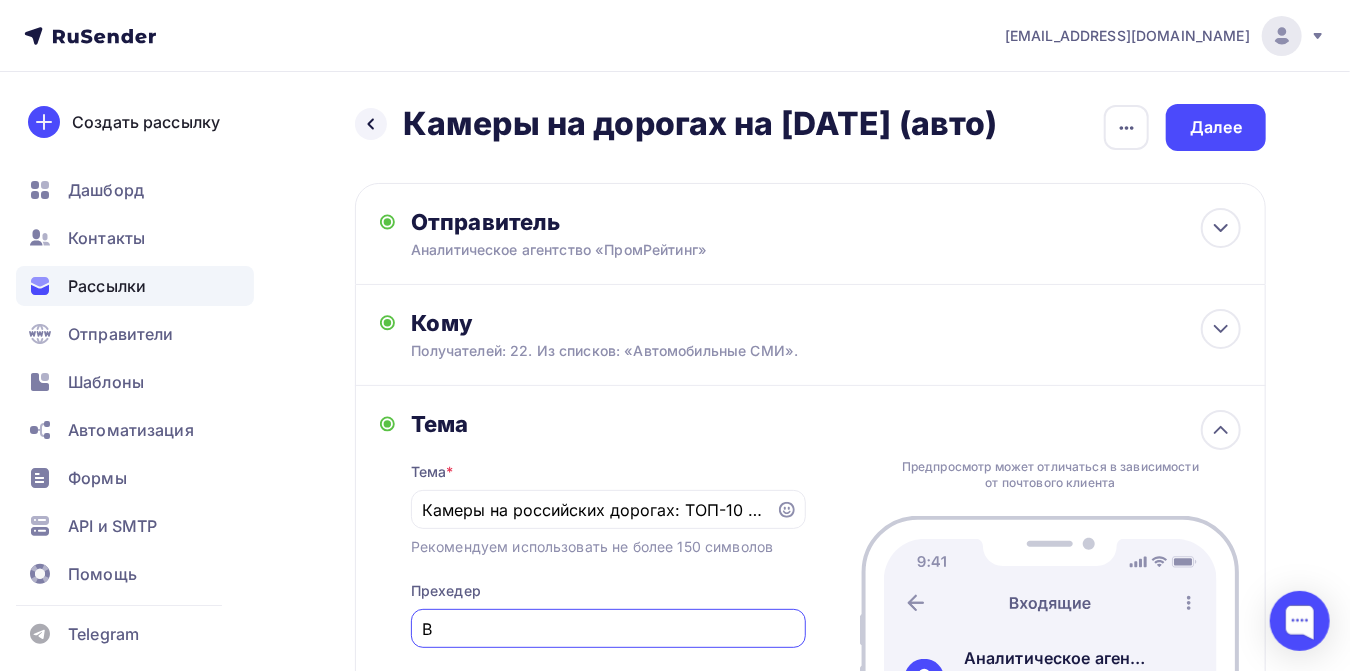 scroll, scrollTop: 0, scrollLeft: 0, axis: both 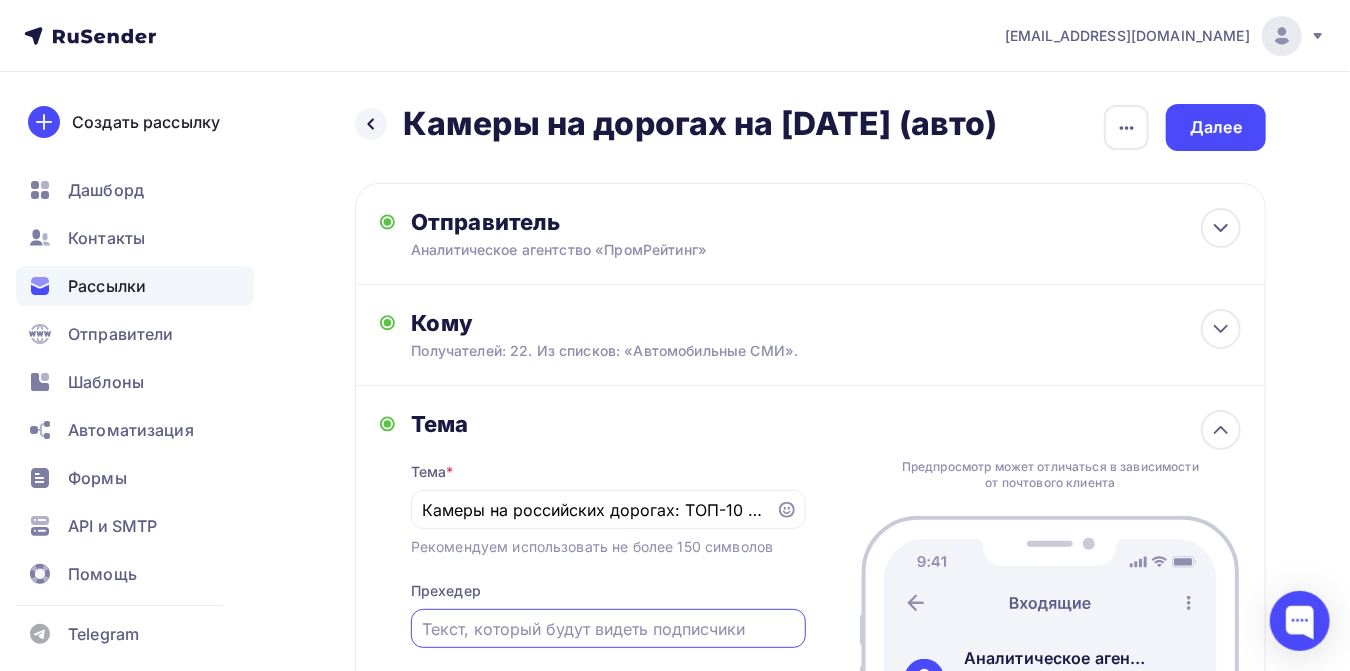 paste on "Камеры на российских дорогах: ТОП-10 регионов на экваторе 2025 года" 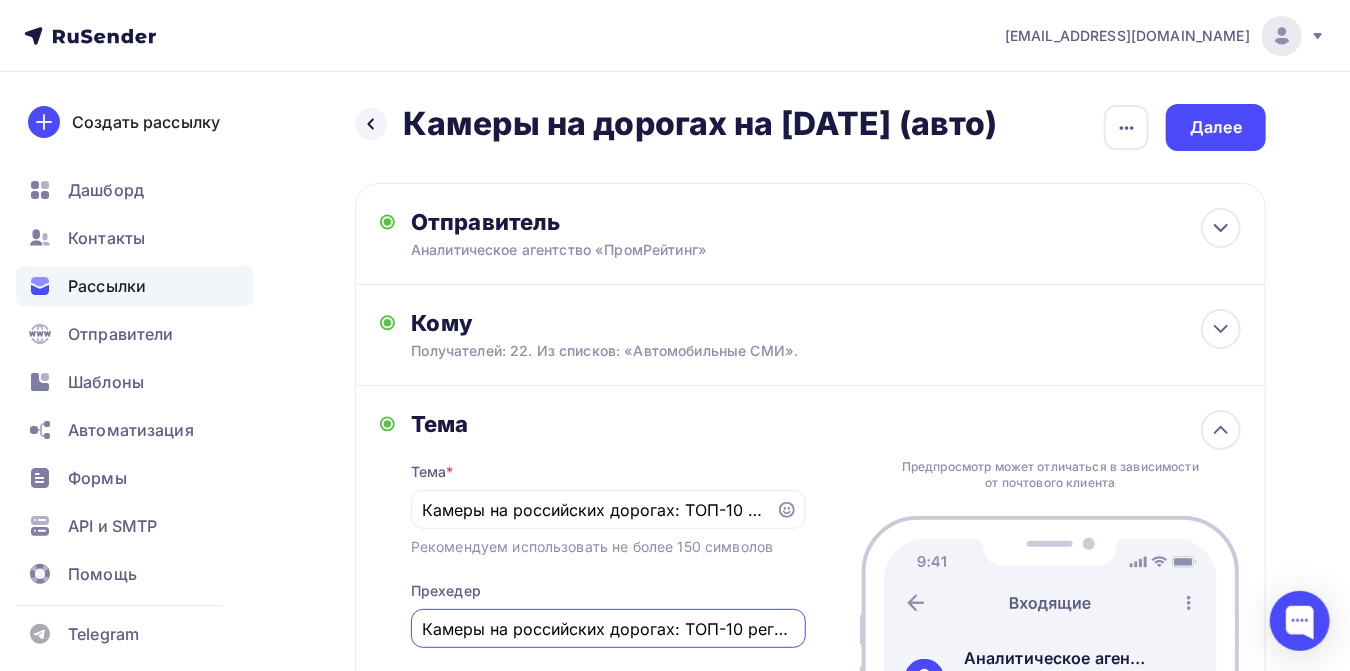 scroll, scrollTop: 0, scrollLeft: 205, axis: horizontal 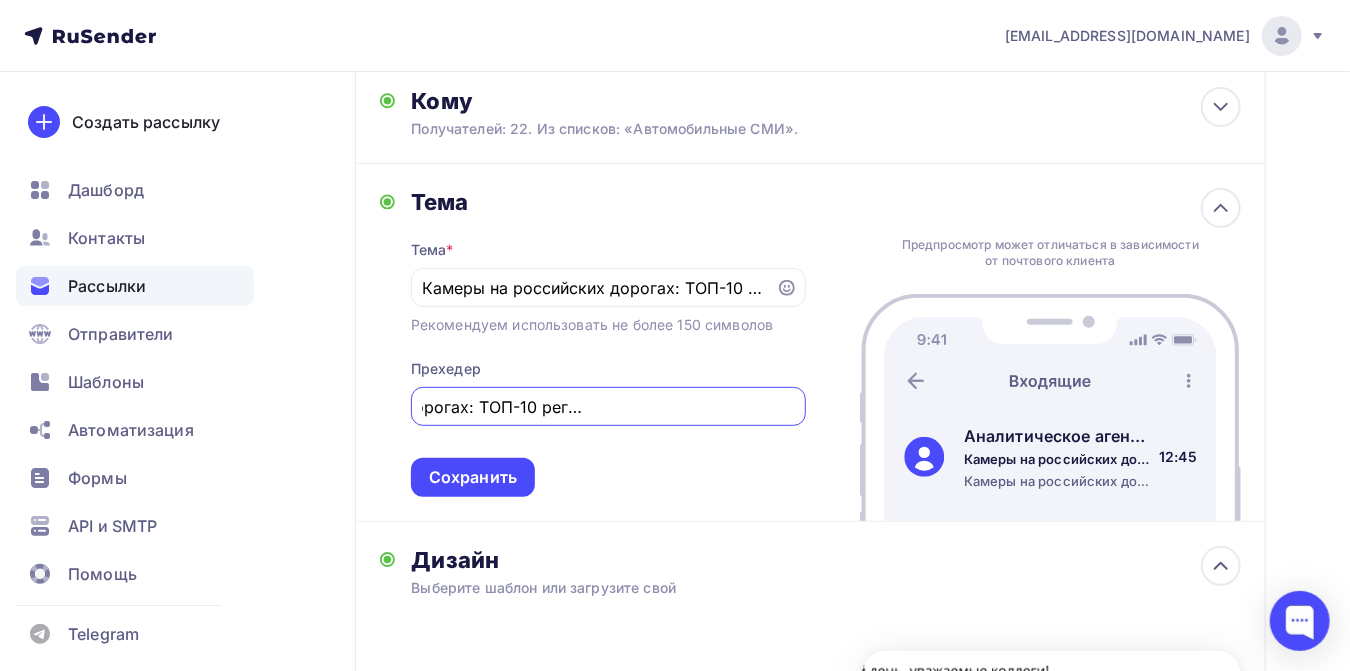 drag, startPoint x: 641, startPoint y: 410, endPoint x: 791, endPoint y: 402, distance: 150.21318 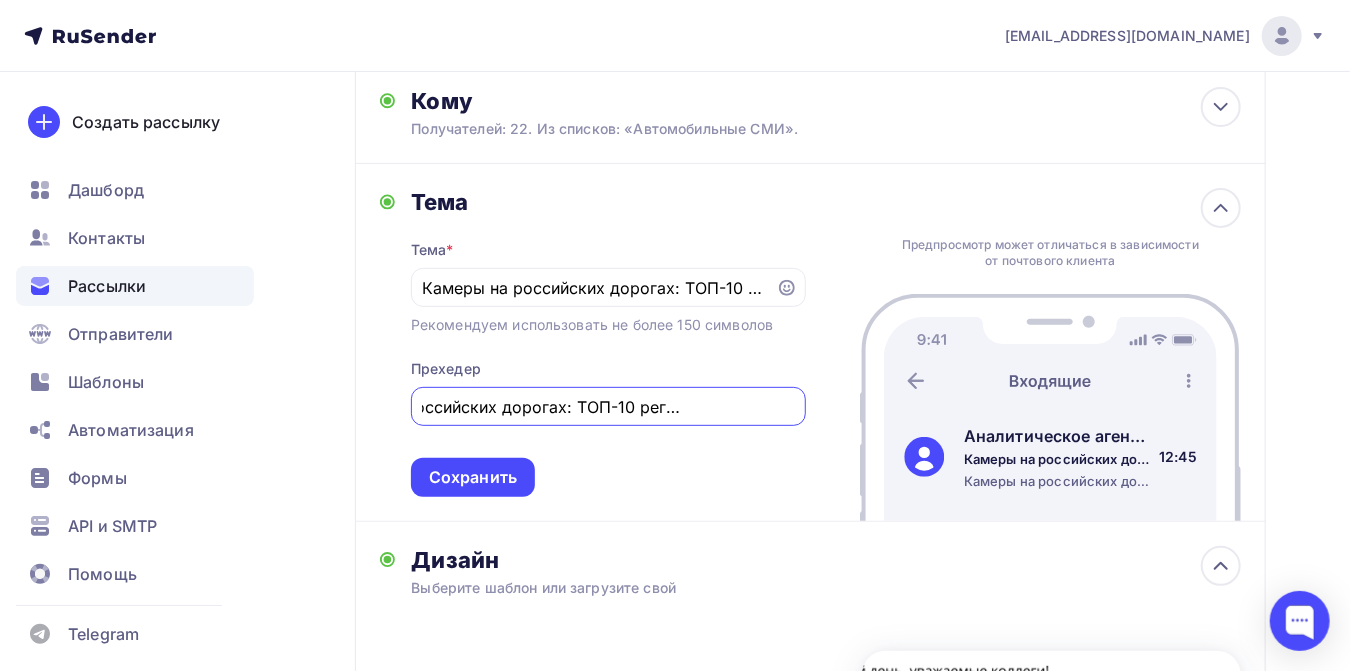 scroll, scrollTop: 0, scrollLeft: 132, axis: horizontal 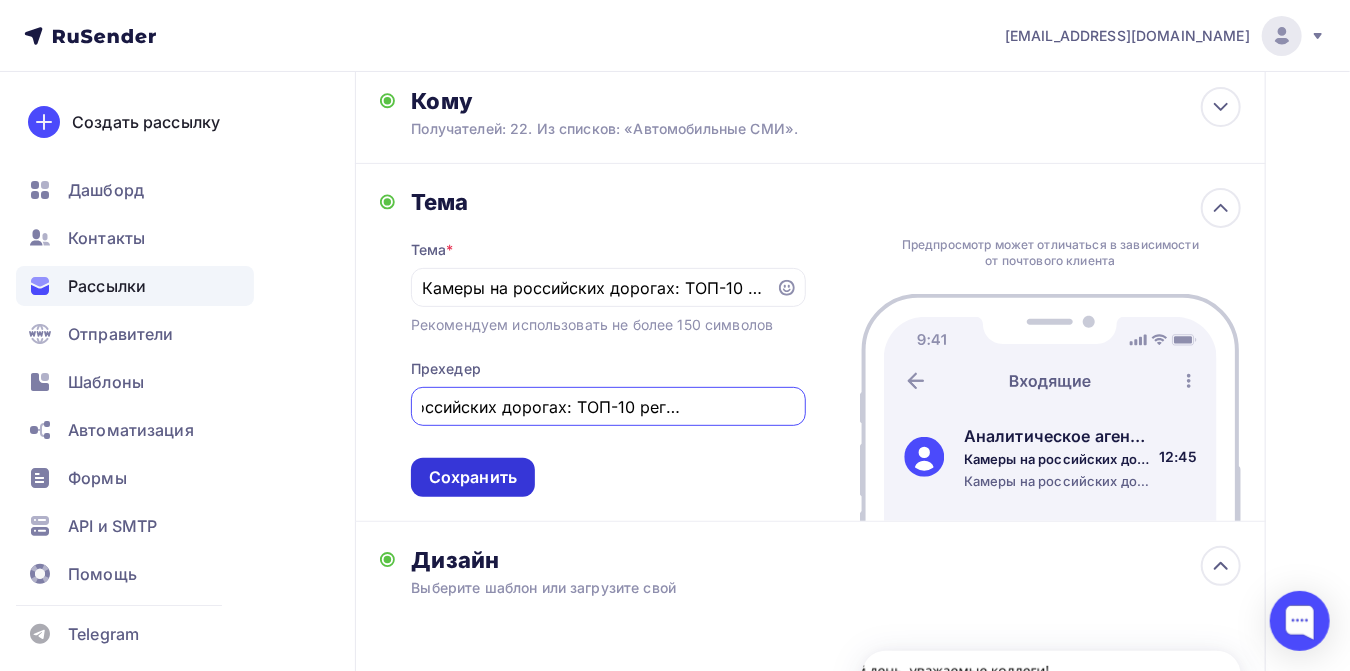 type on "Камеры на российских дорогах: ТОП-10 регионов на 01.07.2025" 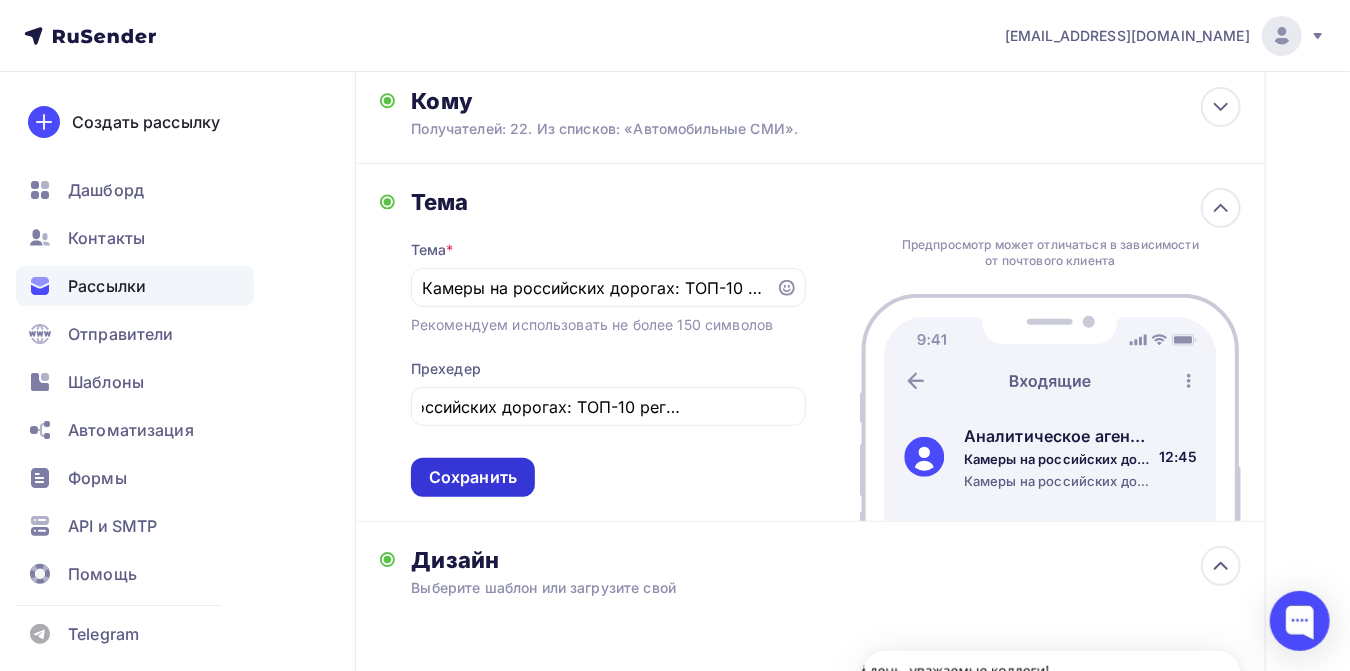 click on "Сохранить" at bounding box center (473, 477) 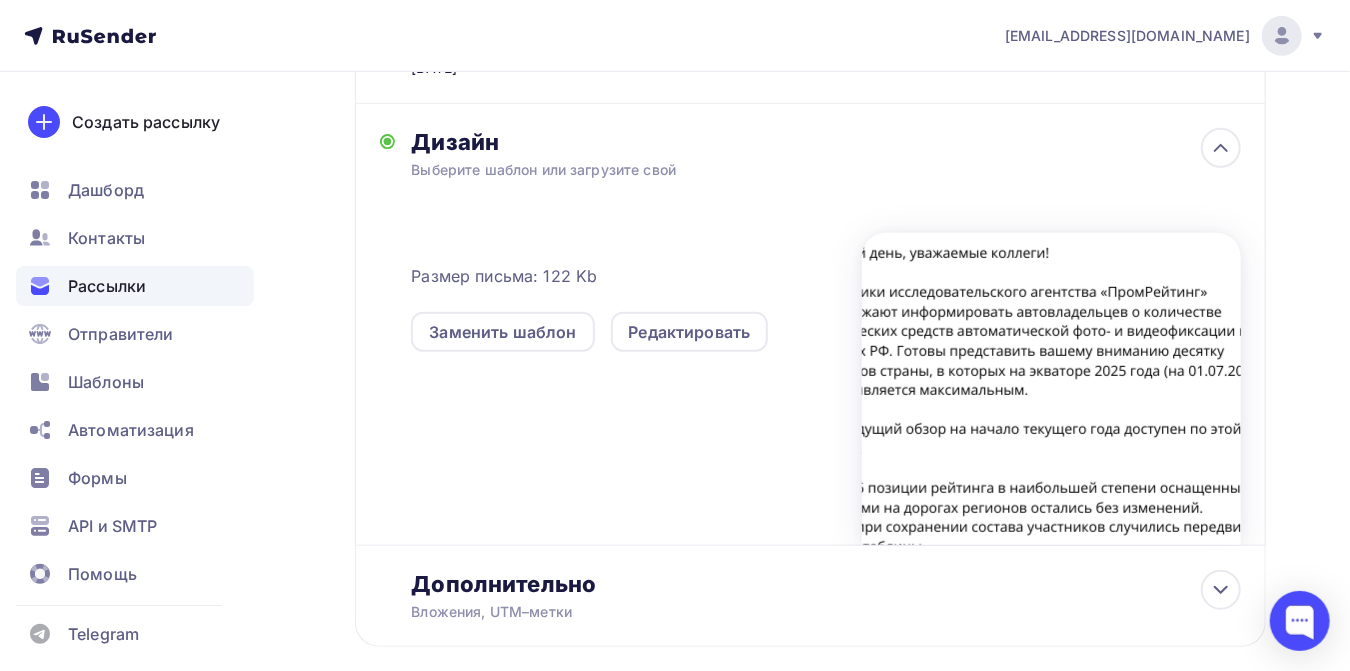 scroll, scrollTop: 551, scrollLeft: 0, axis: vertical 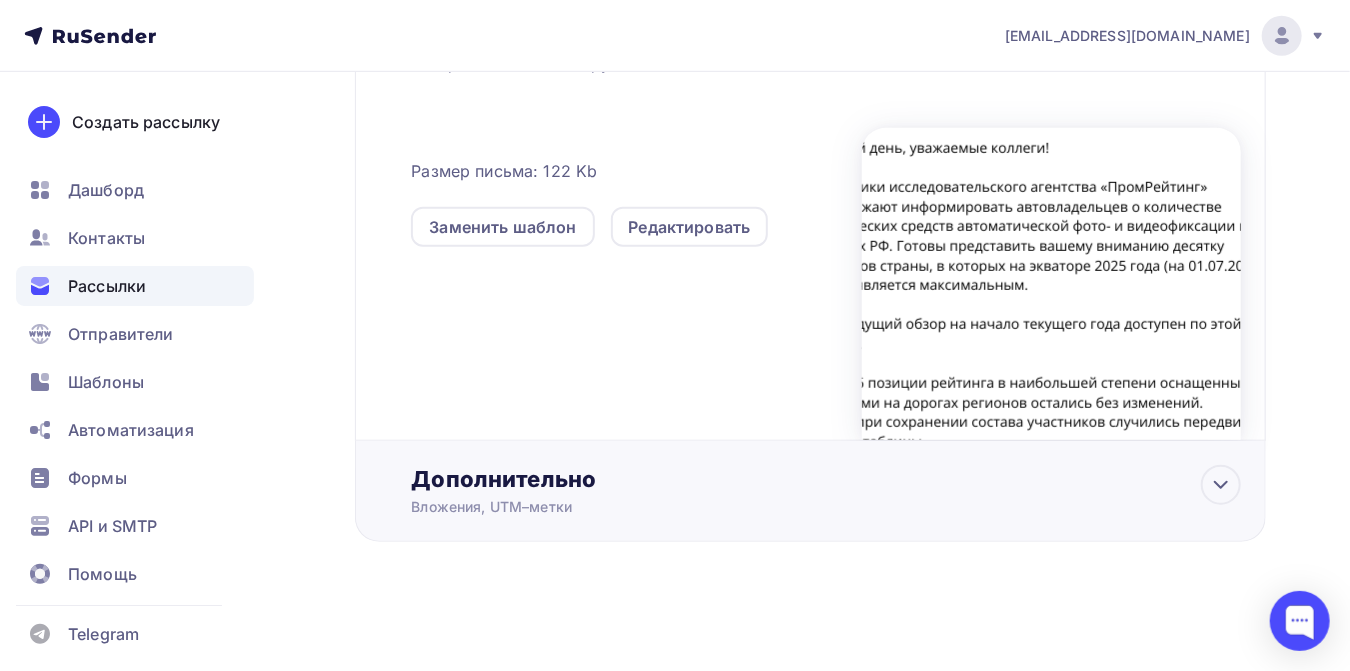 click on "Дополнительно" at bounding box center [826, 479] 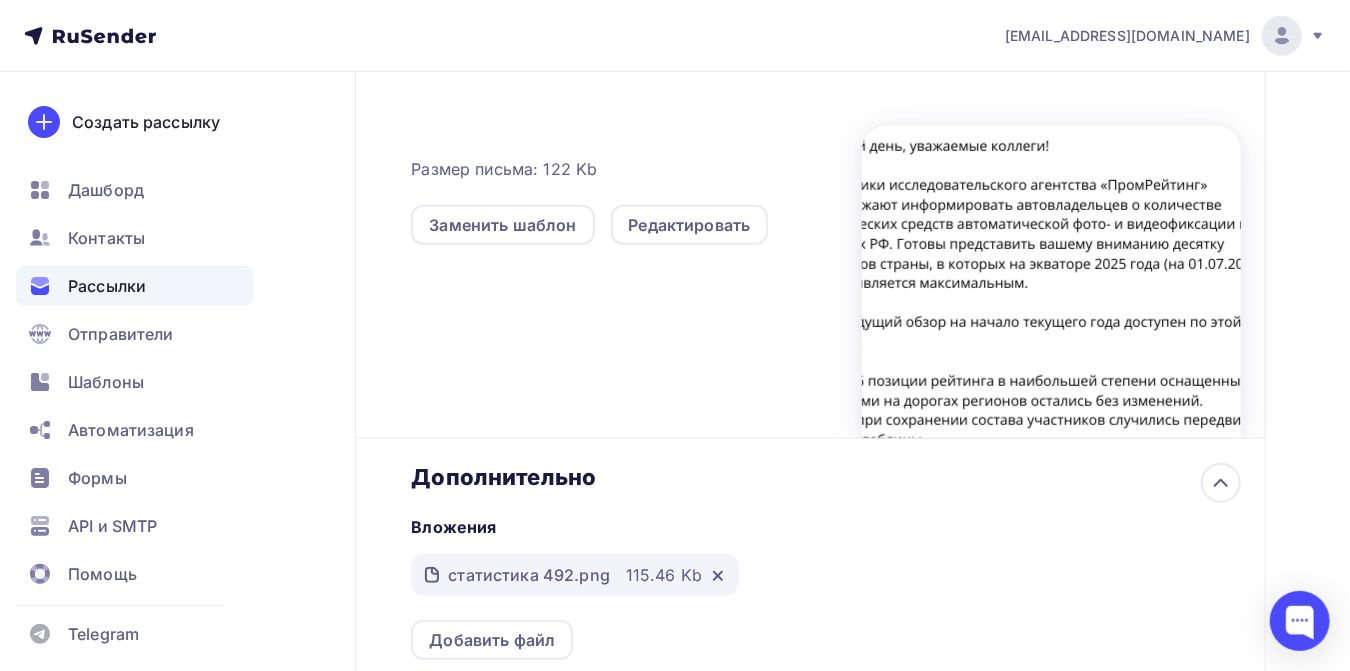 scroll, scrollTop: 549, scrollLeft: 0, axis: vertical 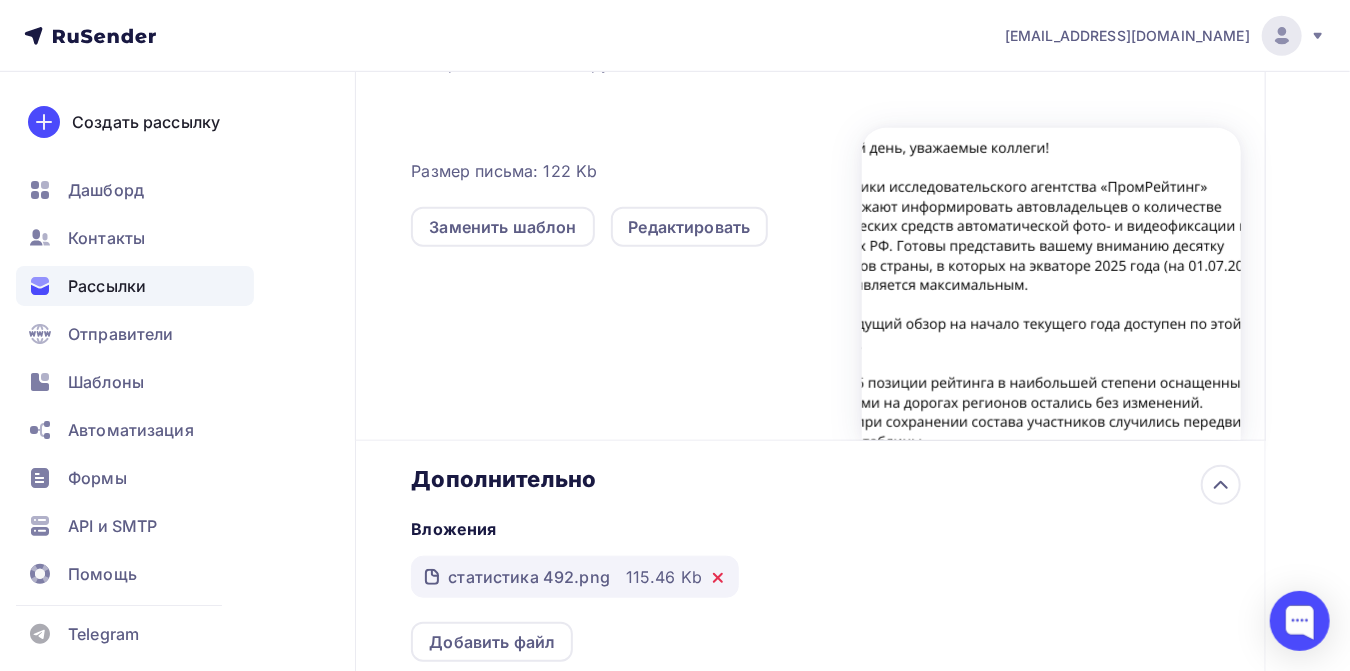 click 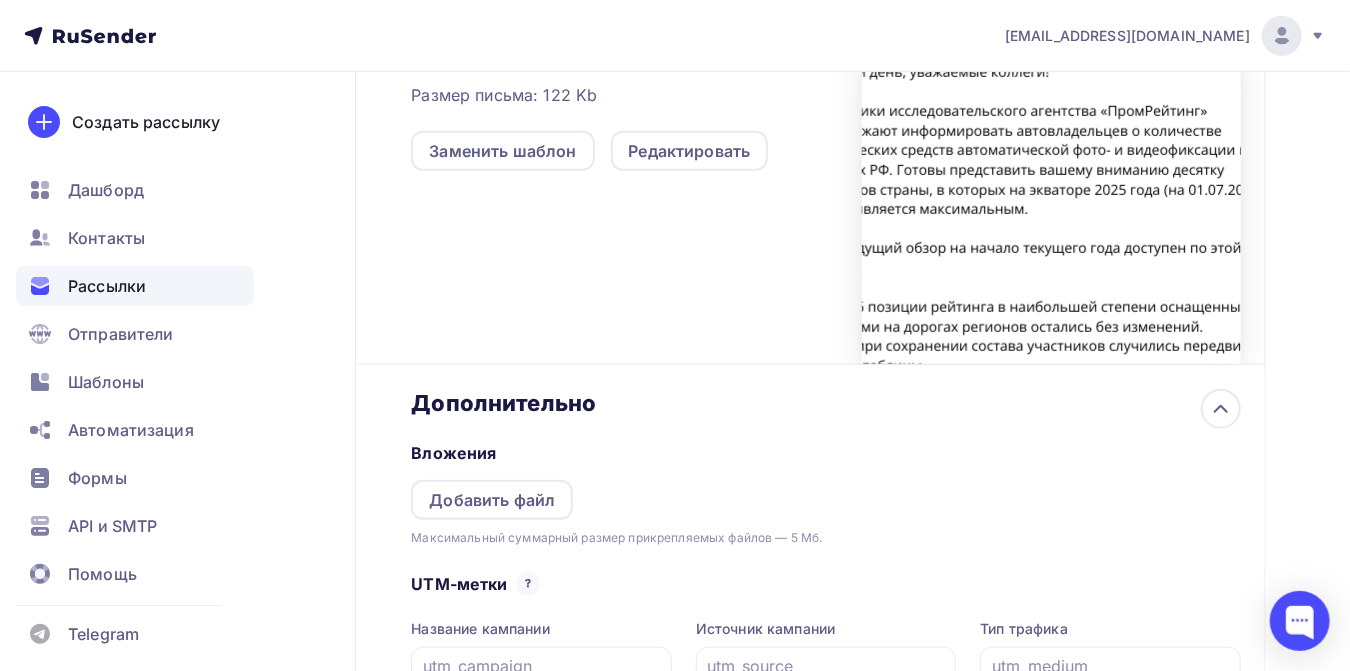 scroll, scrollTop: 660, scrollLeft: 0, axis: vertical 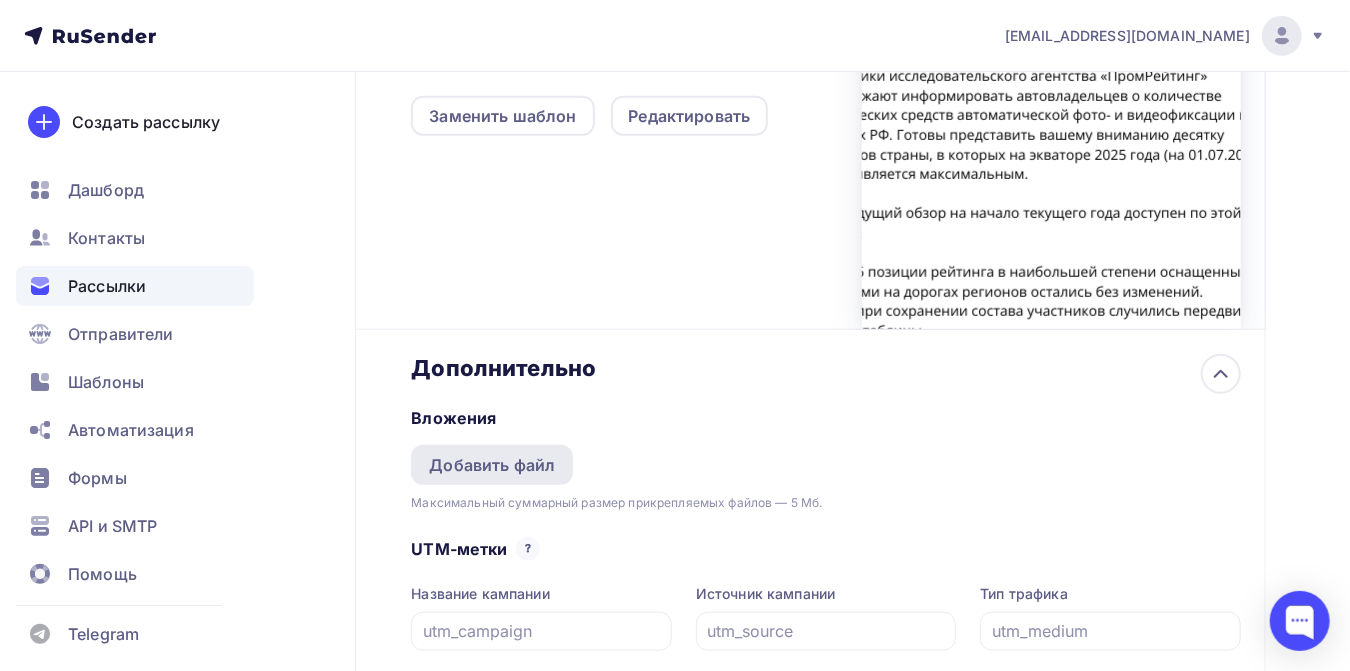 click on "Добавить файл" at bounding box center [492, 465] 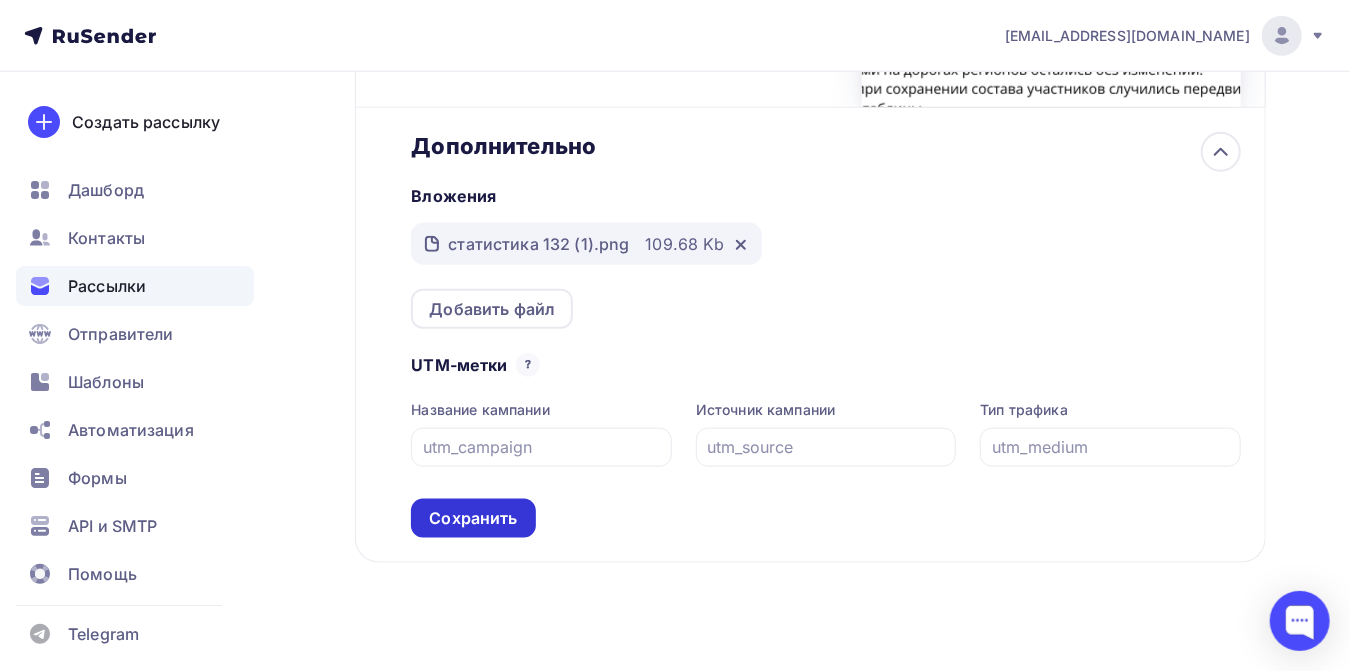 click on "Сохранить" at bounding box center [473, 518] 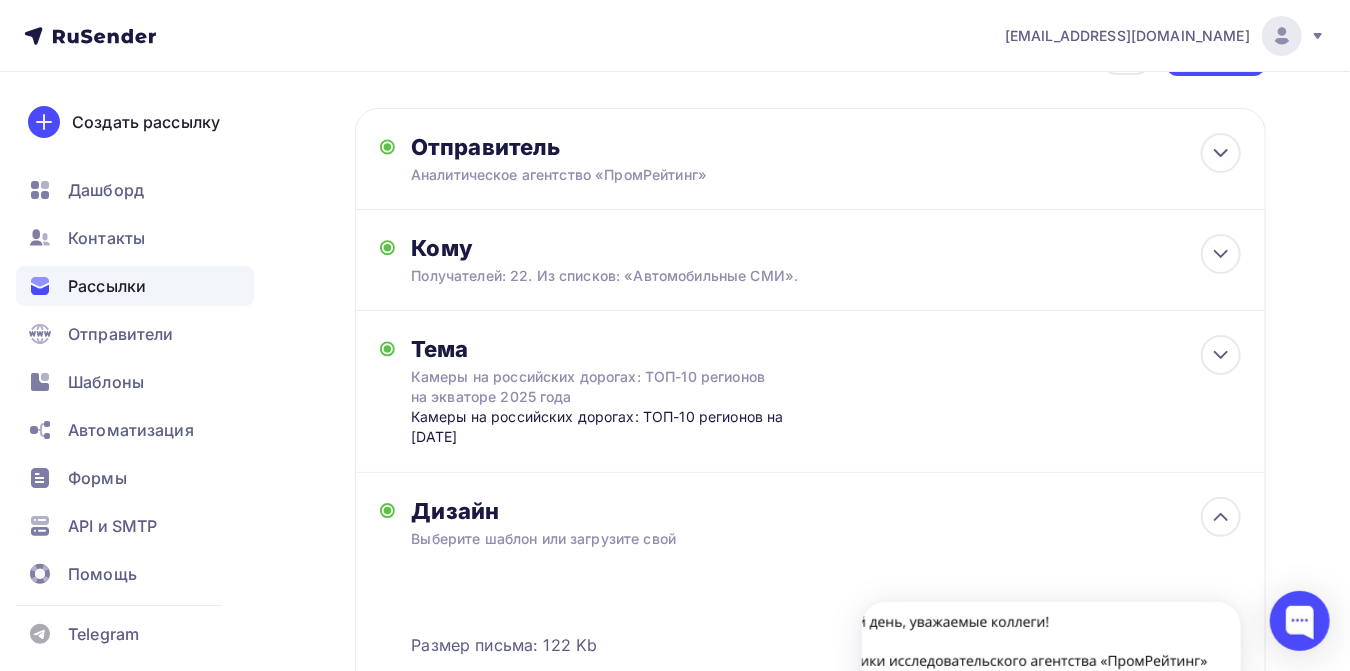 scroll, scrollTop: 0, scrollLeft: 0, axis: both 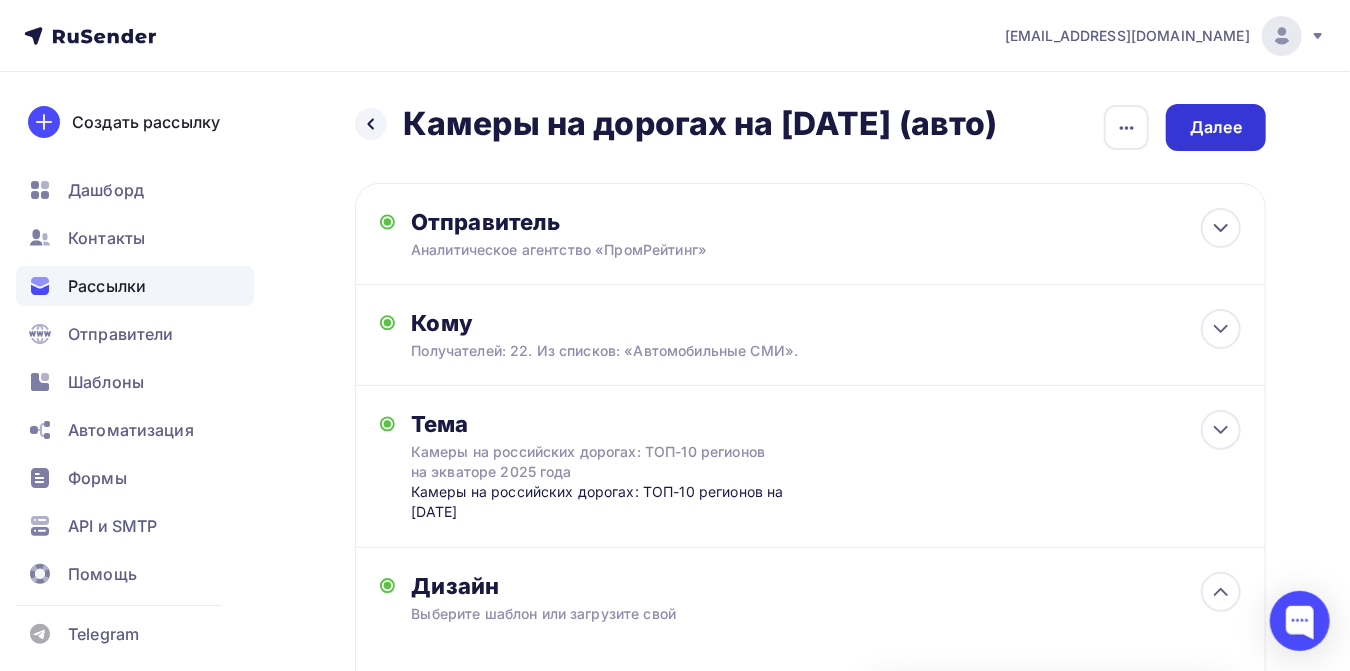 click on "Далее" at bounding box center [1216, 127] 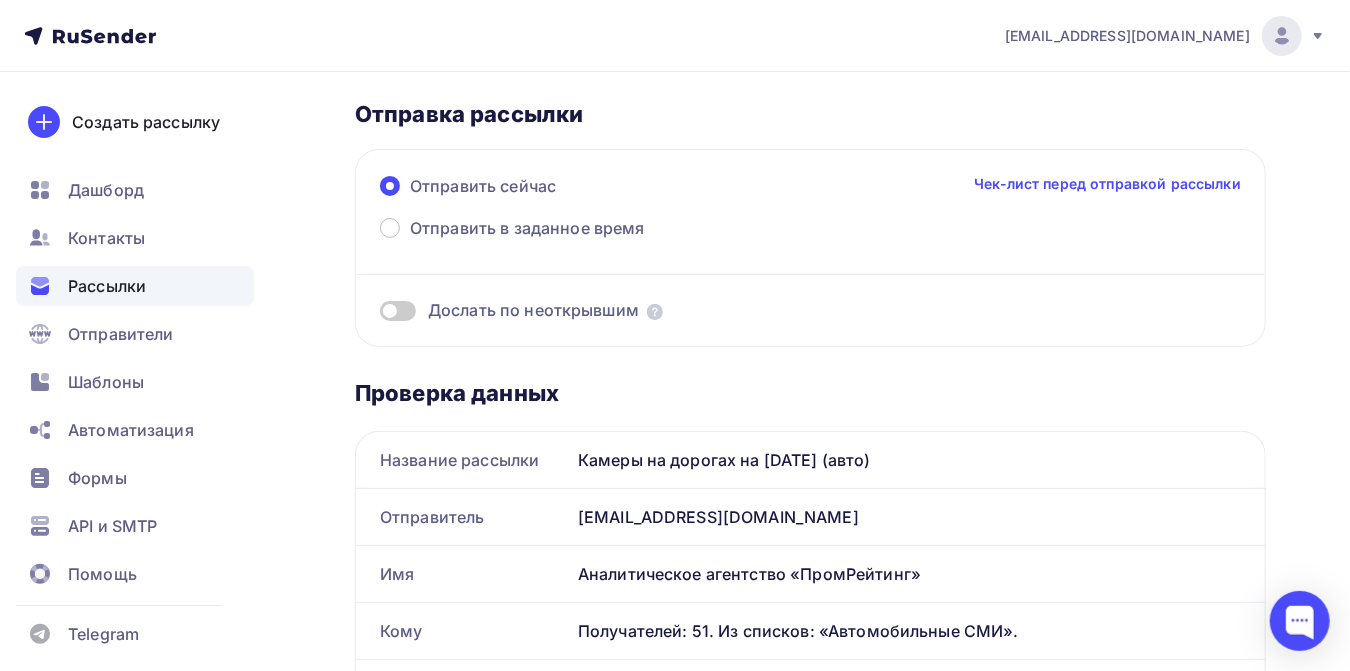 scroll, scrollTop: 0, scrollLeft: 0, axis: both 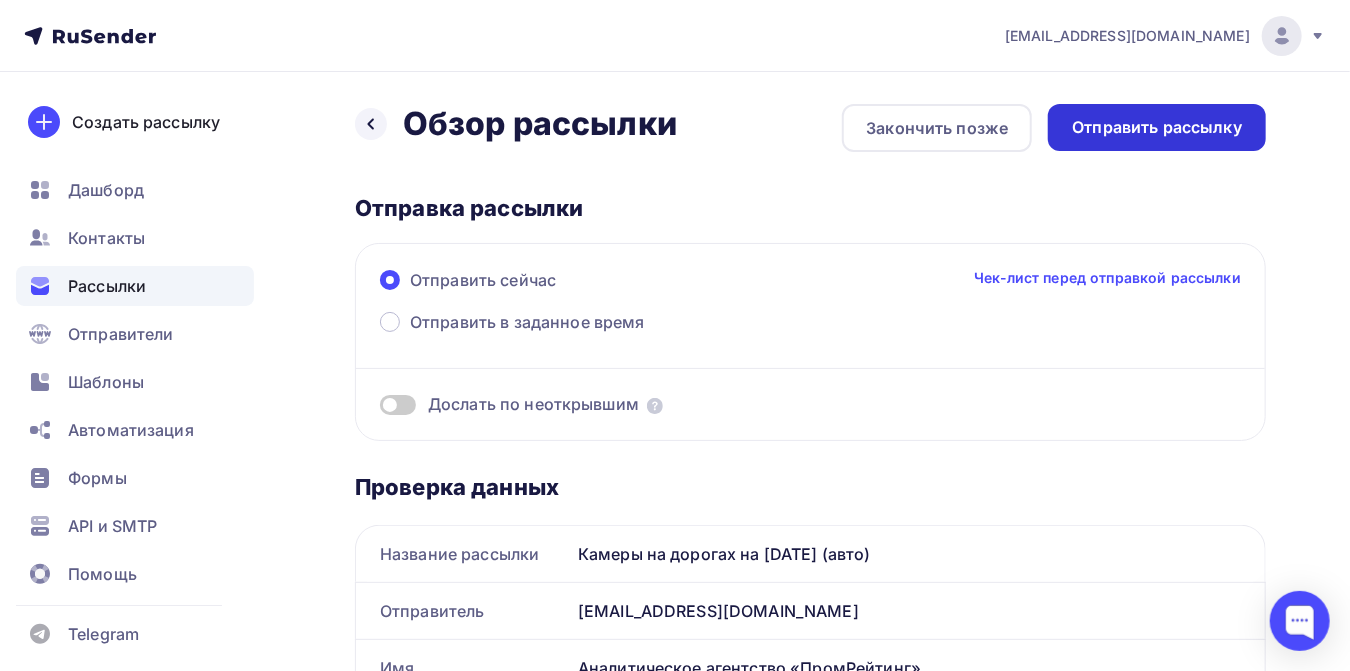 click on "Отправить рассылку" at bounding box center (1157, 127) 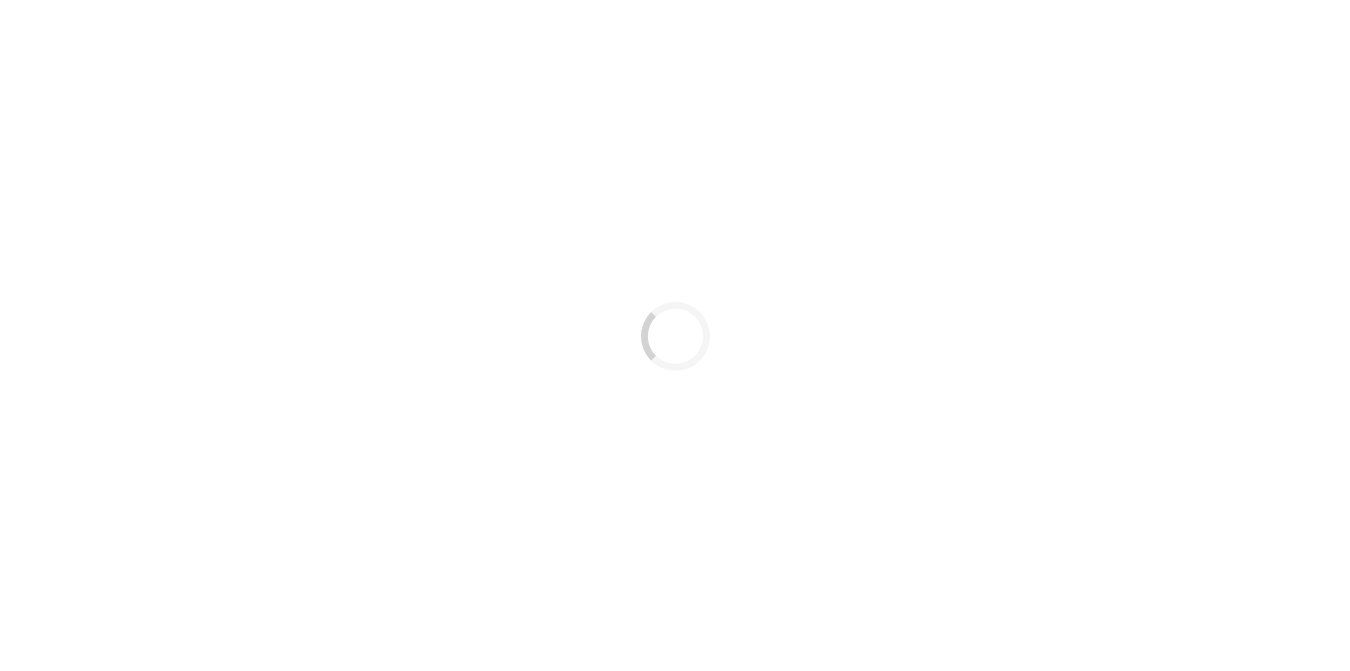 scroll, scrollTop: 0, scrollLeft: 0, axis: both 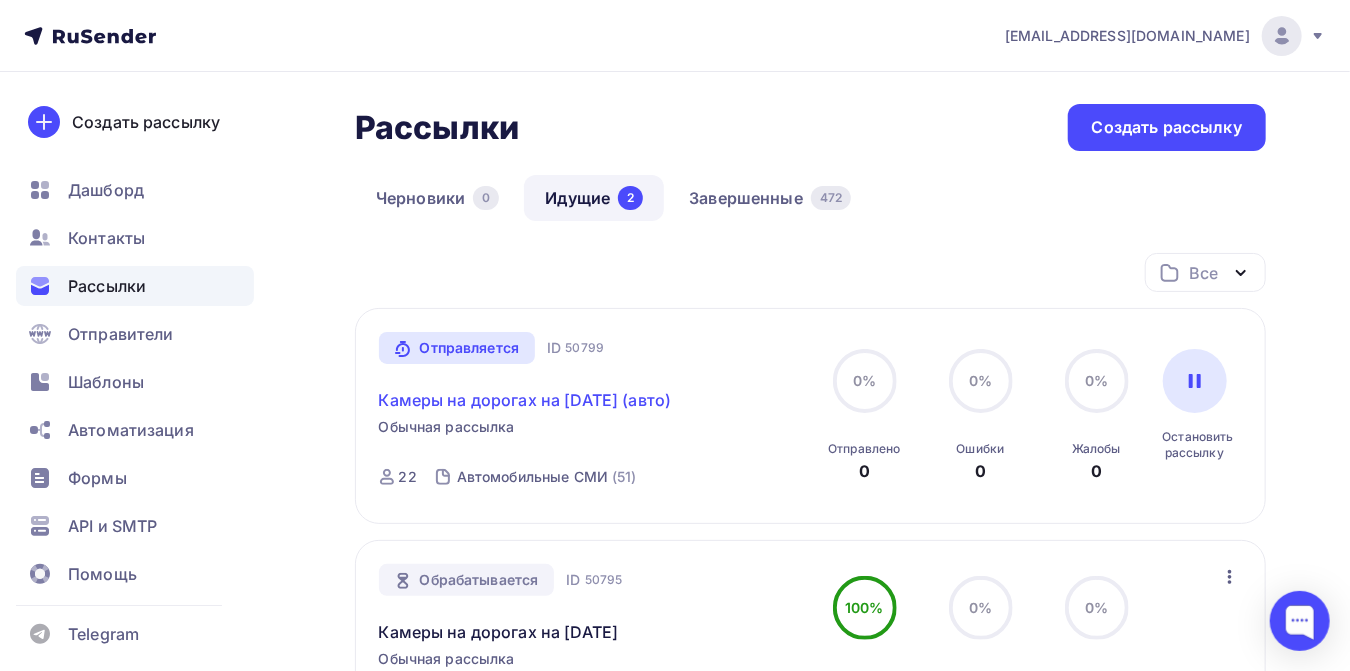 click on "Камеры на дорогах на [DATE] (авто)" at bounding box center [525, 400] 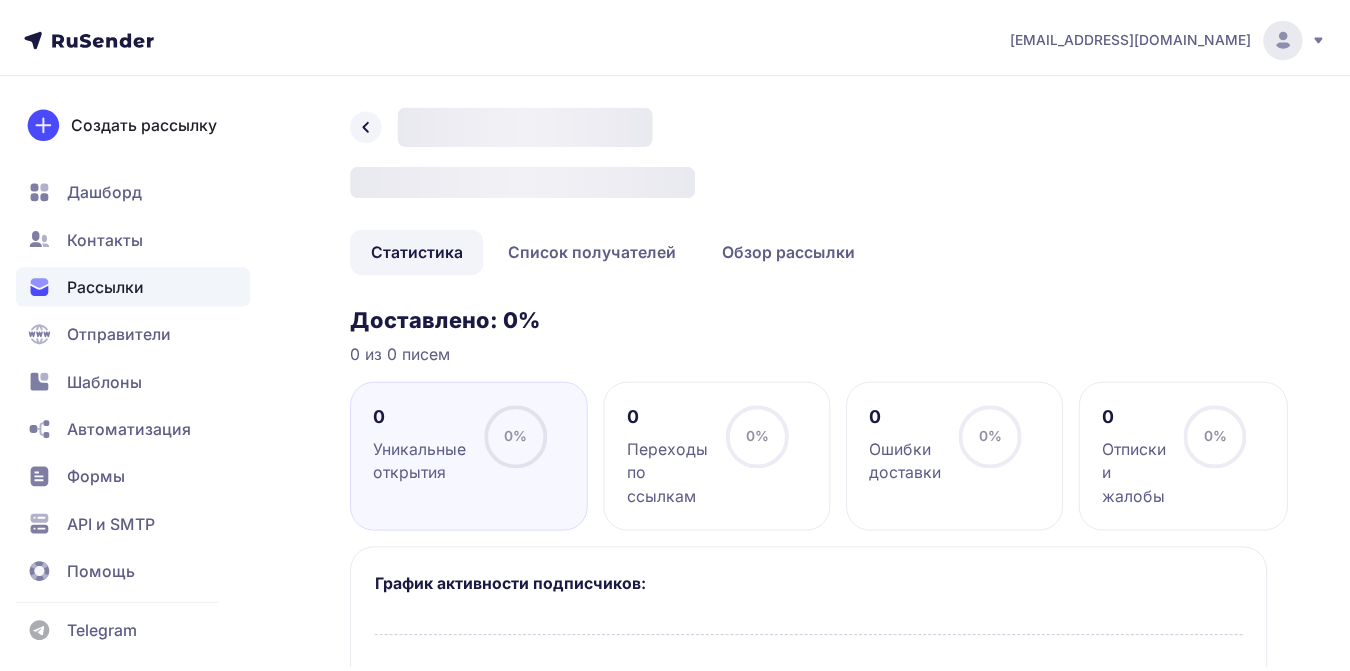 scroll, scrollTop: 0, scrollLeft: 0, axis: both 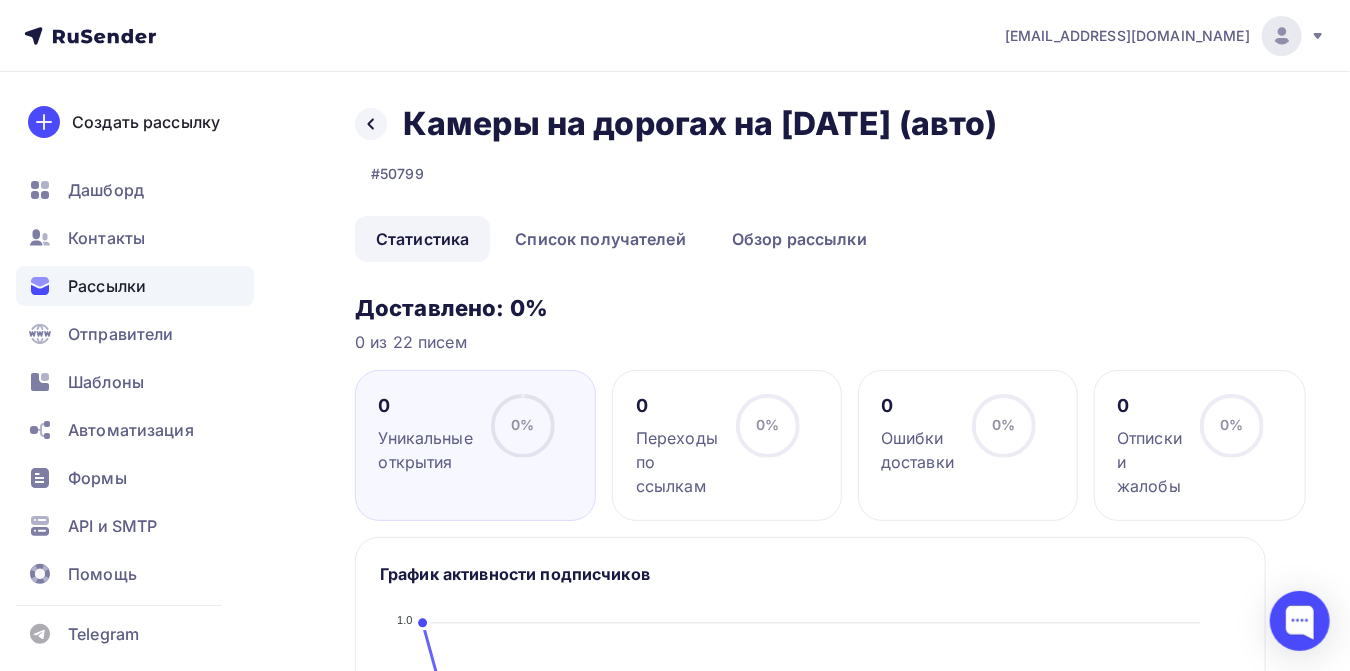 click on "Рассылки" at bounding box center [135, 286] 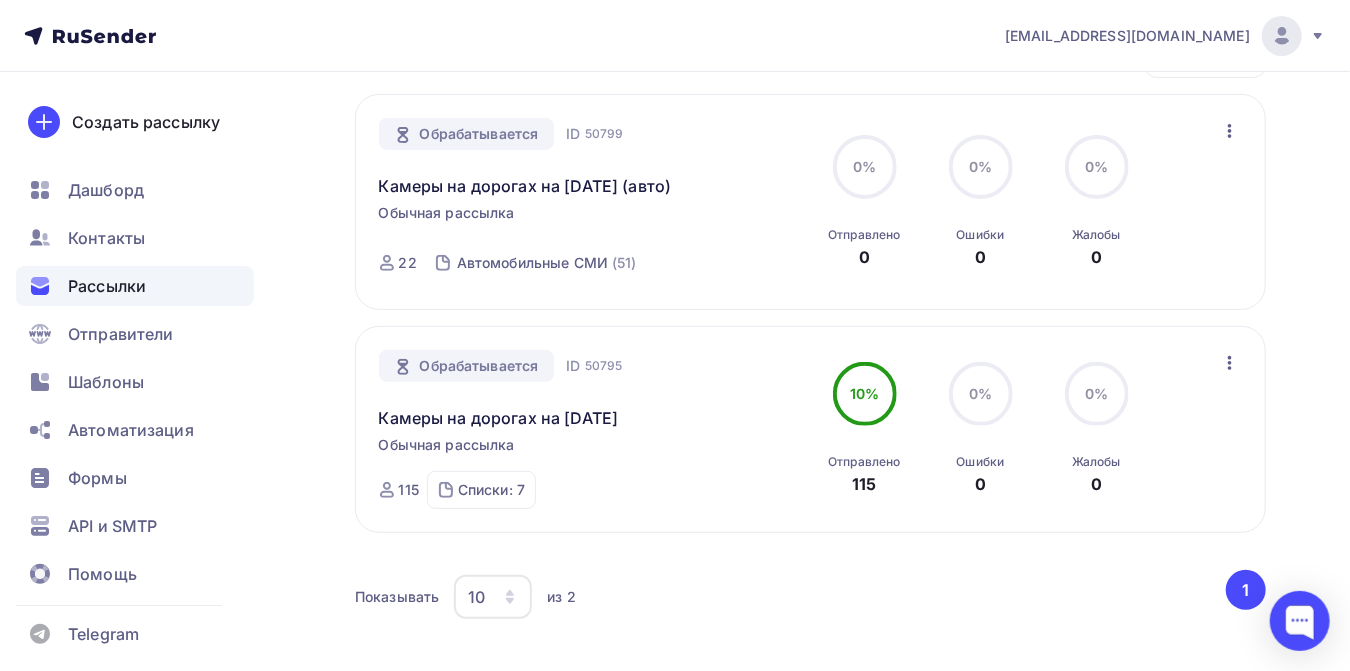 scroll, scrollTop: 222, scrollLeft: 0, axis: vertical 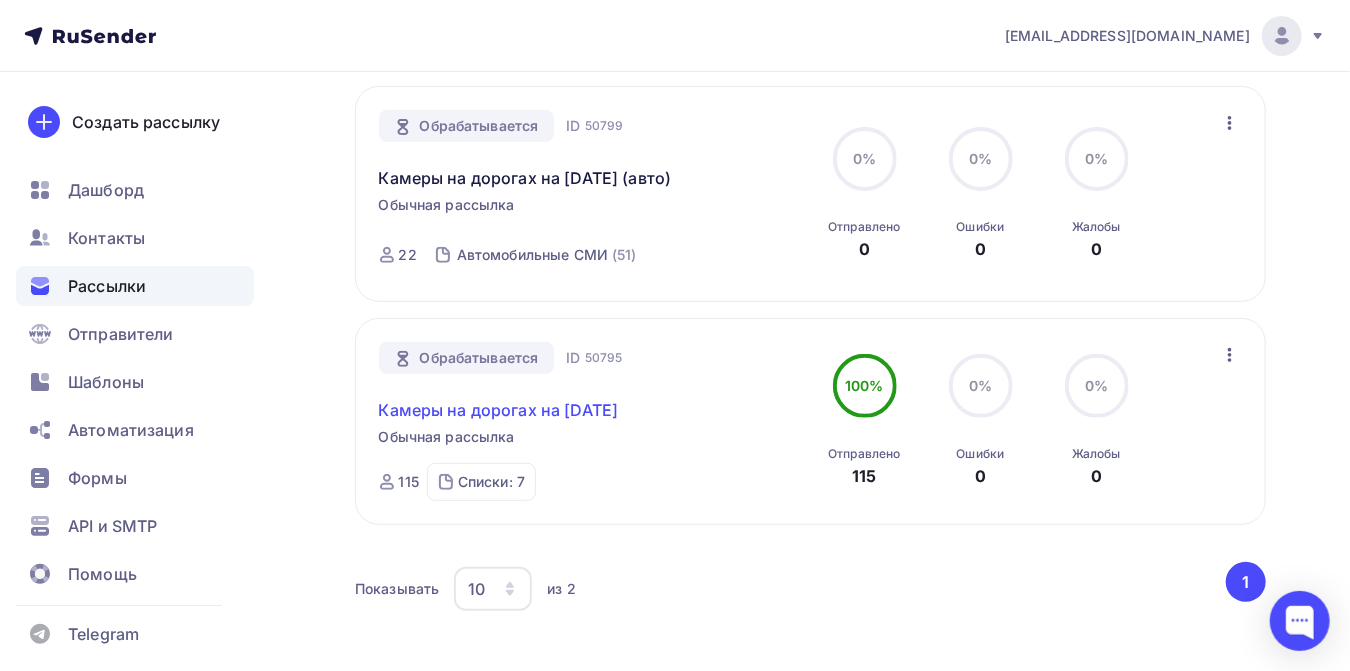 click on "Камеры на дорогах на [DATE]" at bounding box center (499, 410) 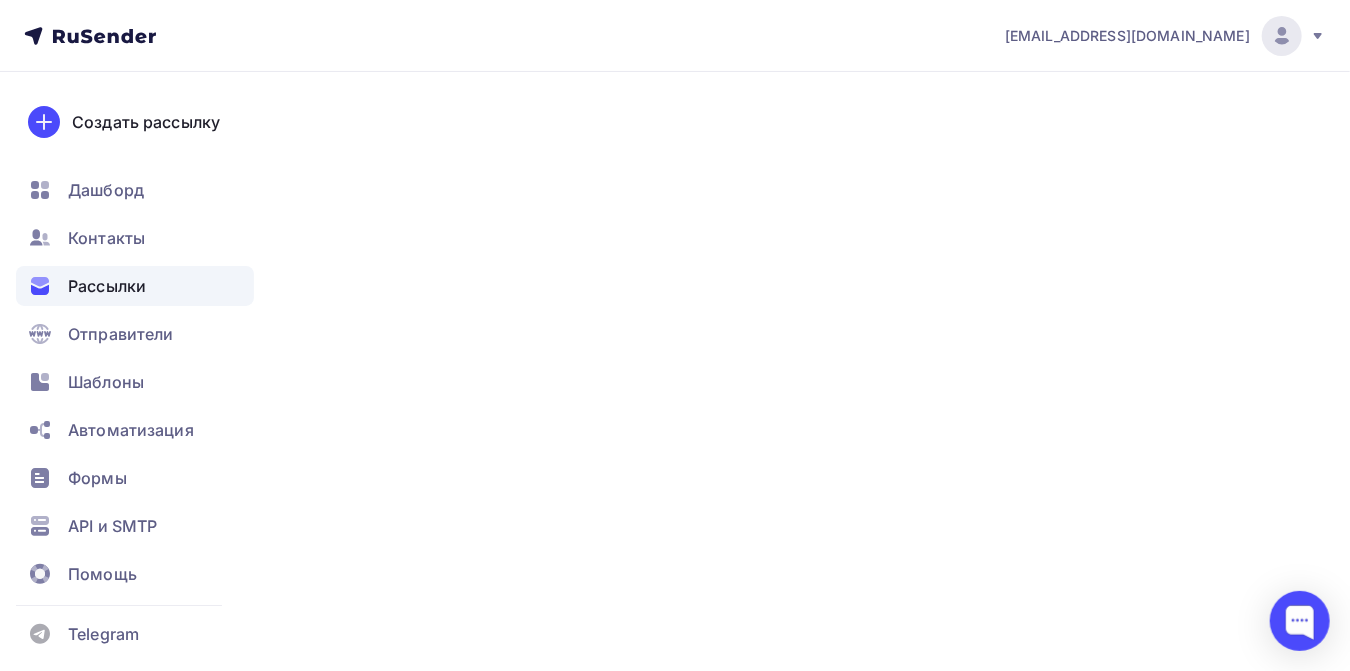 scroll, scrollTop: 0, scrollLeft: 0, axis: both 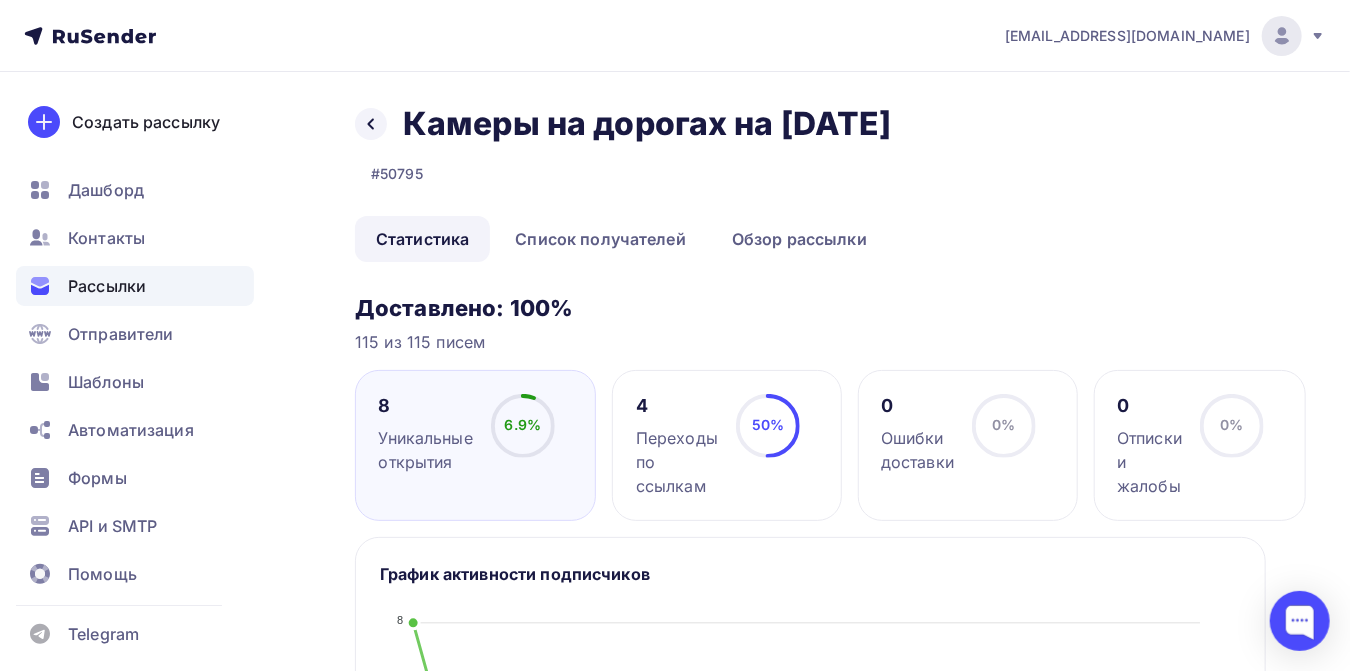 click on "Рассылки" at bounding box center [107, 286] 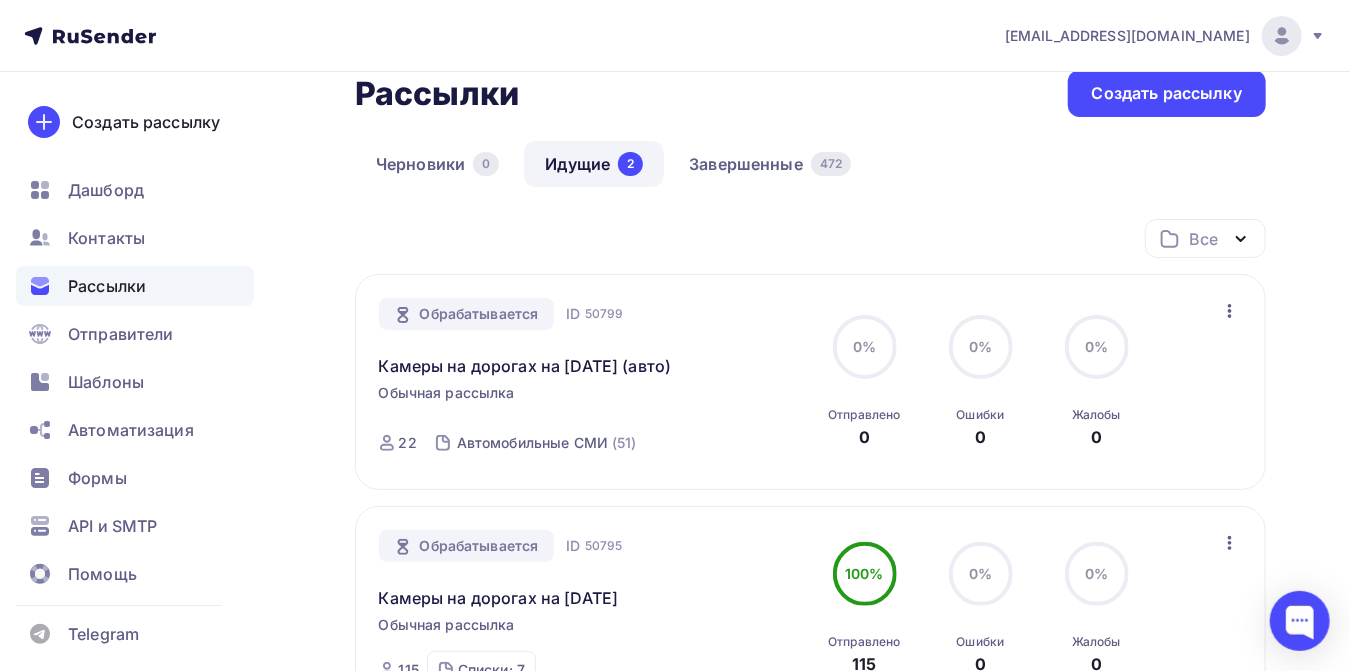 scroll, scrollTop: 0, scrollLeft: 0, axis: both 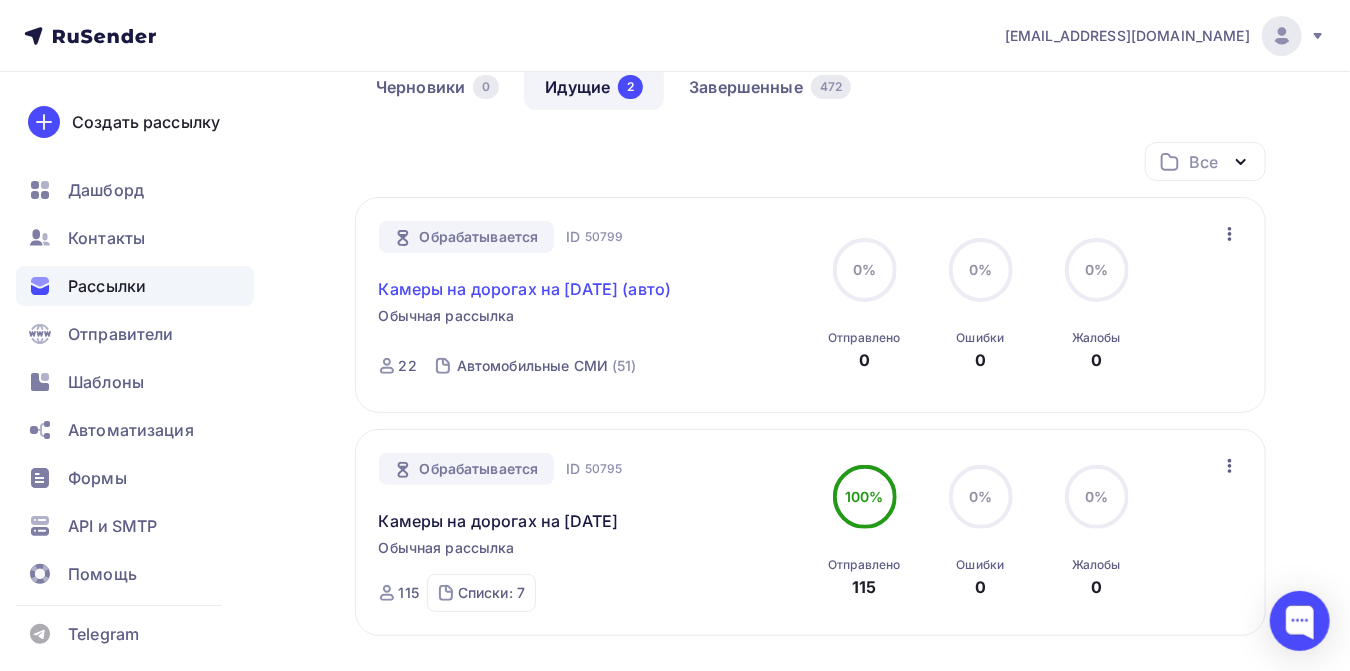 click on "Камеры на дорогах на [DATE] (авто)" at bounding box center (525, 289) 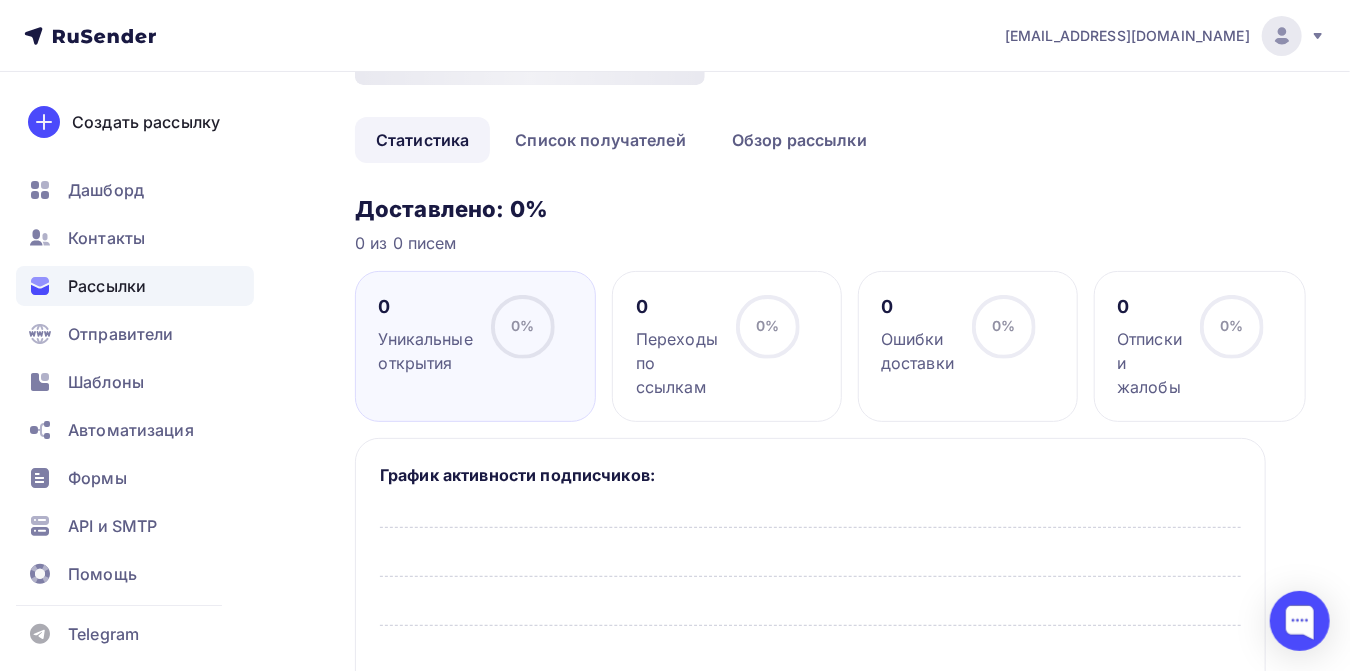 scroll, scrollTop: 0, scrollLeft: 0, axis: both 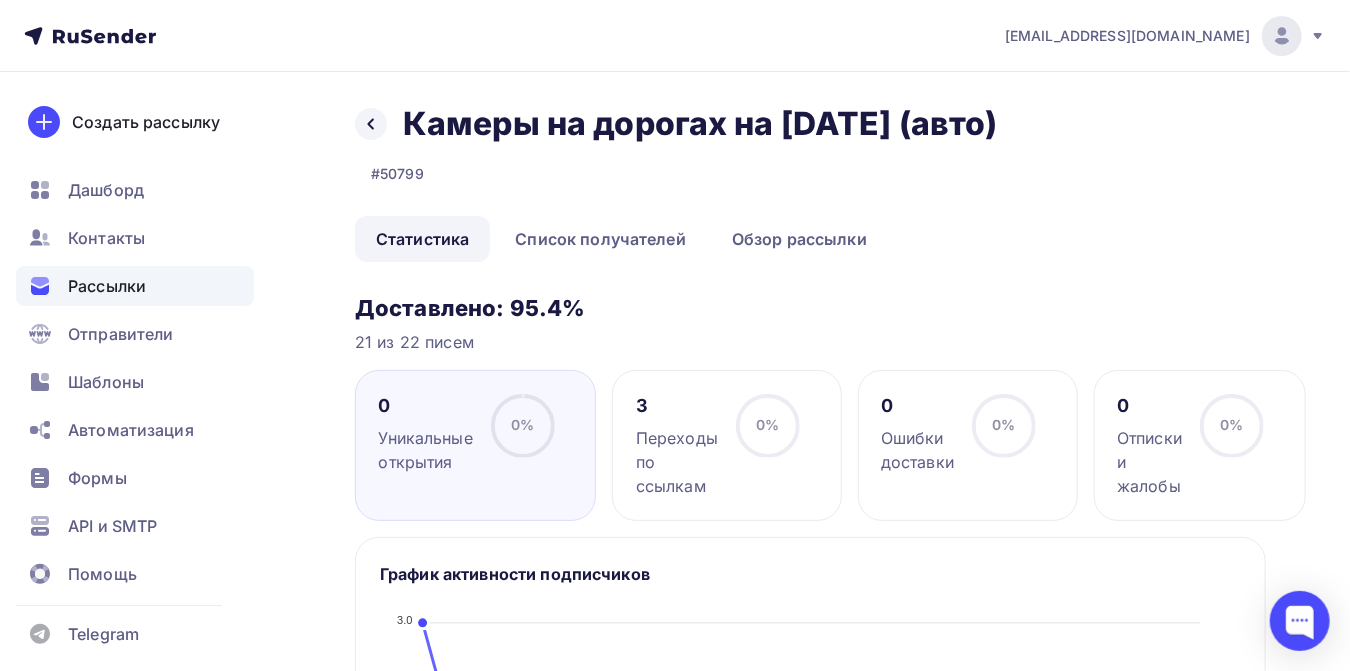 click on "Рассылки" at bounding box center [107, 286] 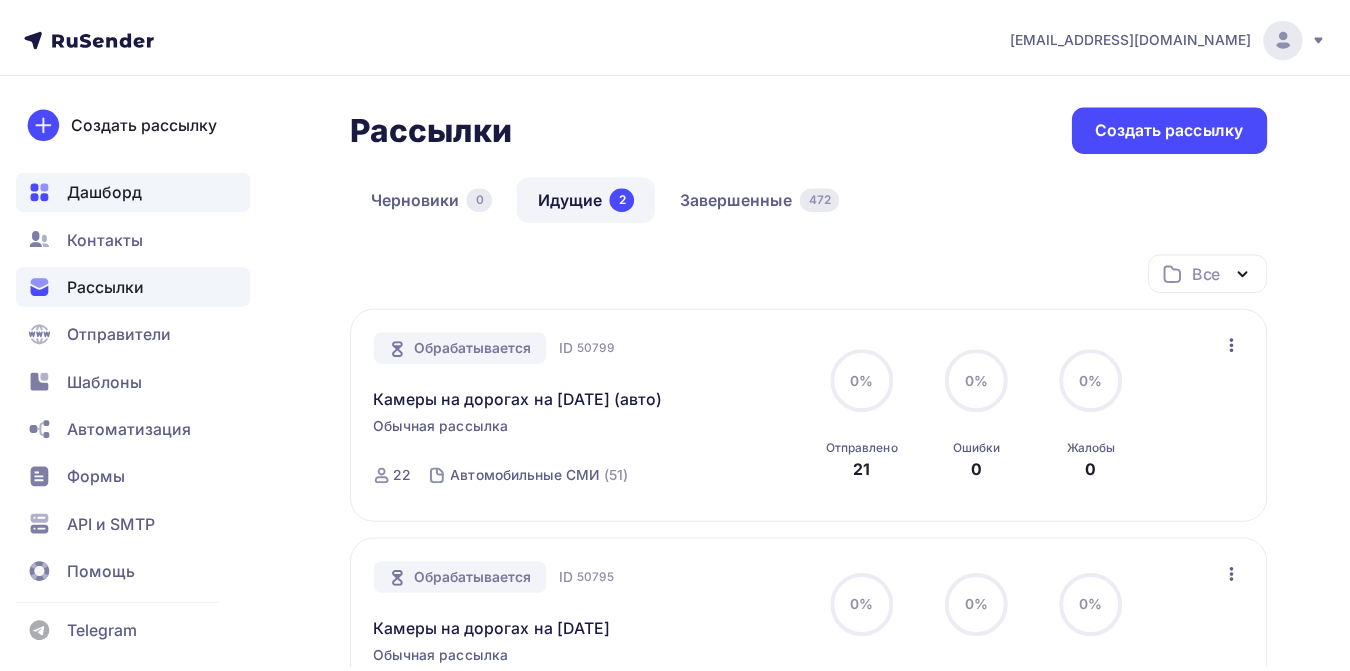 scroll, scrollTop: 0, scrollLeft: 0, axis: both 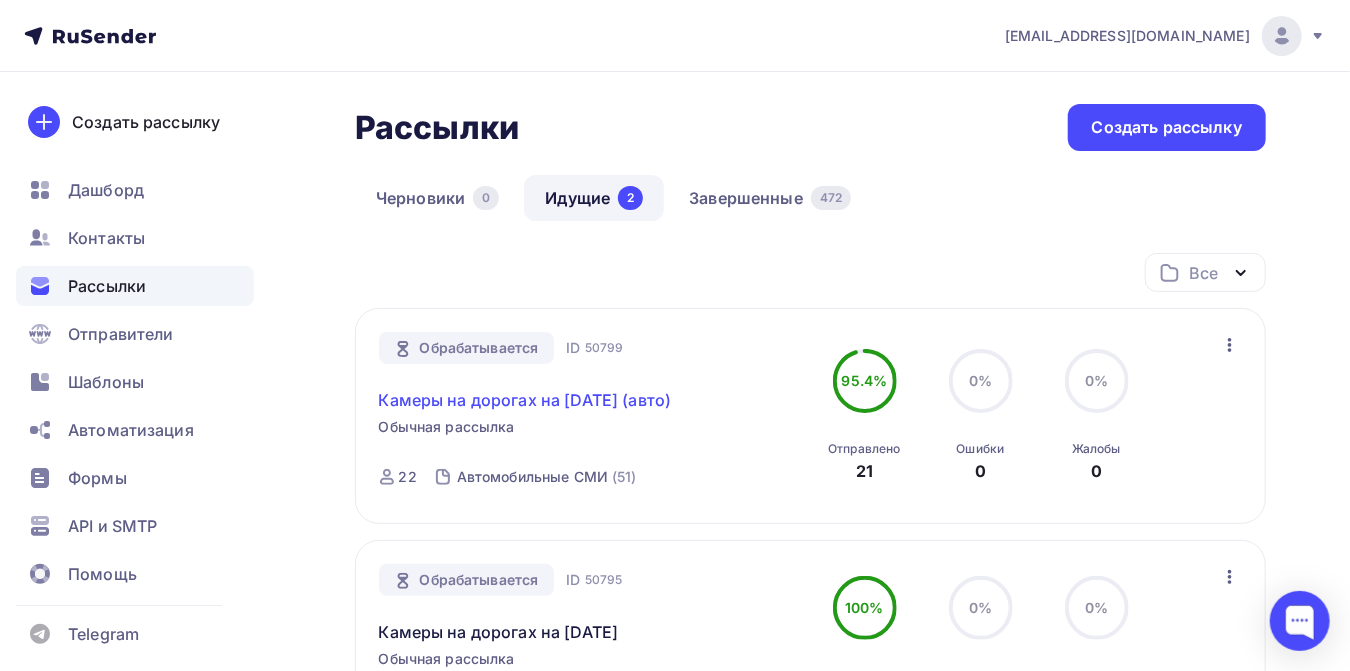 click on "Камеры на дорогах на [DATE] (авто)" at bounding box center (525, 400) 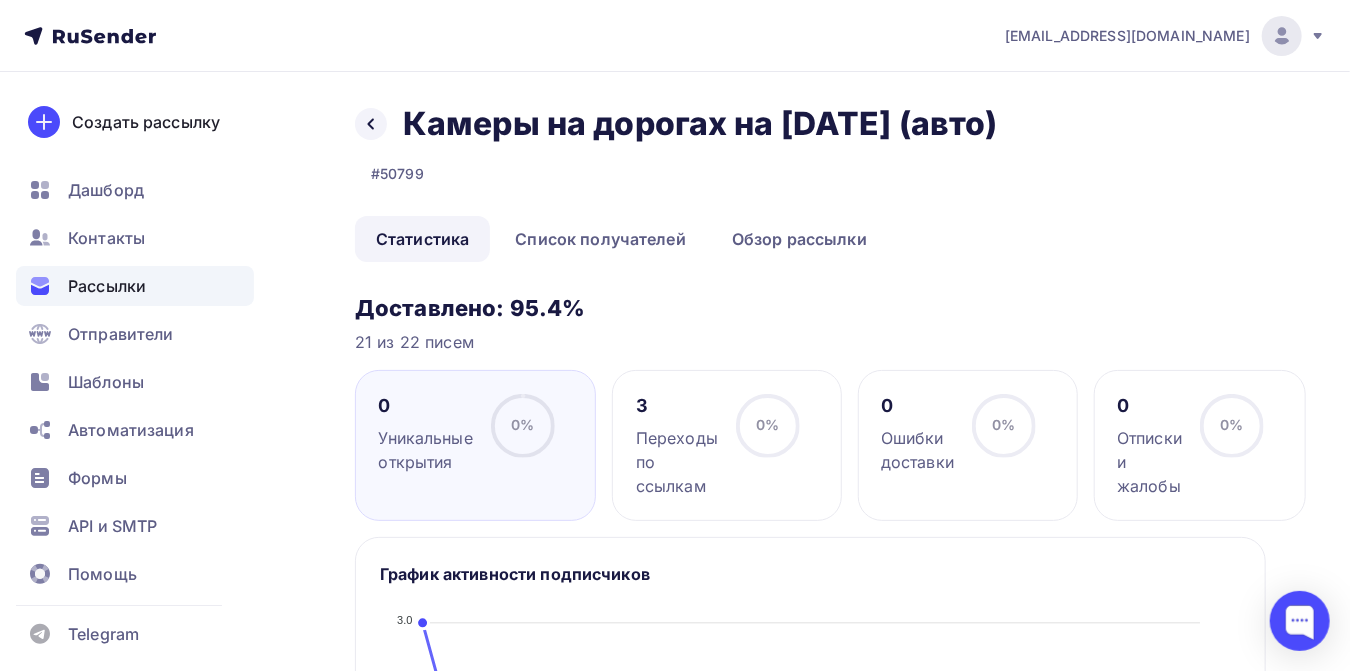 click on "Рассылки" at bounding box center [107, 286] 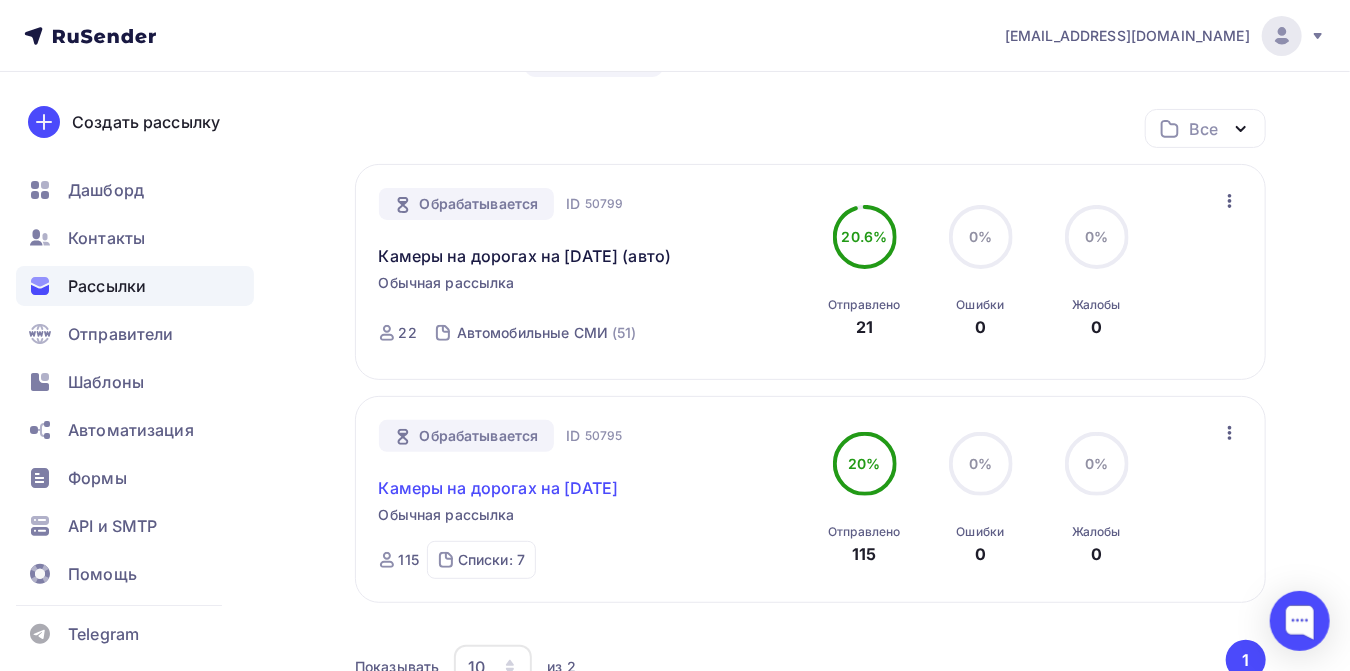 scroll, scrollTop: 222, scrollLeft: 0, axis: vertical 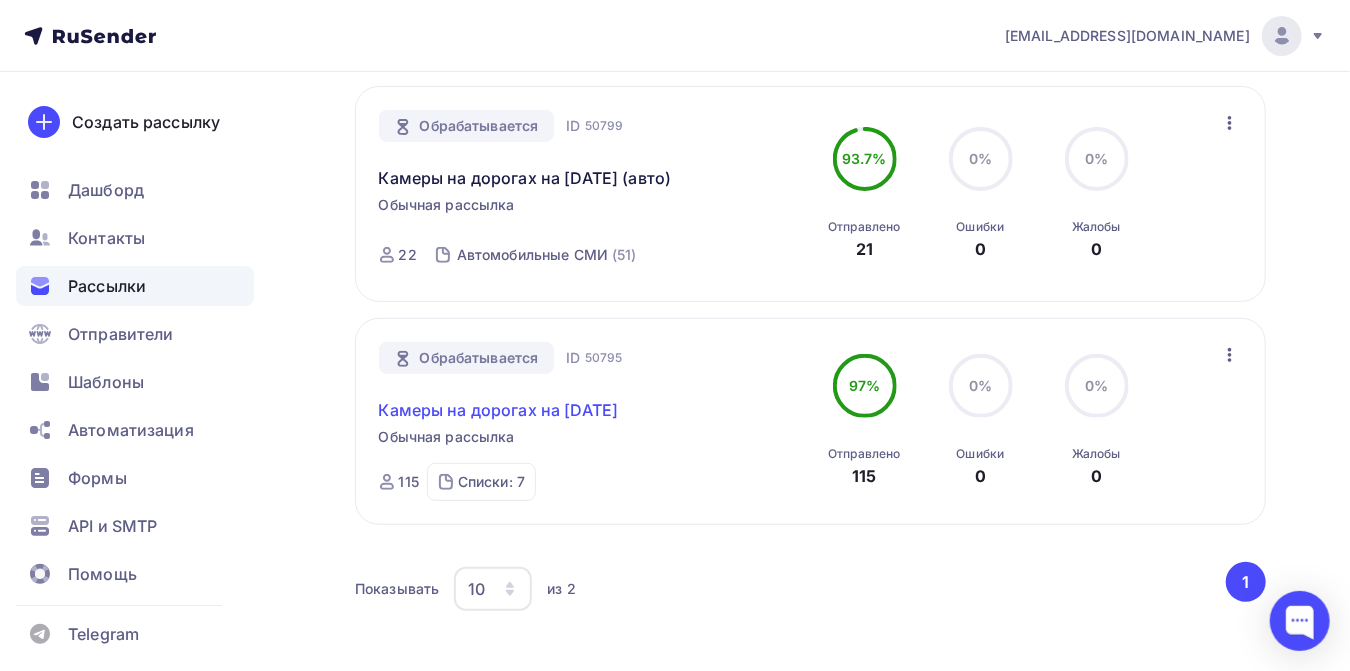 click on "Камеры на дорогах на [DATE]" at bounding box center (499, 410) 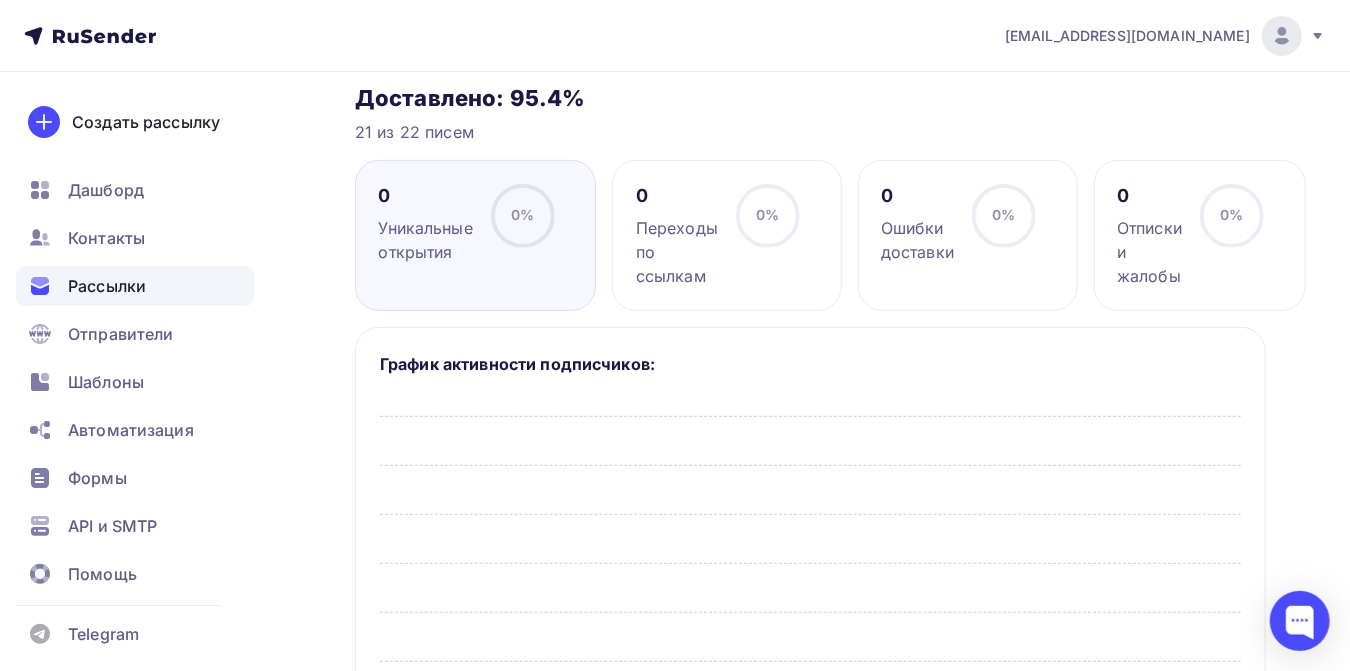 scroll, scrollTop: 0, scrollLeft: 0, axis: both 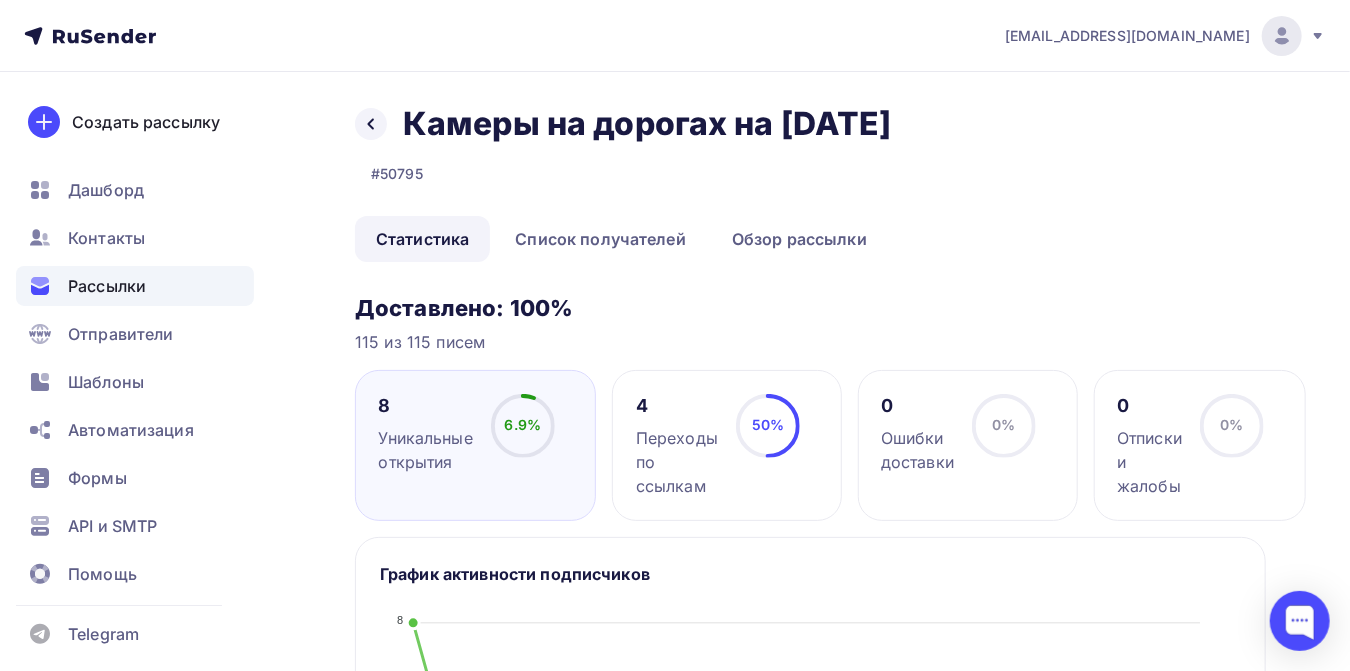 click on "Рассылки" at bounding box center [107, 286] 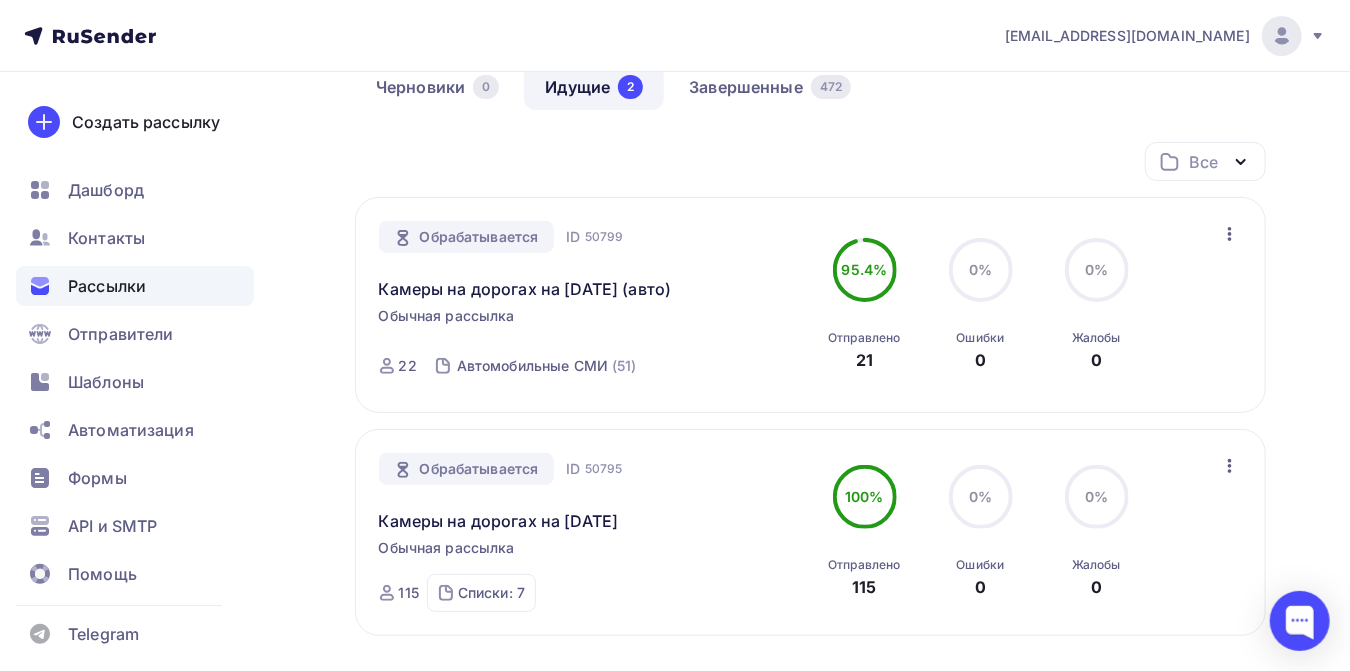 scroll, scrollTop: 0, scrollLeft: 0, axis: both 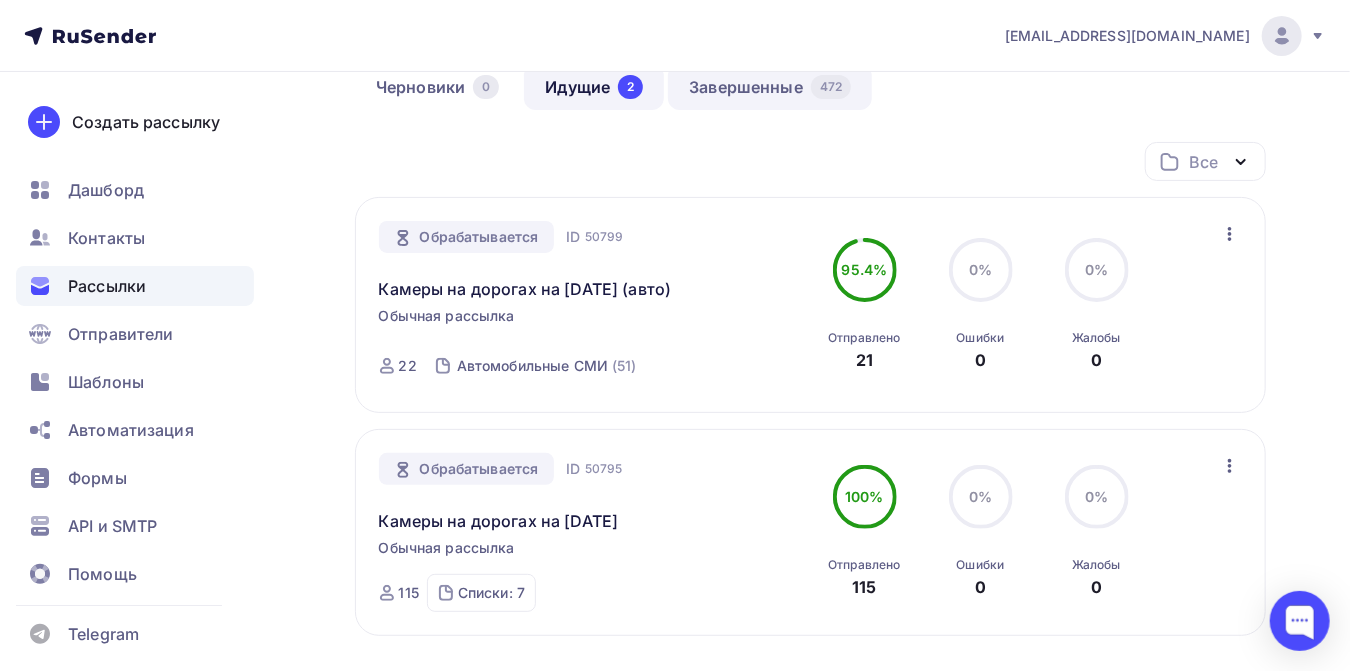 click on "Завершенные
472" at bounding box center [770, 87] 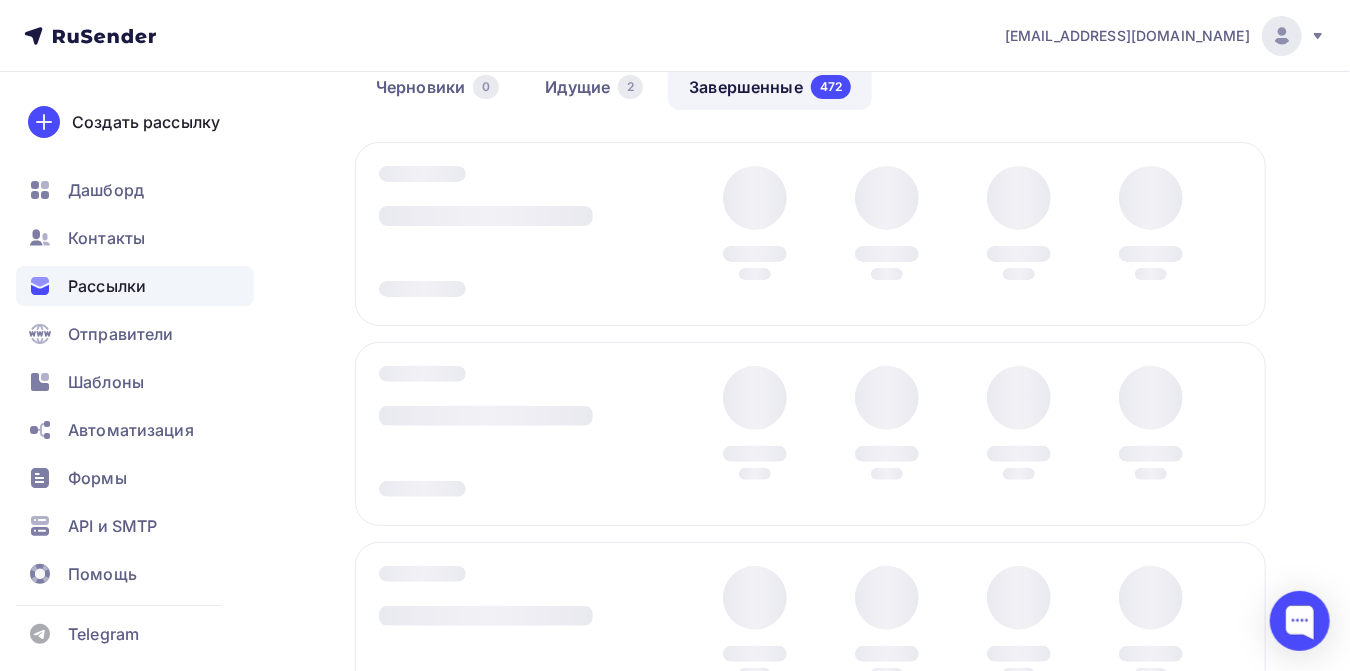 scroll, scrollTop: 0, scrollLeft: 0, axis: both 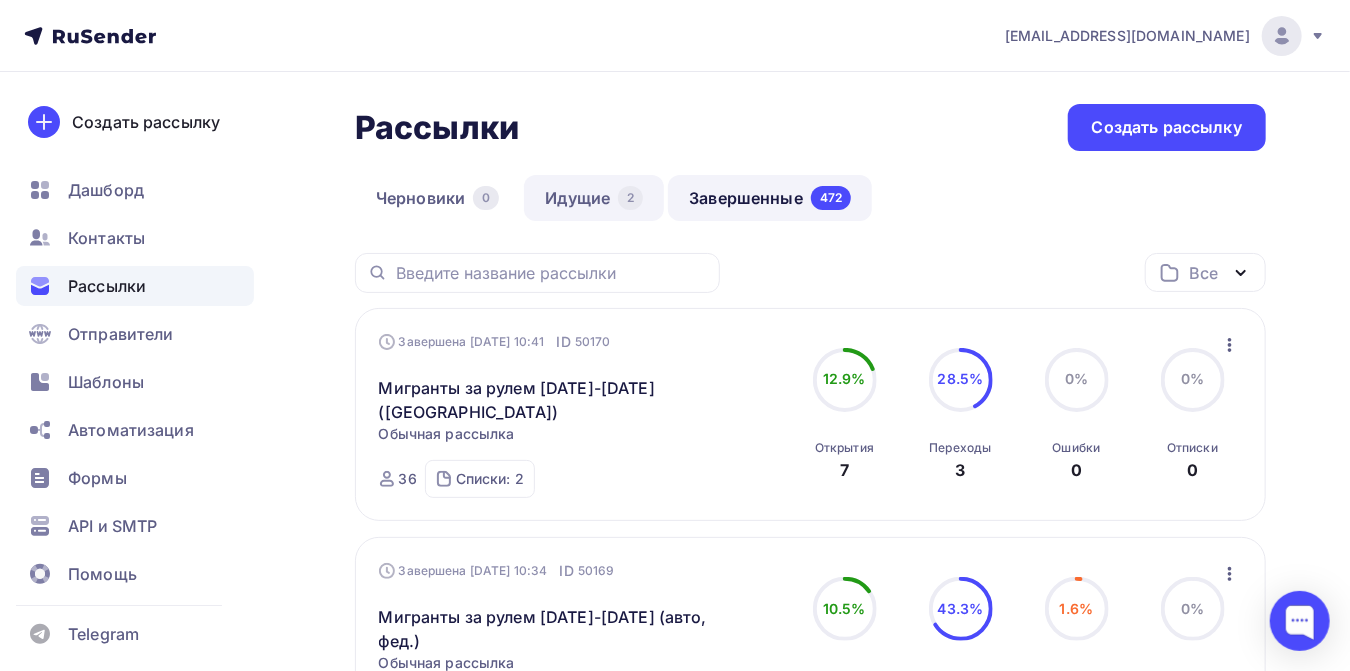 click on "Идущие
2" at bounding box center (594, 198) 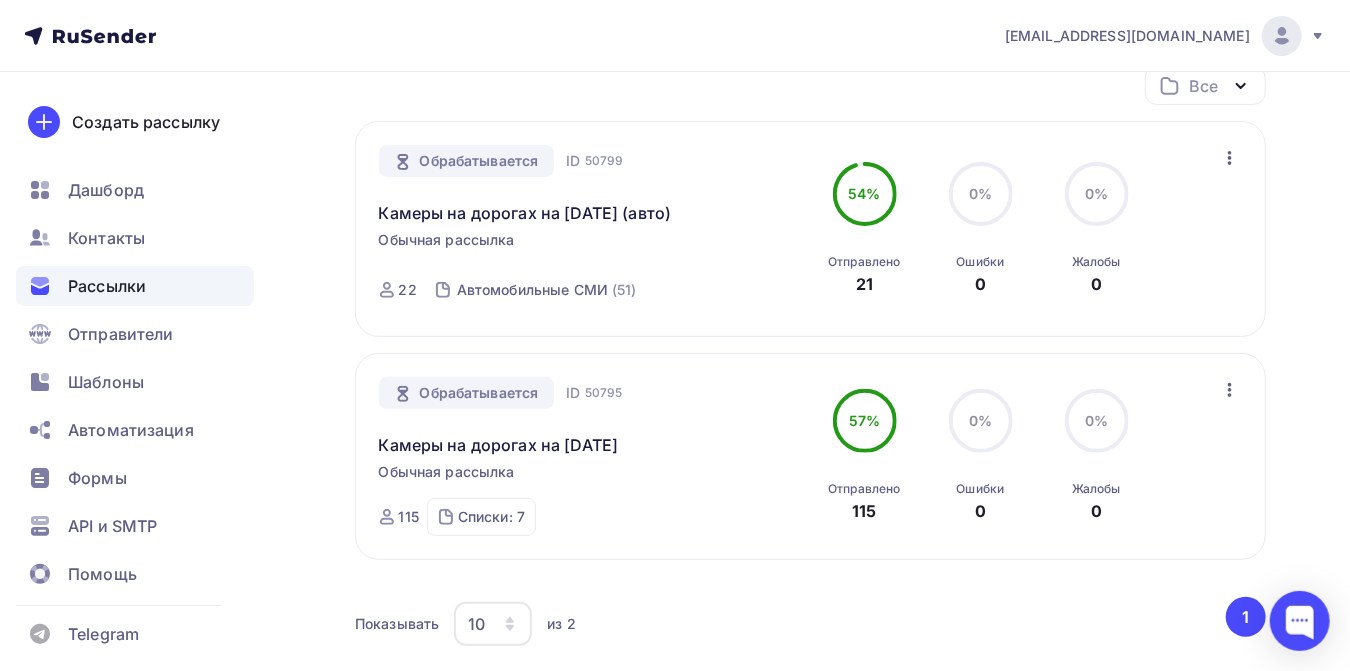 scroll, scrollTop: 222, scrollLeft: 0, axis: vertical 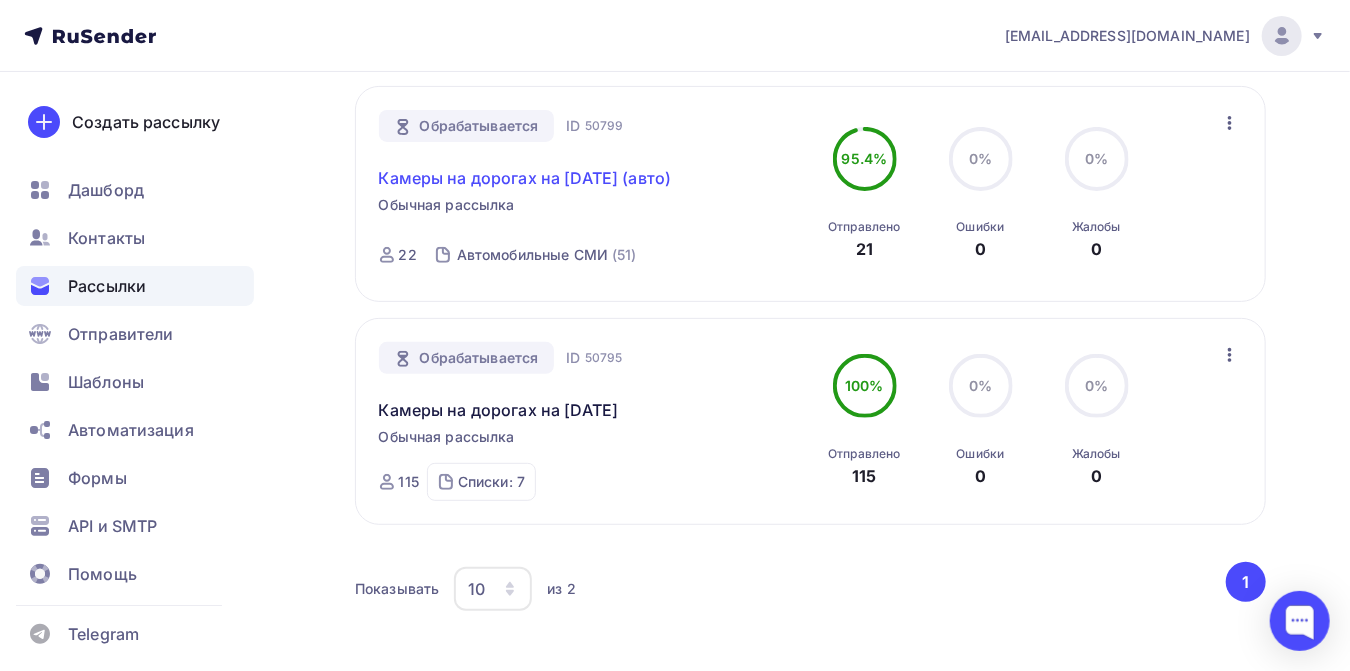 click on "Камеры на дорогах на [DATE] (авто)" at bounding box center [525, 178] 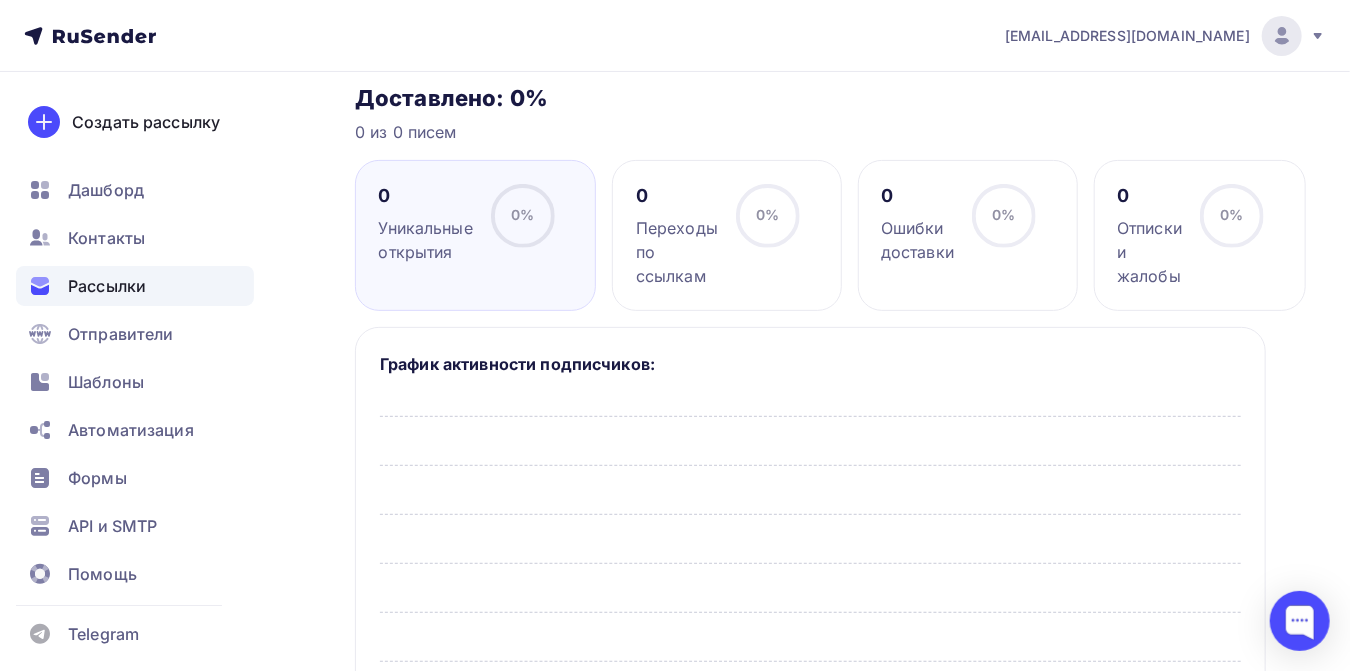 scroll, scrollTop: 0, scrollLeft: 0, axis: both 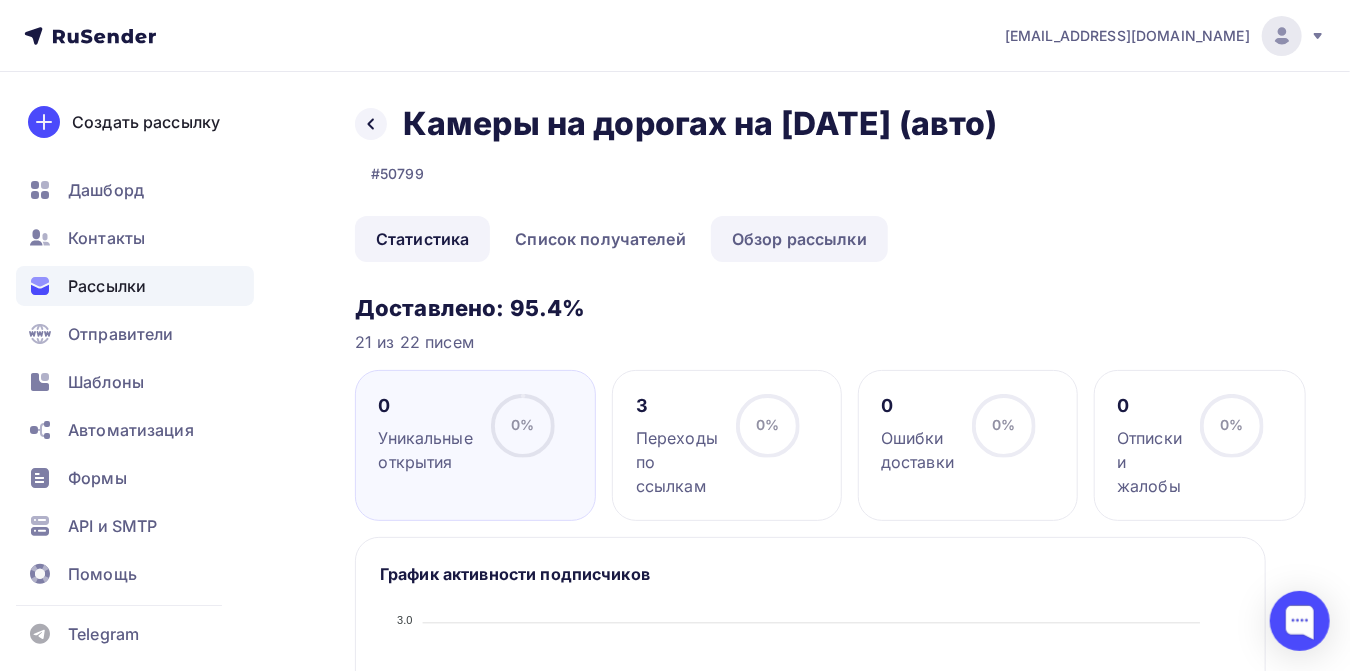 click on "Обзор рассылки" at bounding box center [799, 239] 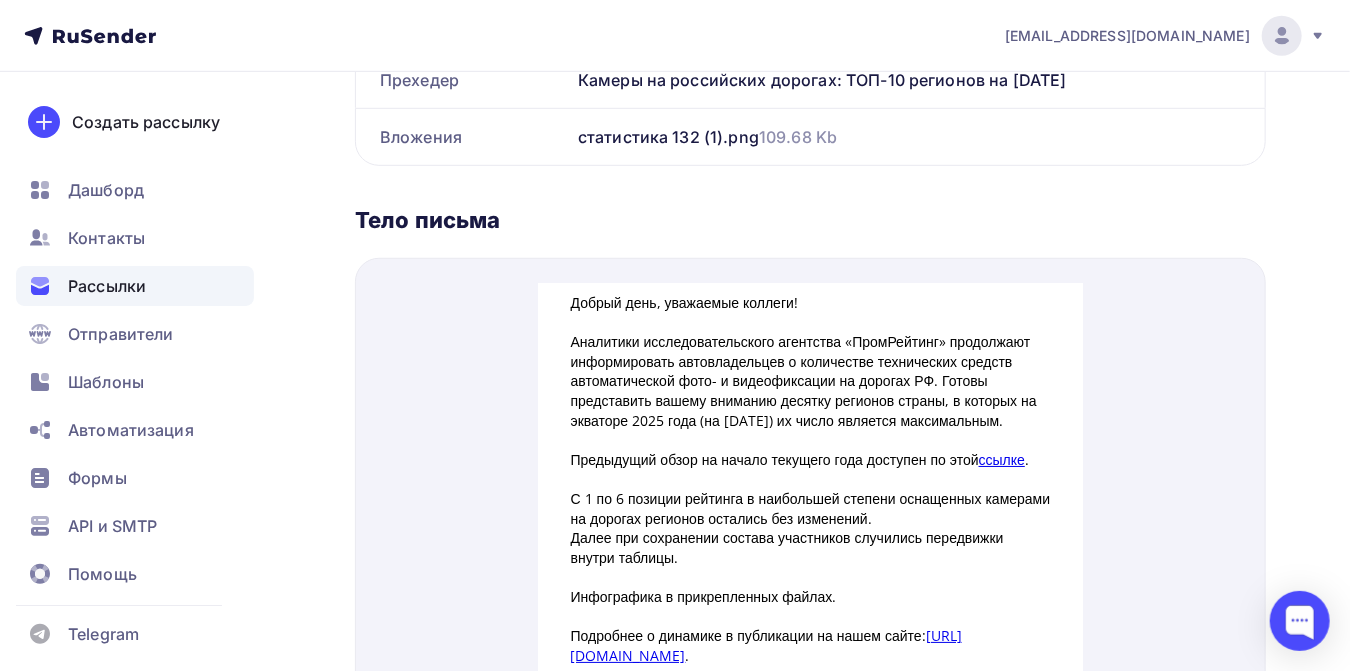 scroll, scrollTop: 666, scrollLeft: 0, axis: vertical 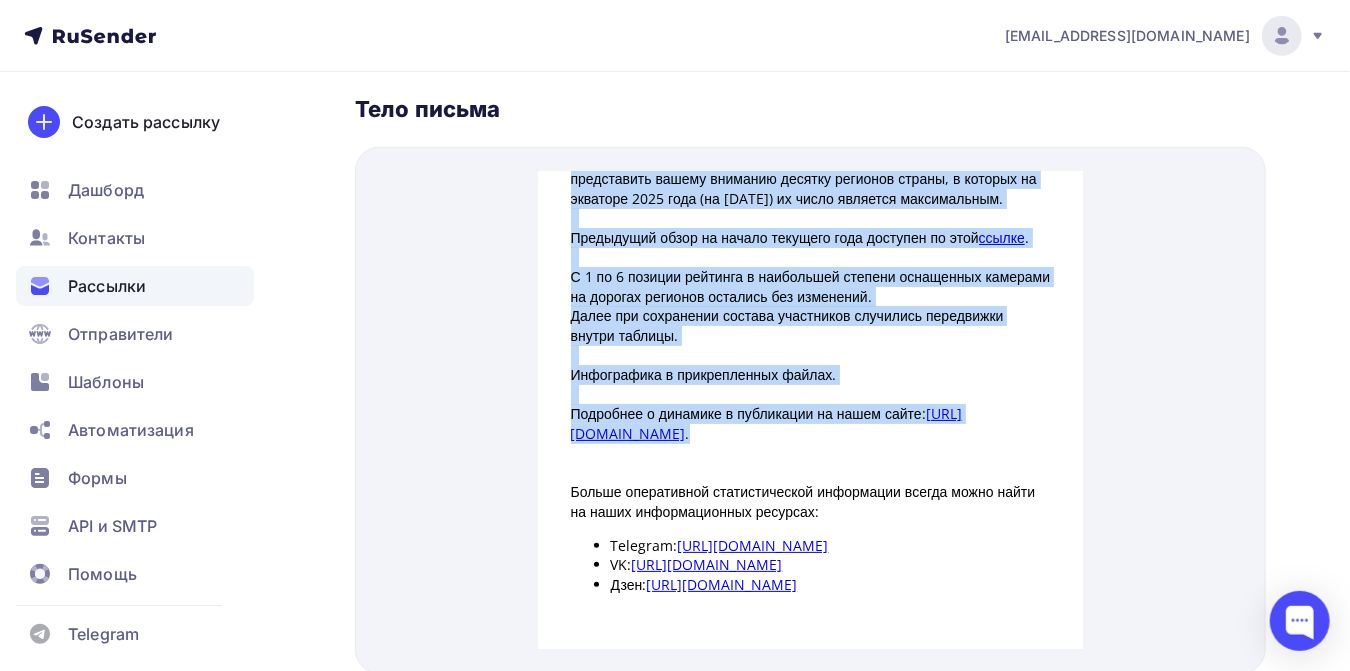 drag, startPoint x: 560, startPoint y: 166, endPoint x: 826, endPoint y: 471, distance: 404.69864 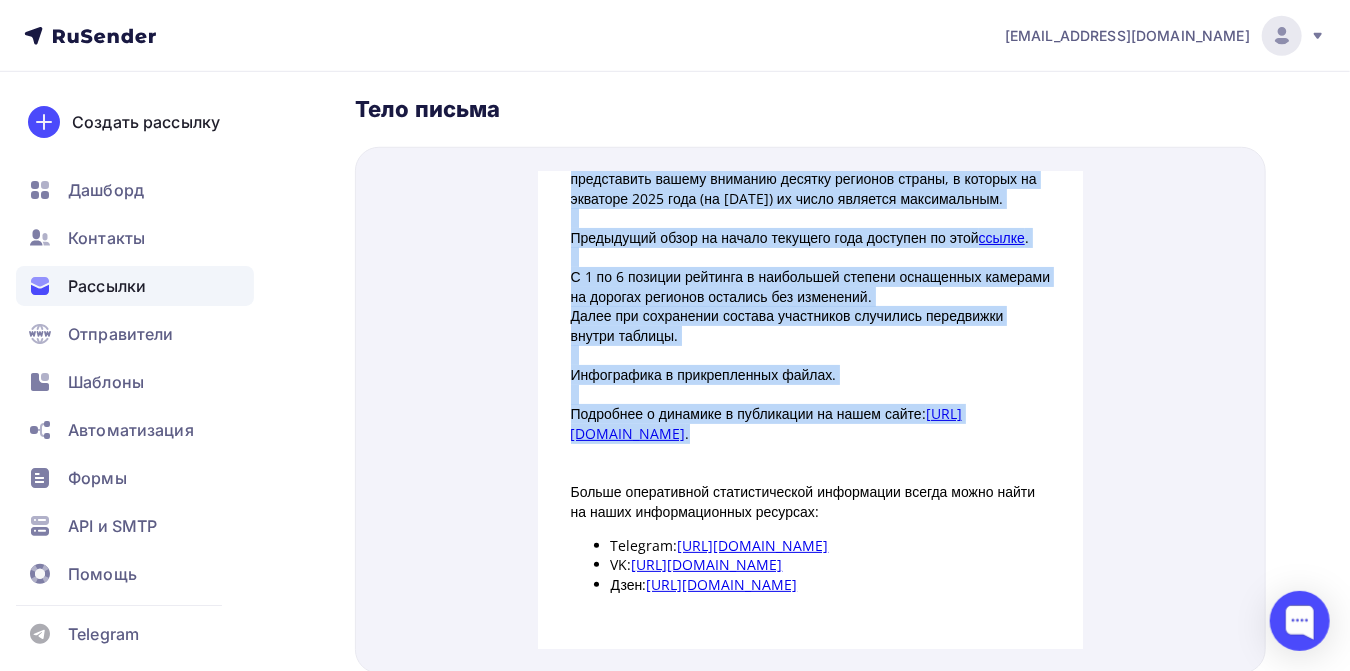 click on "Добрый день, уважаемые коллеги!
Аналитики исследовательского агентства «ПромРейтинг» продолжают информировать автовладельцев о количестве технических средств автоматической фото- и видеофиксации на дорогах РФ. Готовы представить вашему вниманию десятку регионов страны, в которых на экваторе 2025 года (на 01.07.2025) их число является максимальным.
Предыдущий обзор на начало текущего года доступен по этой  ссылке .
С 1 по 6 позиции рейтинга в наибольшей степени оснащенных камерами на дорогах регионов остались без изменений.
." at bounding box center [810, 383] 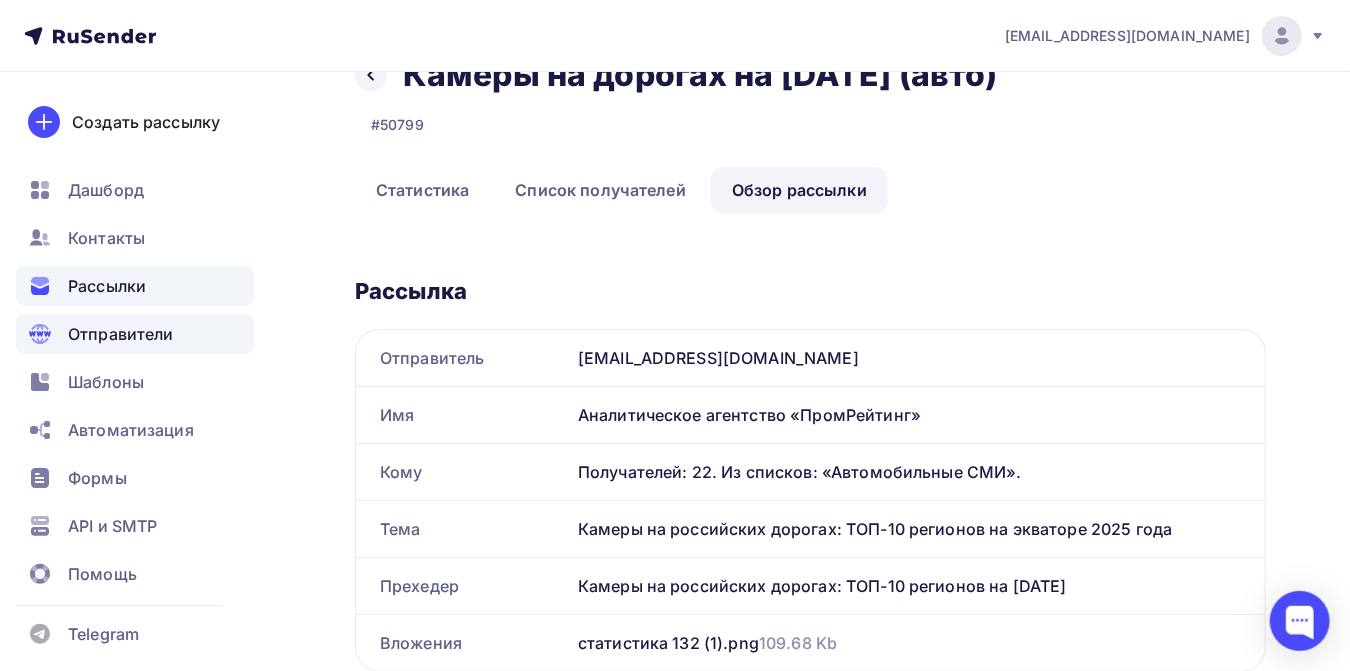 scroll, scrollTop: 0, scrollLeft: 0, axis: both 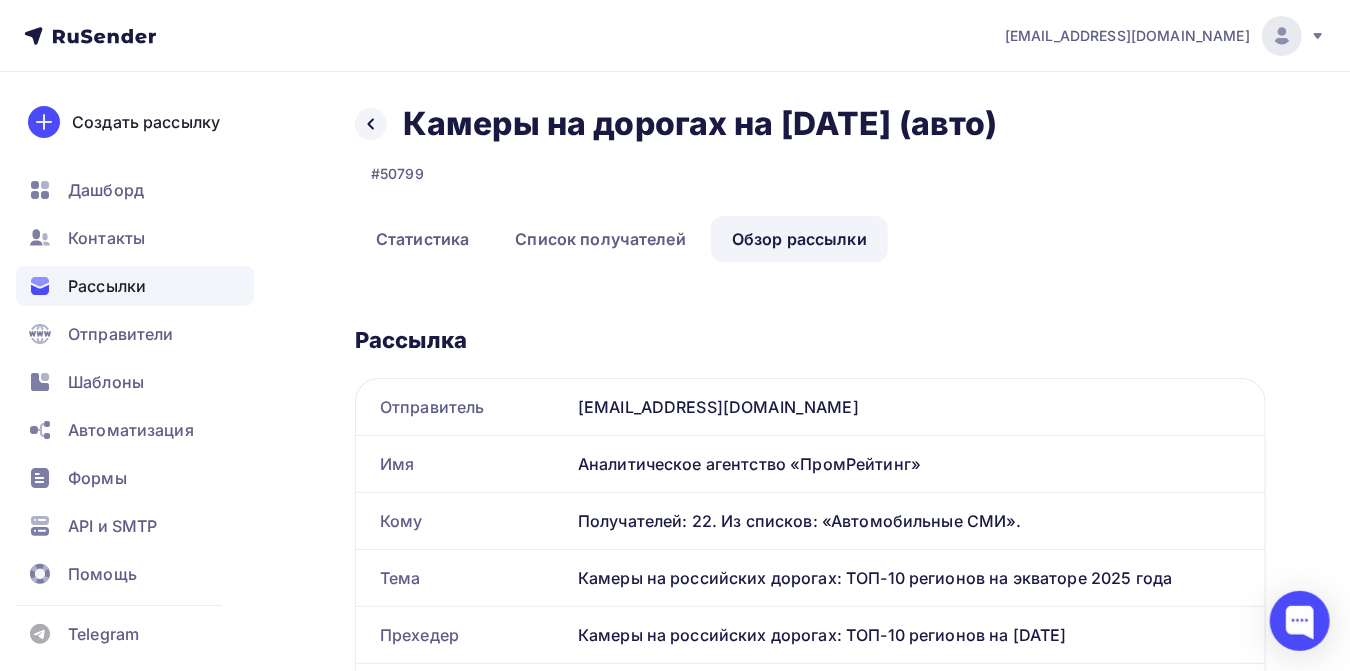 click on "Рассылки" at bounding box center [107, 286] 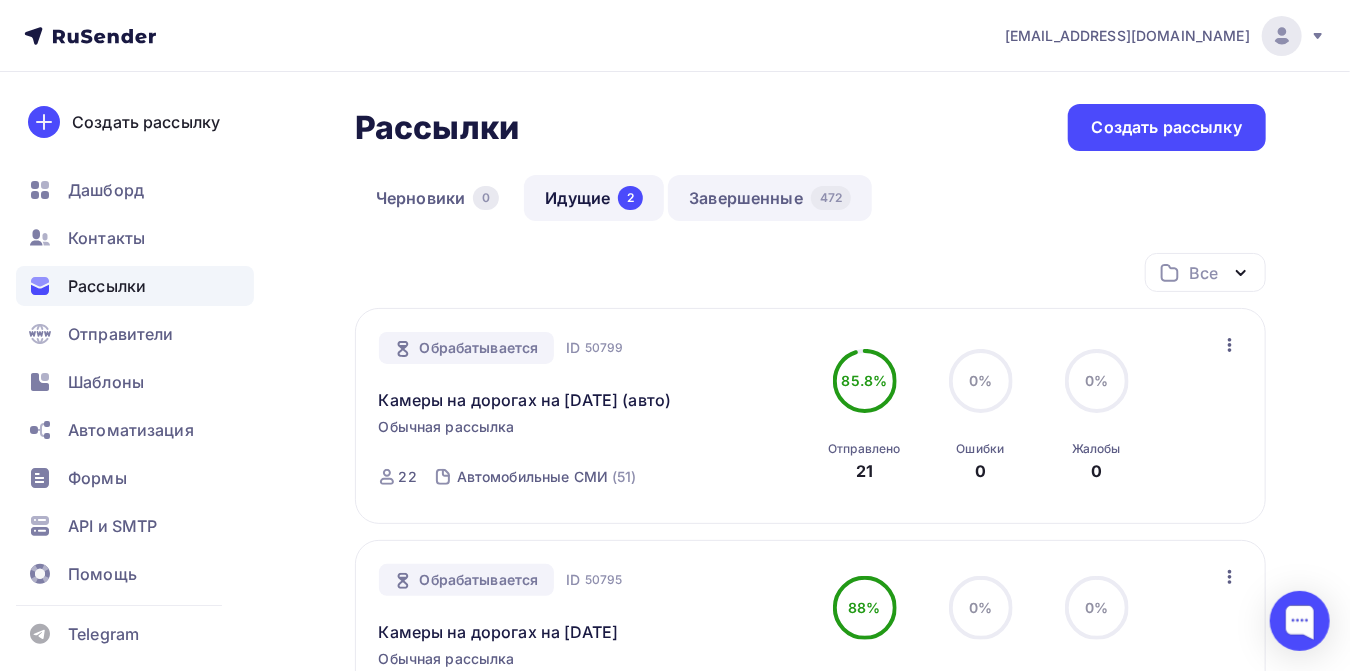 click on "Завершенные
472" at bounding box center (770, 198) 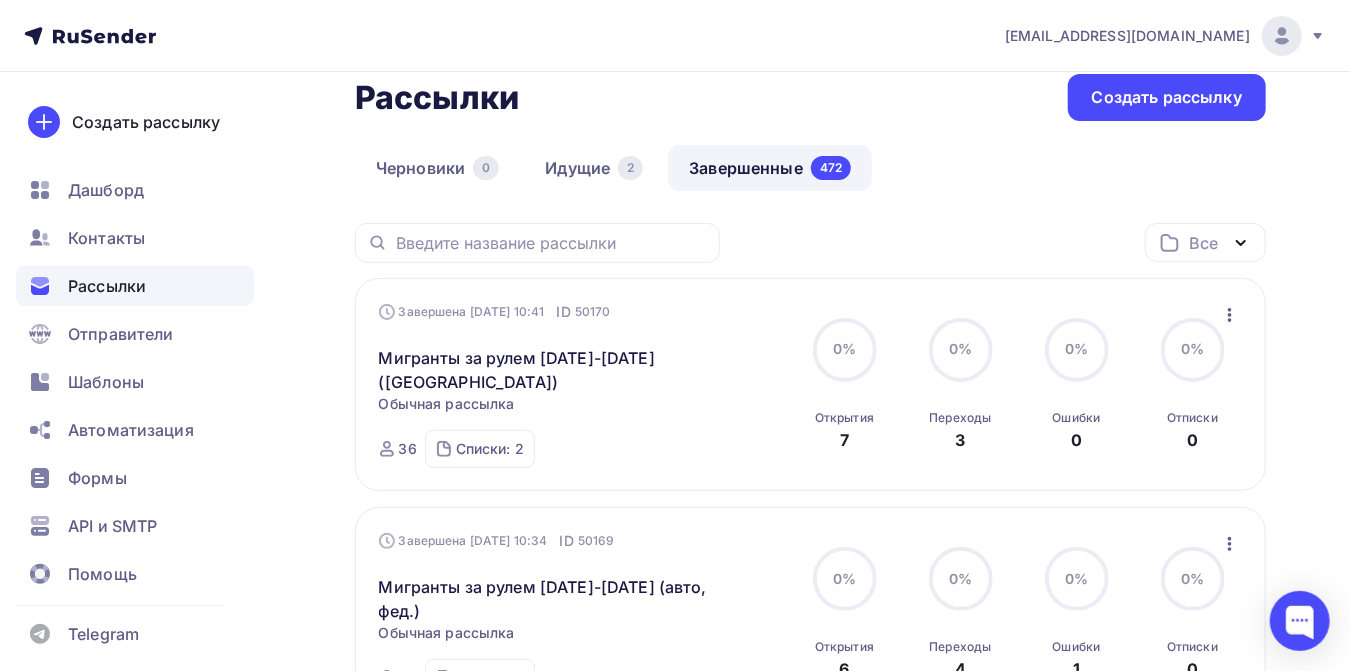 scroll, scrollTop: 222, scrollLeft: 0, axis: vertical 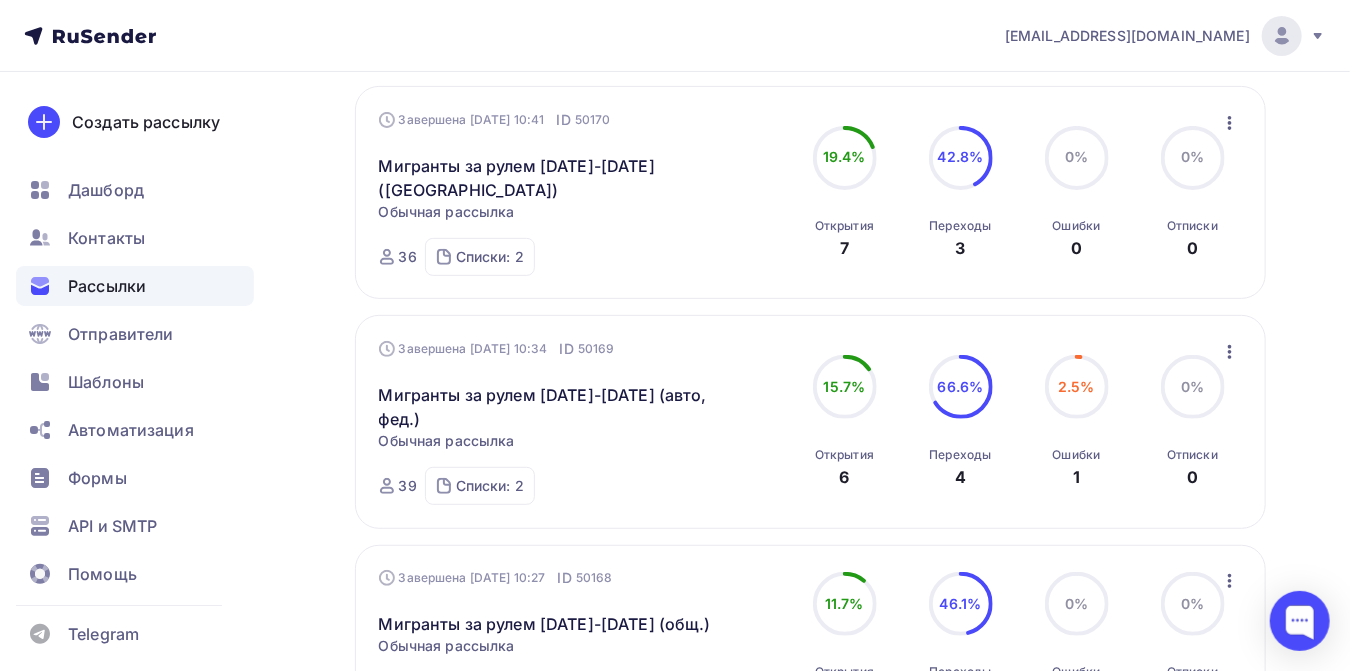 click 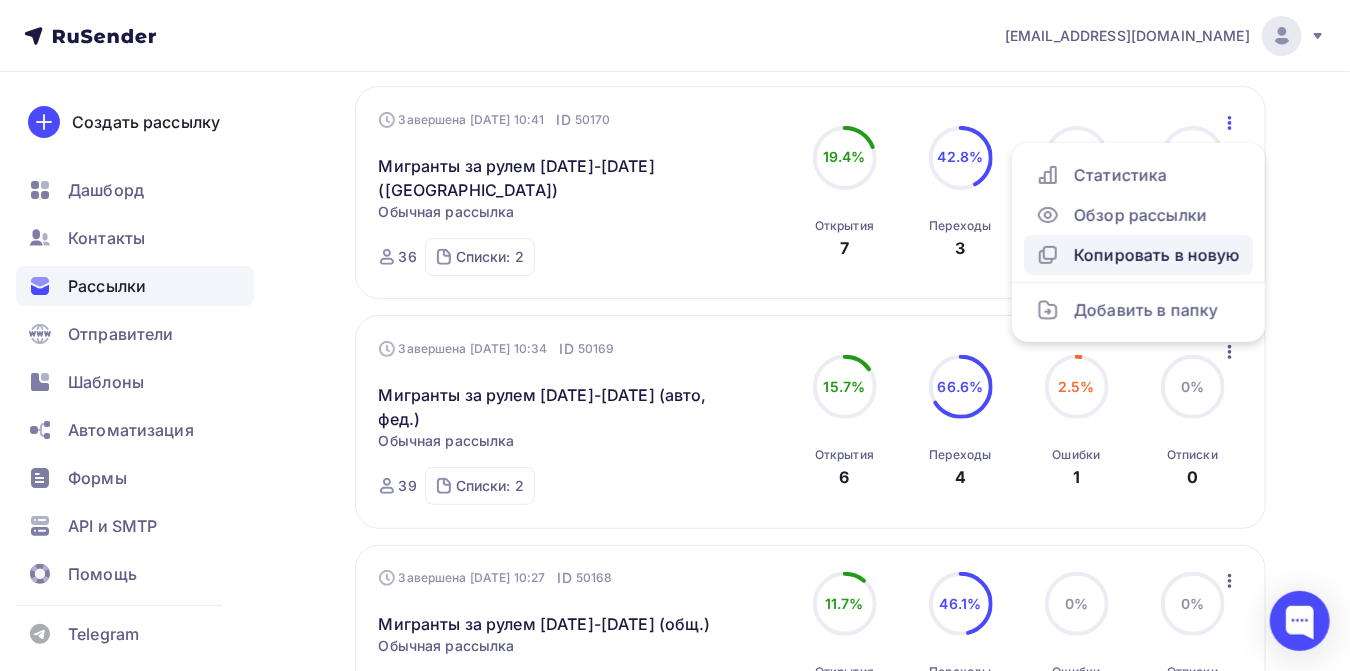 click on "Копировать в новую" at bounding box center (1138, 255) 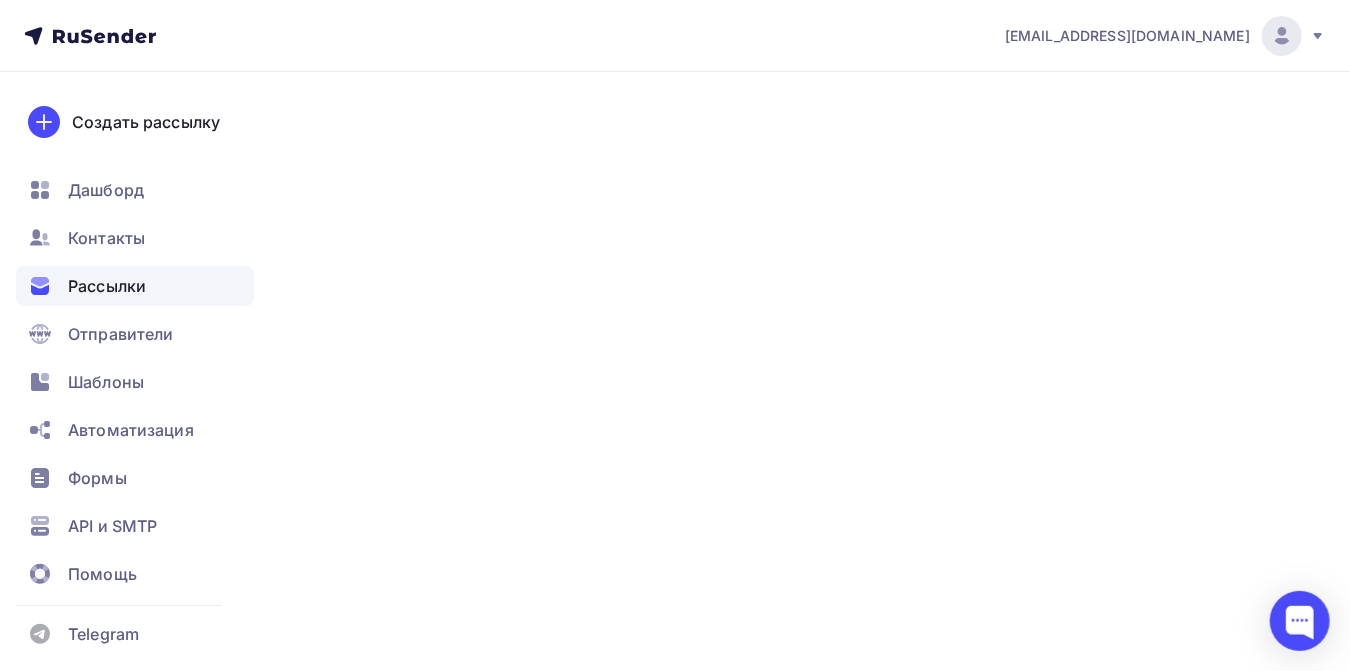 scroll, scrollTop: 0, scrollLeft: 0, axis: both 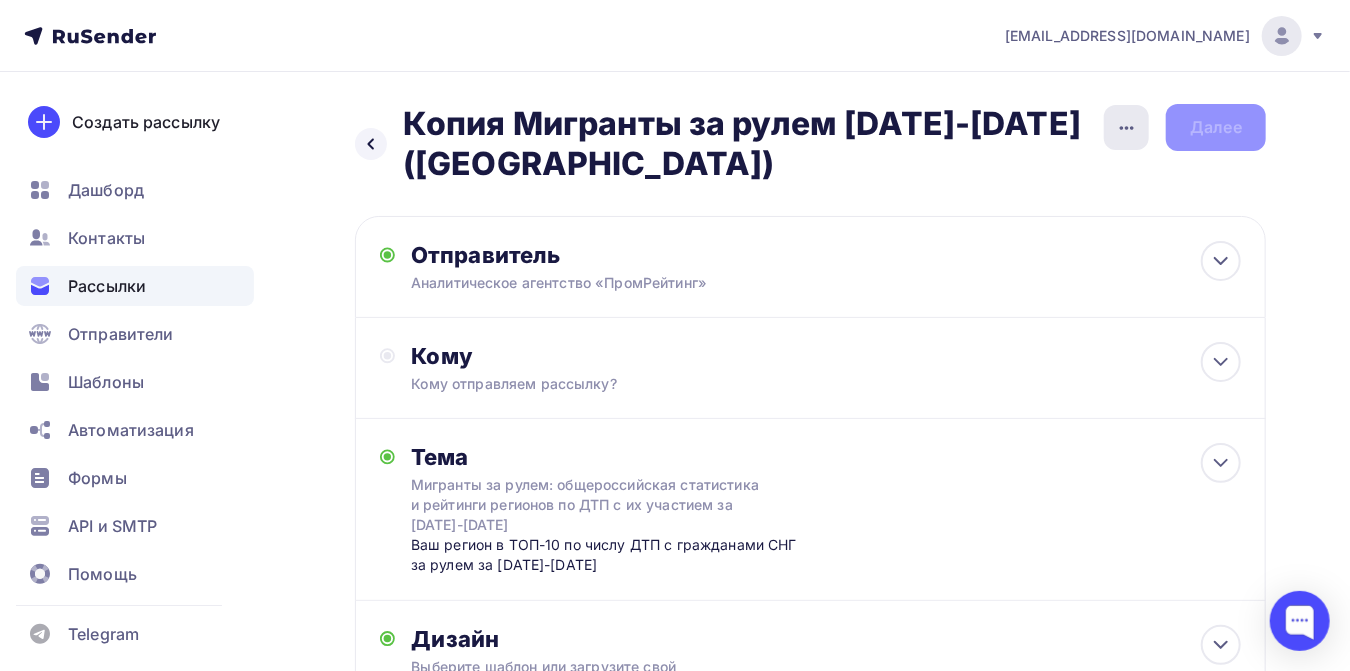 click 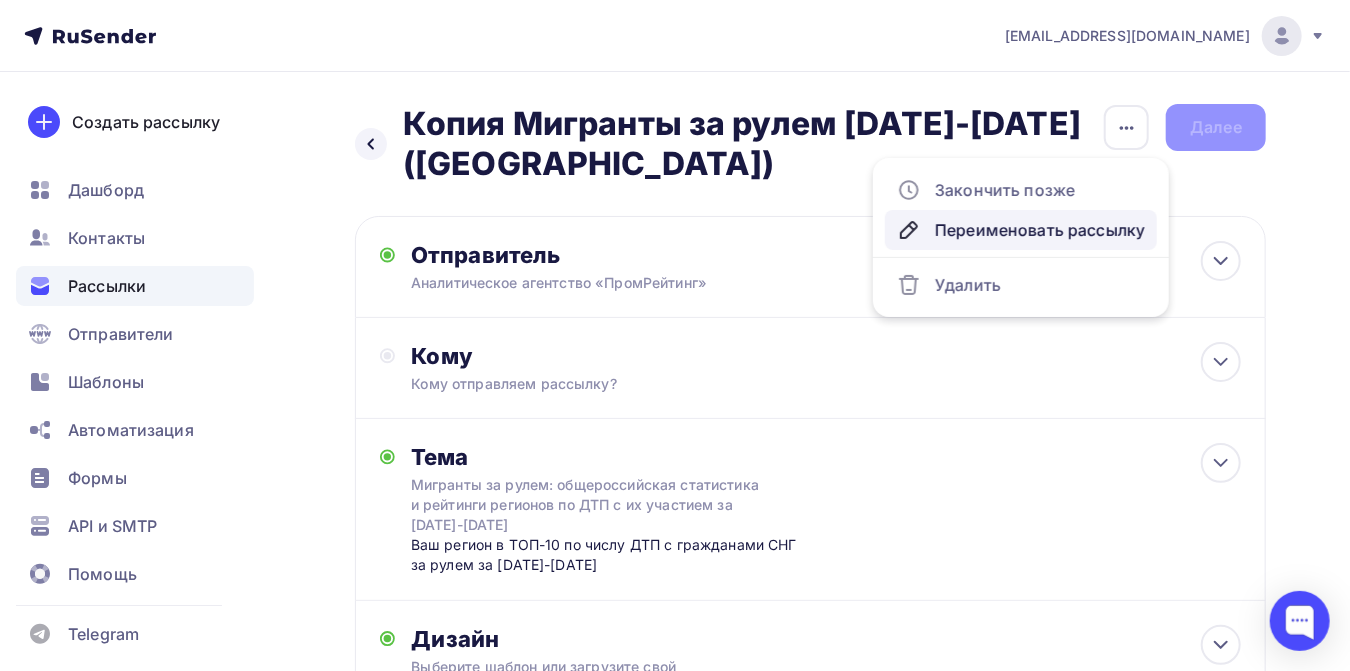 click on "Переименовать рассылку" at bounding box center [1021, 230] 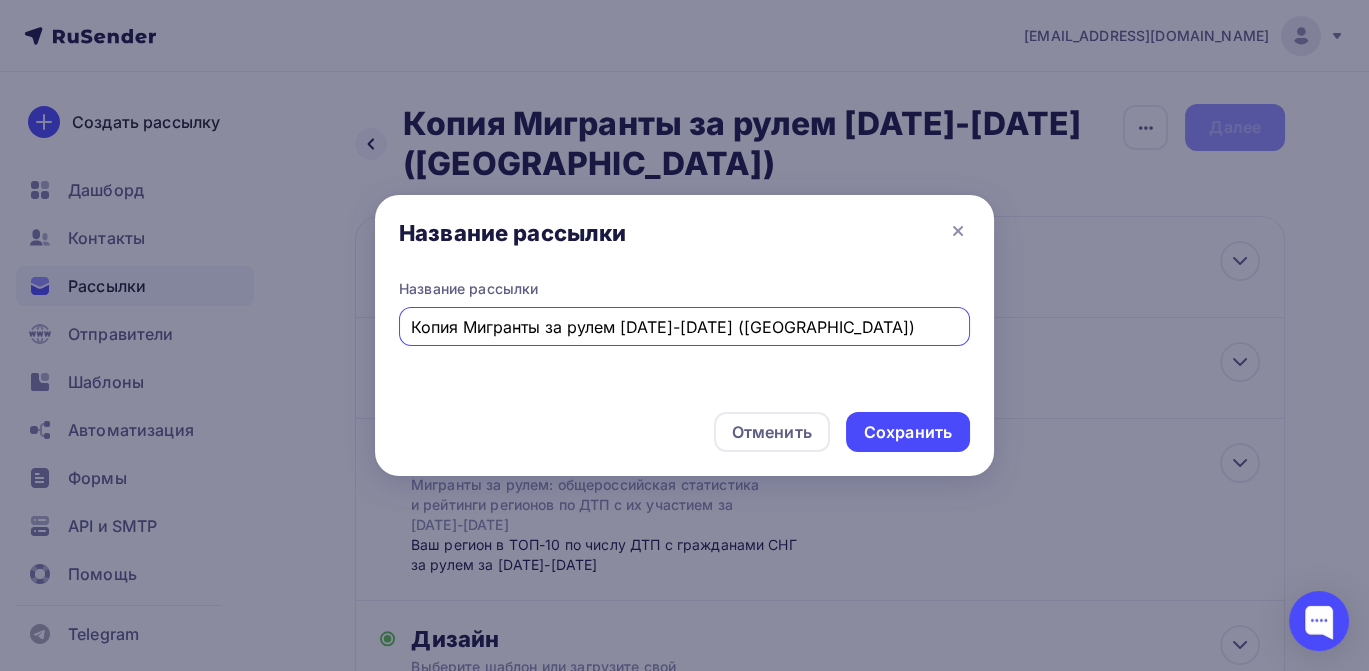 drag, startPoint x: 800, startPoint y: 328, endPoint x: 402, endPoint y: 322, distance: 398.04523 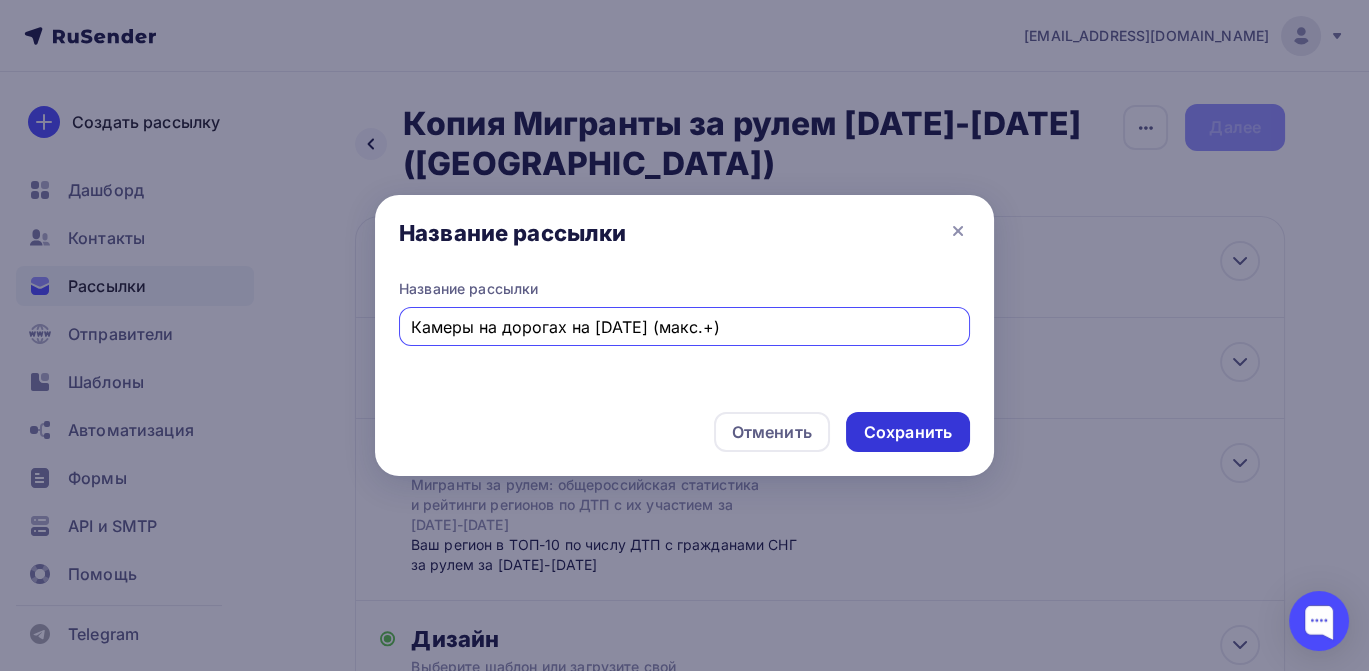 type on "Камеры на дорогах на [DATE] (макс.+)" 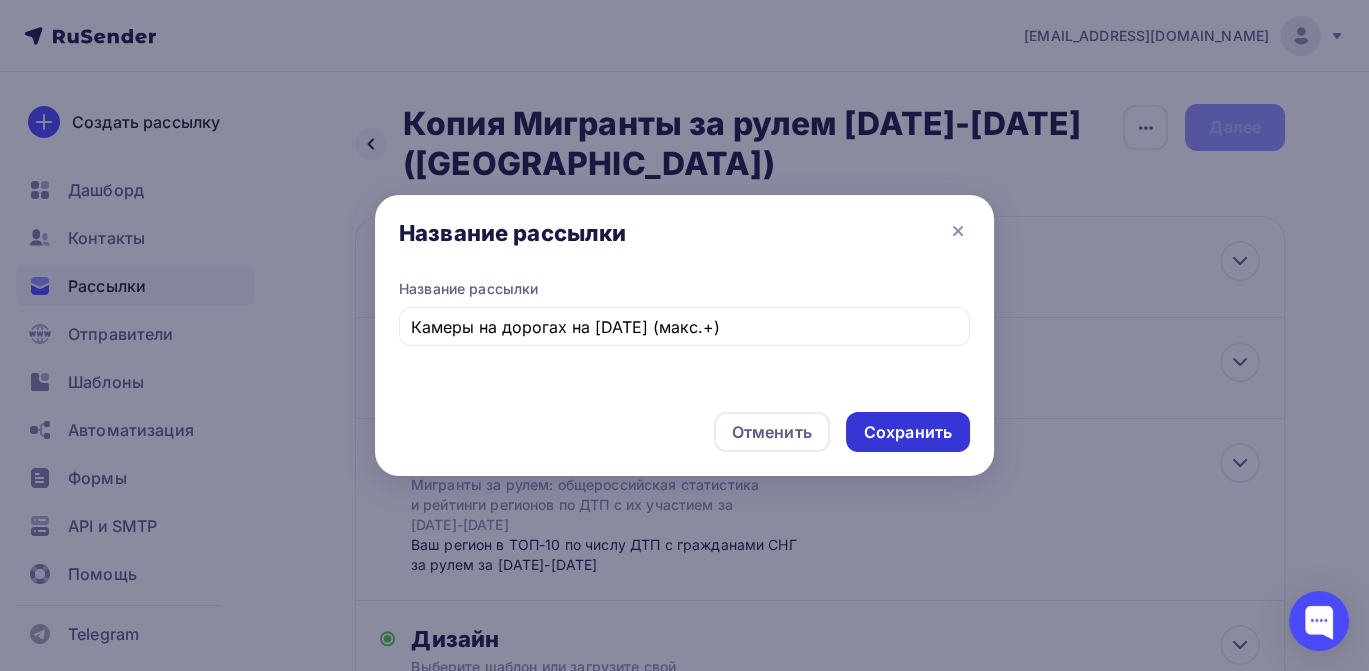 click on "Сохранить" at bounding box center [908, 432] 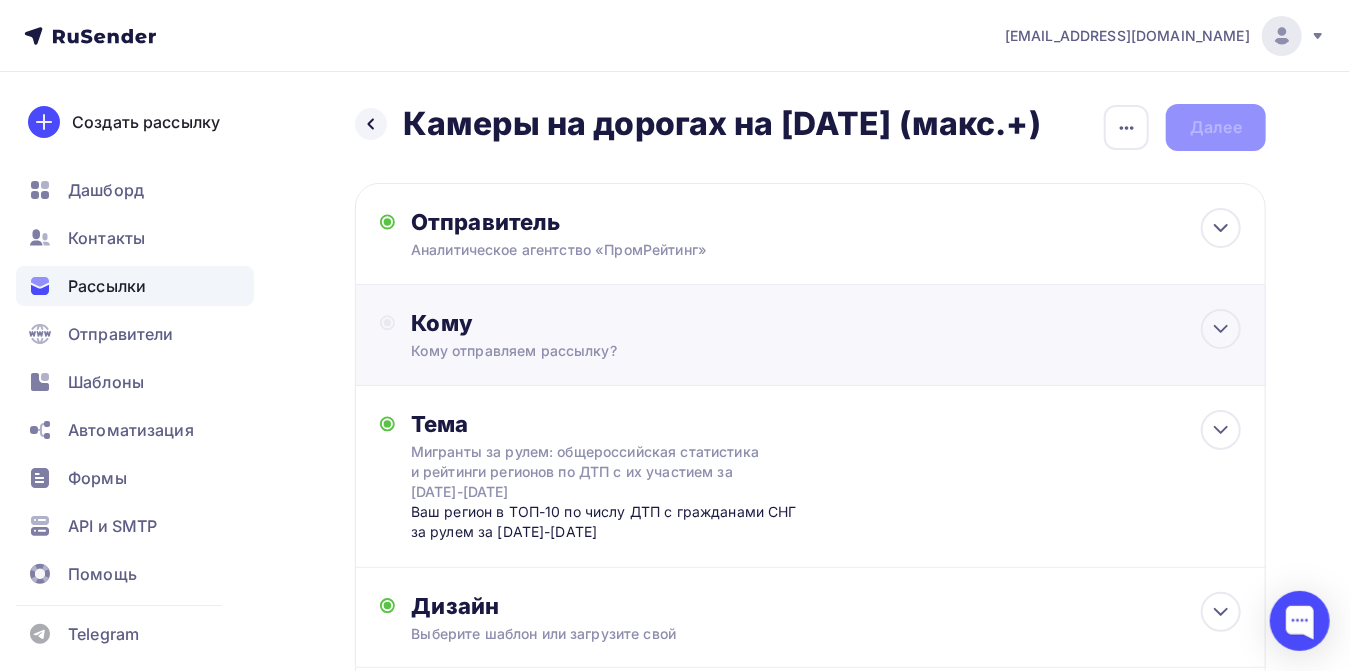 click on "Кому" at bounding box center (826, 323) 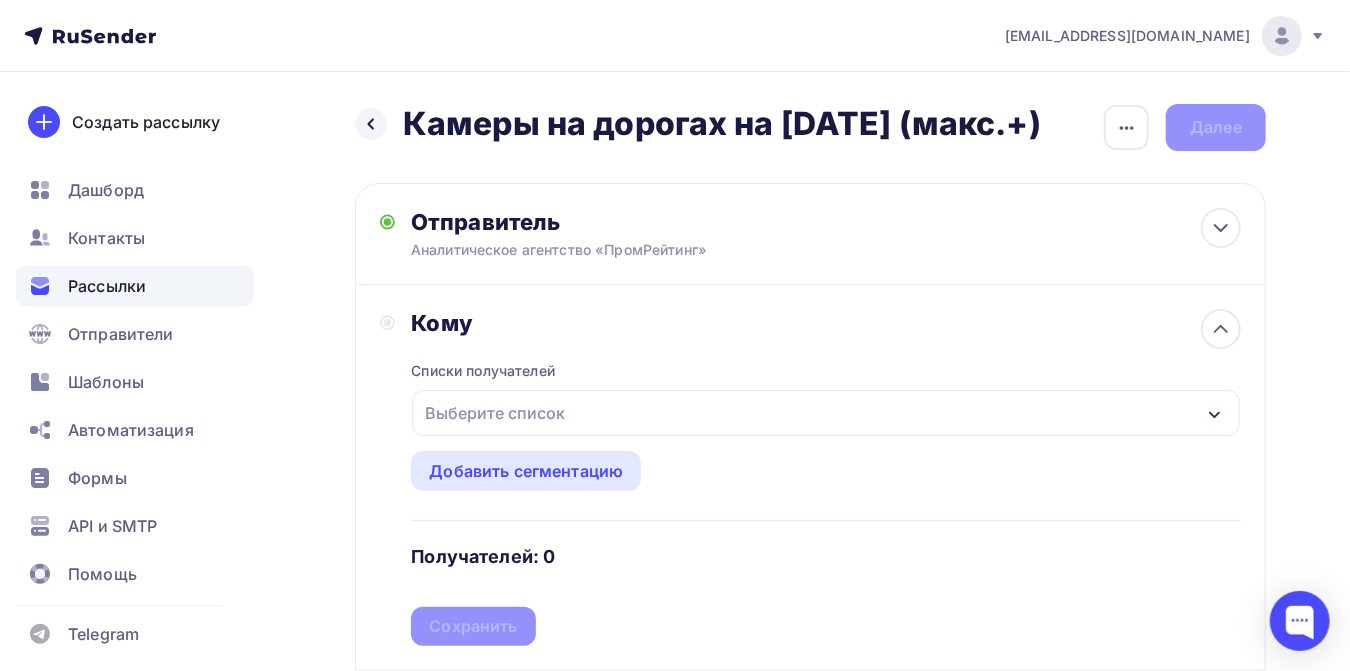 click on "Выберите список" at bounding box center (495, 413) 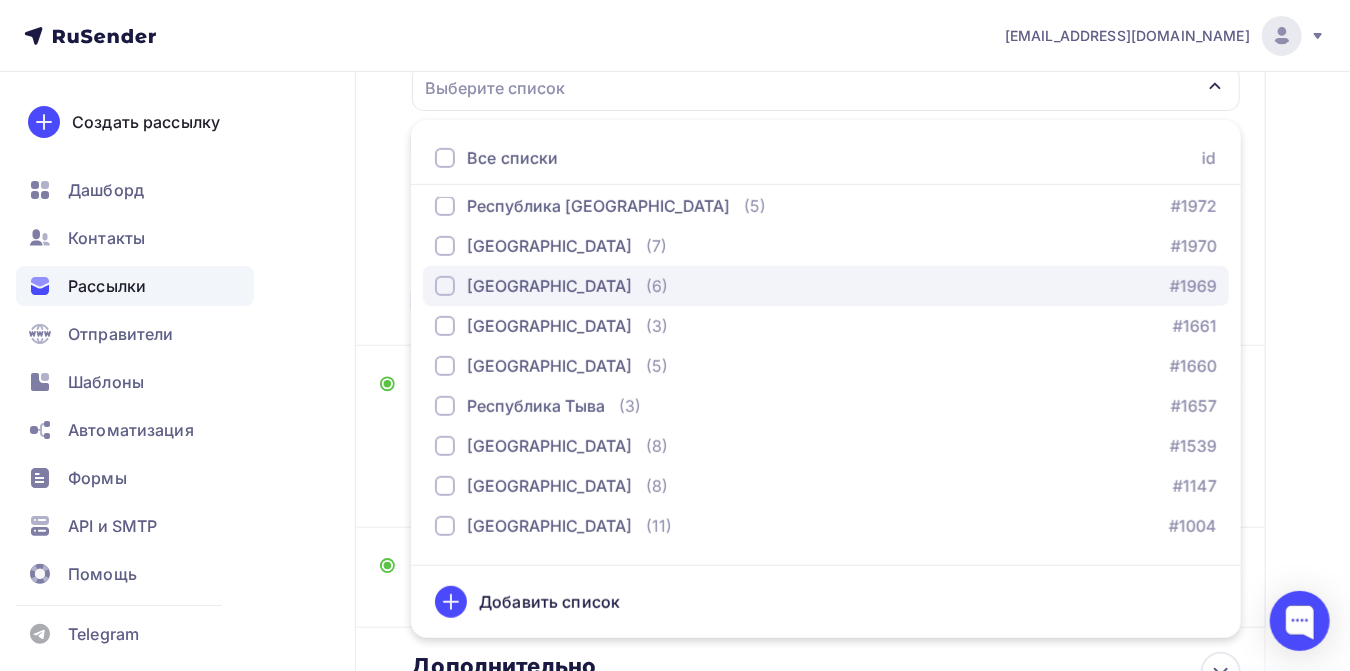 scroll, scrollTop: 1683, scrollLeft: 0, axis: vertical 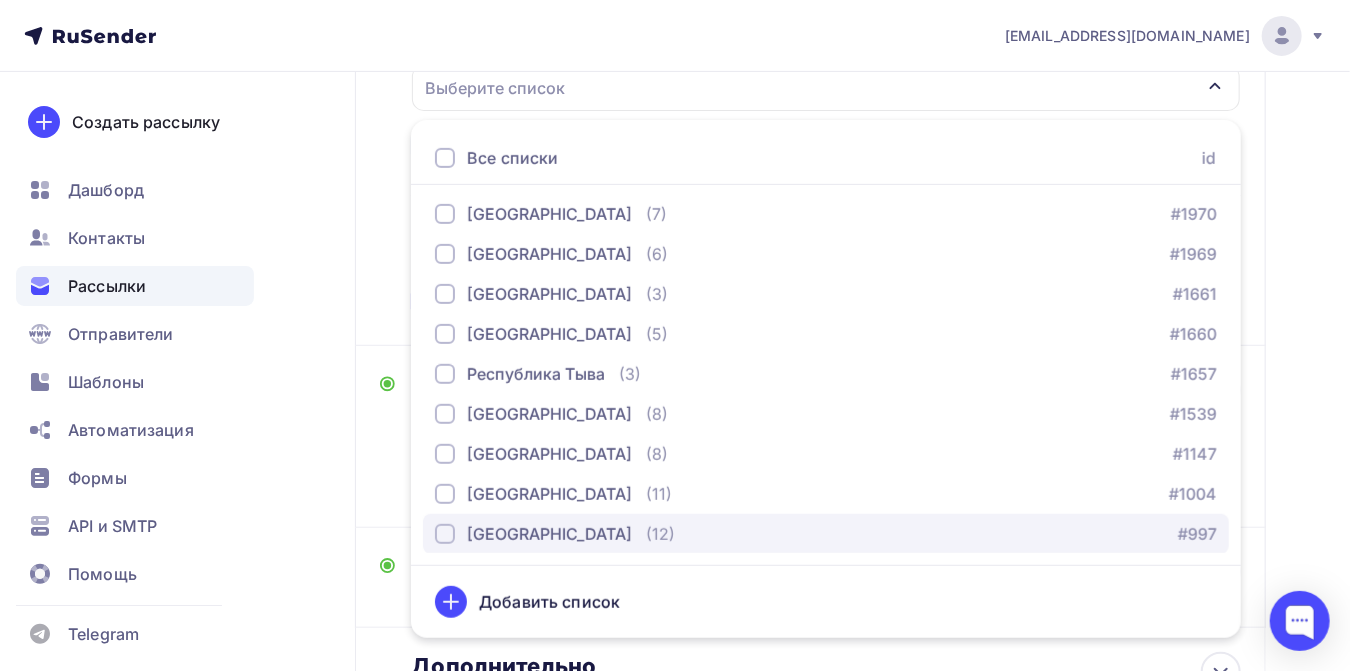 click on "[GEOGRAPHIC_DATA]" at bounding box center (549, 534) 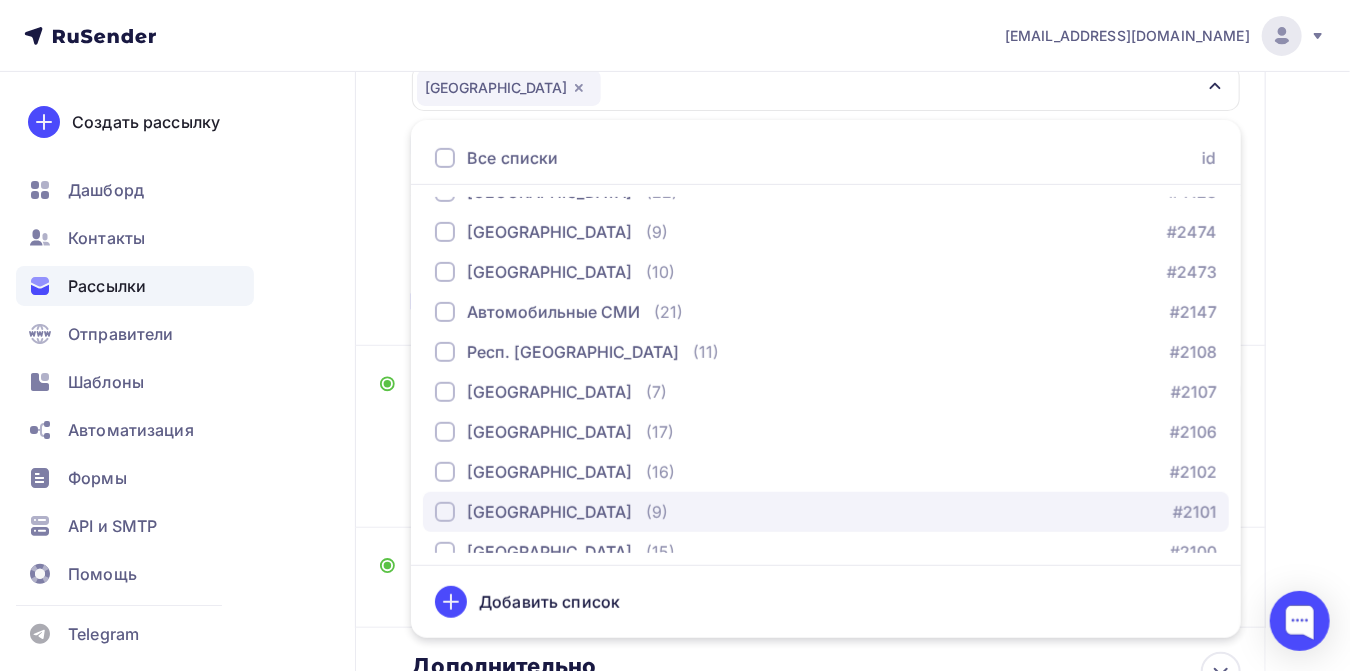 scroll, scrollTop: 794, scrollLeft: 0, axis: vertical 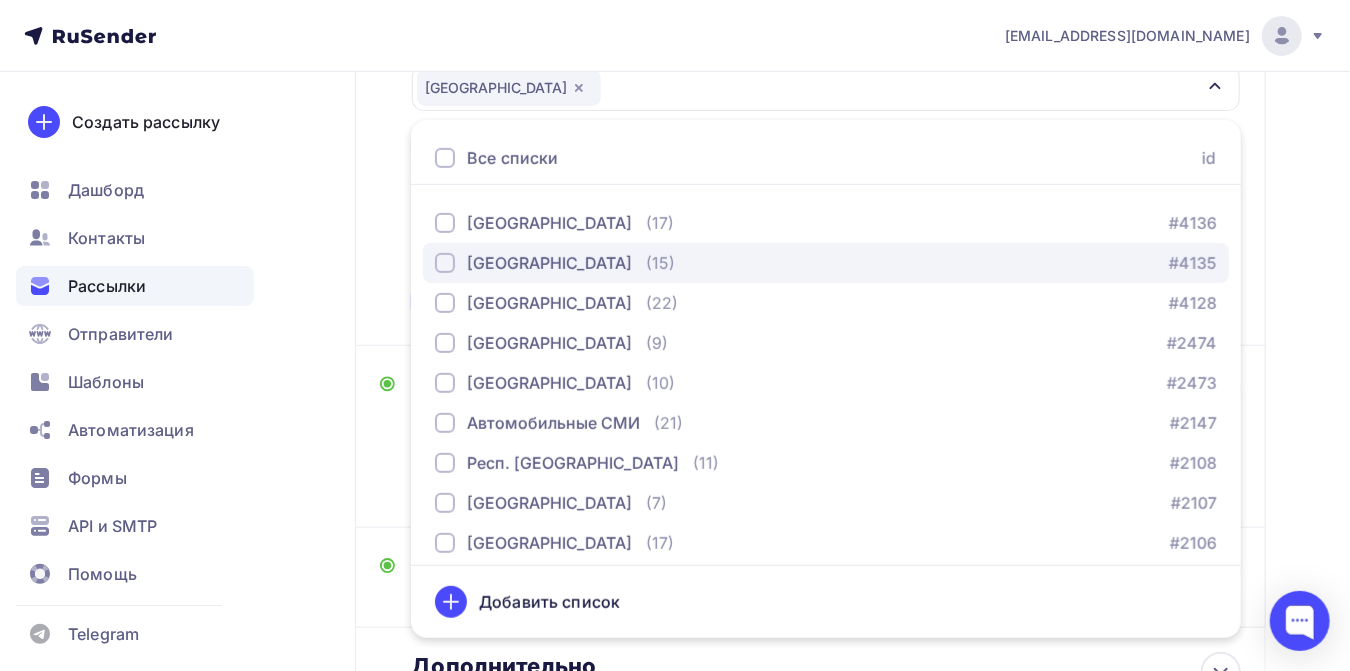 click on "[GEOGRAPHIC_DATA]" at bounding box center (549, 263) 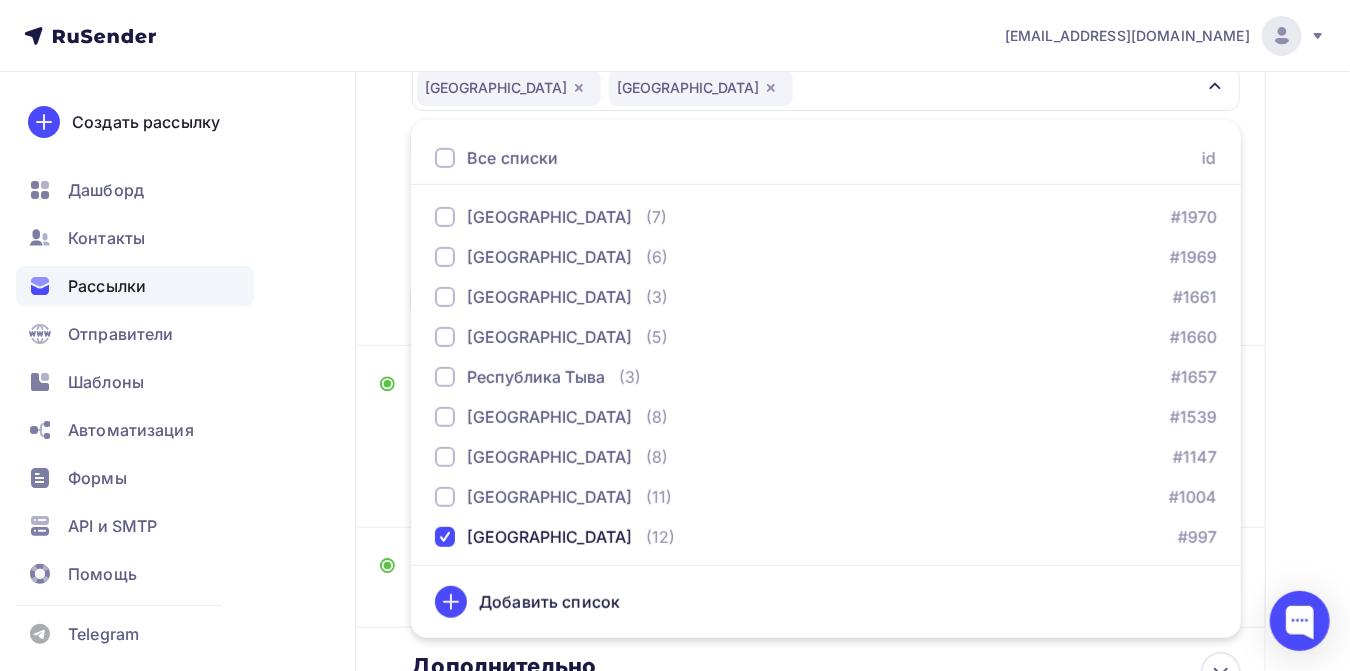 scroll, scrollTop: 1683, scrollLeft: 0, axis: vertical 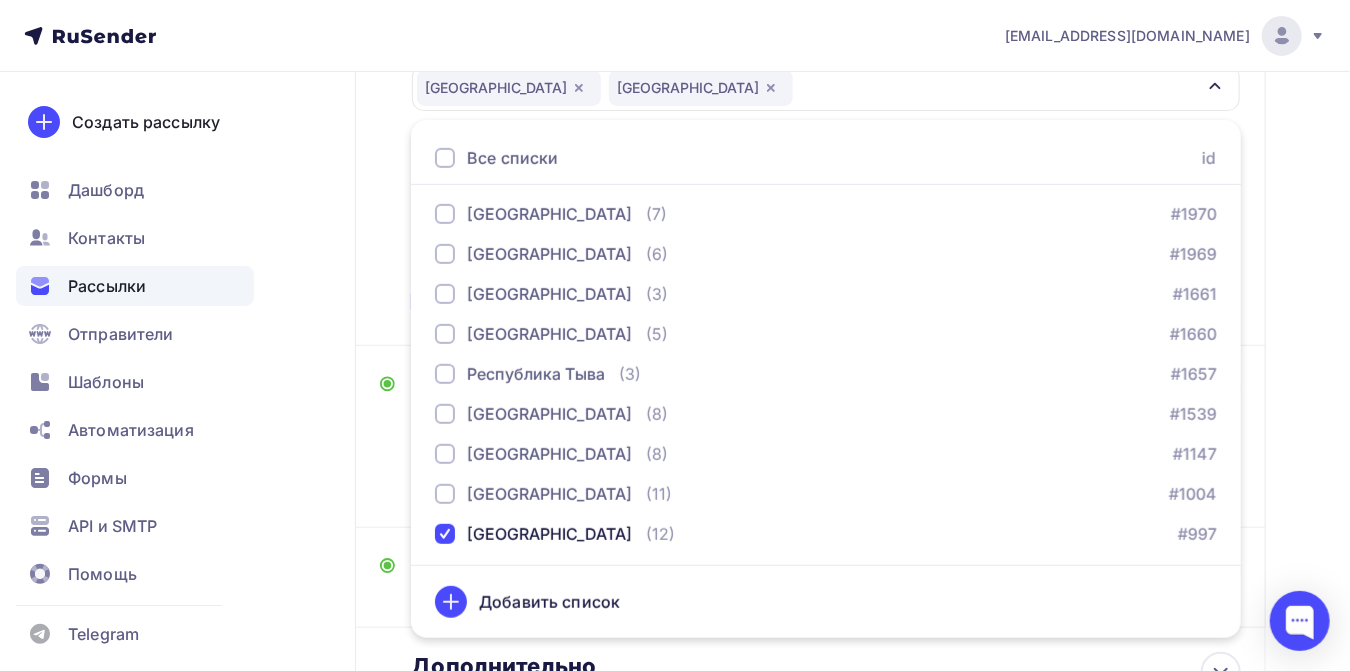 click on "Назад
Камеры на дорогах на 01.07.2025 (макс.+)
Камеры на дорогах на 01.07.2025 (макс.+)
Закончить позже
Переименовать рассылку
Удалить
Далее
Отправитель
Аналитическое агентство «ПромРейтинг»
Email  *
press@promrating.ru
press@promrating.ru               Добавить отправителя
Рекомендуем  добавить почту на домене , чтобы рассылка не попала в «Спам»
Имя                 Сохранить" at bounding box center (675, 302) 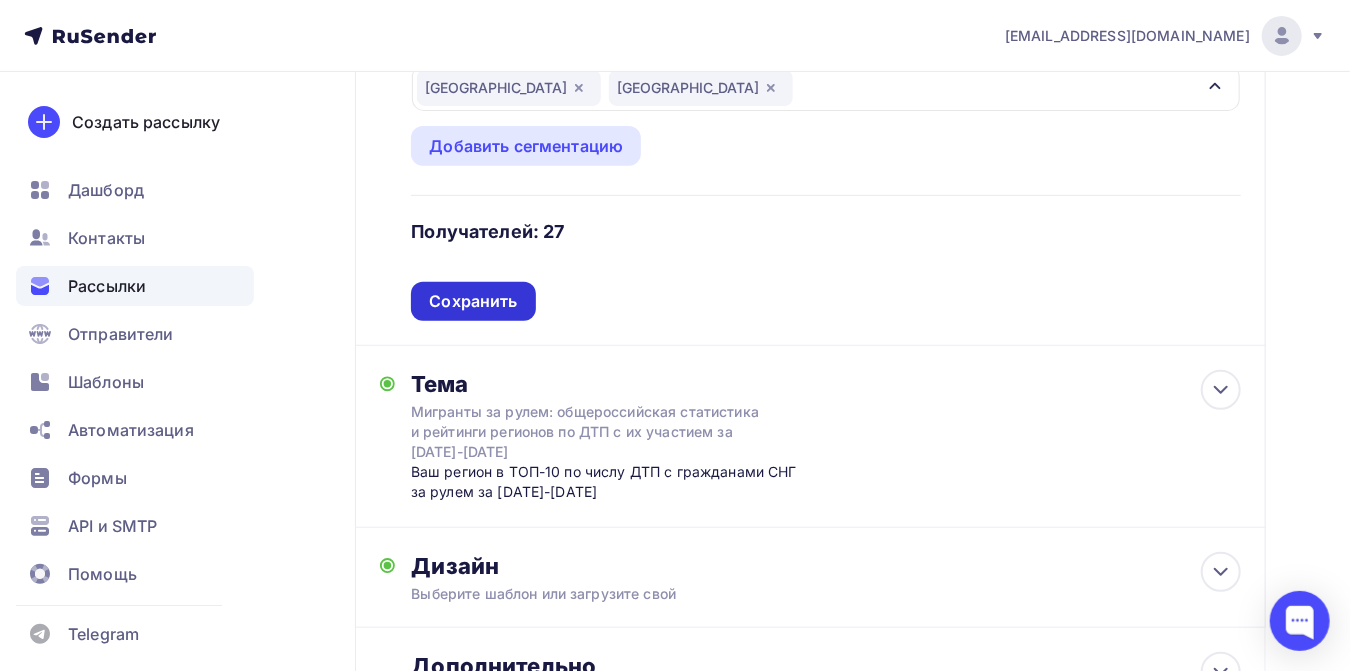 click on "Сохранить" at bounding box center (473, 301) 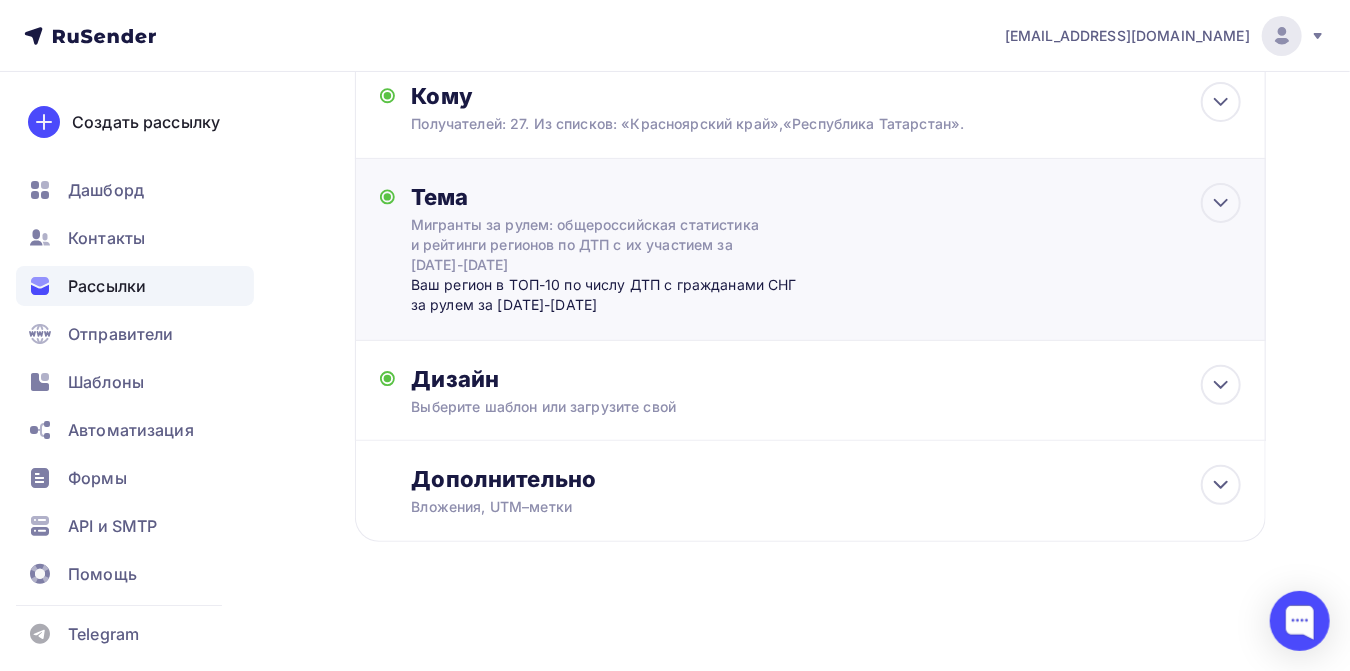 click on "Мигранты за рулем: общероссийская статистика и рейтинги регионов по ДТП с их участием за 2022-2024 гг." at bounding box center (589, 245) 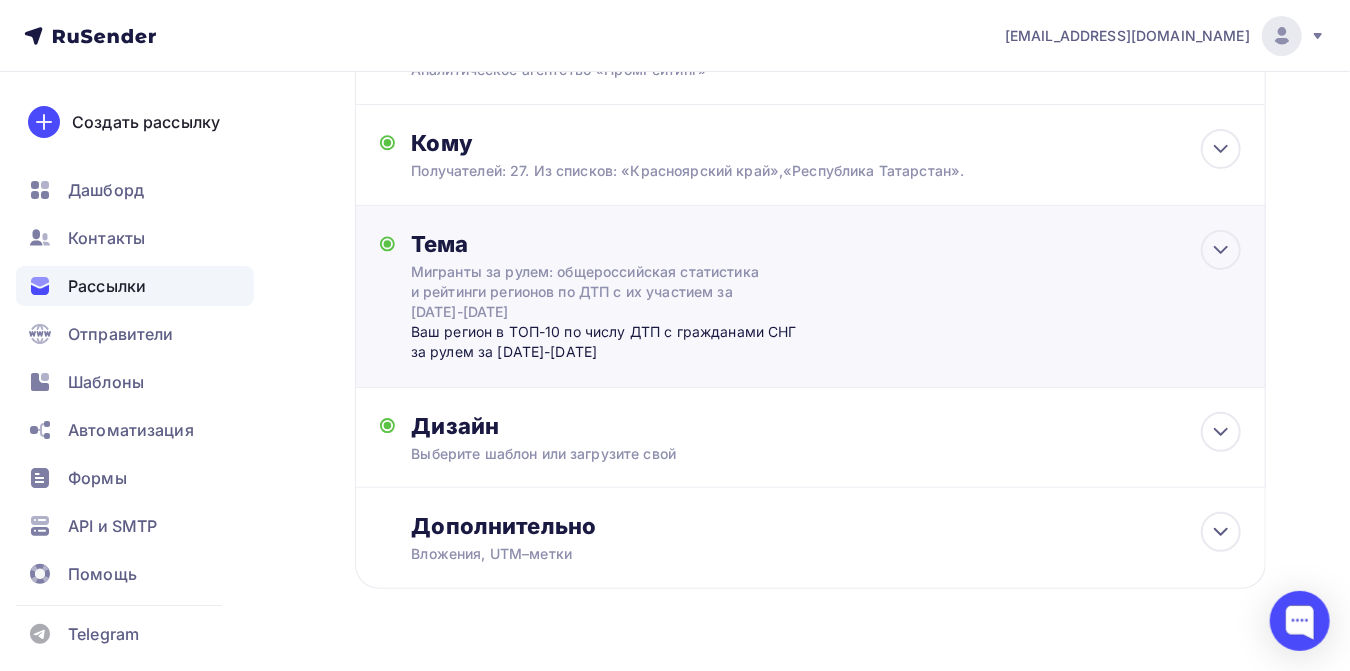 scroll, scrollTop: 71, scrollLeft: 0, axis: vertical 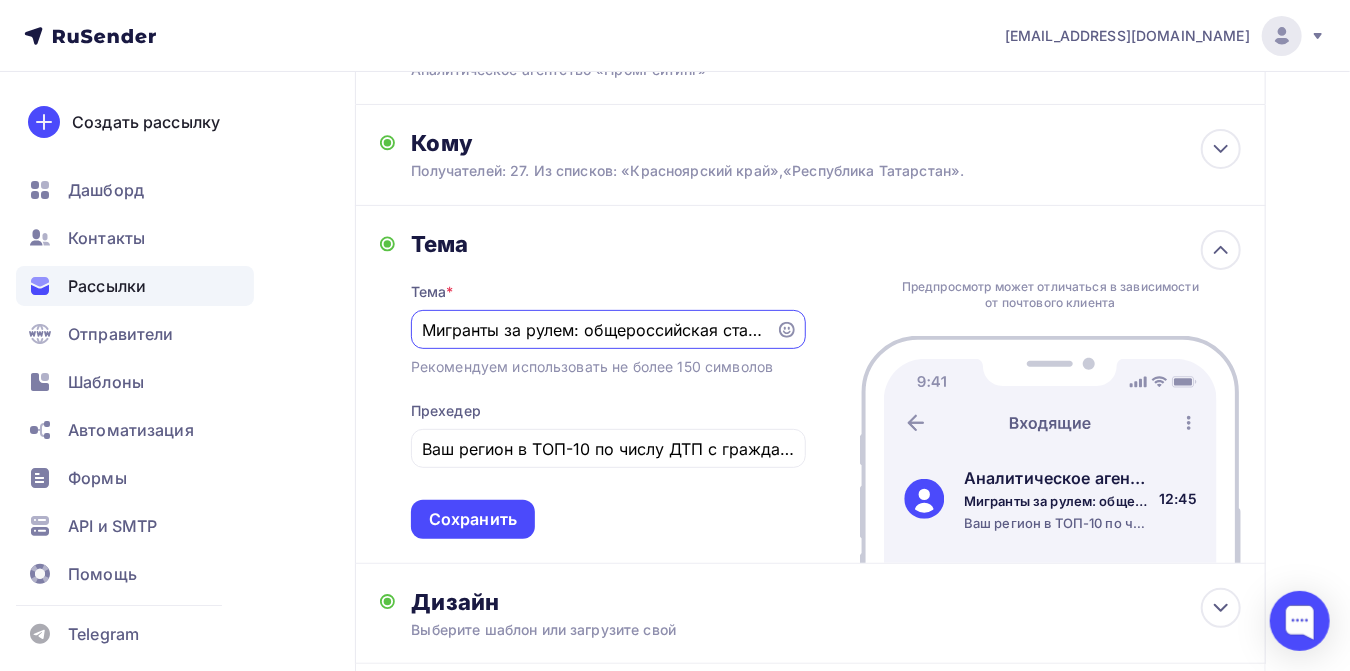 drag, startPoint x: 764, startPoint y: 362, endPoint x: 357, endPoint y: 365, distance: 407.01105 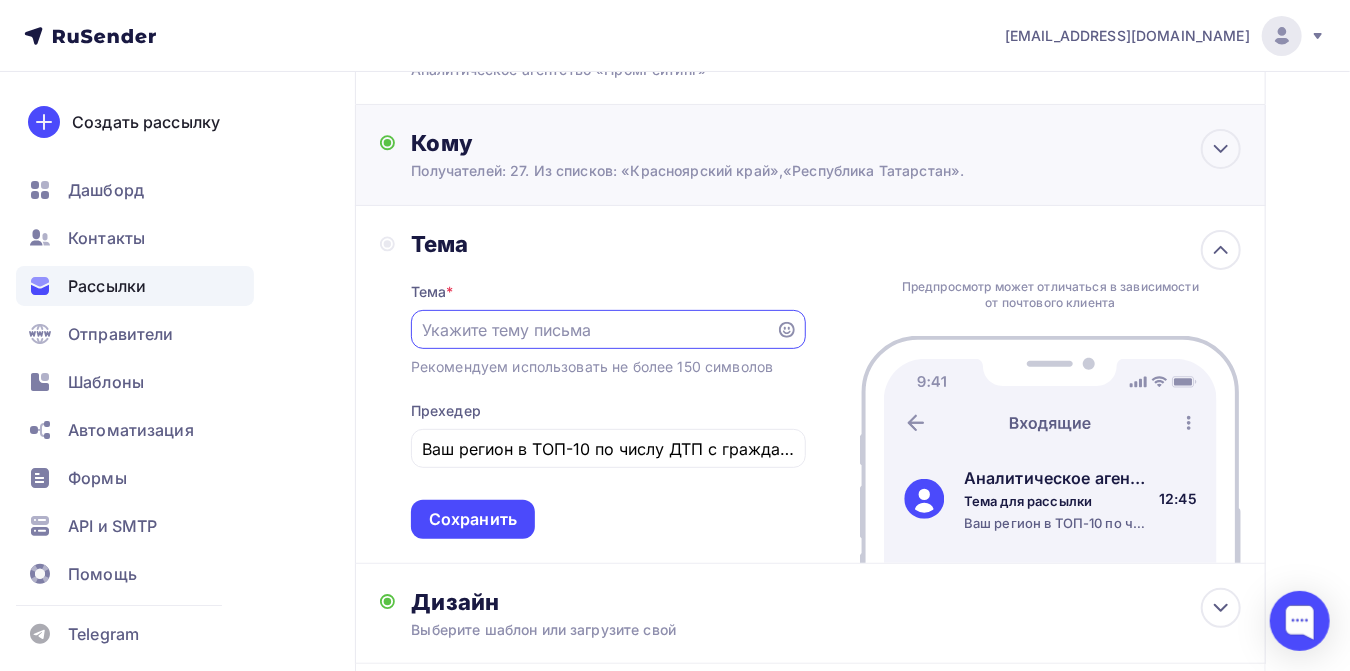 paste on "Камеры на российских дорогах: ТОП-10 регионов на экваторе 2025 года" 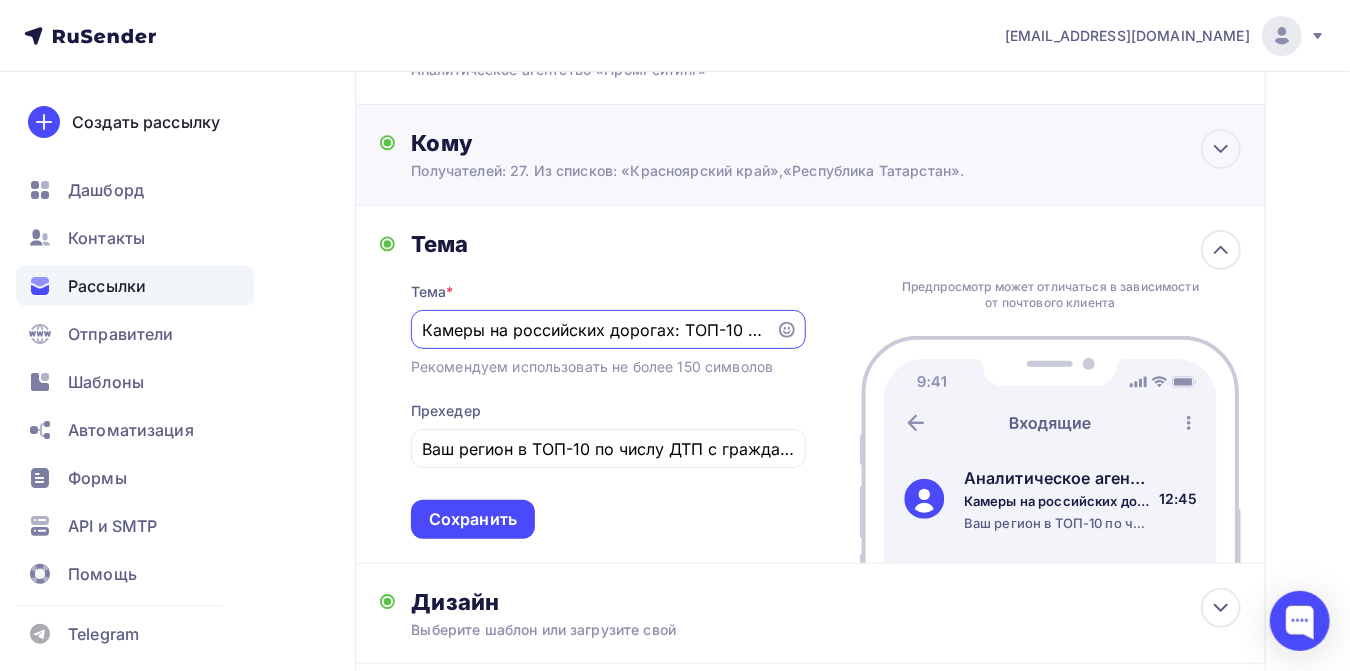 scroll, scrollTop: 0, scrollLeft: 236, axis: horizontal 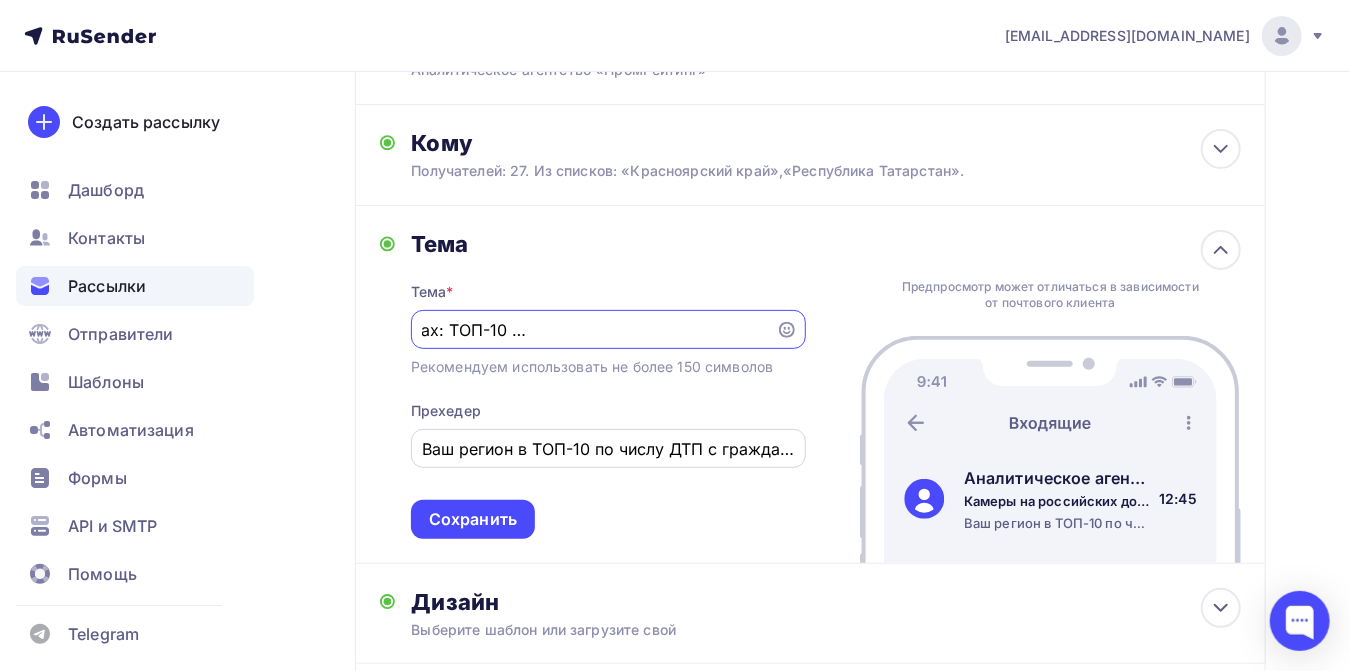 type on "Камеры на российских дорогах: ТОП-10 регионов на экваторе 2025 года" 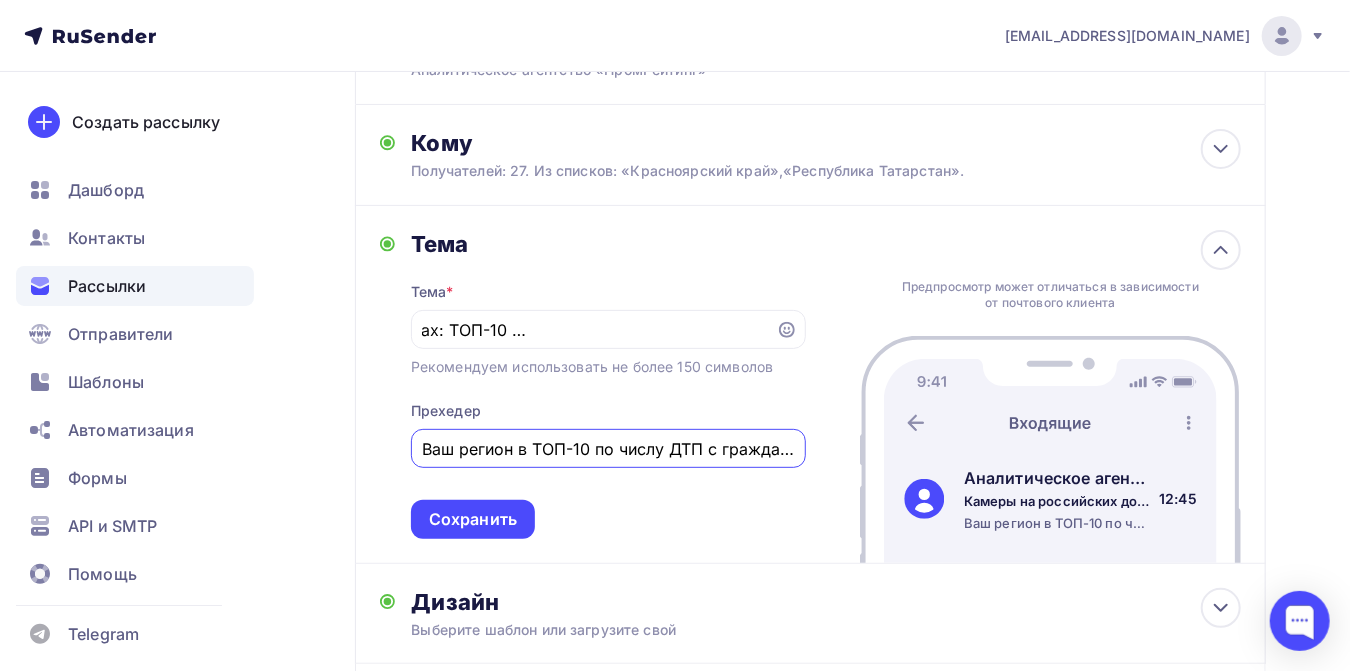 scroll, scrollTop: 0, scrollLeft: 0, axis: both 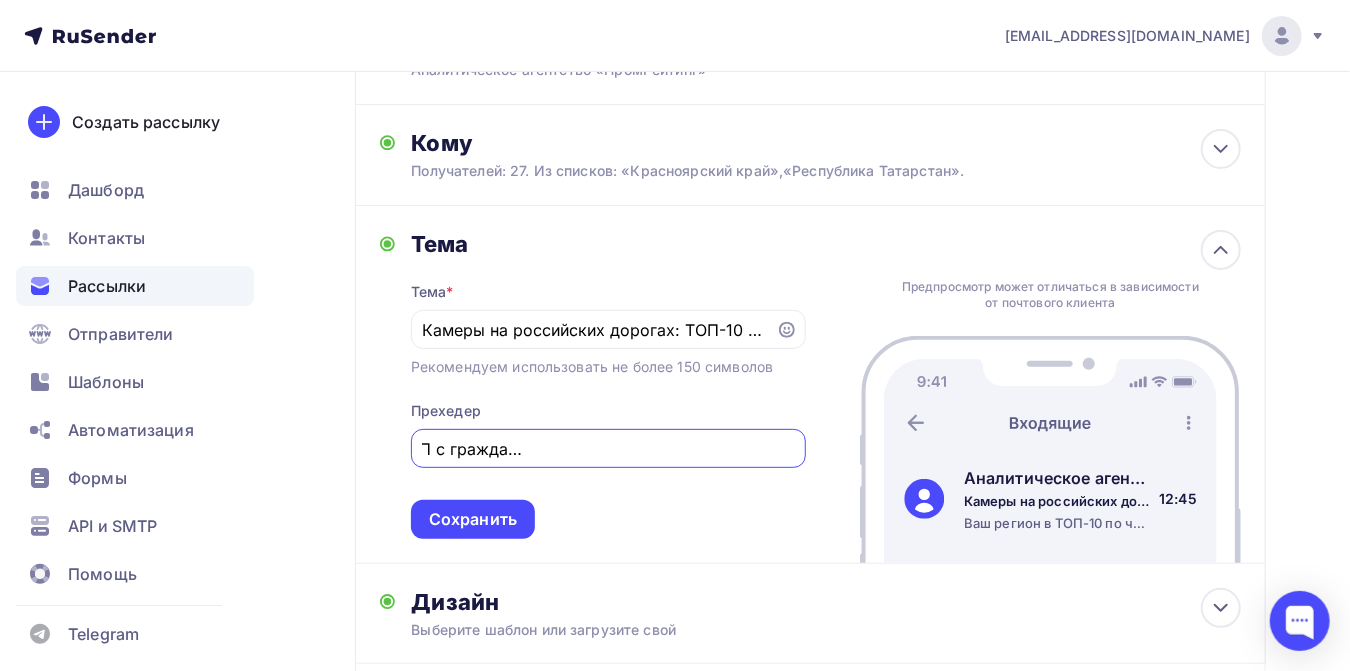 drag, startPoint x: 523, startPoint y: 486, endPoint x: 816, endPoint y: 472, distance: 293.3343 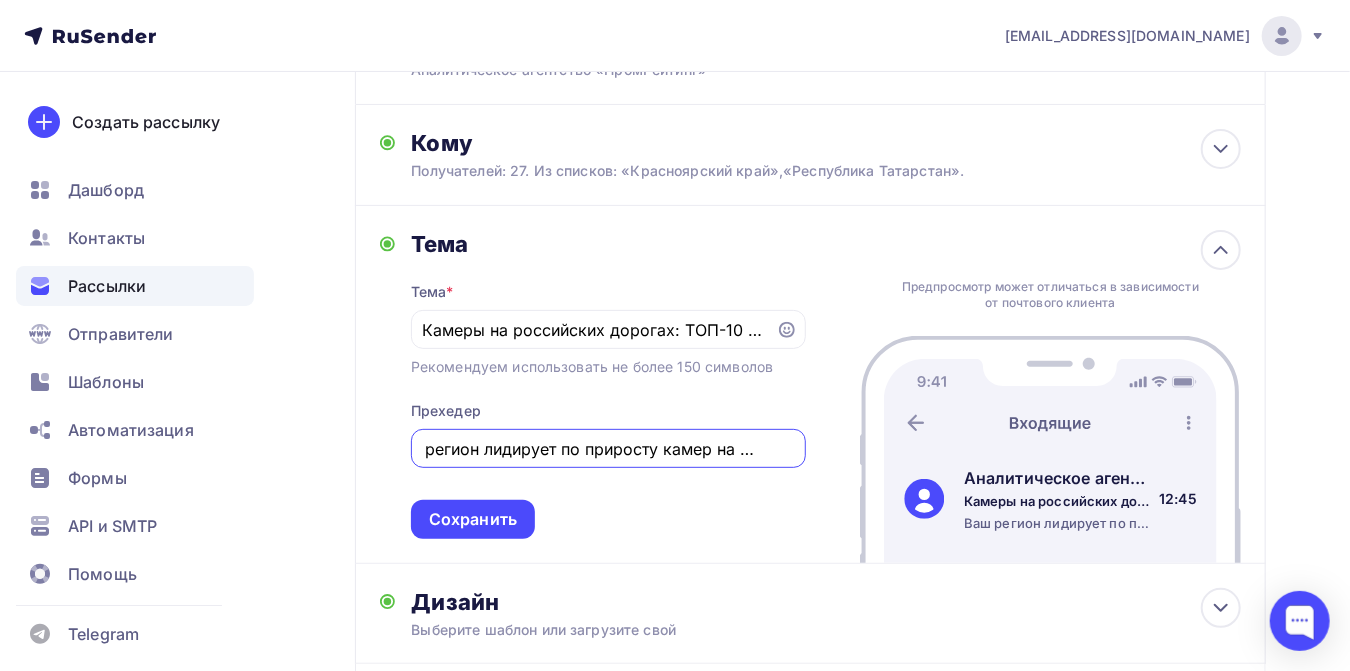 scroll, scrollTop: 0, scrollLeft: 43, axis: horizontal 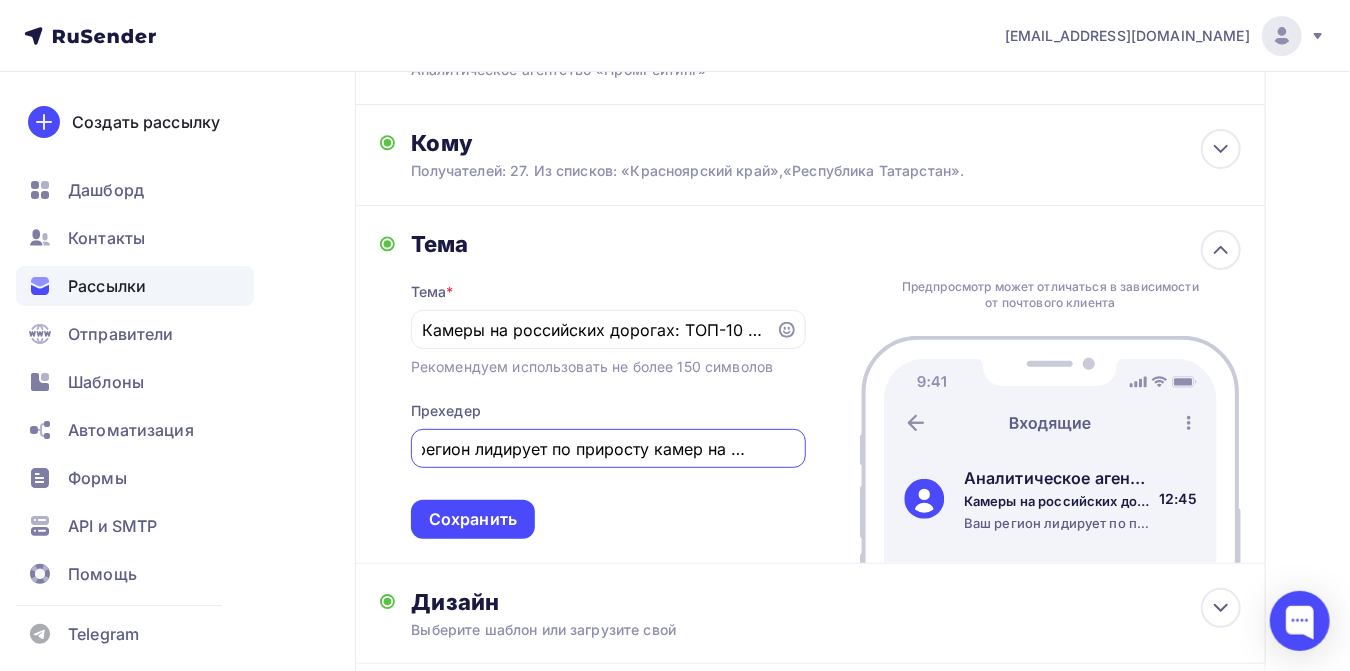 click on "Ваш регион лидирует по приросту камер на дорогах" at bounding box center (608, 449) 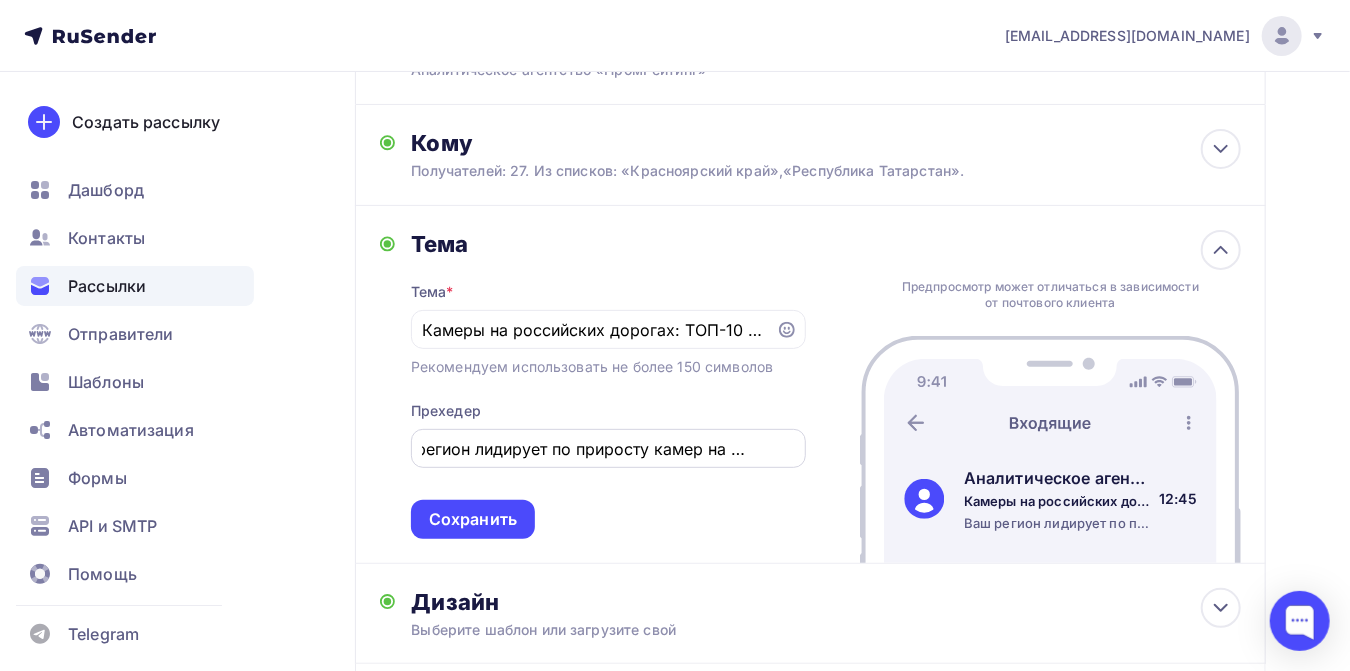 click on "Ваш регион лидирует по приросту камер на дорогах" at bounding box center [608, 448] 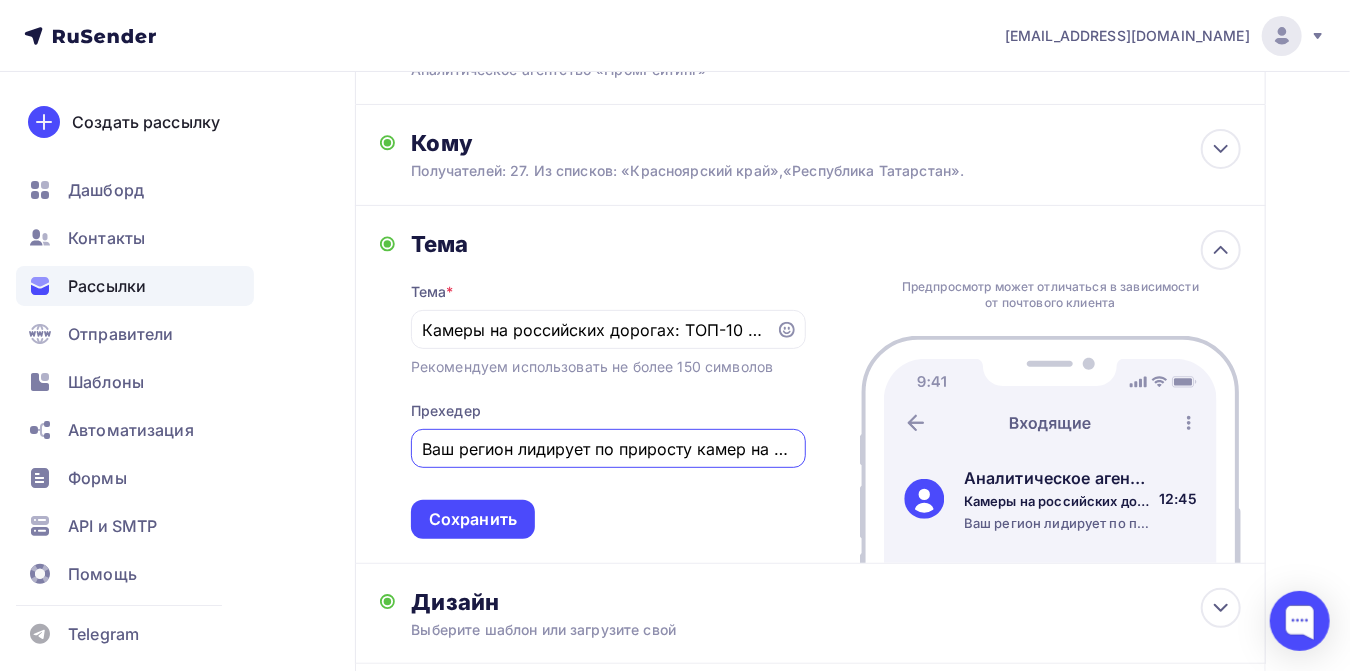 click on "Ваш регион лидирует по приросту камер на дорогах" at bounding box center (608, 449) 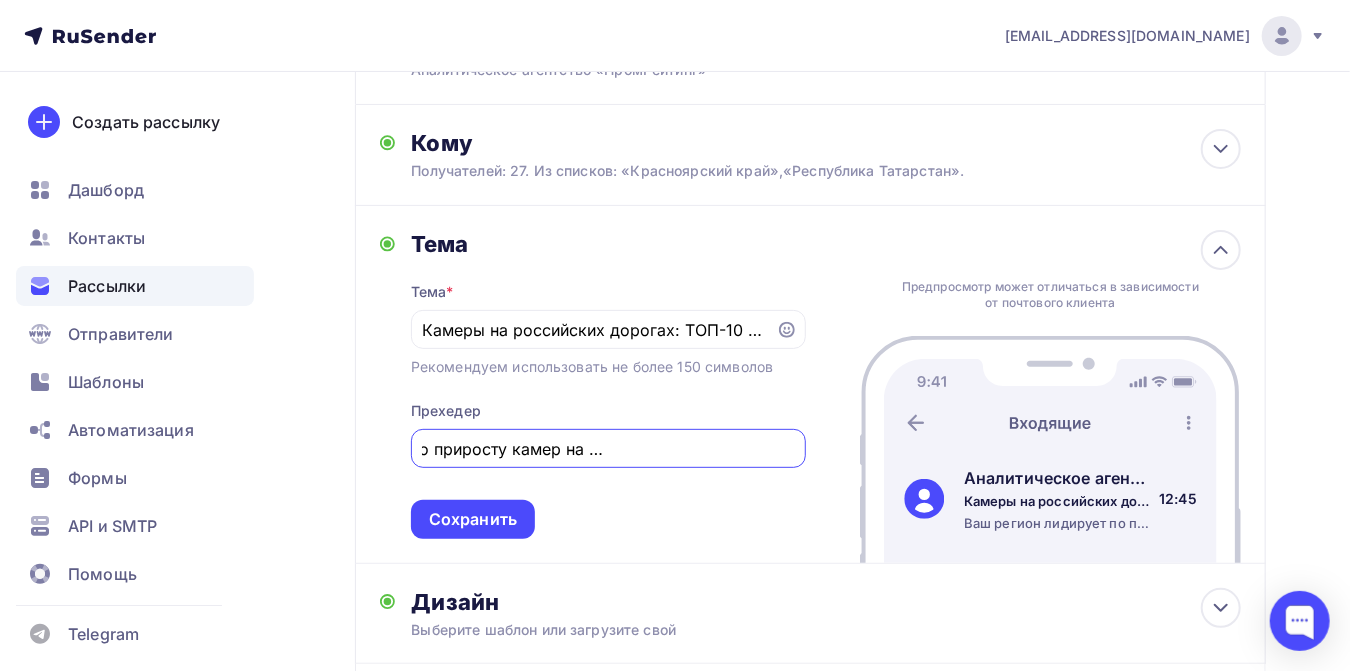 scroll, scrollTop: 0, scrollLeft: 194, axis: horizontal 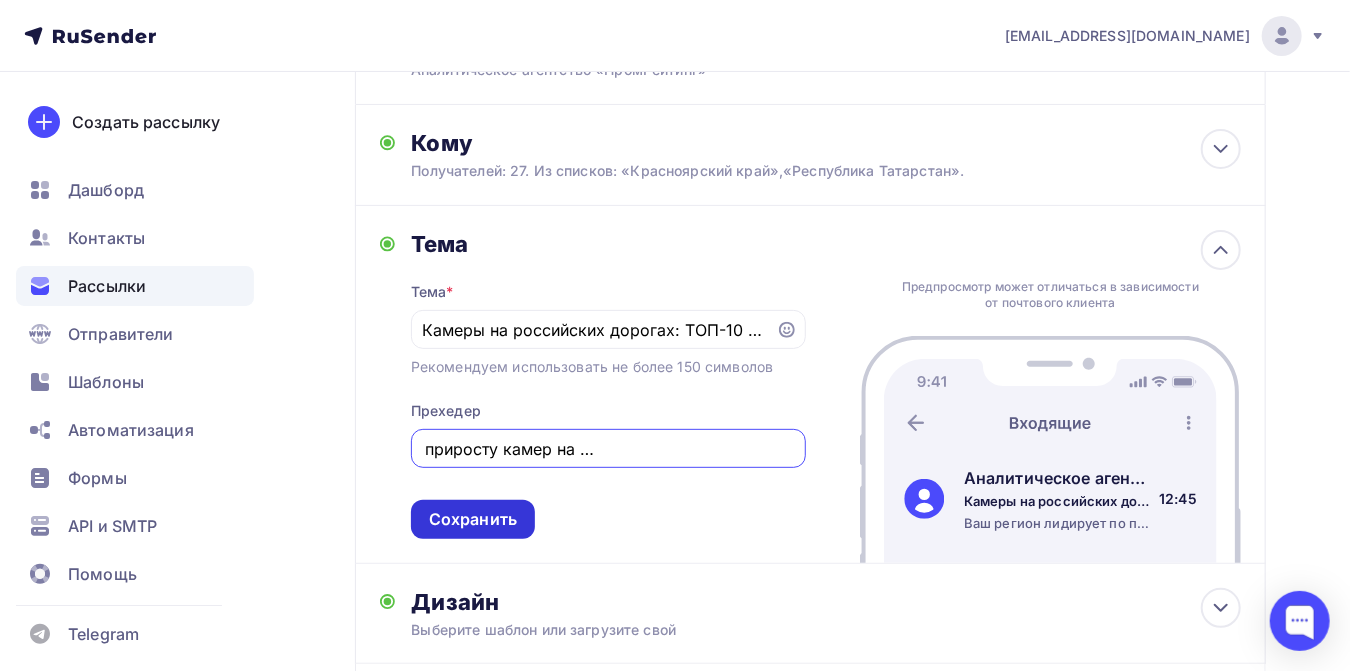 type on "Ваш регион лидирует по приросту камер на дорогах за 6 месяцев 2025" 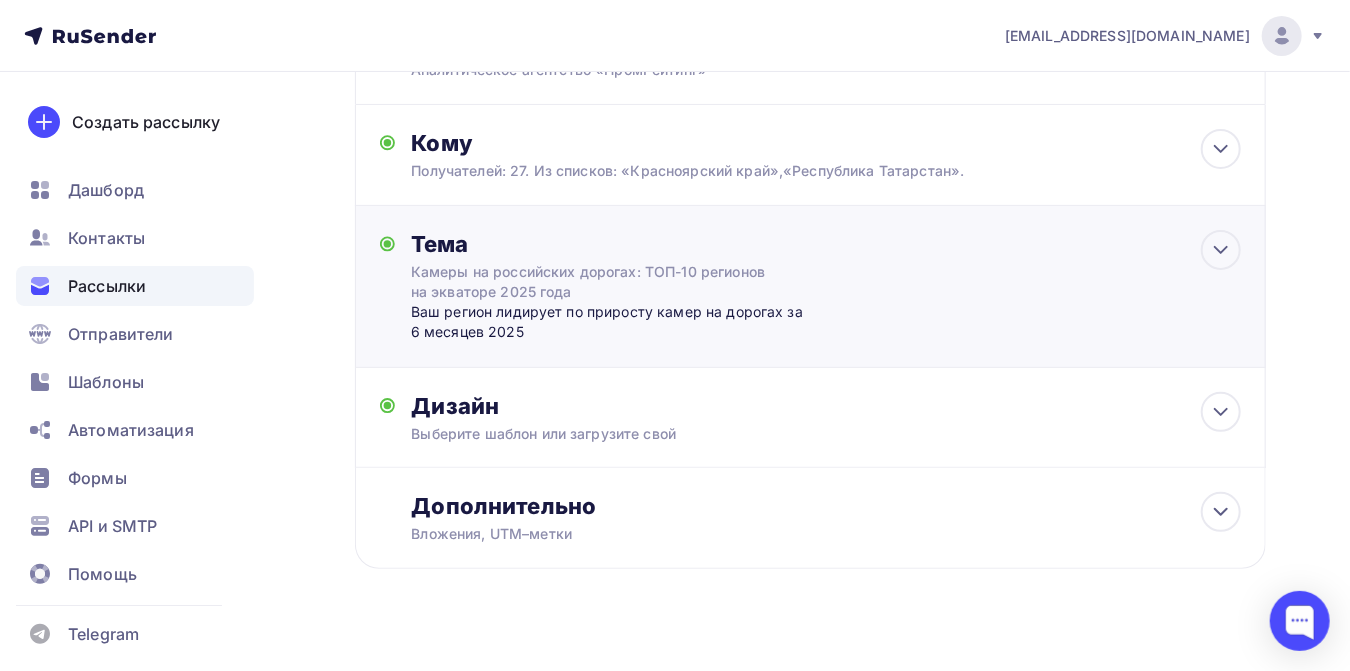scroll, scrollTop: 0, scrollLeft: 0, axis: both 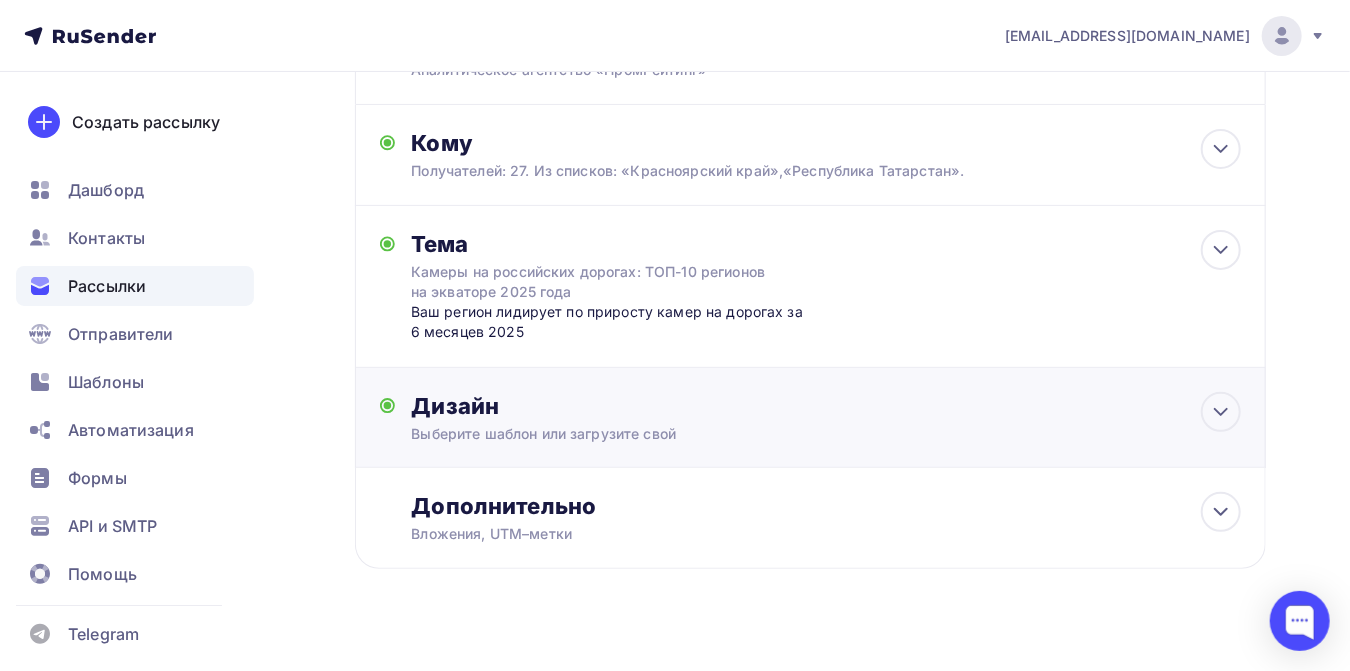 click on "Дизайн" at bounding box center [826, 406] 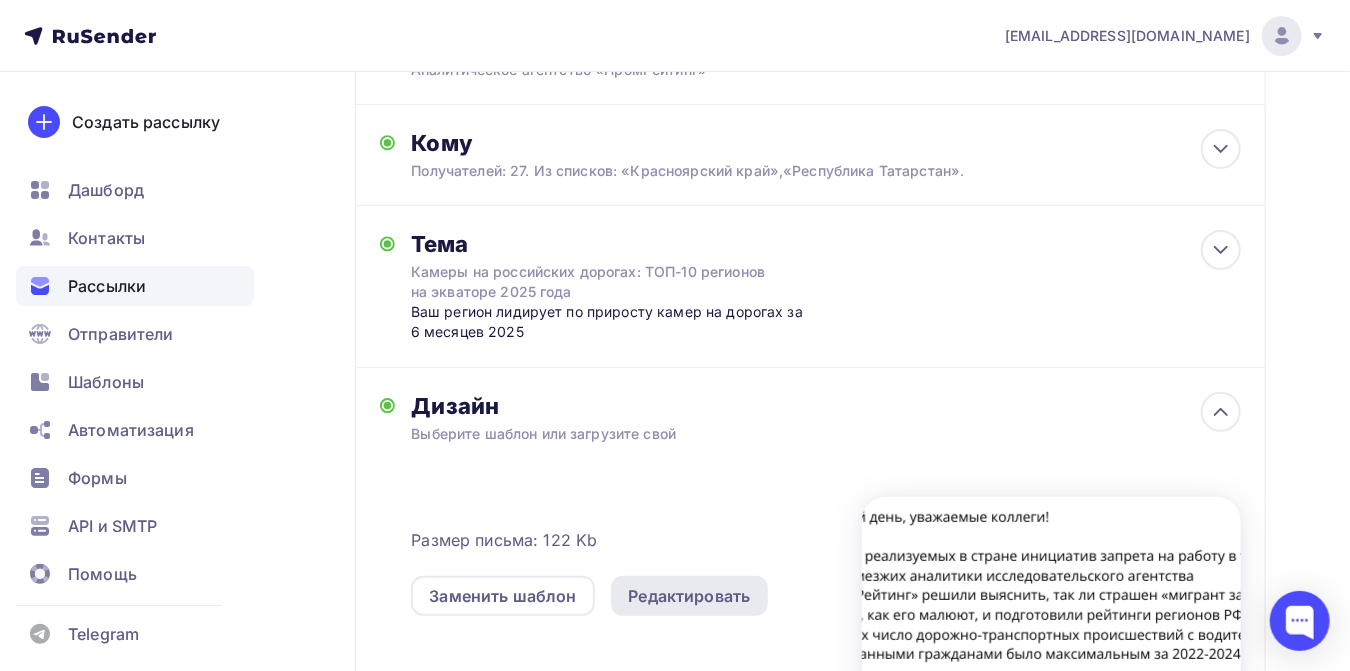 click on "Редактировать" at bounding box center (690, 596) 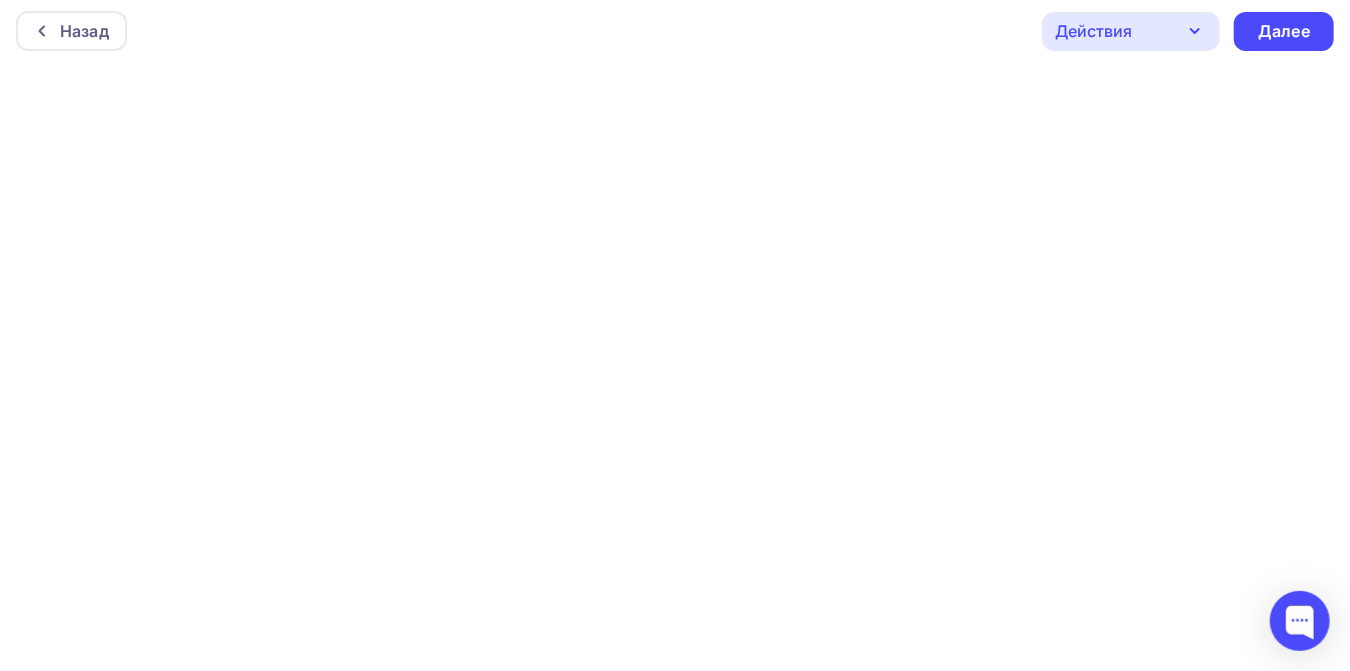 scroll, scrollTop: 0, scrollLeft: 0, axis: both 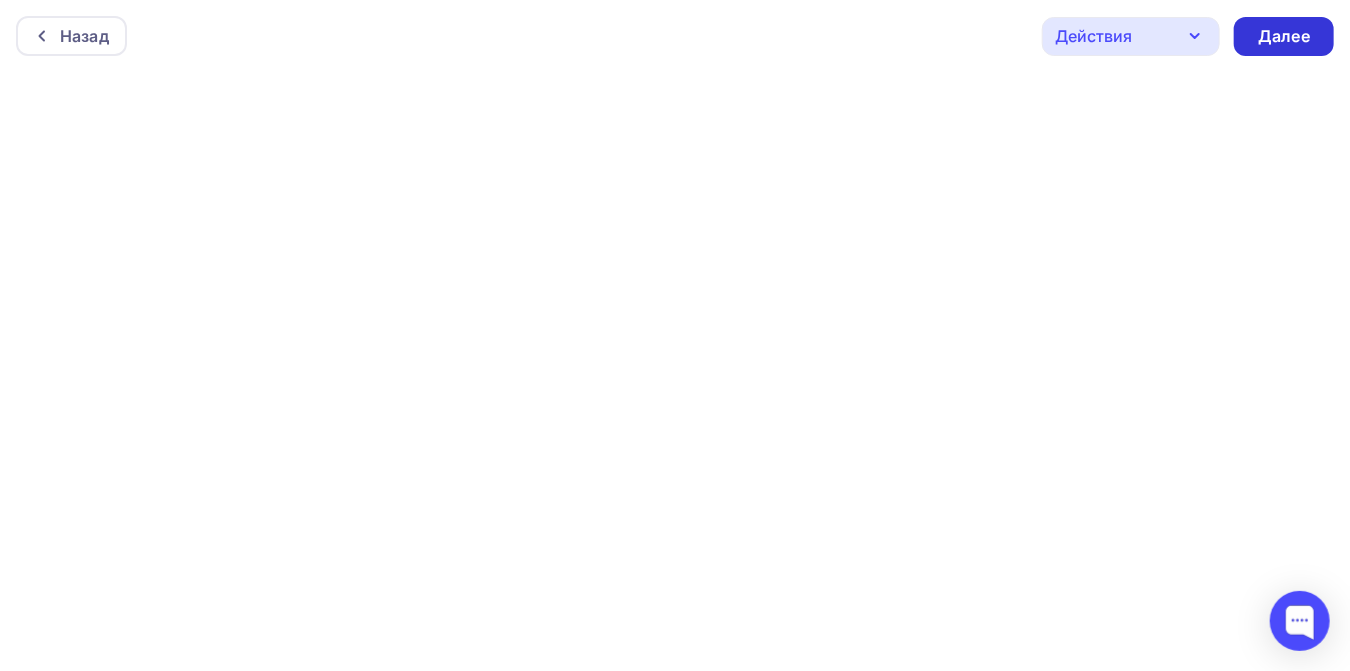 click on "Далее" at bounding box center [1284, 36] 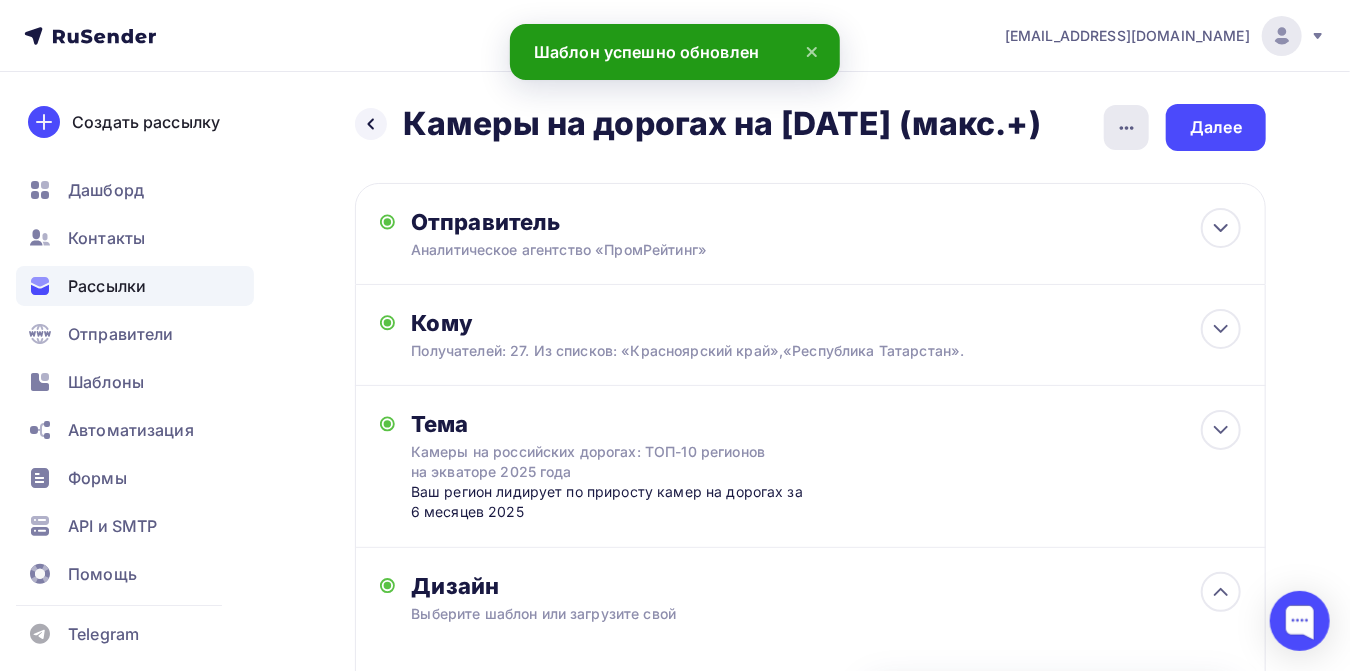 click 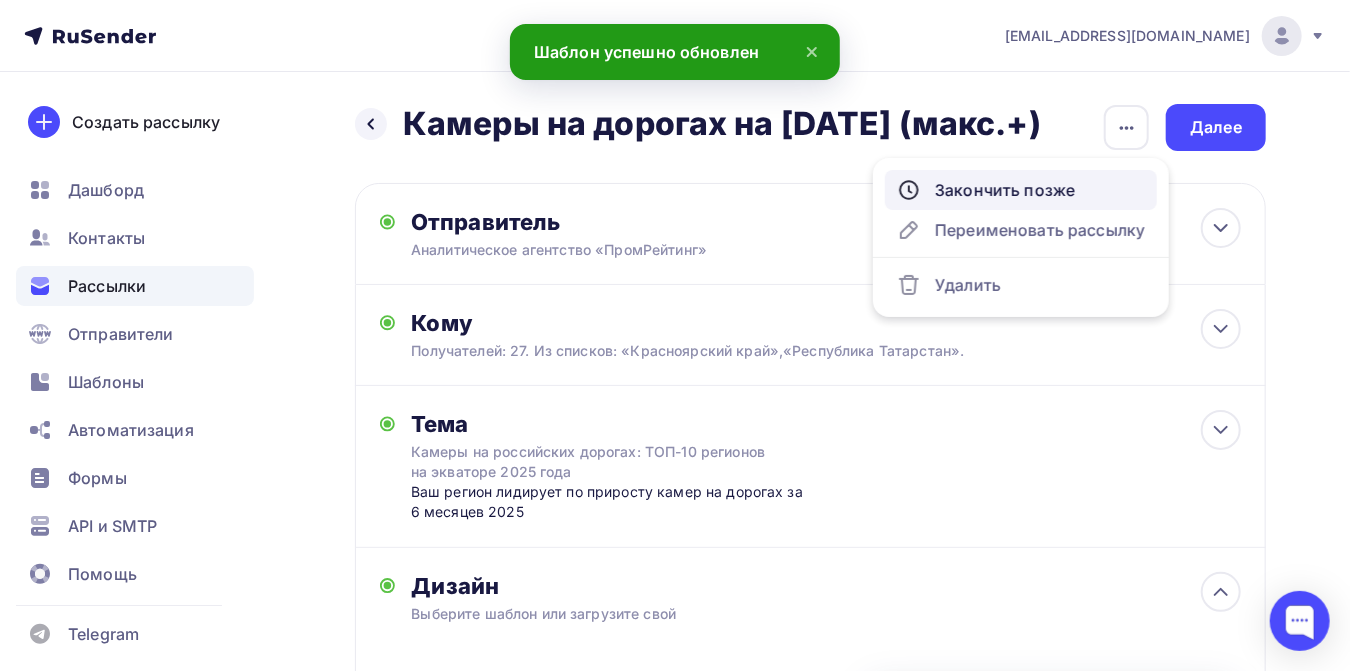 click on "Закончить позже" at bounding box center (1021, 190) 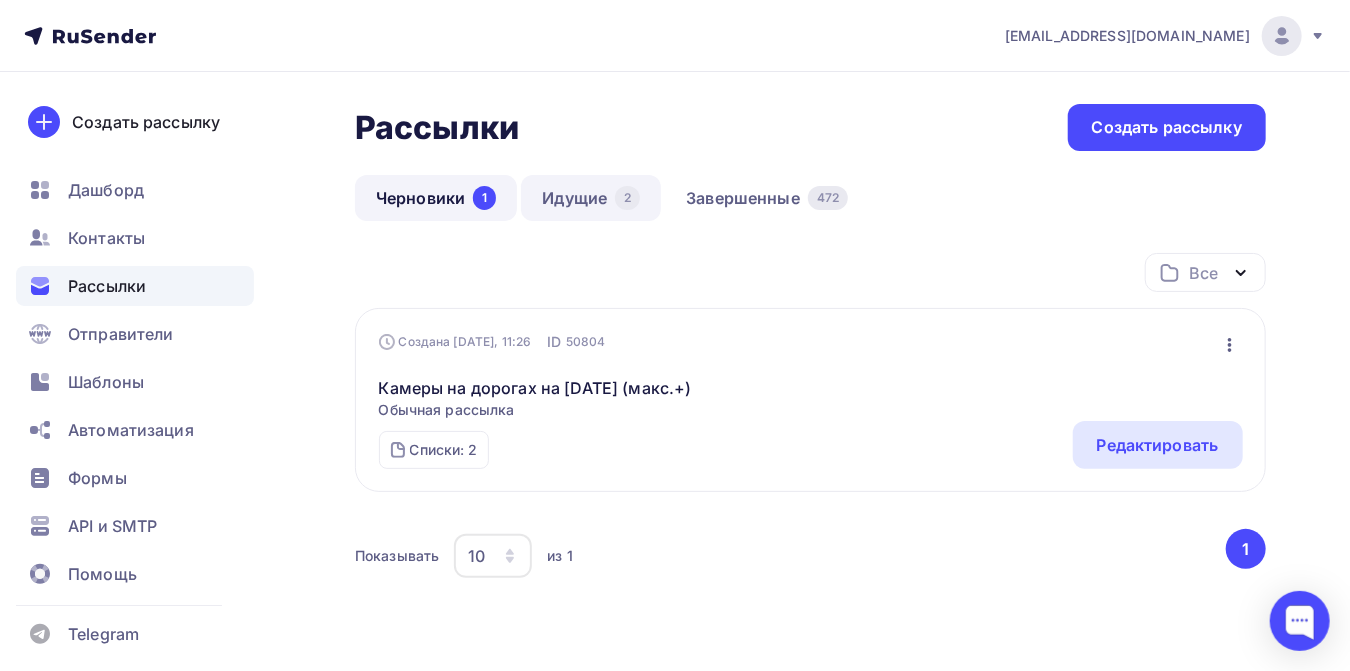 click on "Идущие
2" at bounding box center (591, 198) 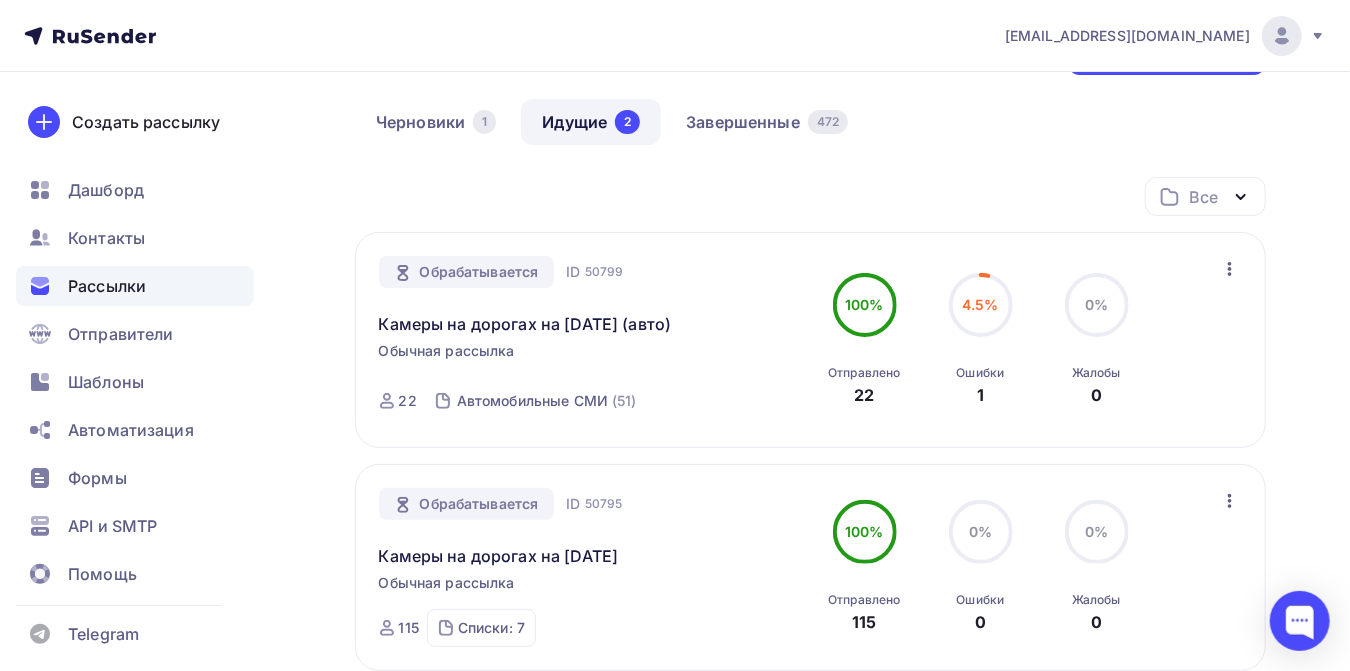 scroll, scrollTop: 111, scrollLeft: 0, axis: vertical 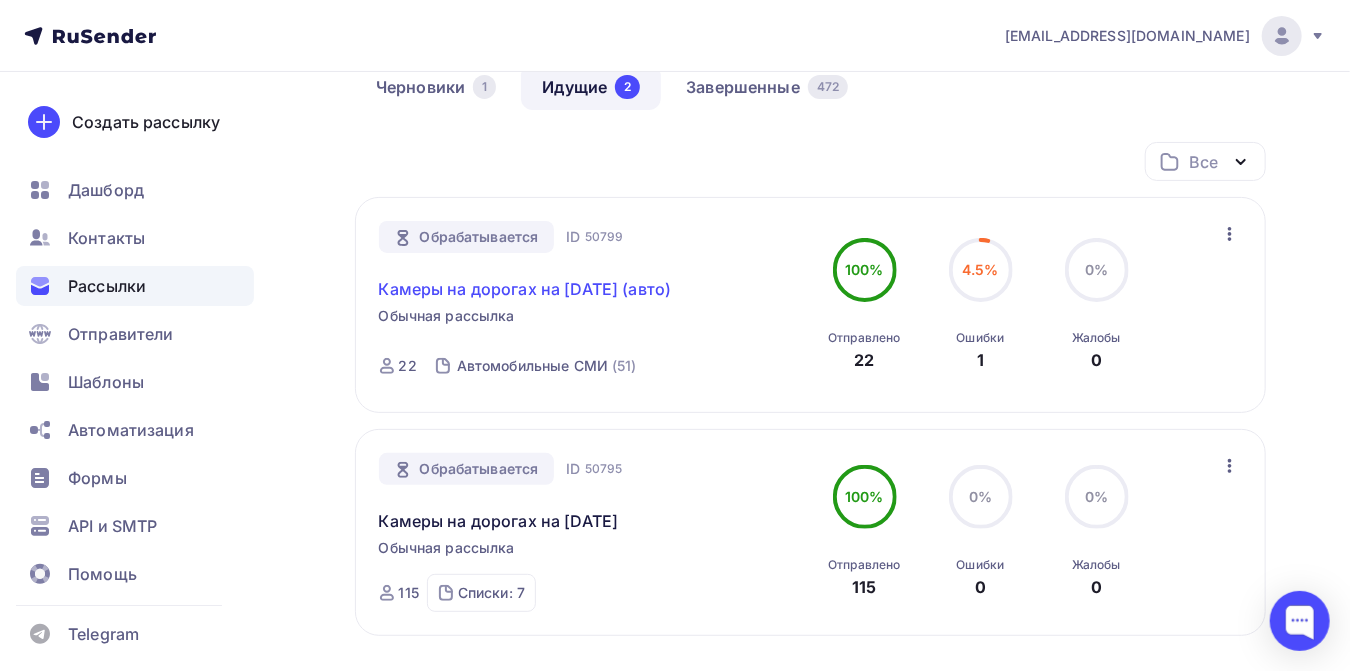 click on "Камеры на дорогах на [DATE] (авто)" at bounding box center (525, 289) 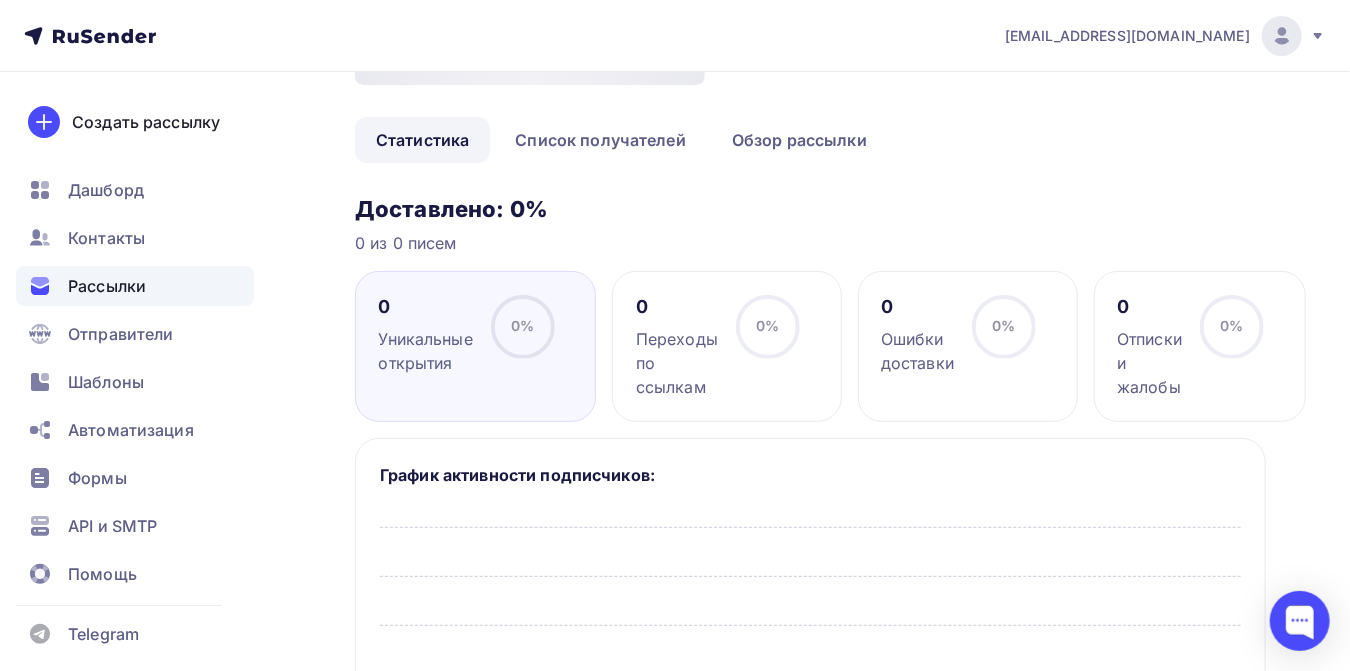 scroll, scrollTop: 0, scrollLeft: 0, axis: both 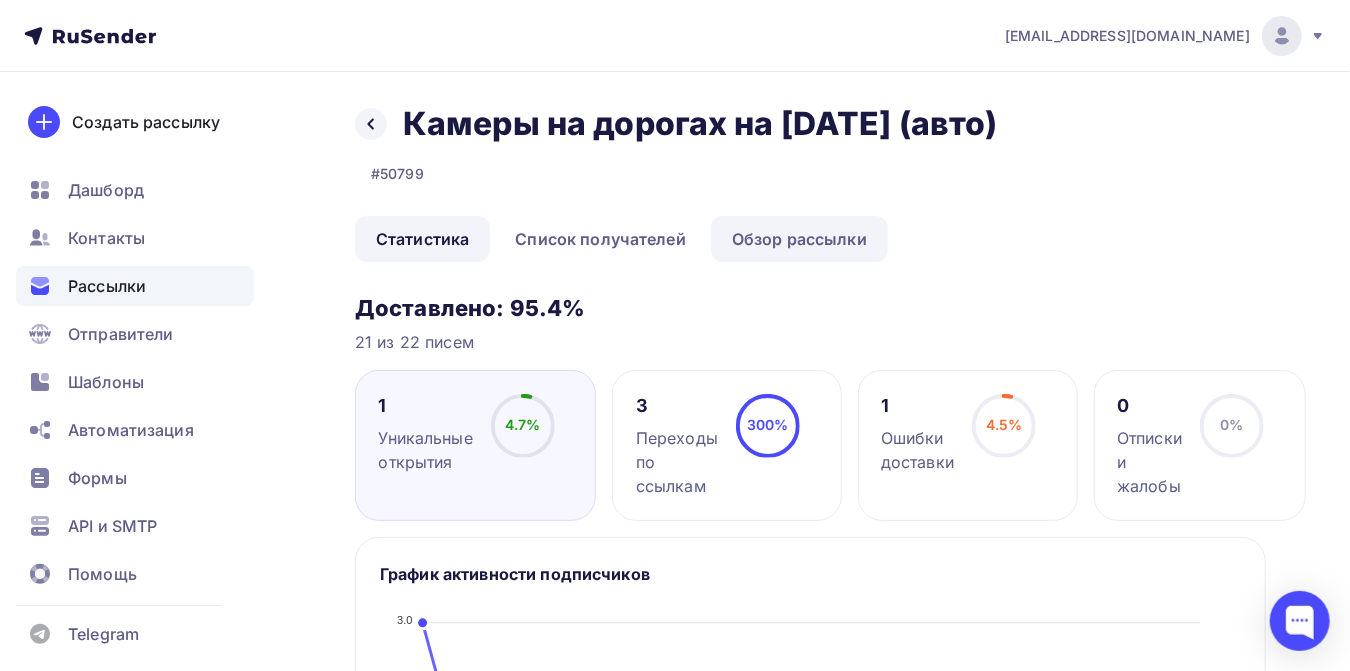 click on "Обзор рассылки" at bounding box center (799, 239) 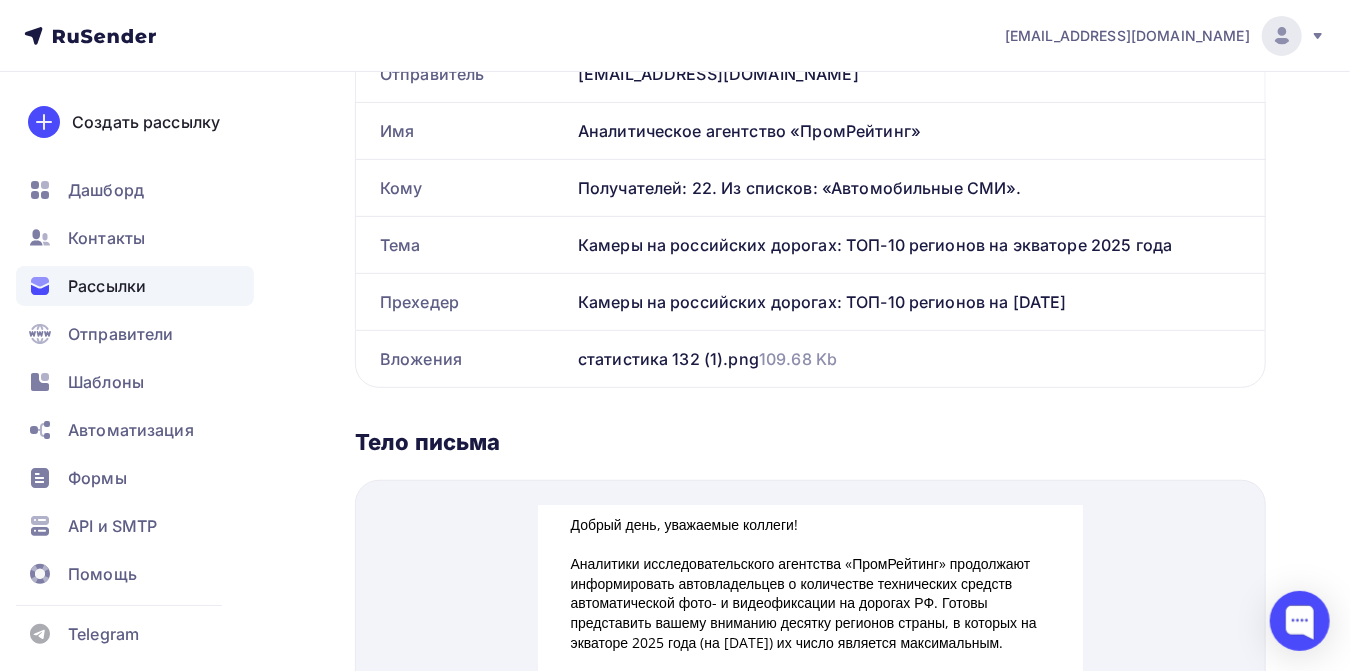 scroll, scrollTop: 666, scrollLeft: 0, axis: vertical 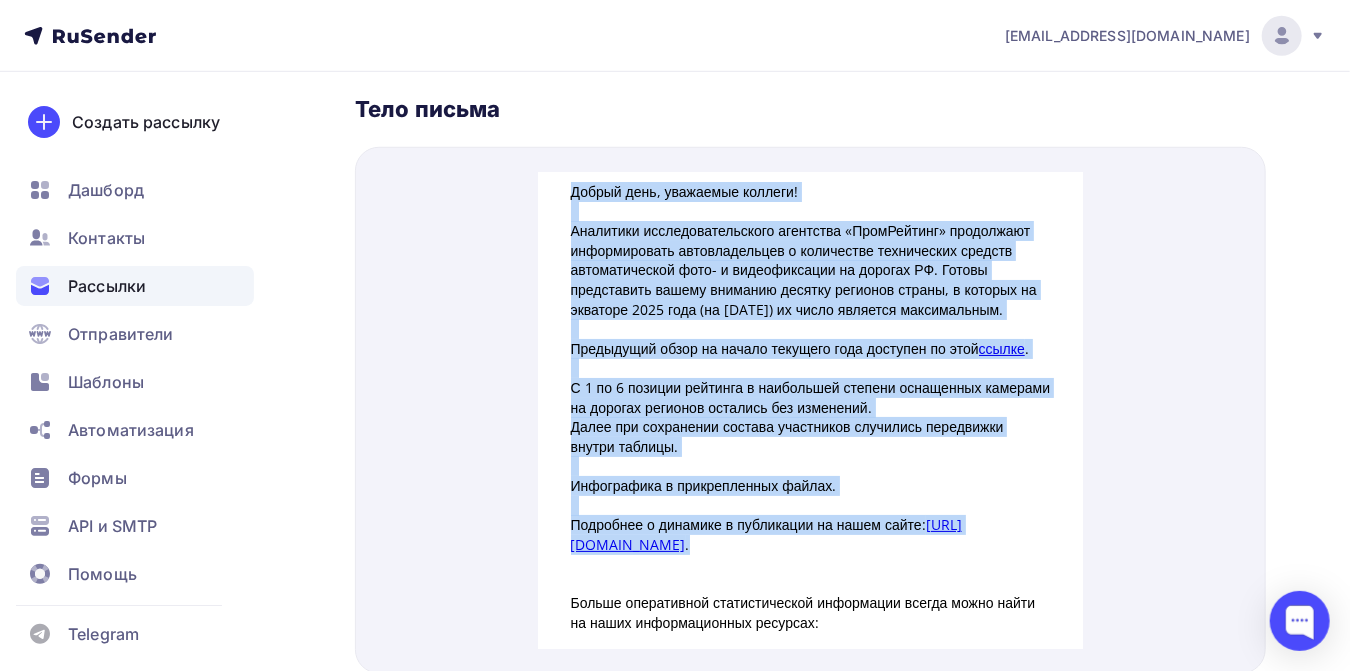 drag, startPoint x: 560, startPoint y: 169, endPoint x: 828, endPoint y: 571, distance: 483.14386 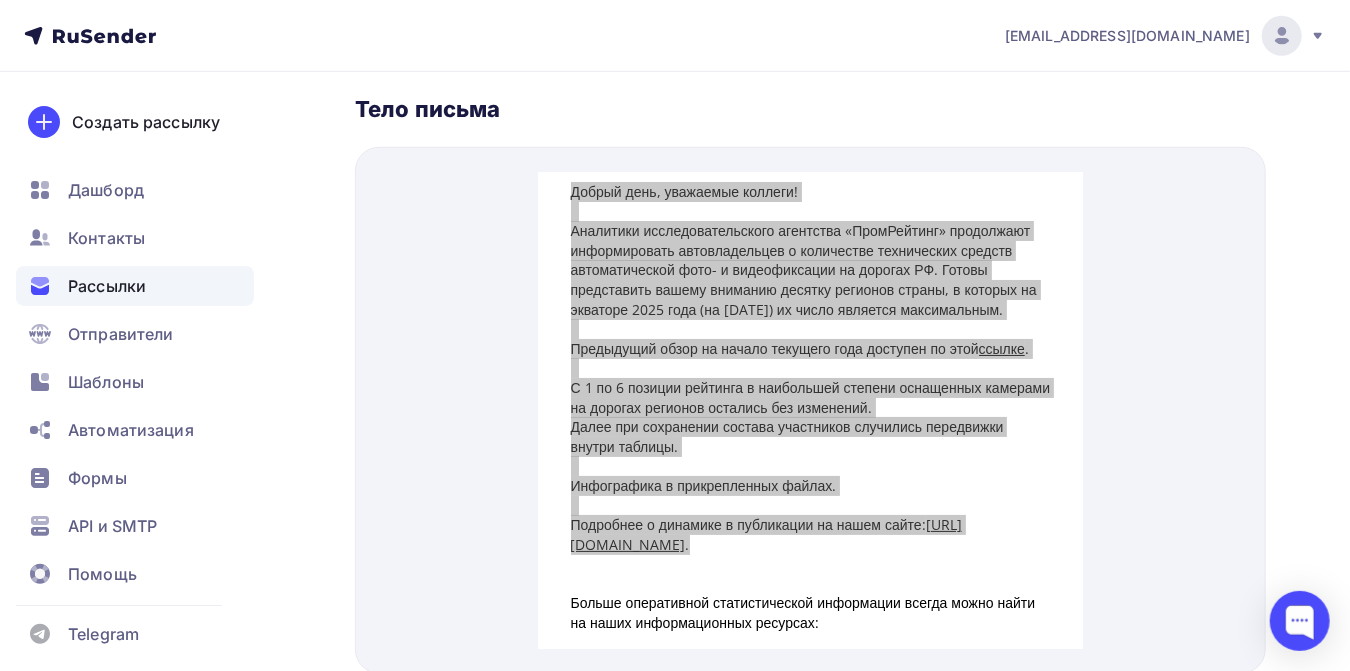 click on "Рассылки" at bounding box center (107, 286) 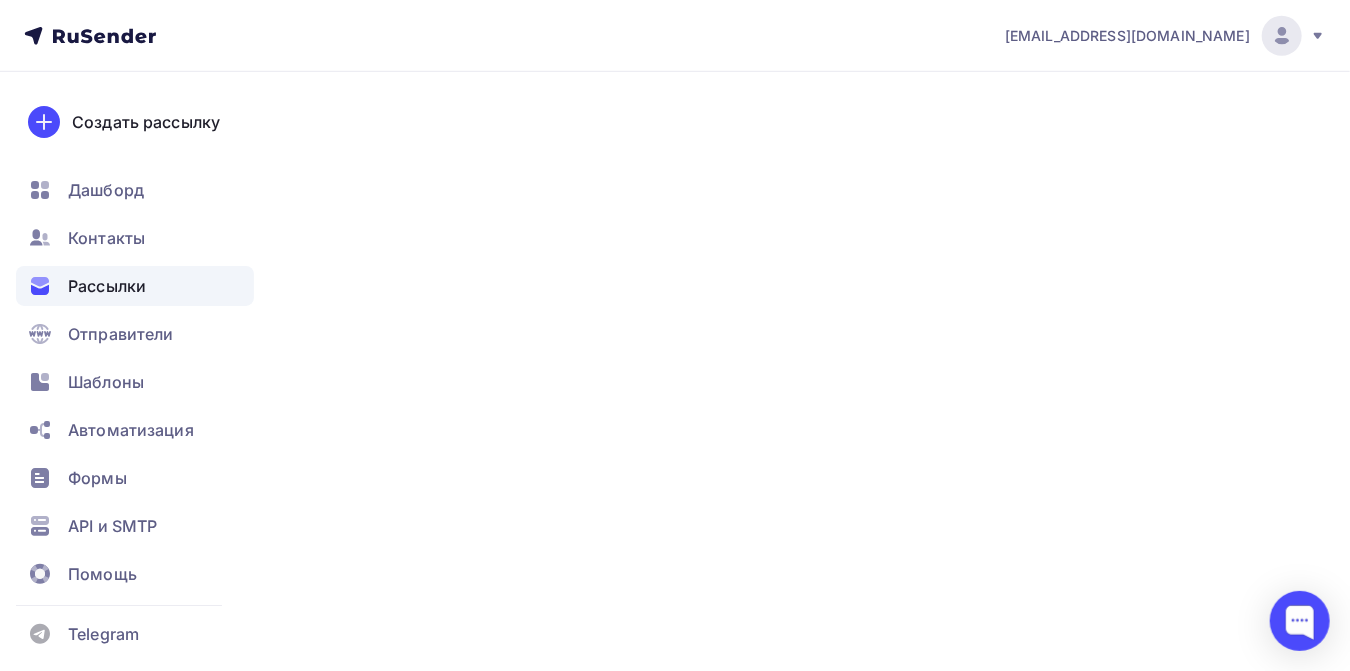 scroll, scrollTop: 0, scrollLeft: 0, axis: both 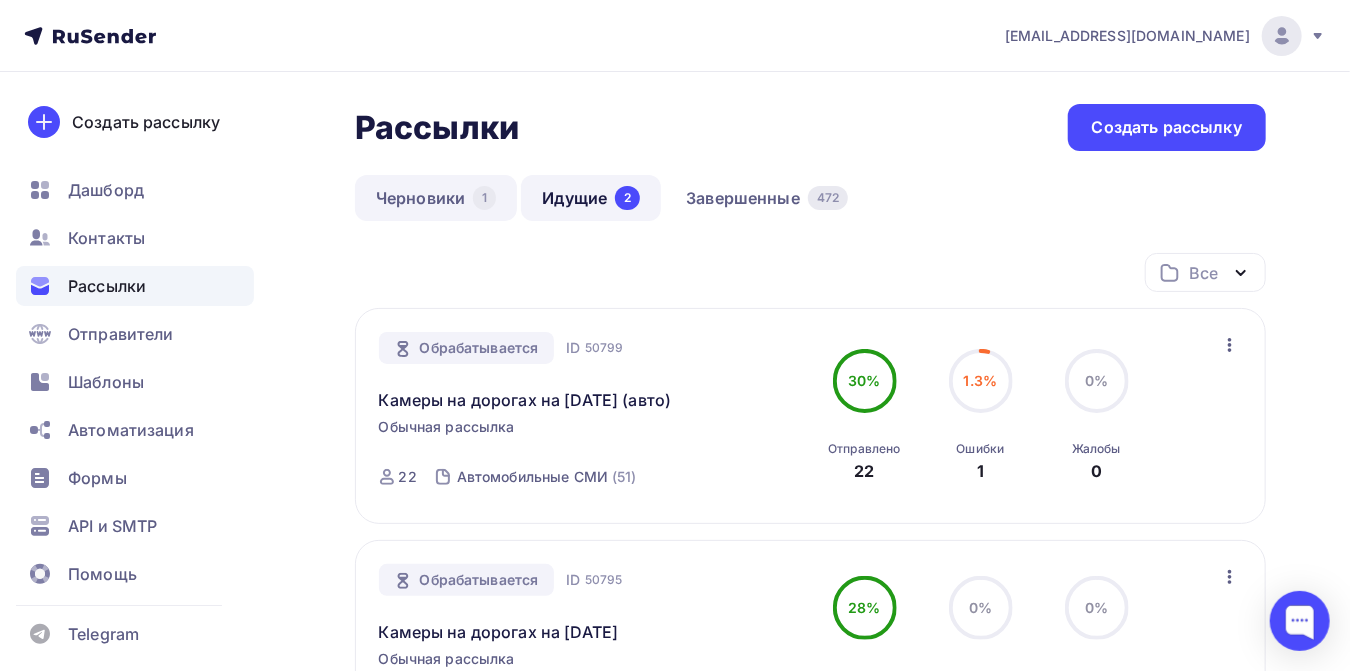 click on "Черновики
1" at bounding box center (436, 198) 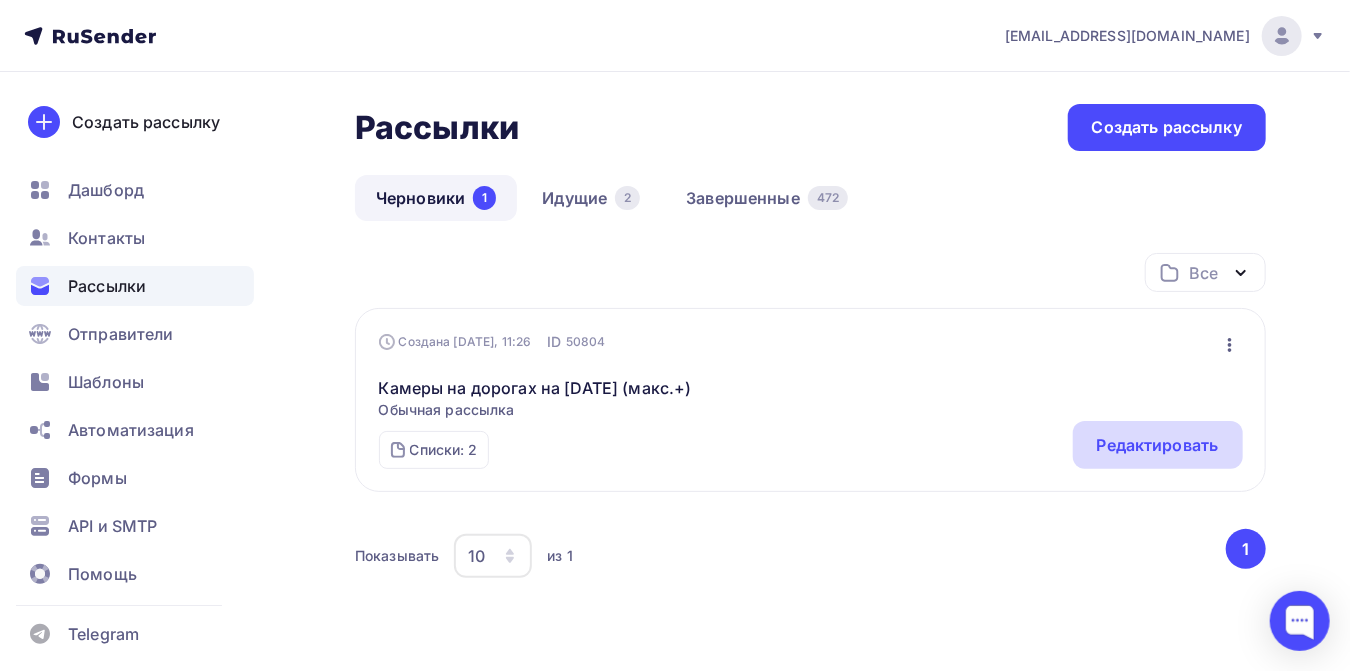 click on "Редактировать" at bounding box center [1158, 445] 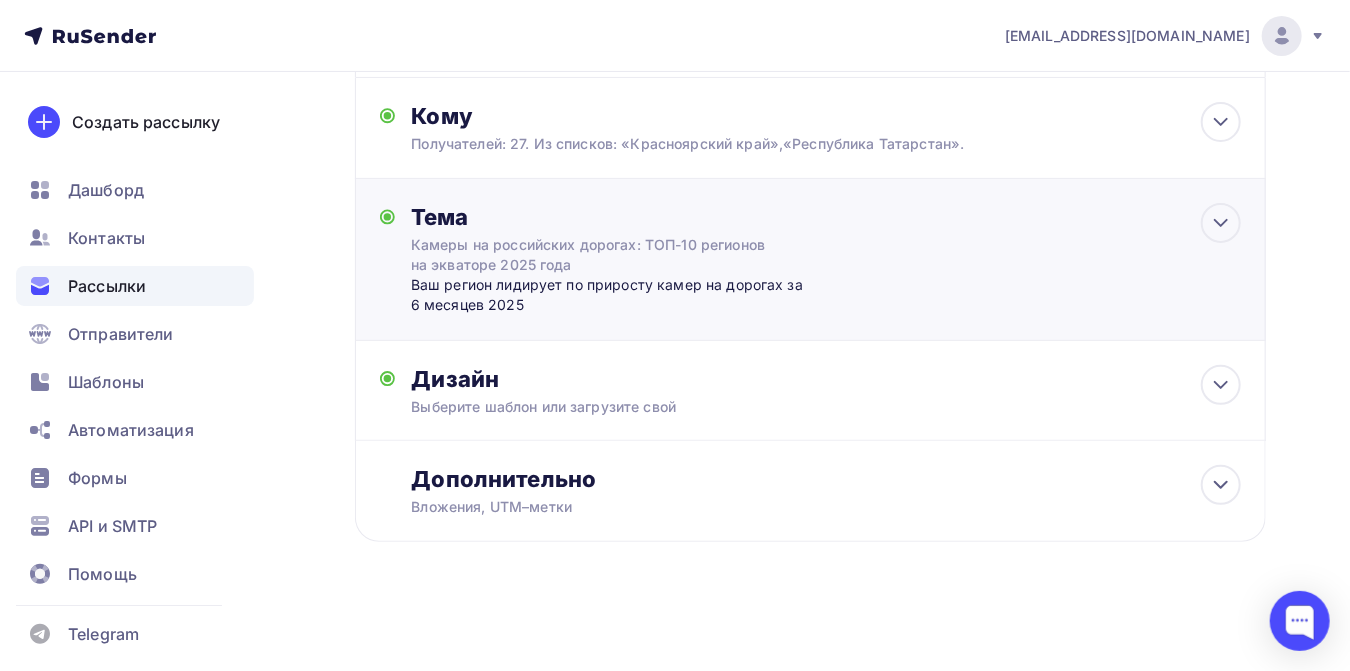 scroll, scrollTop: 241, scrollLeft: 0, axis: vertical 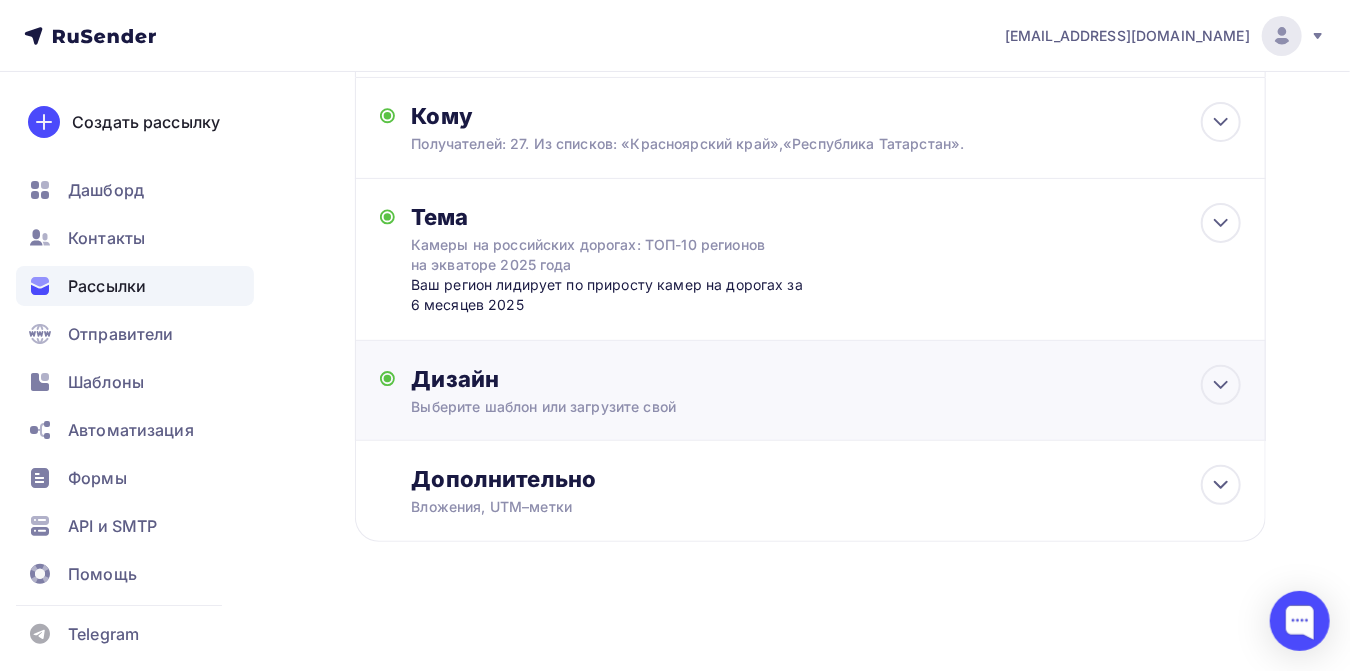 click on "Дизайн" at bounding box center (826, 379) 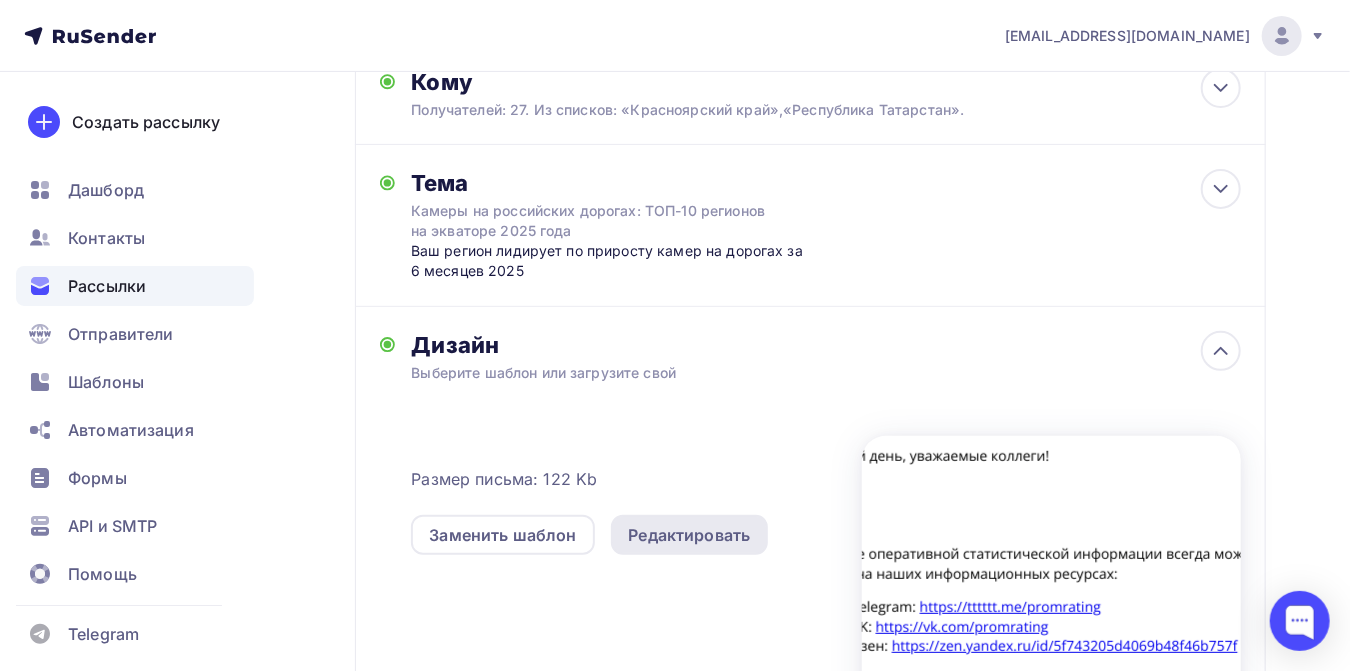 click on "Редактировать" at bounding box center (690, 535) 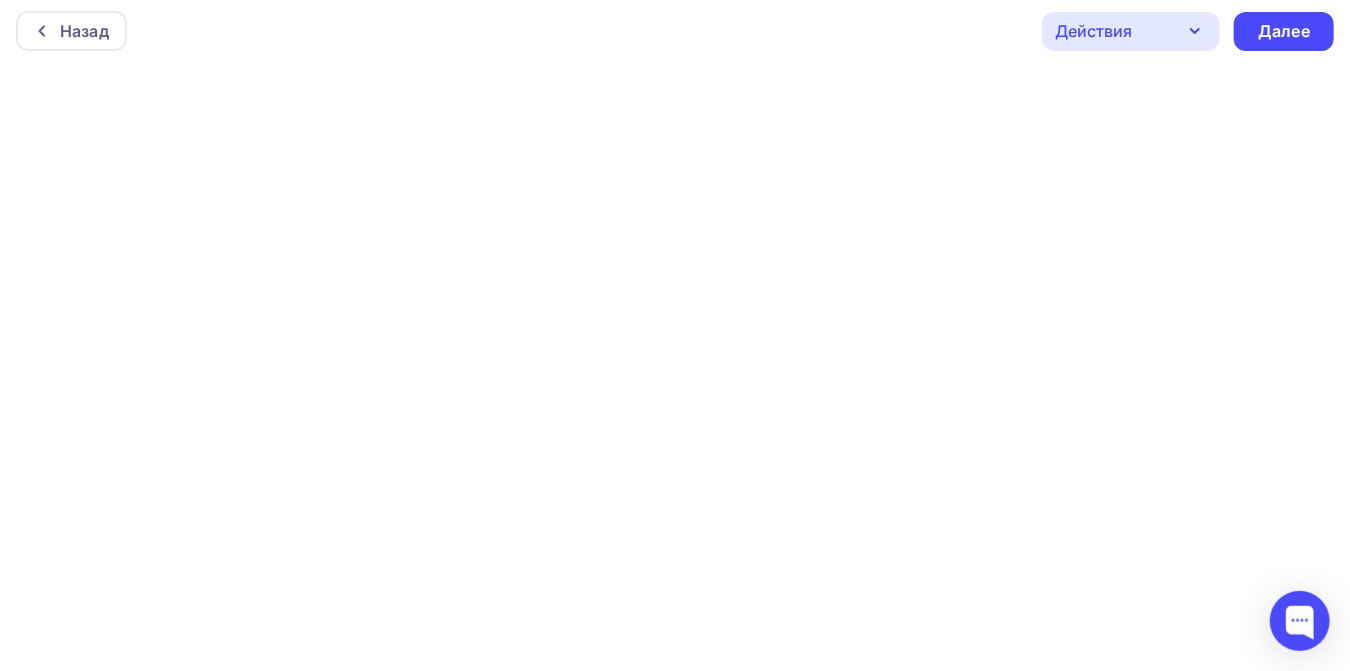 scroll, scrollTop: 0, scrollLeft: 0, axis: both 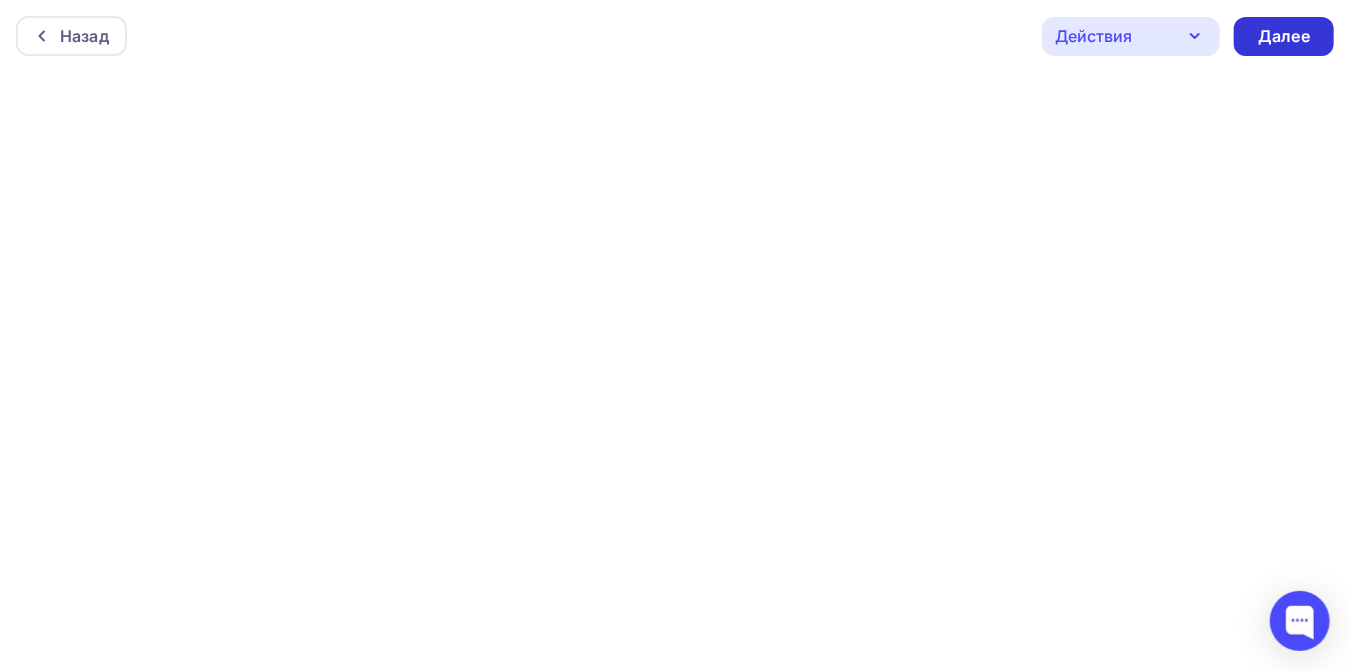 click on "Далее" at bounding box center (1284, 36) 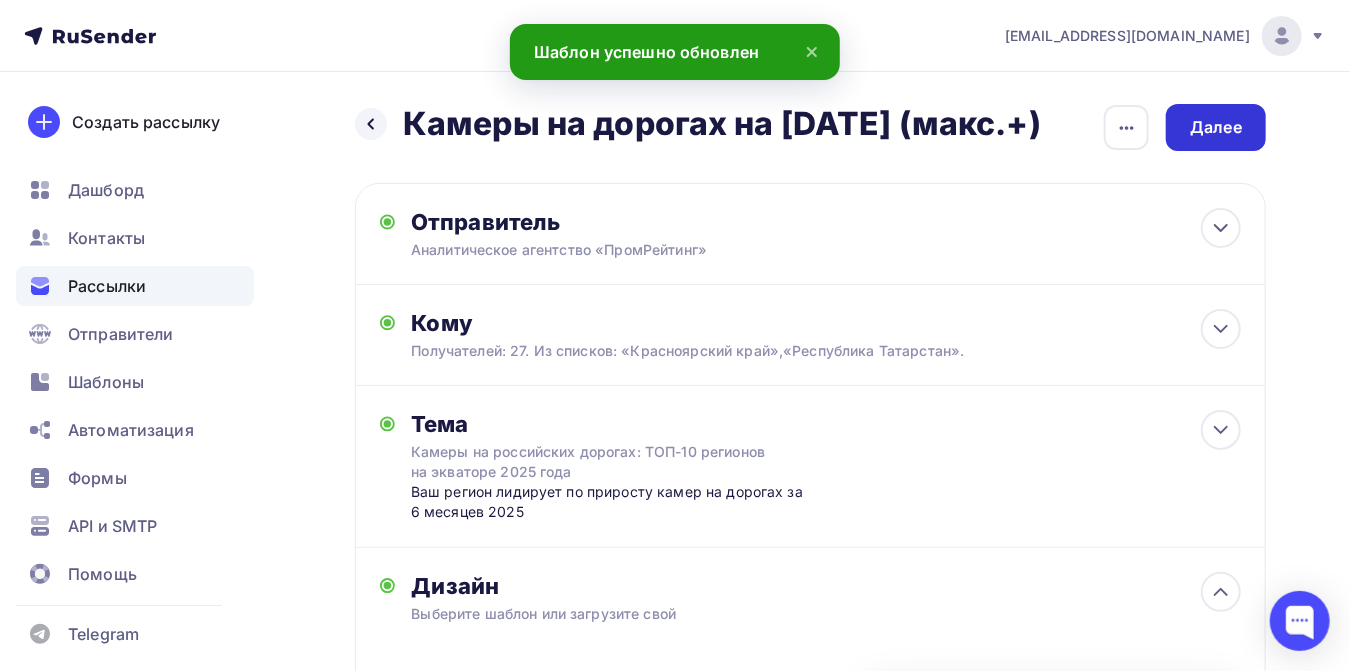 click on "Далее" at bounding box center [1216, 127] 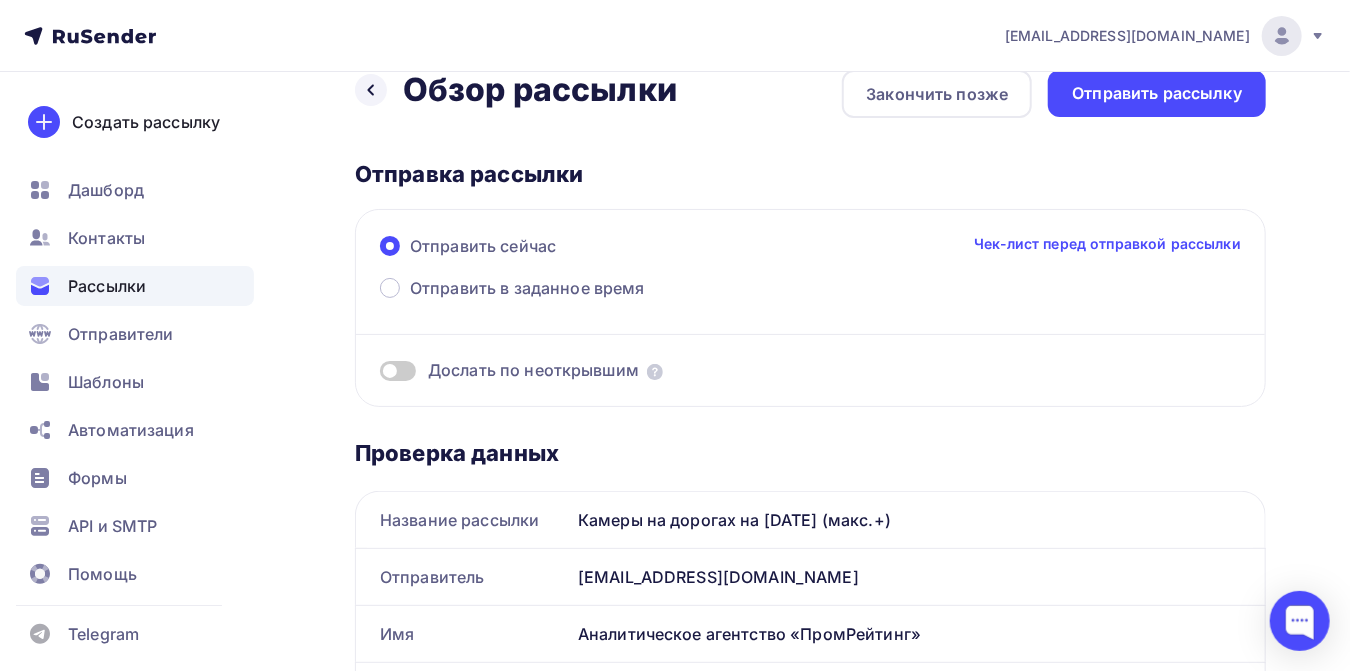 scroll, scrollTop: 0, scrollLeft: 0, axis: both 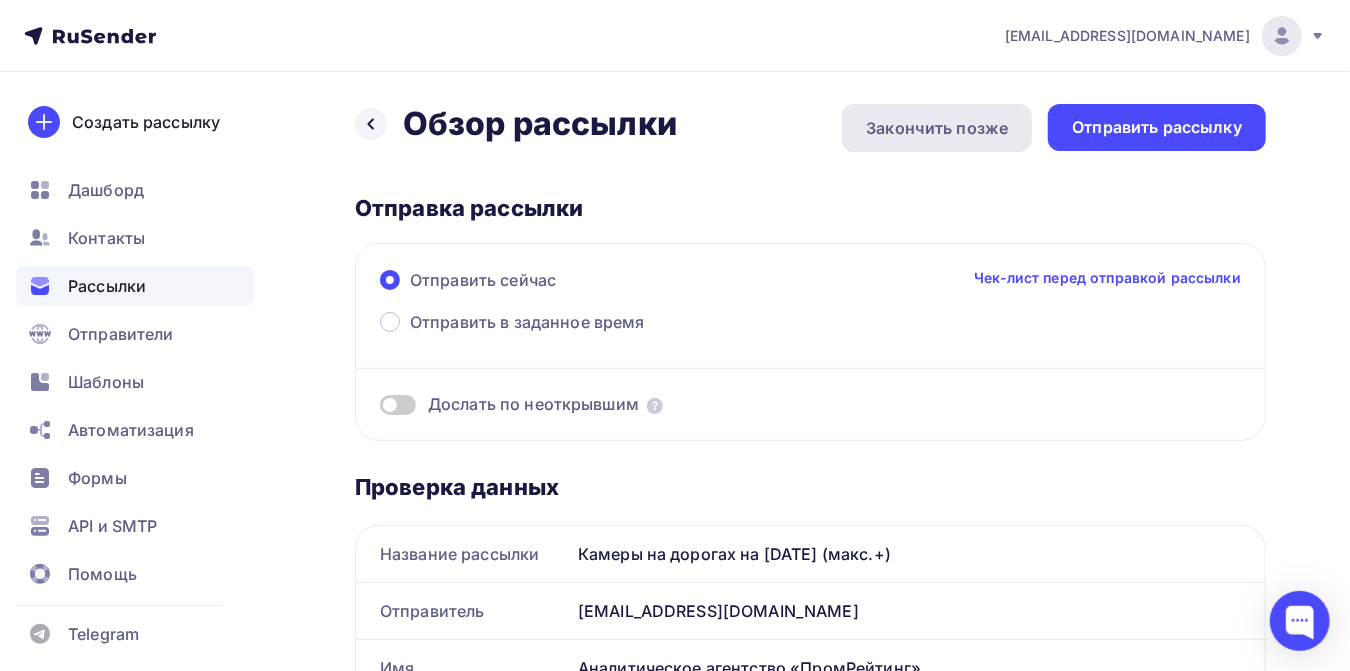 click on "Закончить позже" at bounding box center [937, 128] 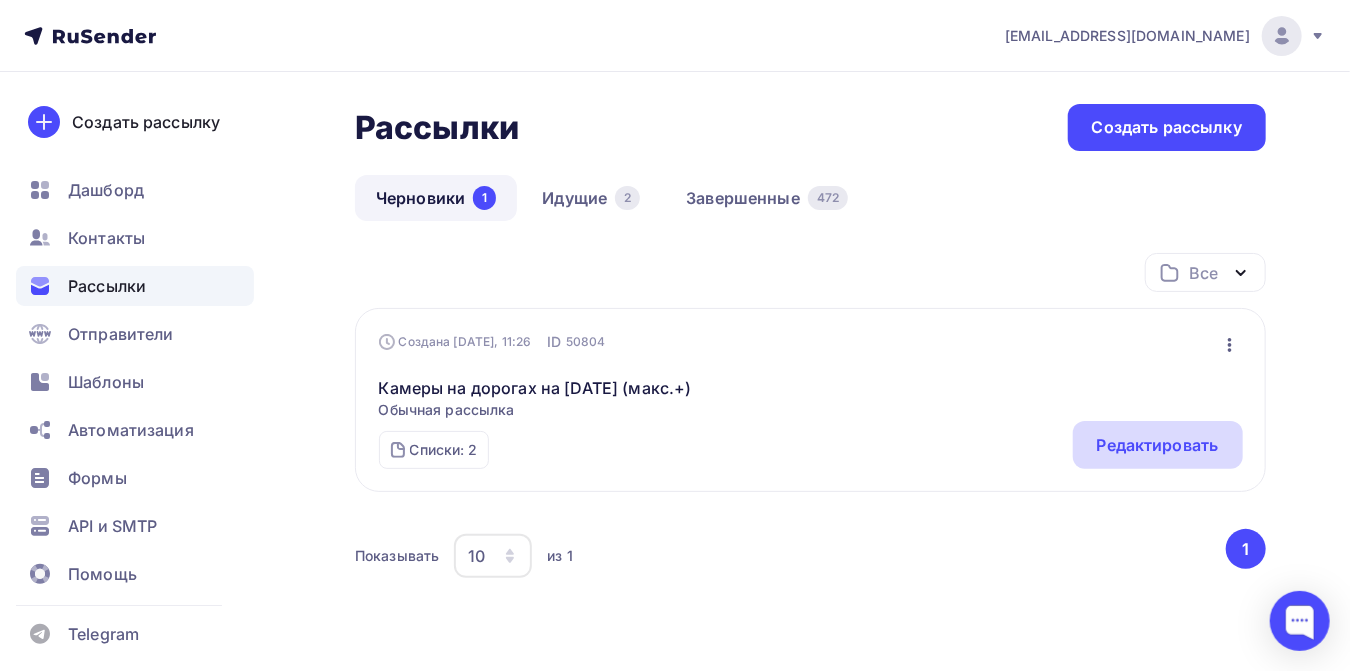 click on "Редактировать" at bounding box center (1158, 445) 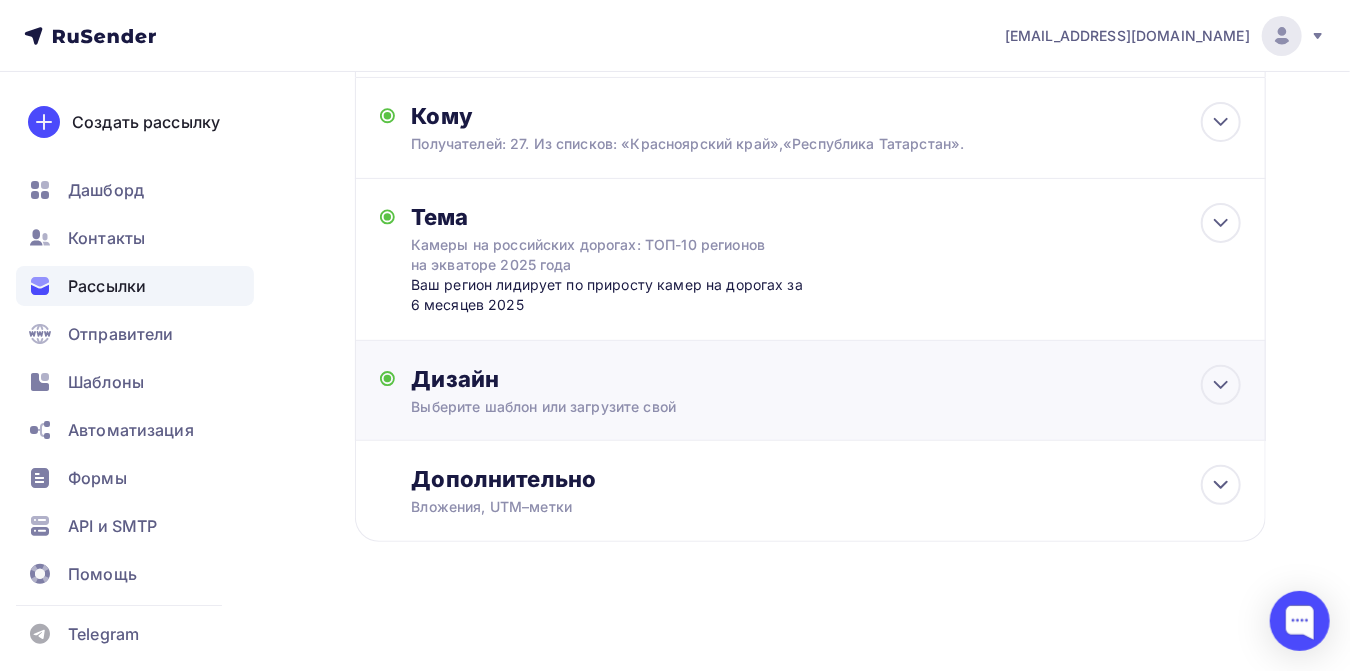 scroll, scrollTop: 241, scrollLeft: 0, axis: vertical 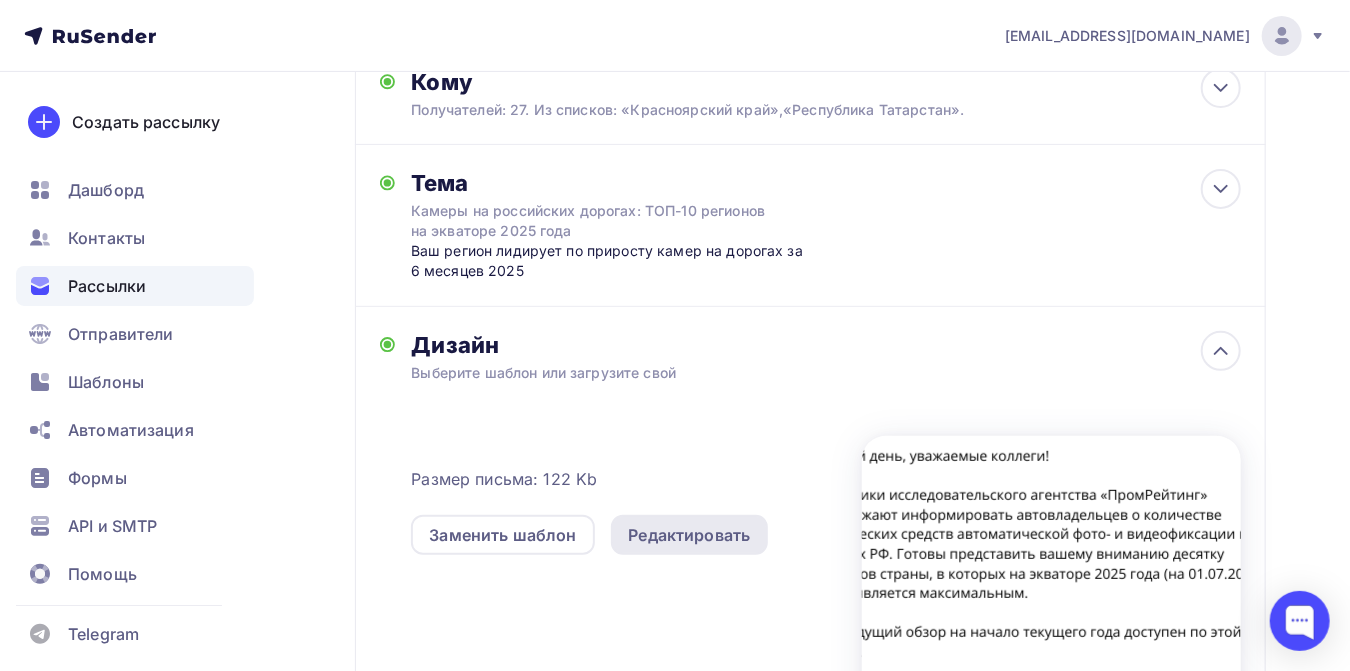 click on "Редактировать" at bounding box center (690, 535) 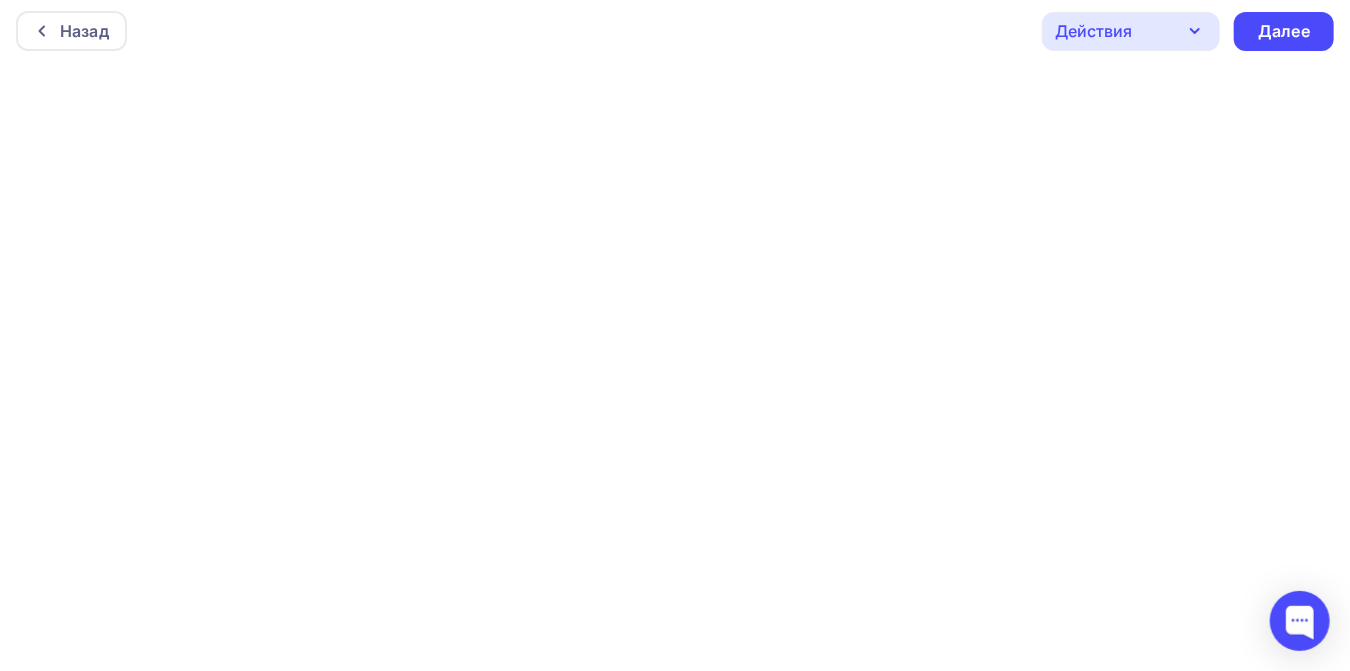 scroll, scrollTop: 0, scrollLeft: 0, axis: both 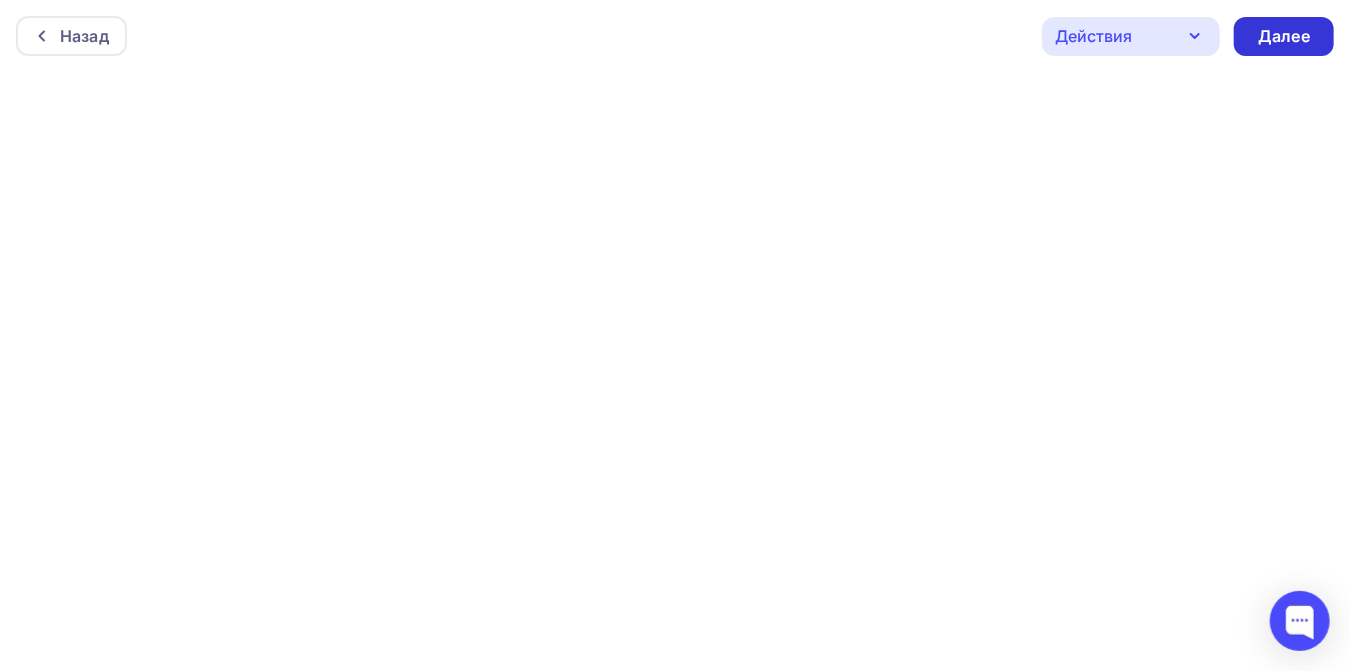 click on "Далее" at bounding box center [1284, 36] 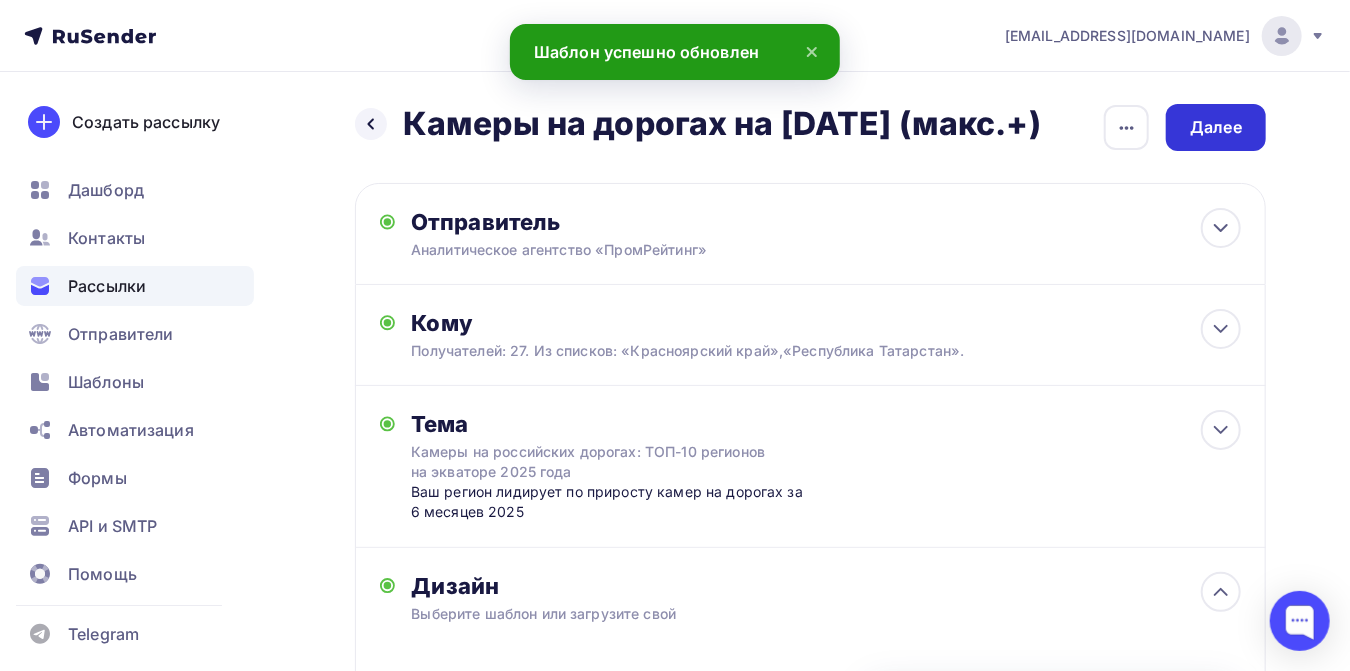 click on "Далее" at bounding box center [1216, 127] 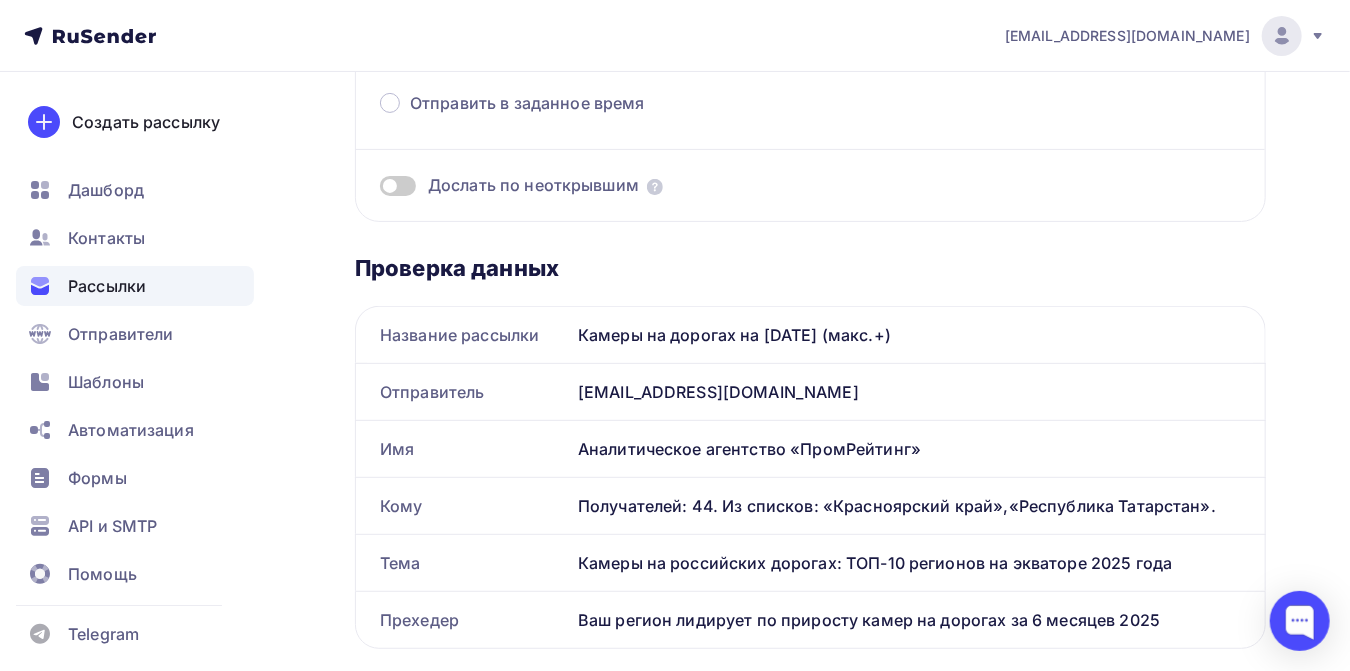 scroll, scrollTop: 0, scrollLeft: 0, axis: both 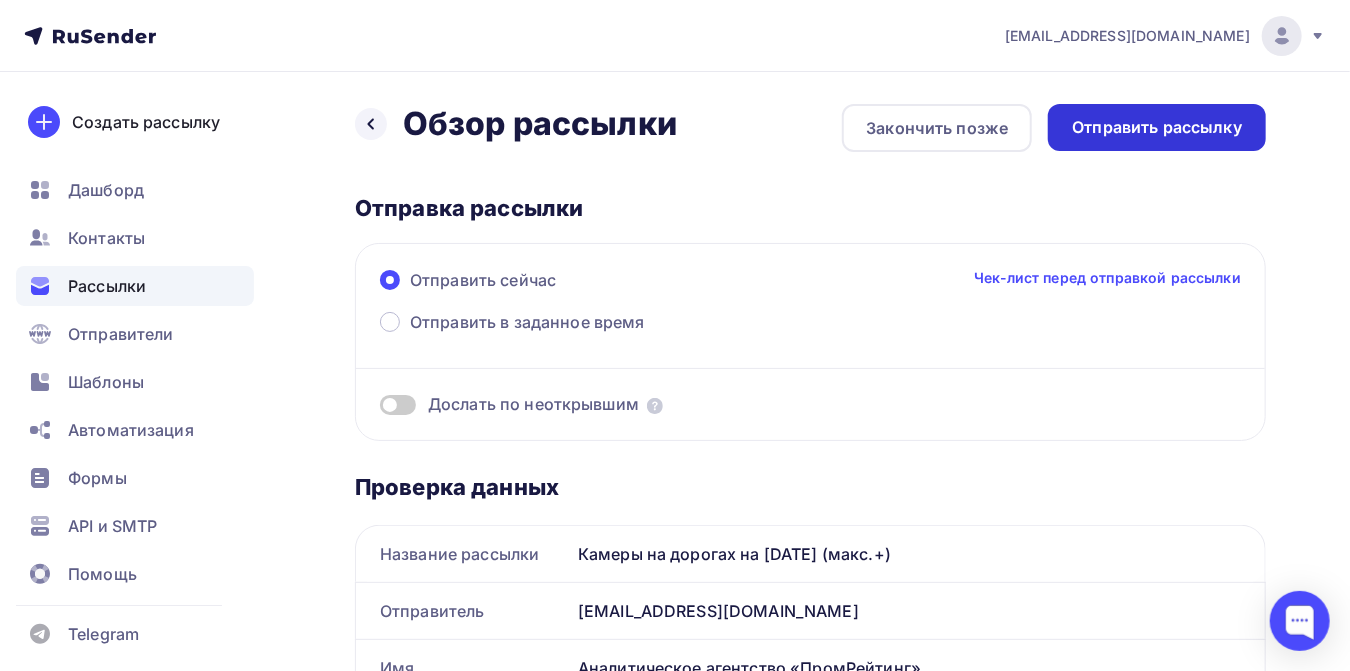 click on "Отправить рассылку" at bounding box center (1157, 127) 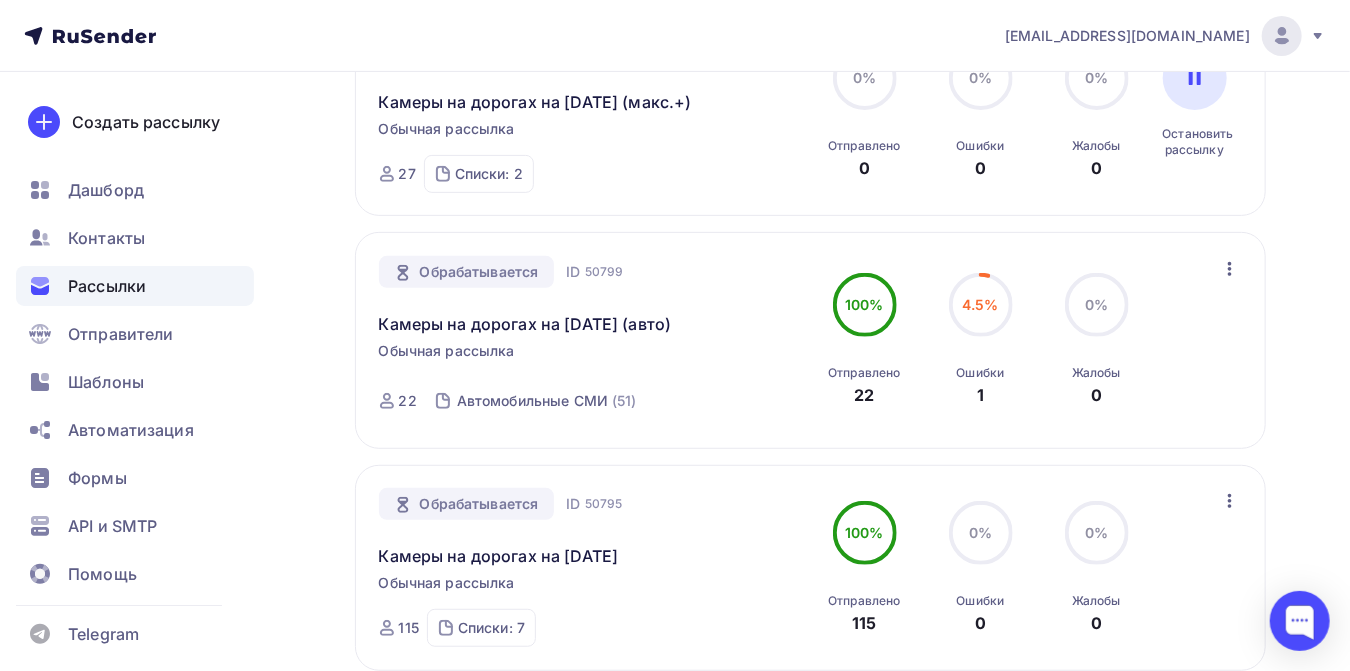 scroll, scrollTop: 333, scrollLeft: 0, axis: vertical 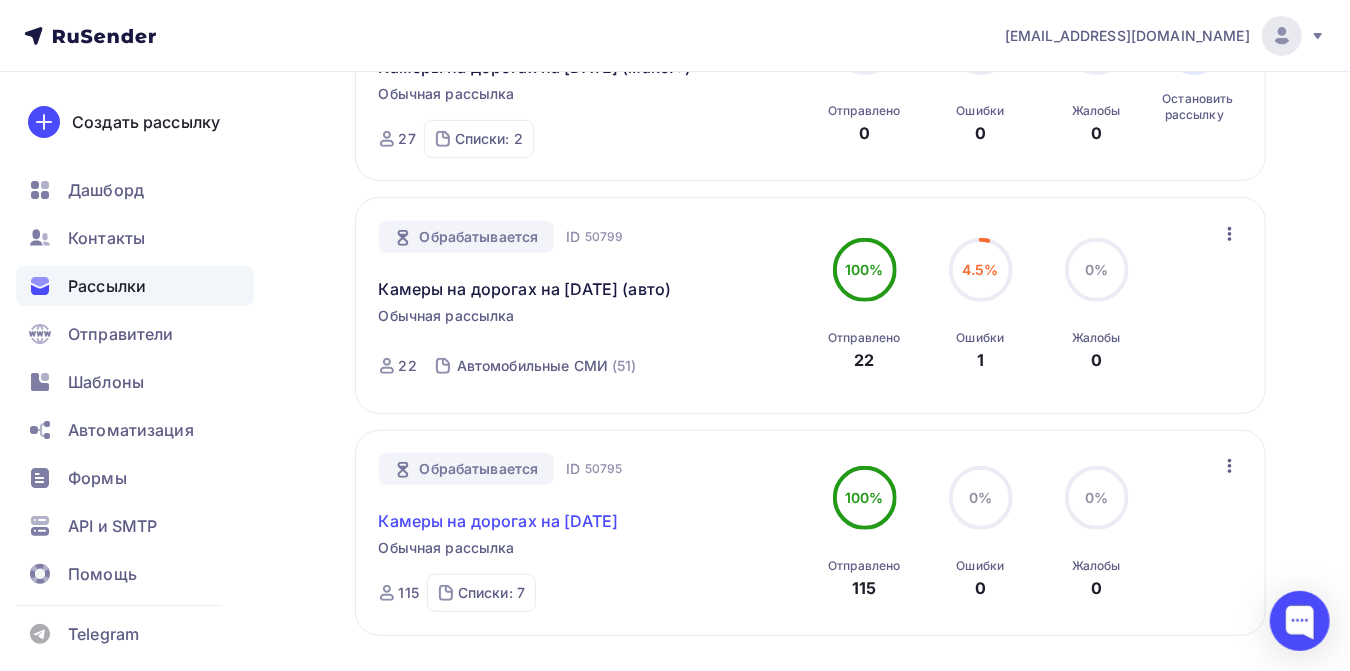 click on "Камеры на дорогах на [DATE]" at bounding box center [499, 521] 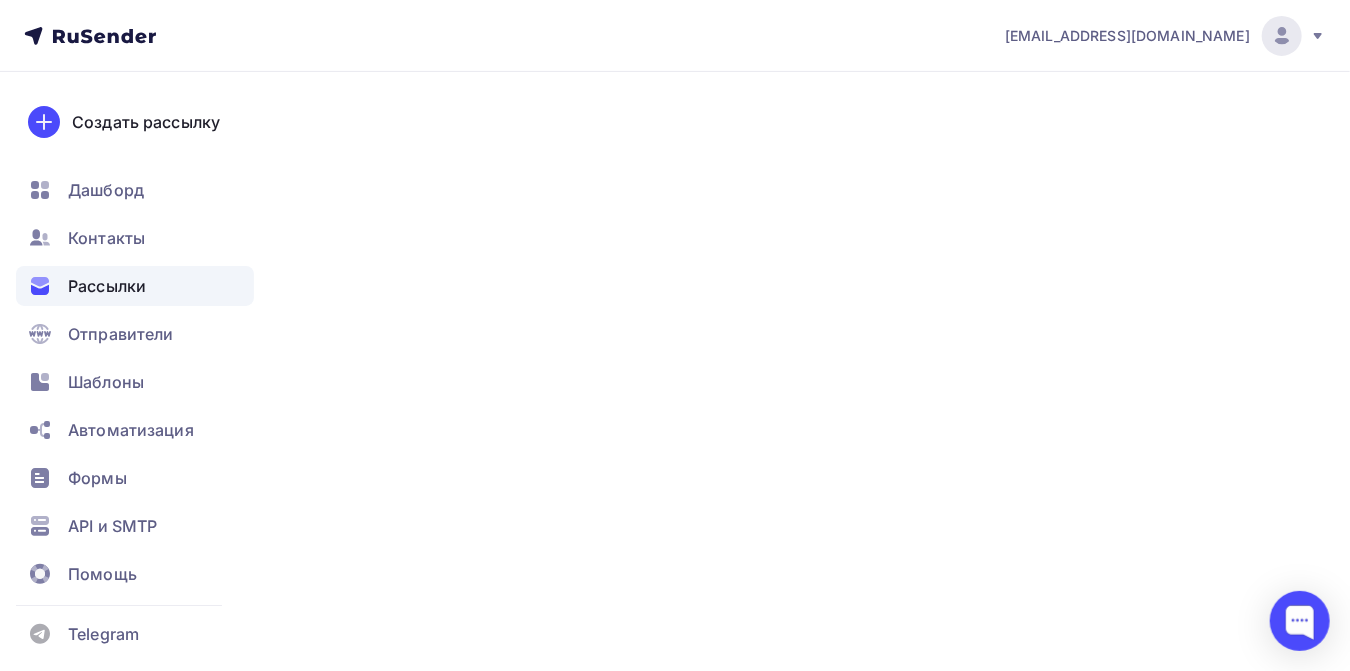 scroll, scrollTop: 0, scrollLeft: 0, axis: both 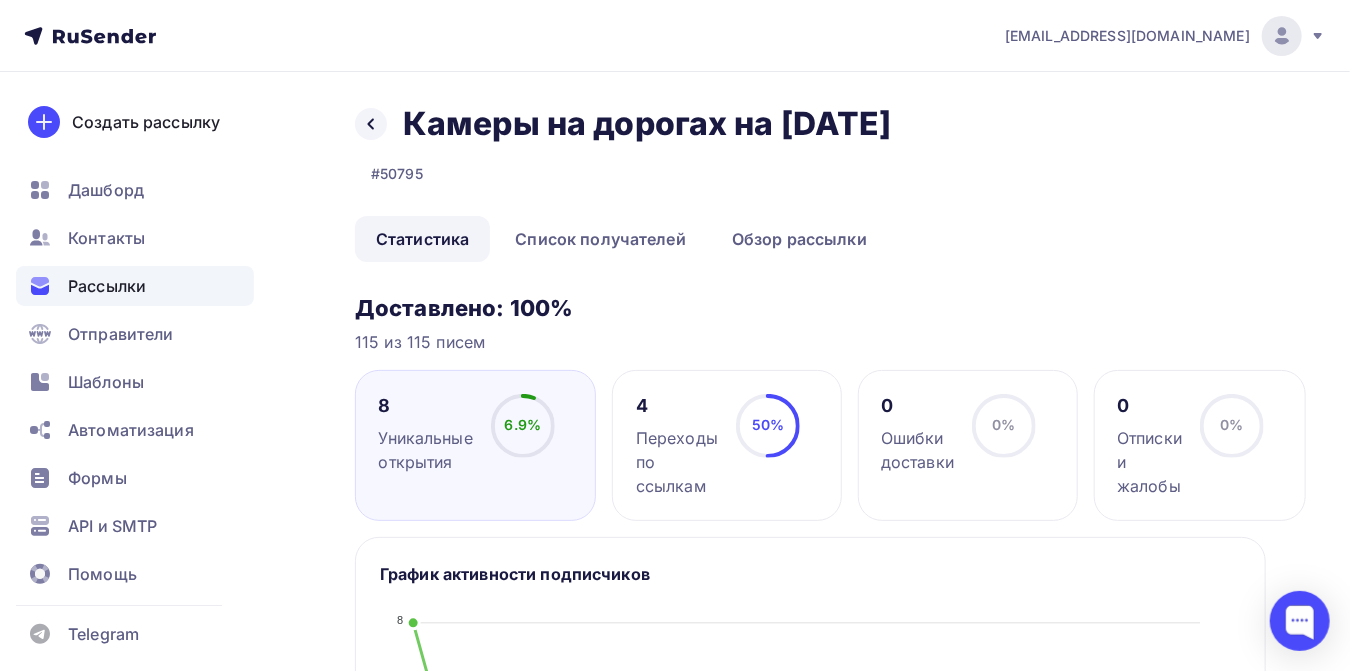click on "Рассылки" at bounding box center (107, 286) 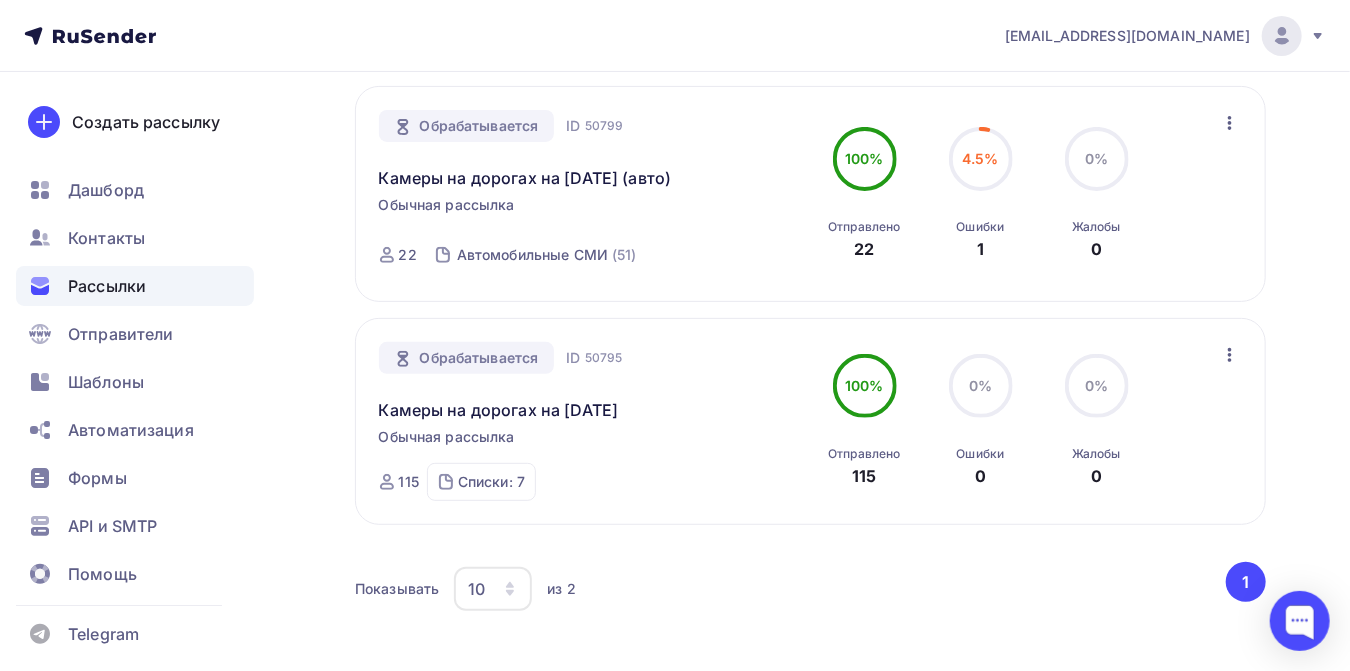 scroll, scrollTop: 0, scrollLeft: 0, axis: both 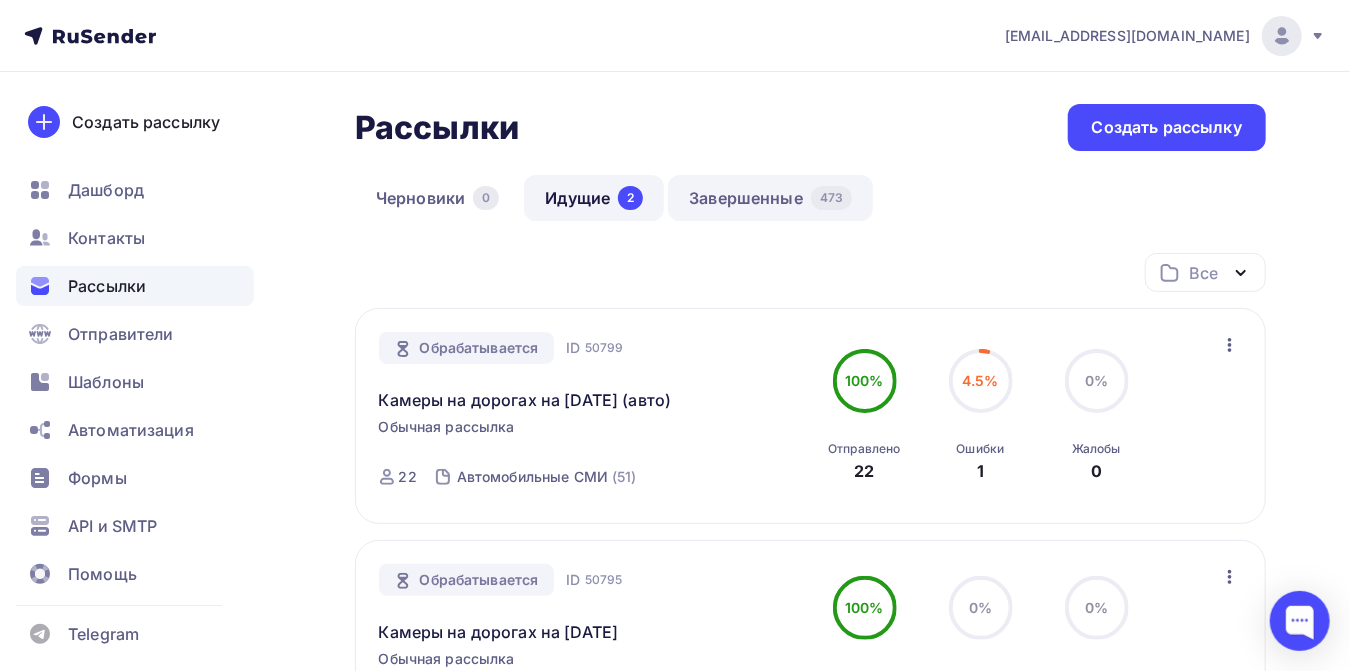 click on "Завершенные
473" at bounding box center (770, 198) 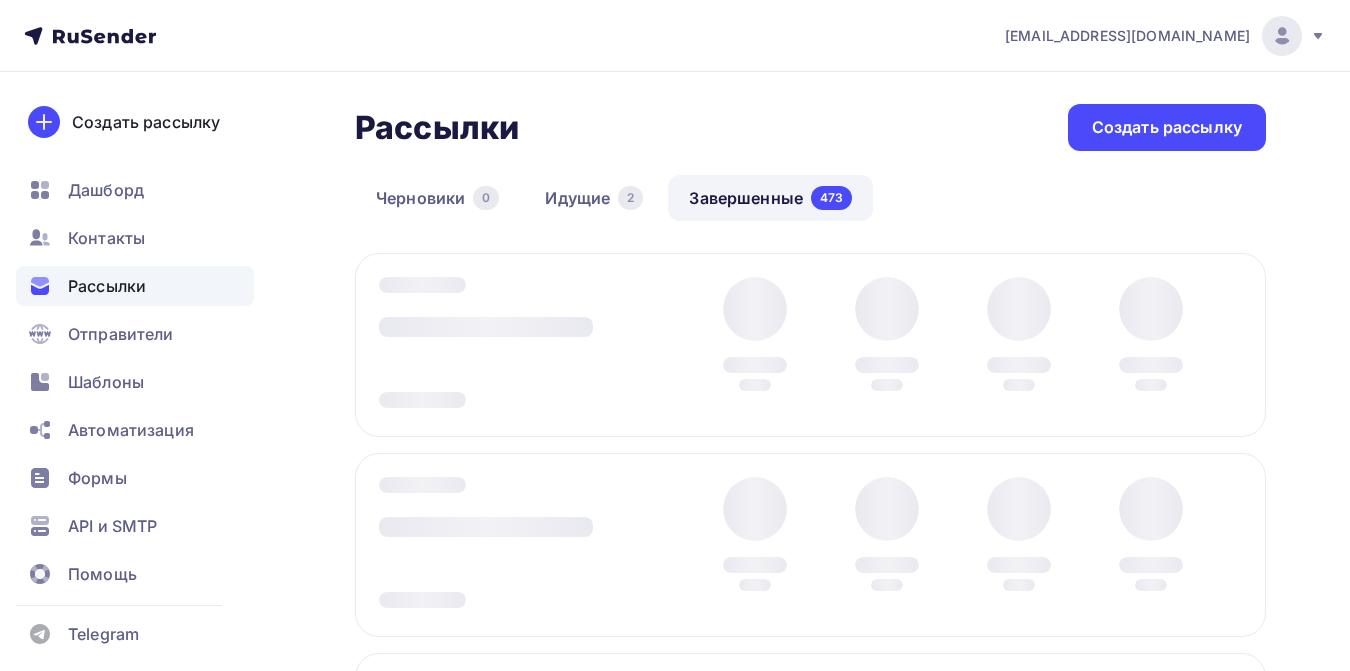 scroll, scrollTop: 0, scrollLeft: 0, axis: both 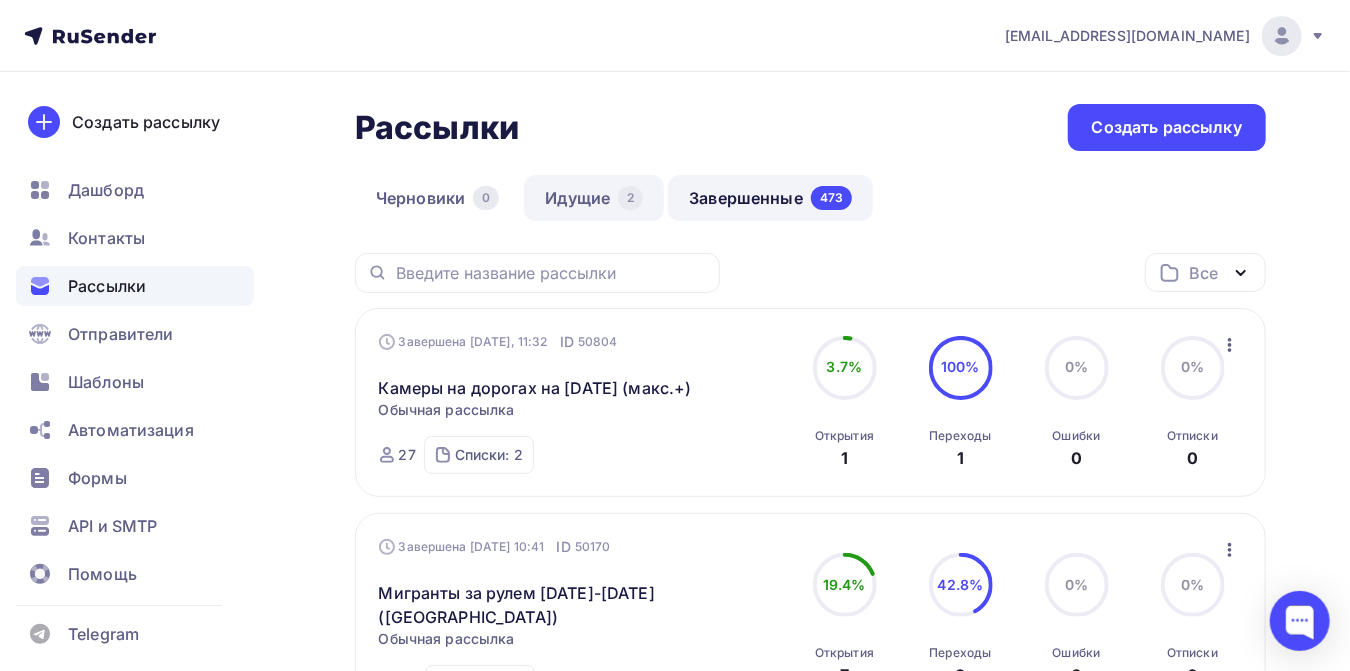 click on "Идущие
2" at bounding box center (594, 198) 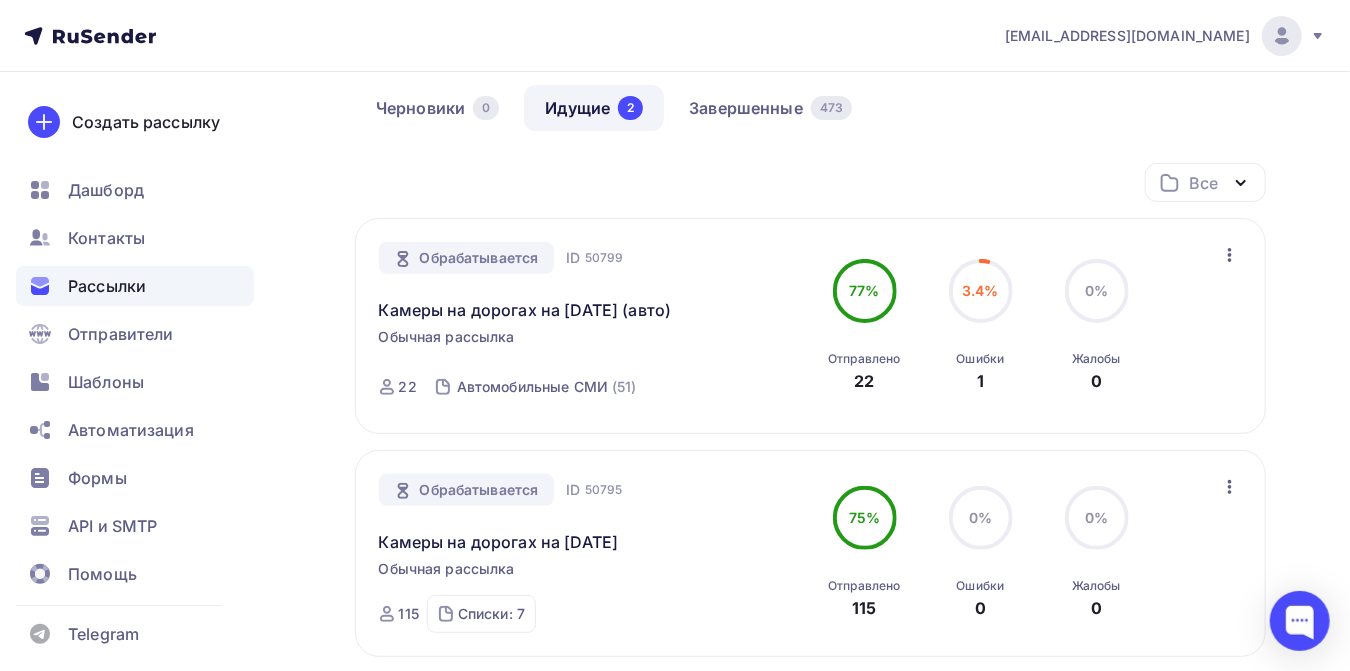 scroll, scrollTop: 111, scrollLeft: 0, axis: vertical 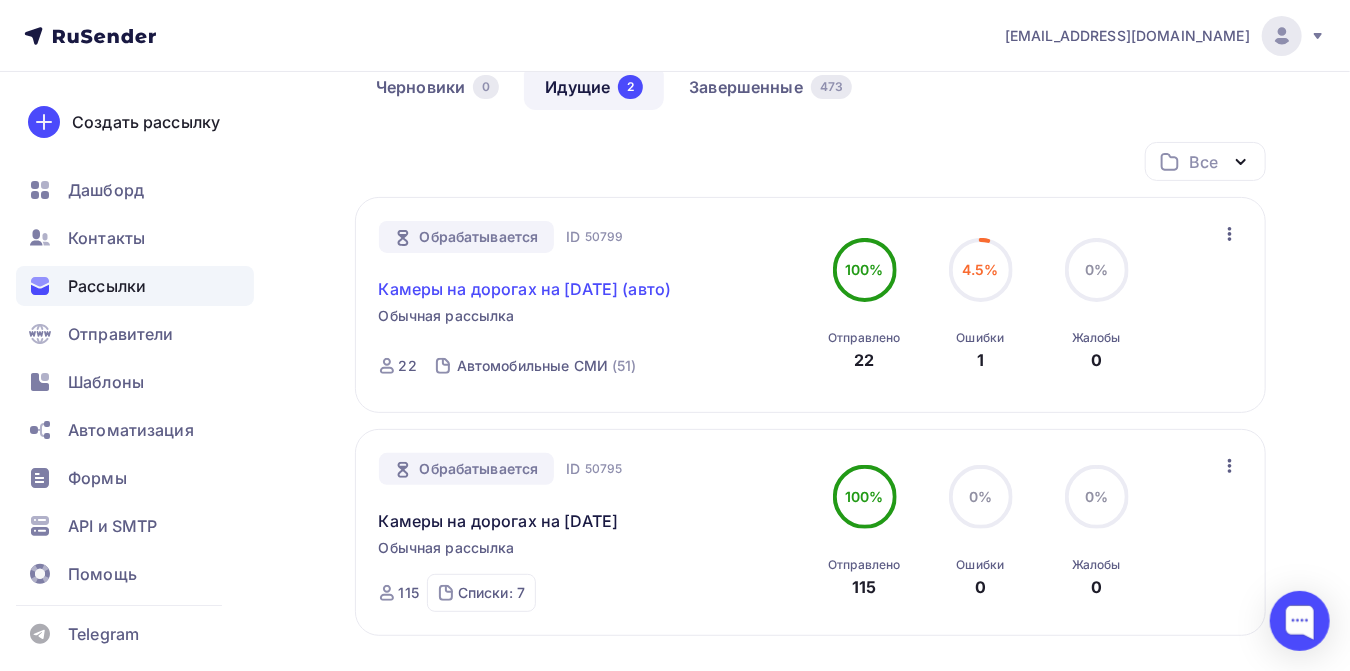click on "Камеры на дорогах на [DATE] (авто)" at bounding box center [525, 289] 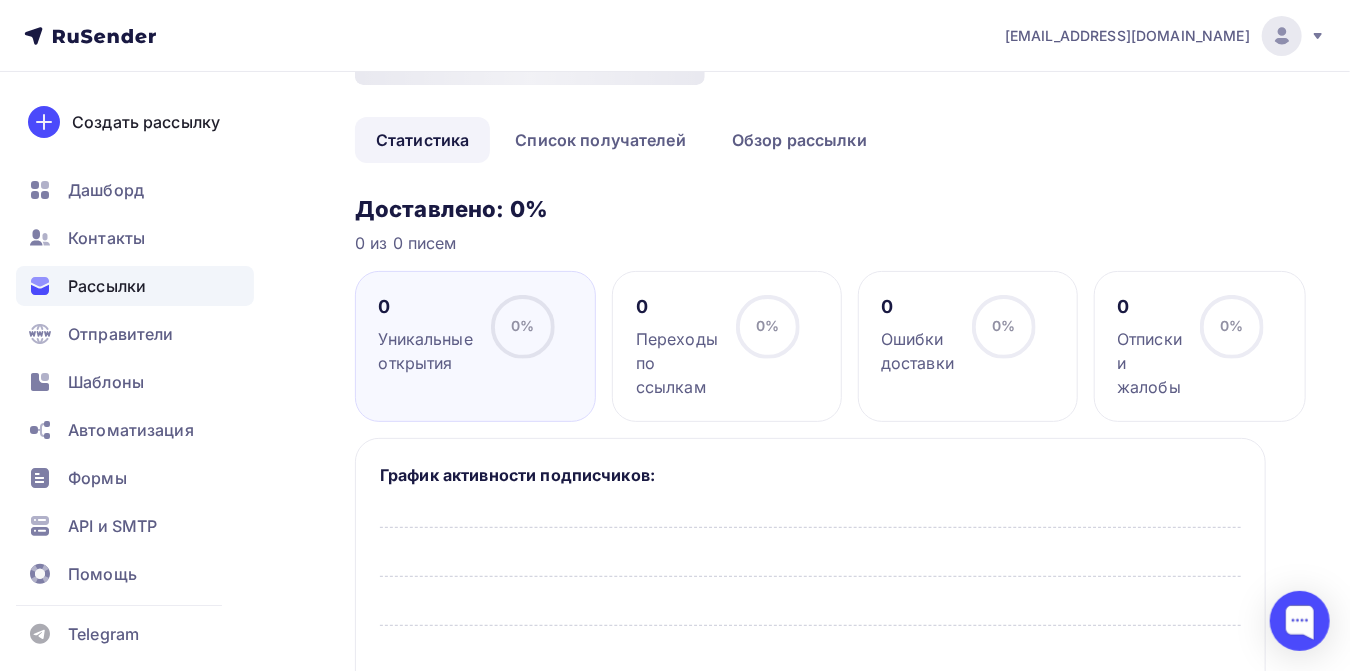 scroll, scrollTop: 0, scrollLeft: 0, axis: both 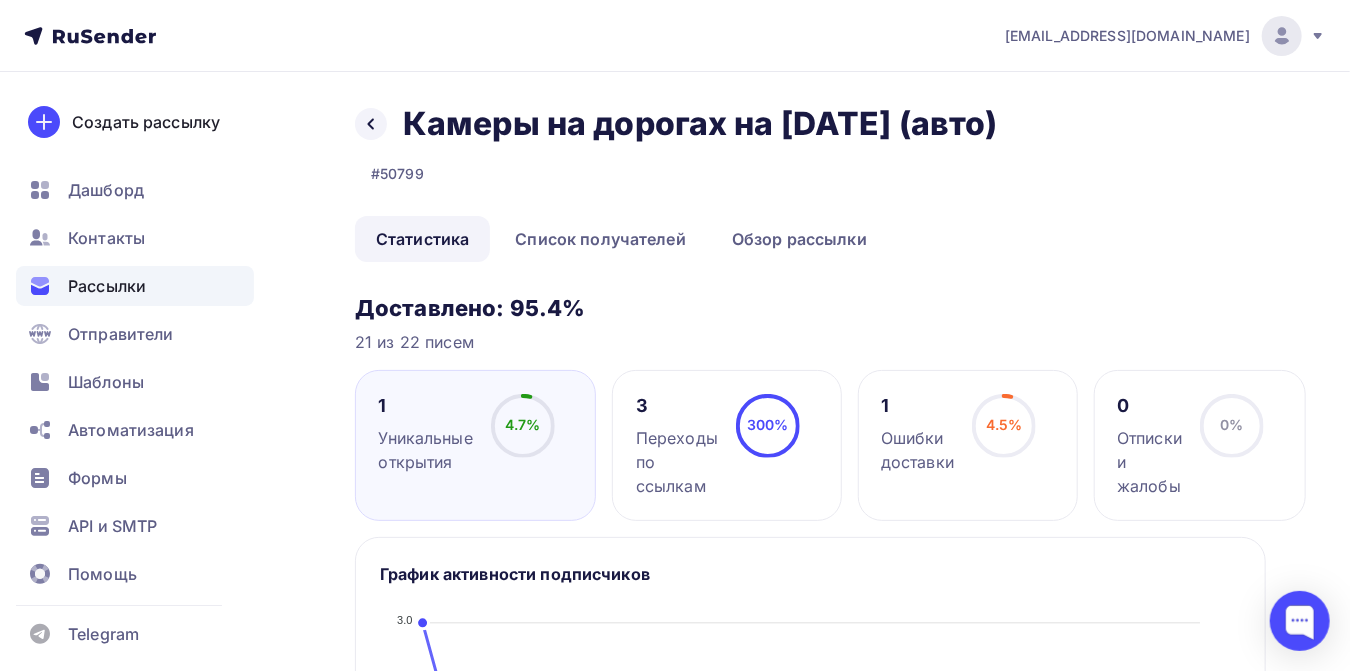 click on "Рассылки" at bounding box center (107, 286) 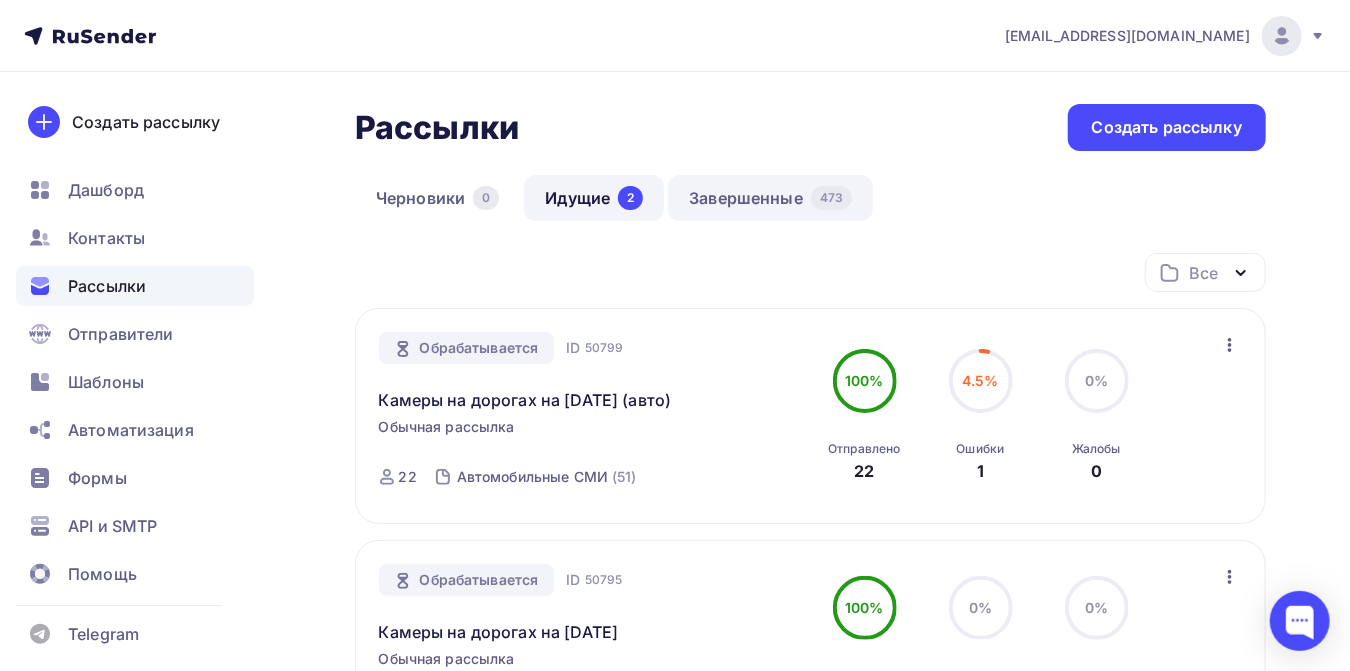 click on "Завершенные
473" at bounding box center [770, 198] 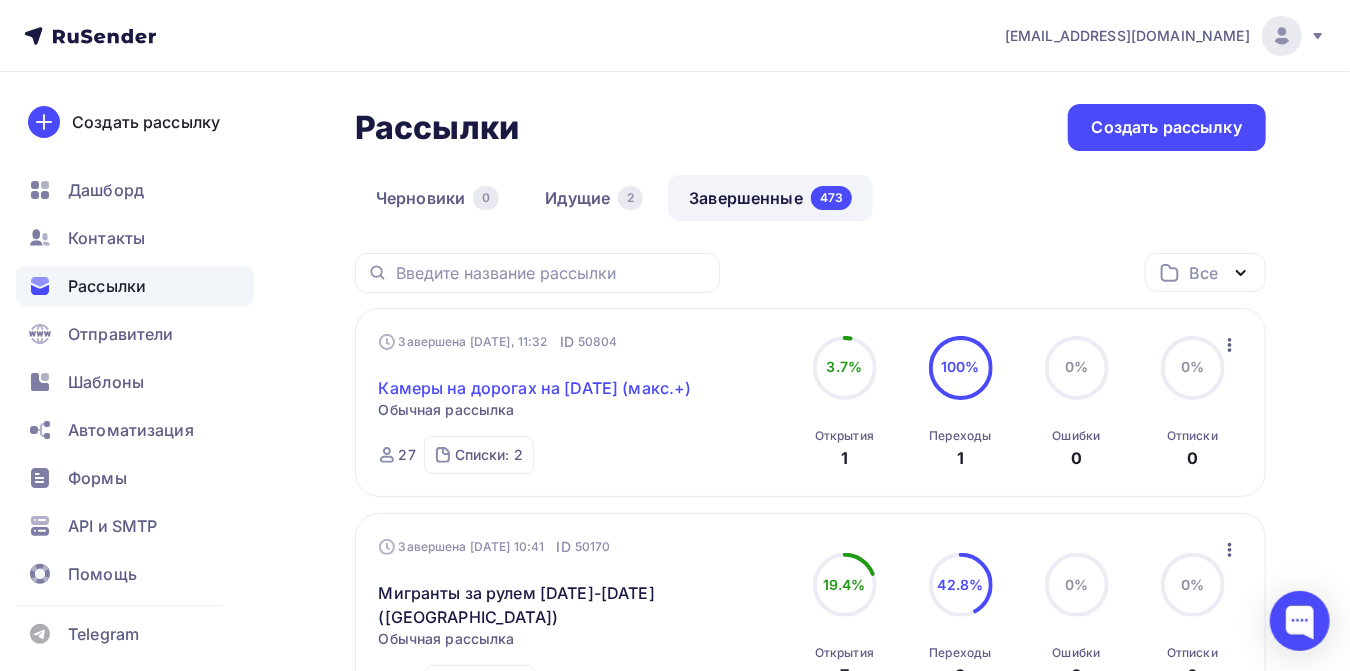 click on "Камеры на дорогах на [DATE] (макс.+)" at bounding box center (535, 388) 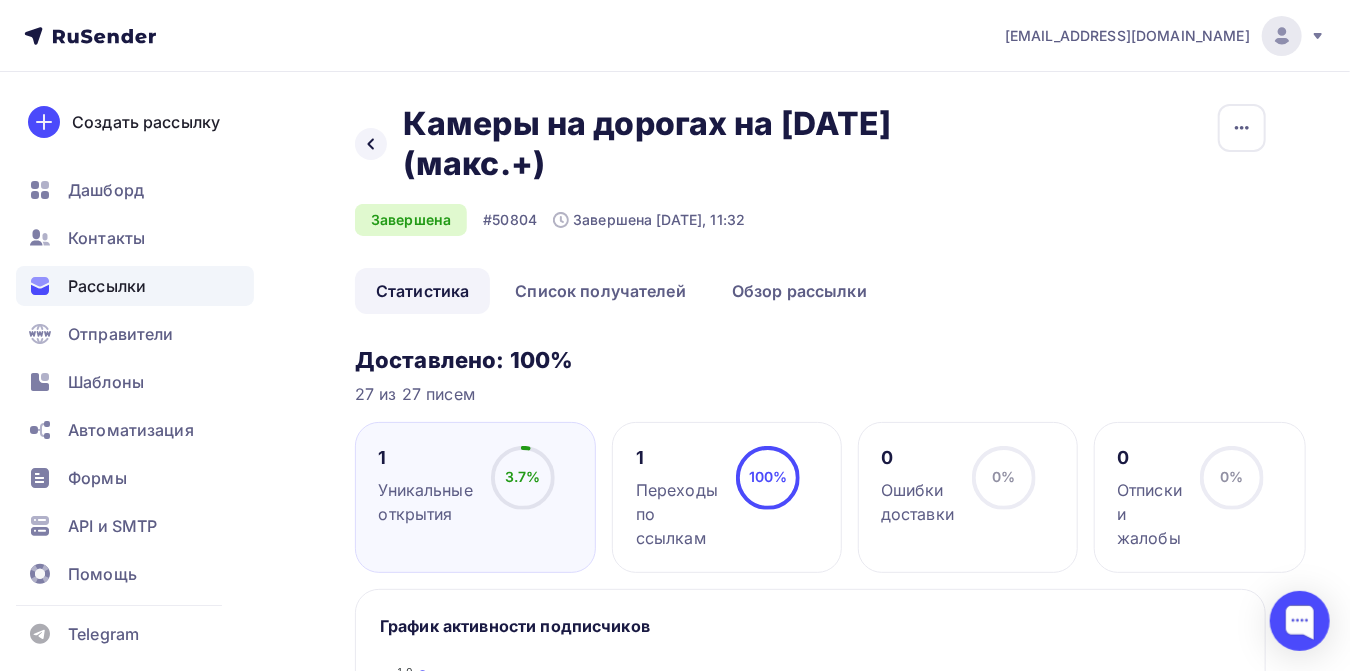 drag, startPoint x: 405, startPoint y: 127, endPoint x: 549, endPoint y: 152, distance: 146.15402 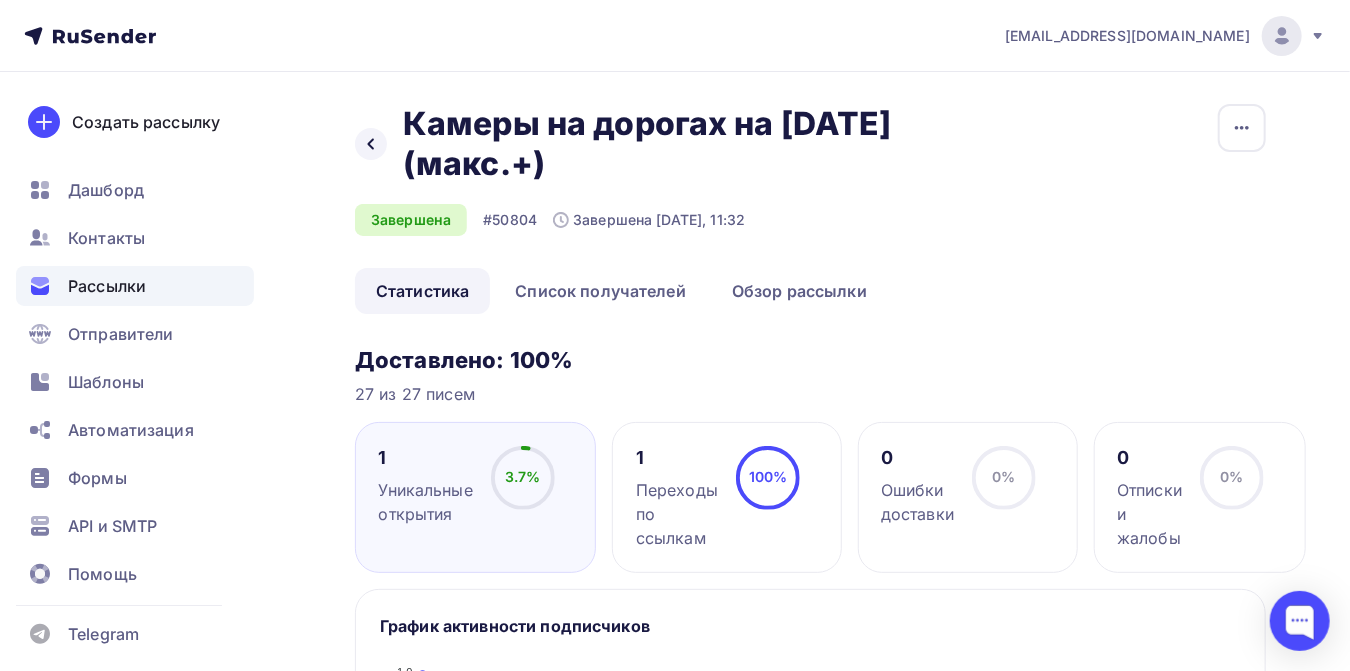copy on "Камеры на дорогах на [DATE] (макс.+)" 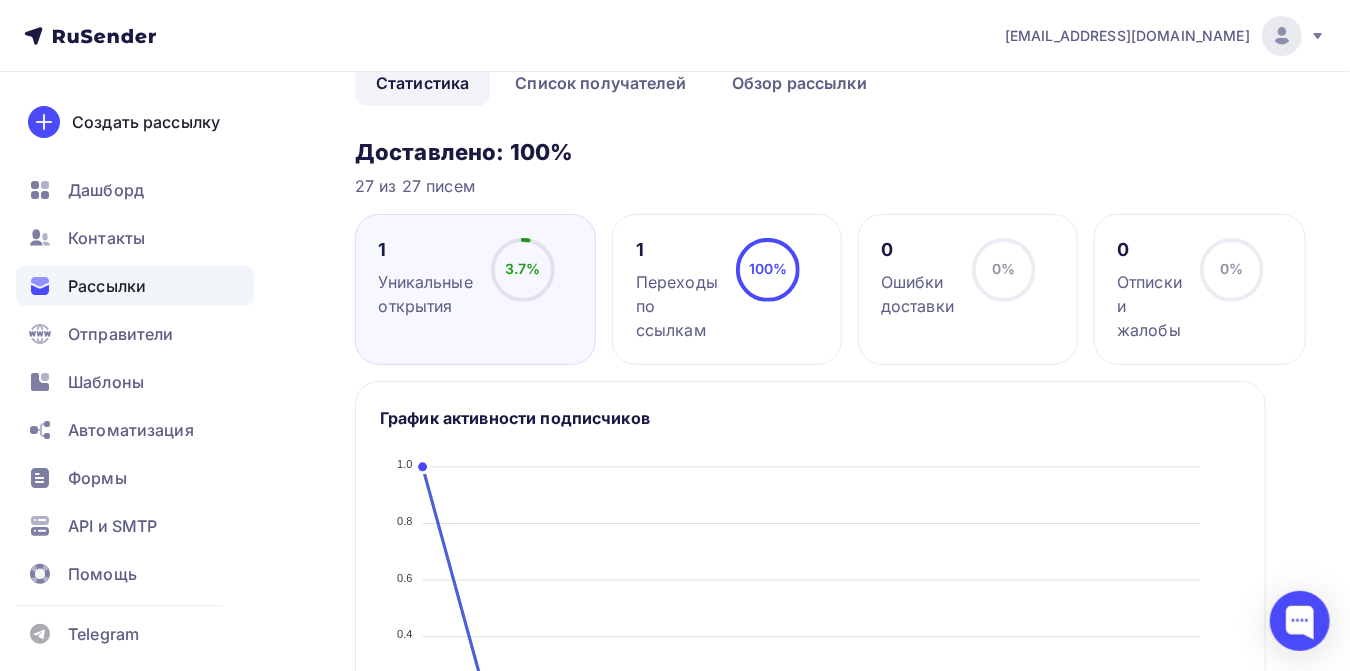 scroll, scrollTop: 111, scrollLeft: 0, axis: vertical 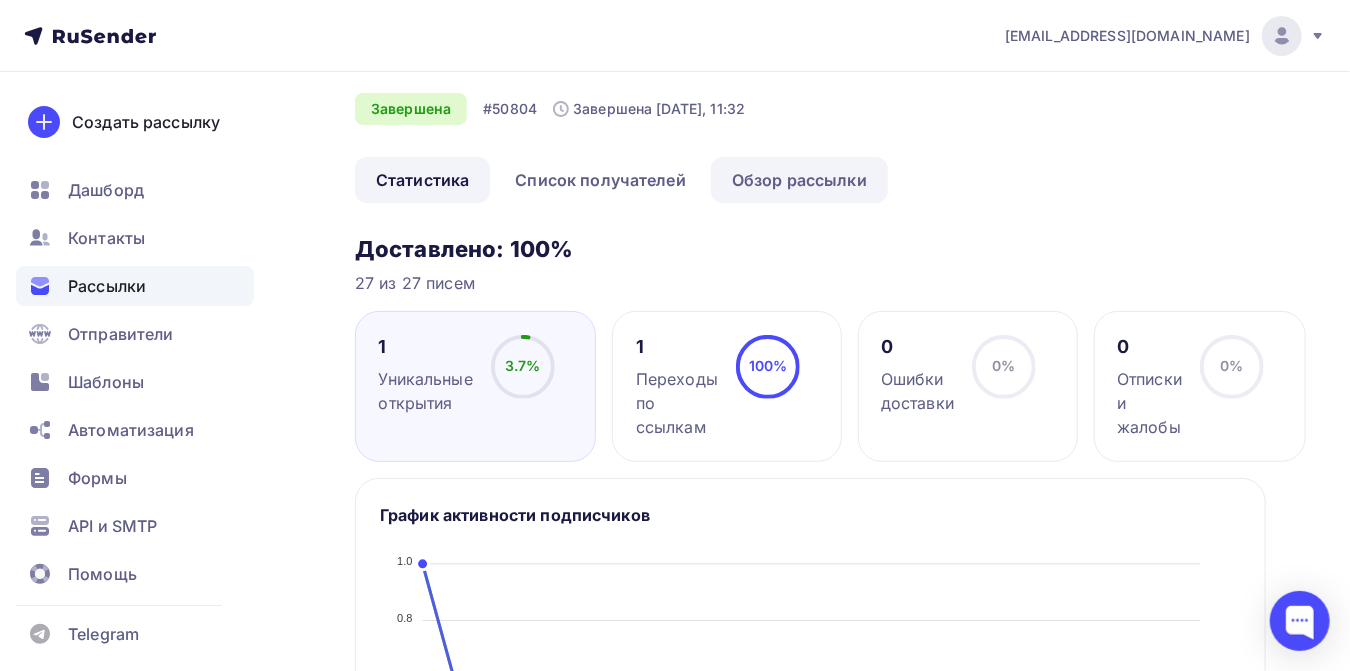 click on "Обзор рассылки" at bounding box center (799, 180) 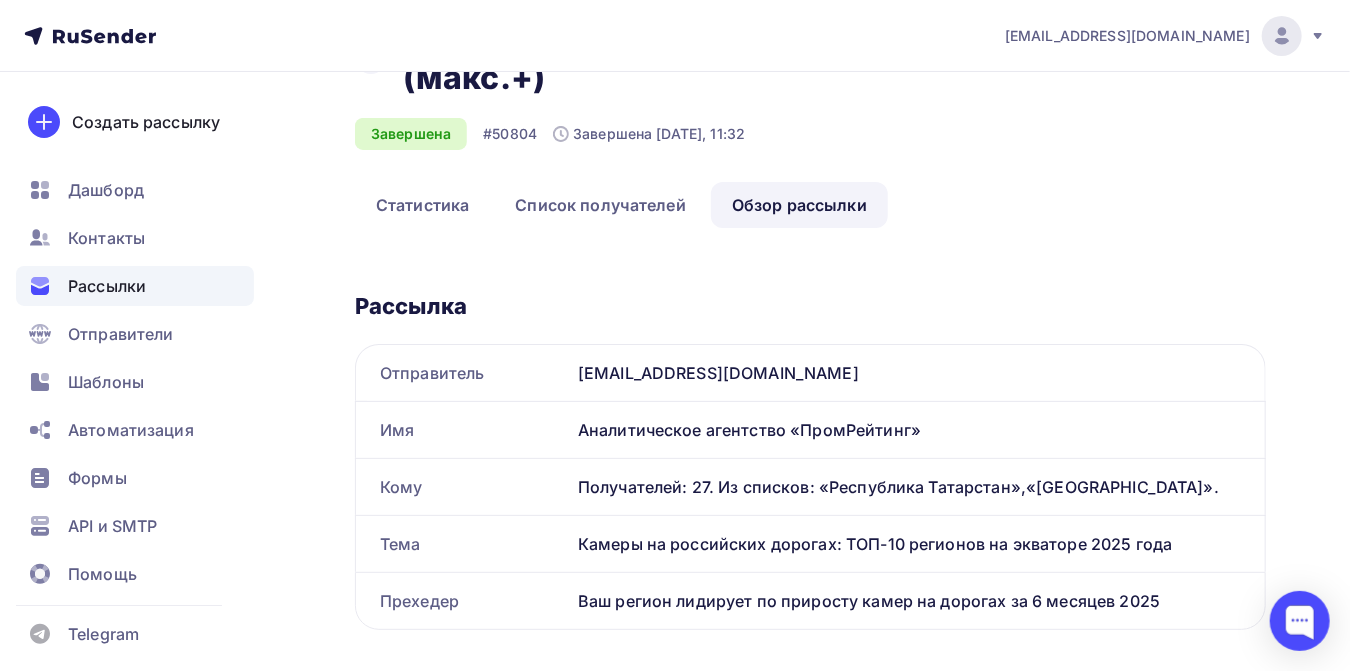 scroll, scrollTop: 222, scrollLeft: 0, axis: vertical 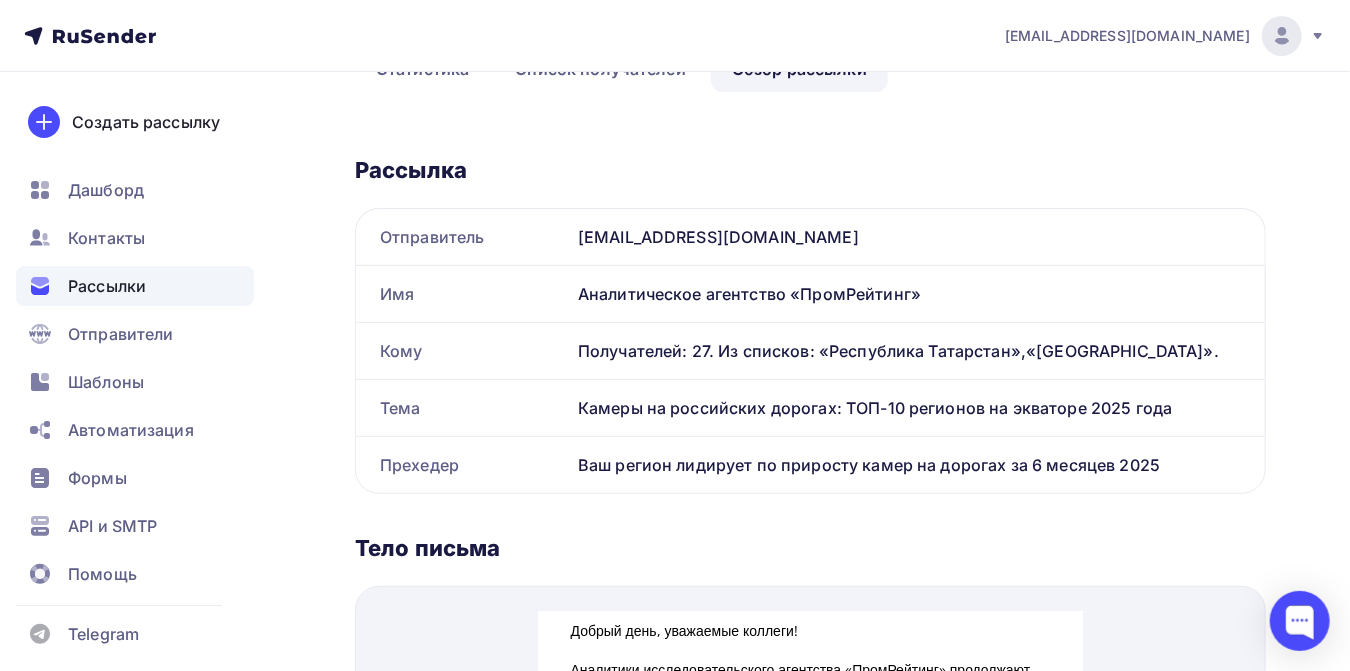 drag, startPoint x: 573, startPoint y: 465, endPoint x: 1168, endPoint y: 465, distance: 595 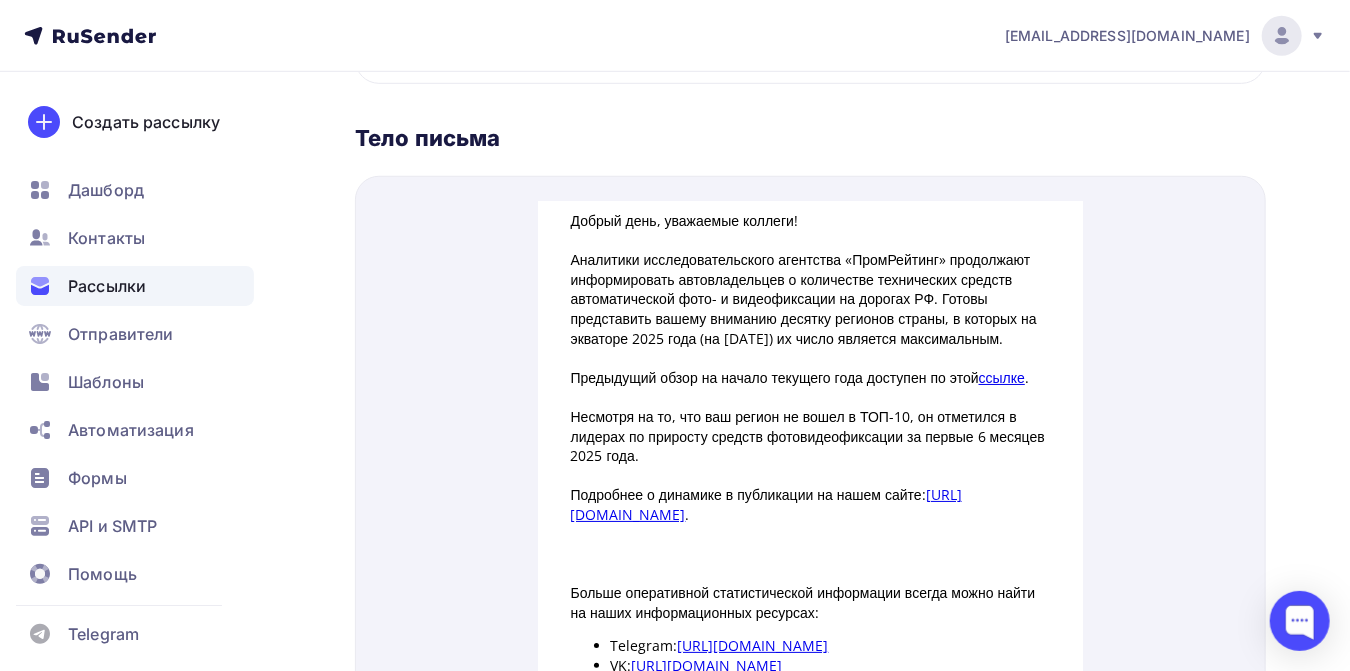 scroll, scrollTop: 666, scrollLeft: 0, axis: vertical 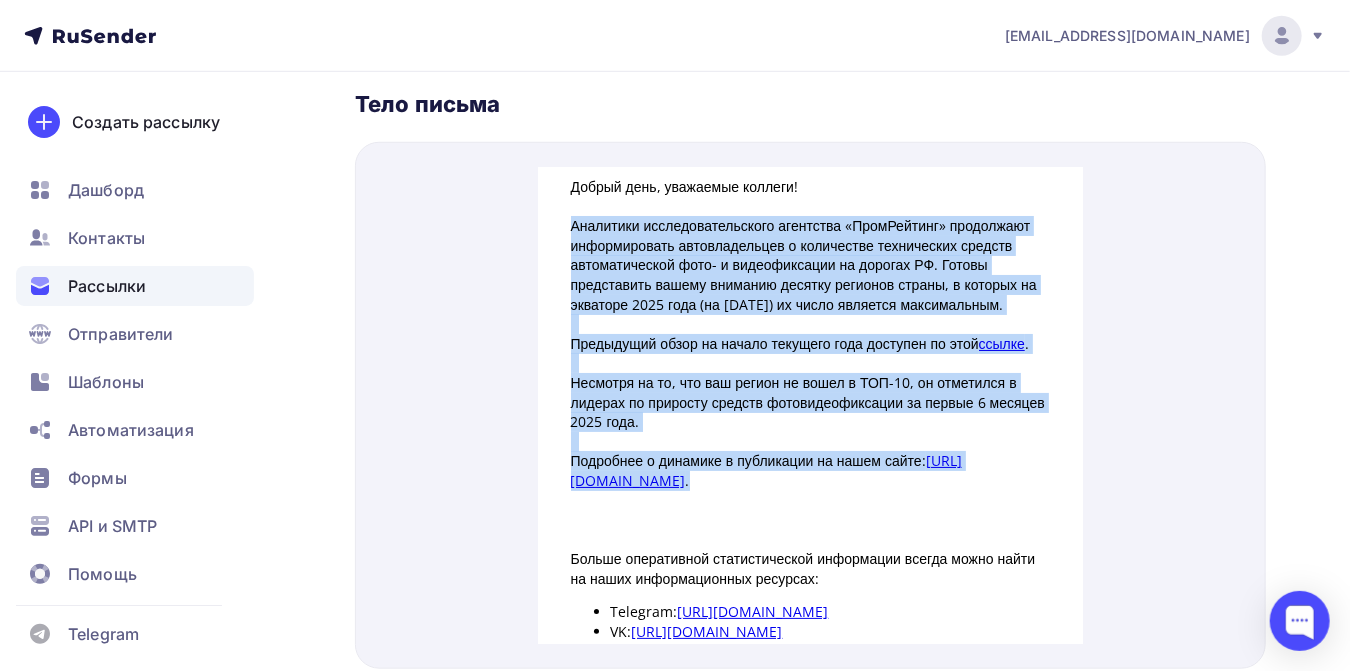 drag, startPoint x: 562, startPoint y: 200, endPoint x: 799, endPoint y: 510, distance: 390.2166 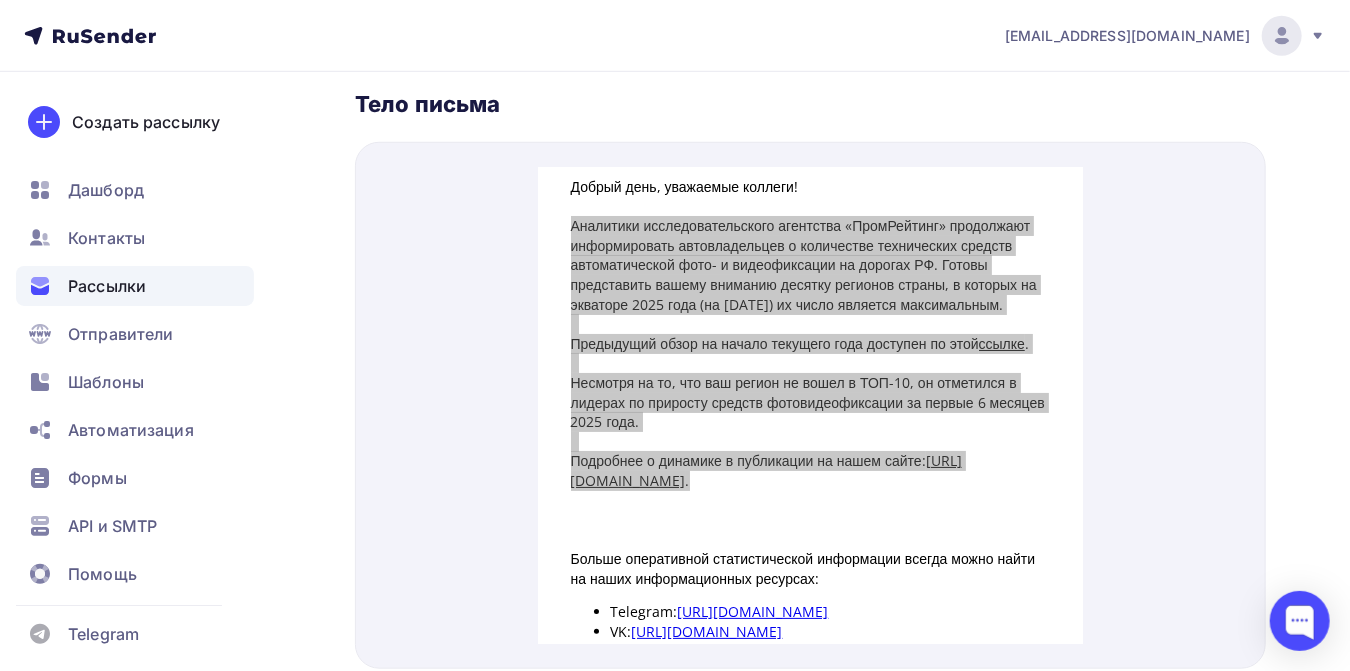 click on "Рассылки" at bounding box center (107, 286) 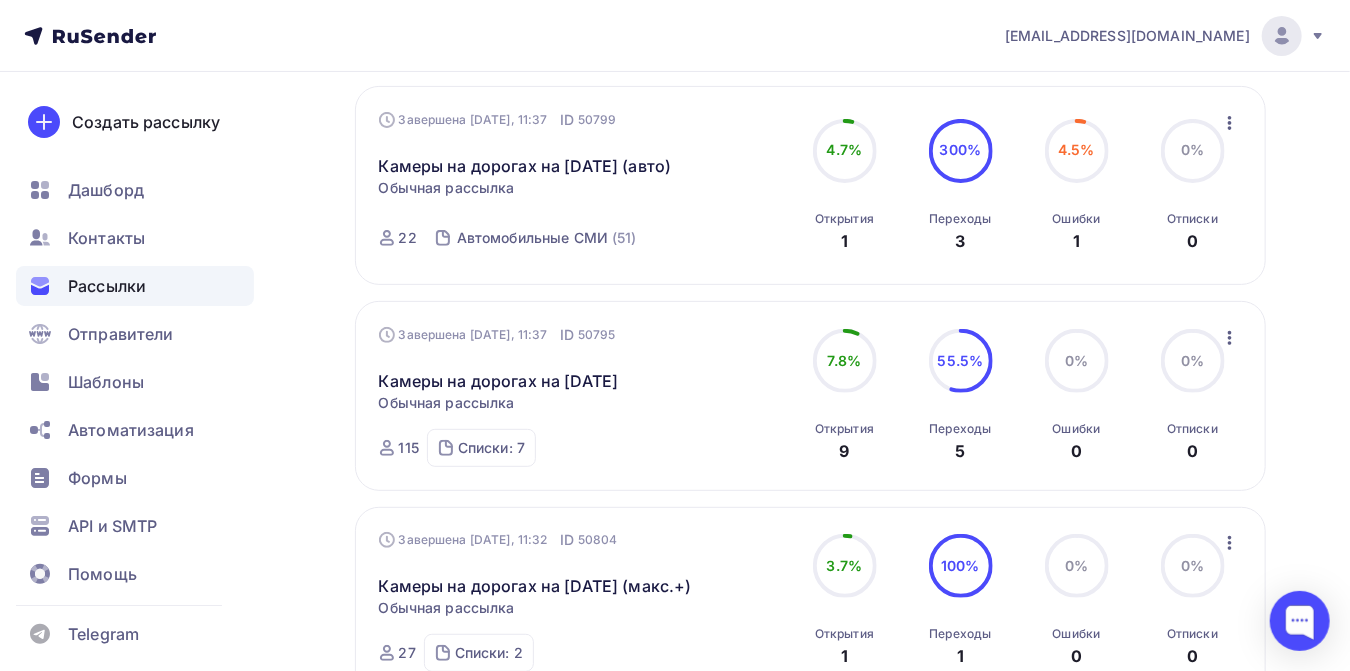 scroll, scrollTop: 333, scrollLeft: 0, axis: vertical 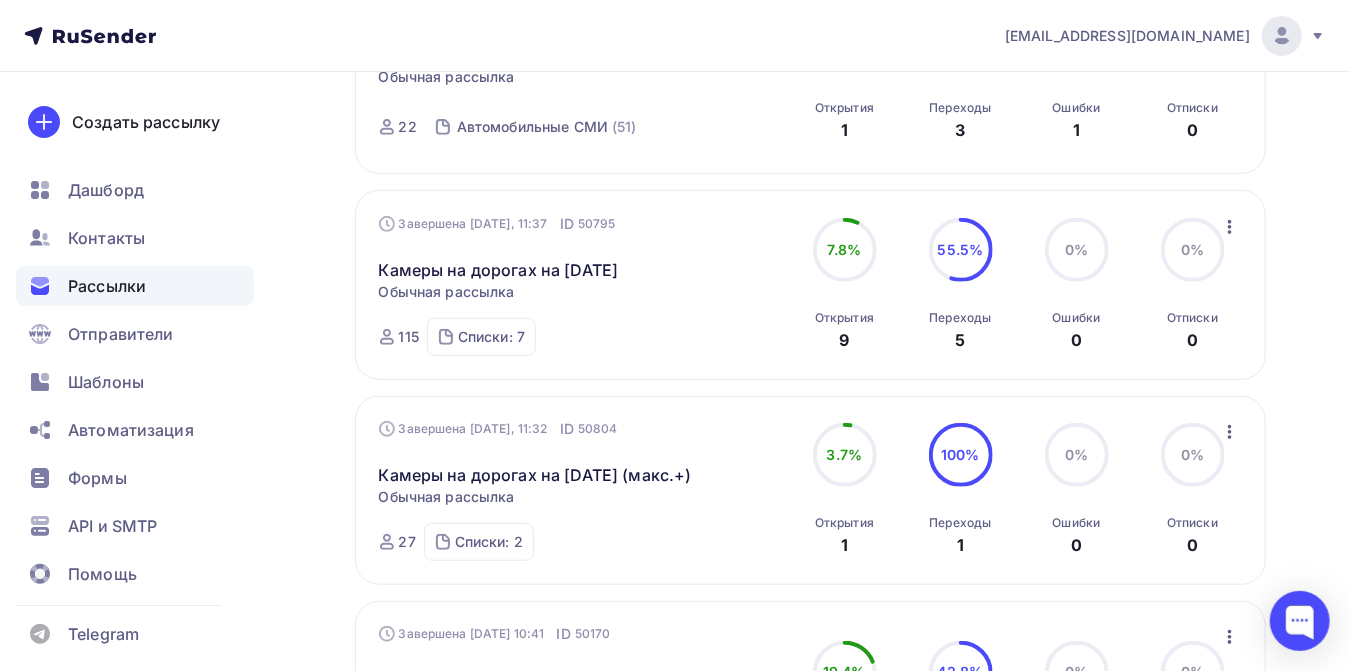 click 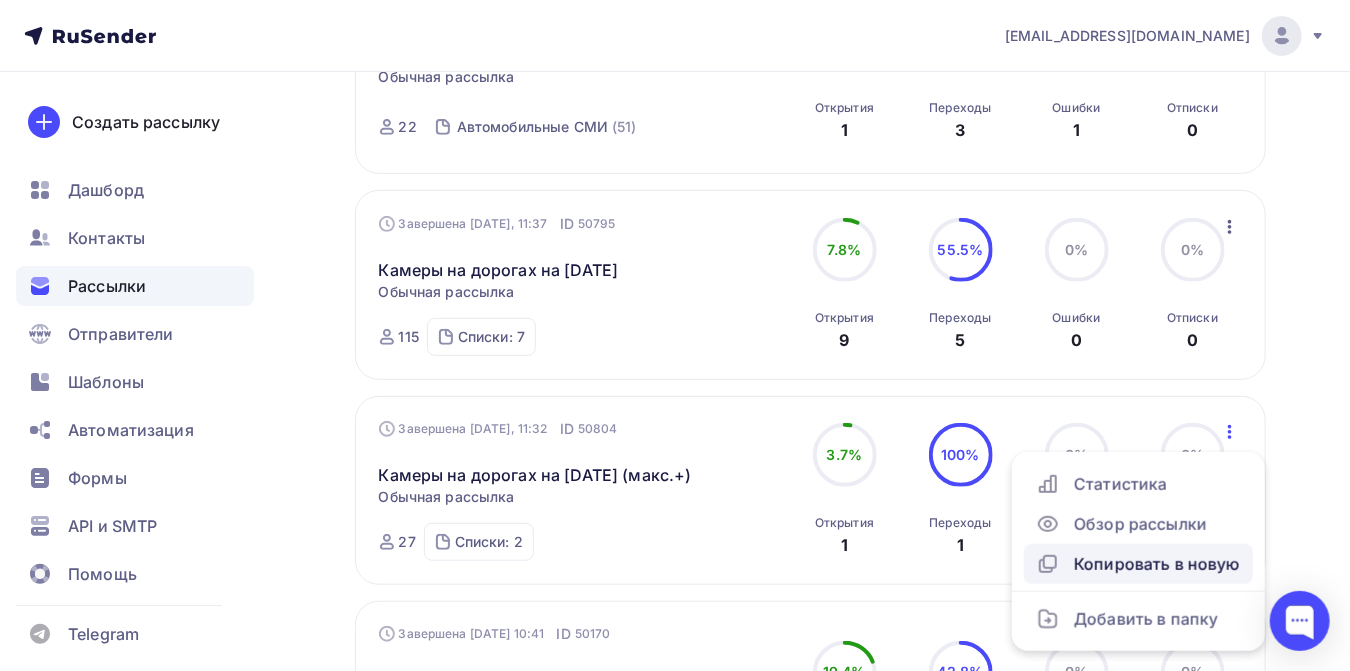 click on "Копировать в новую" at bounding box center [1138, 564] 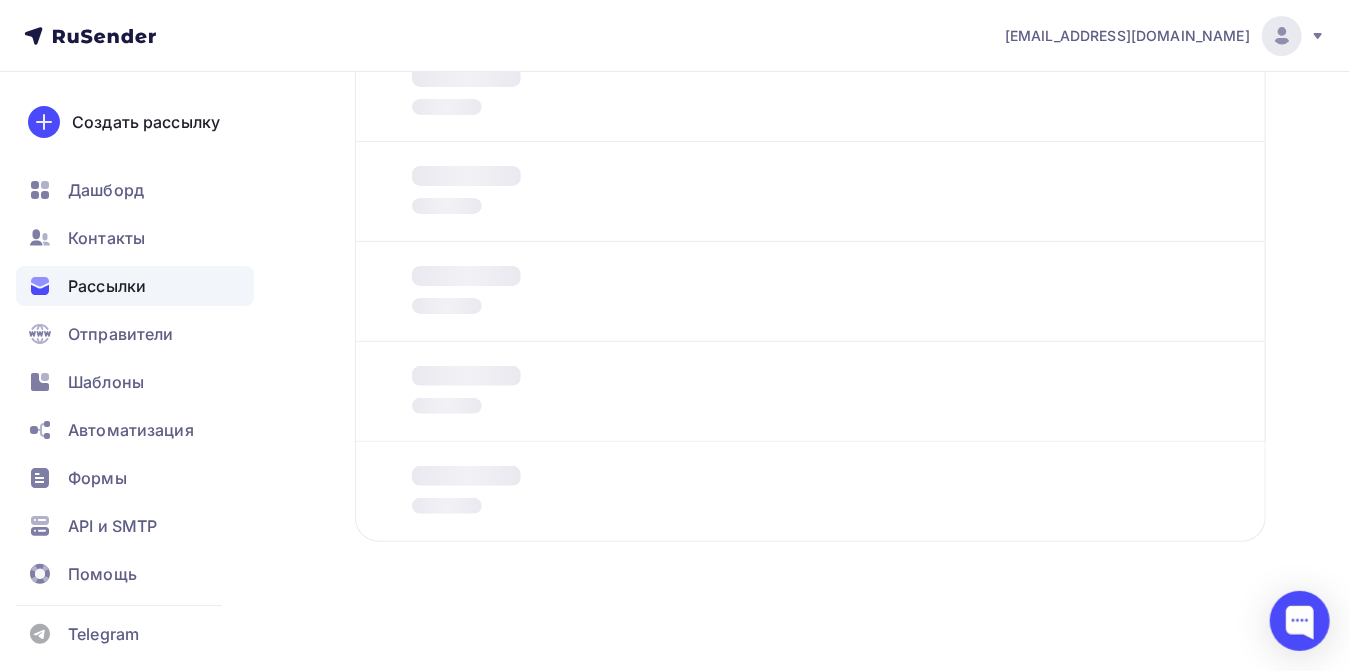 scroll, scrollTop: 0, scrollLeft: 0, axis: both 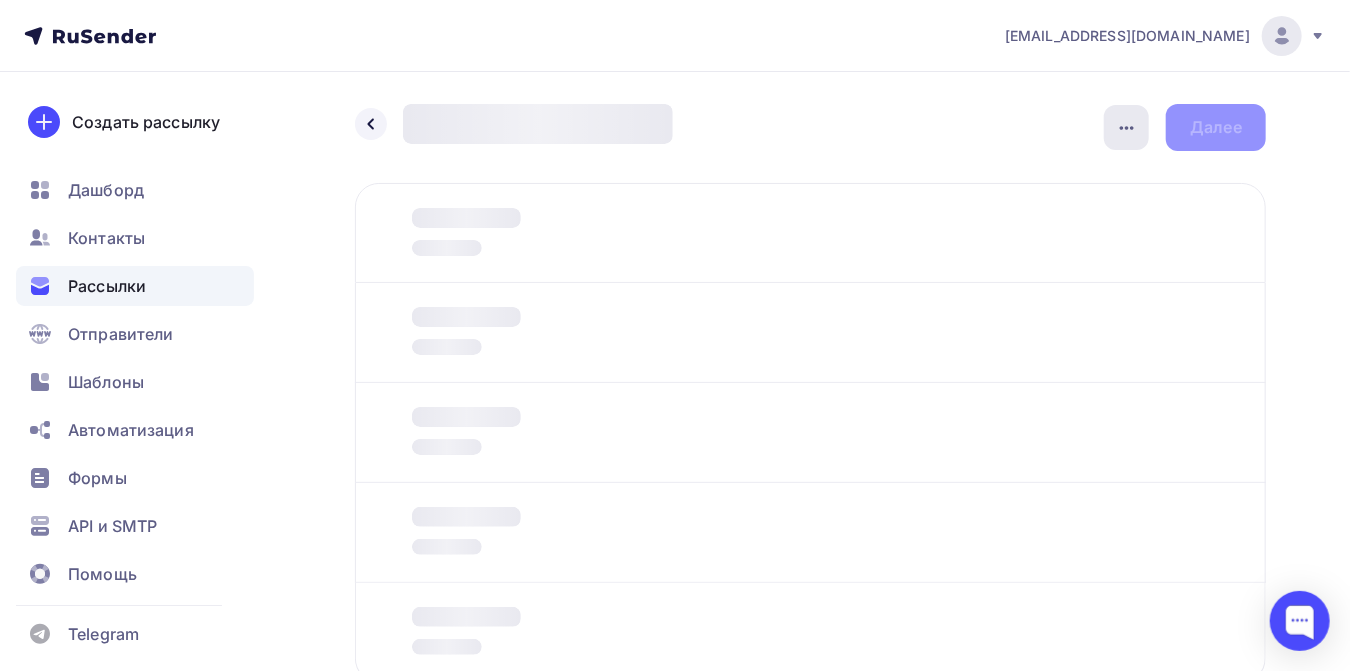 click 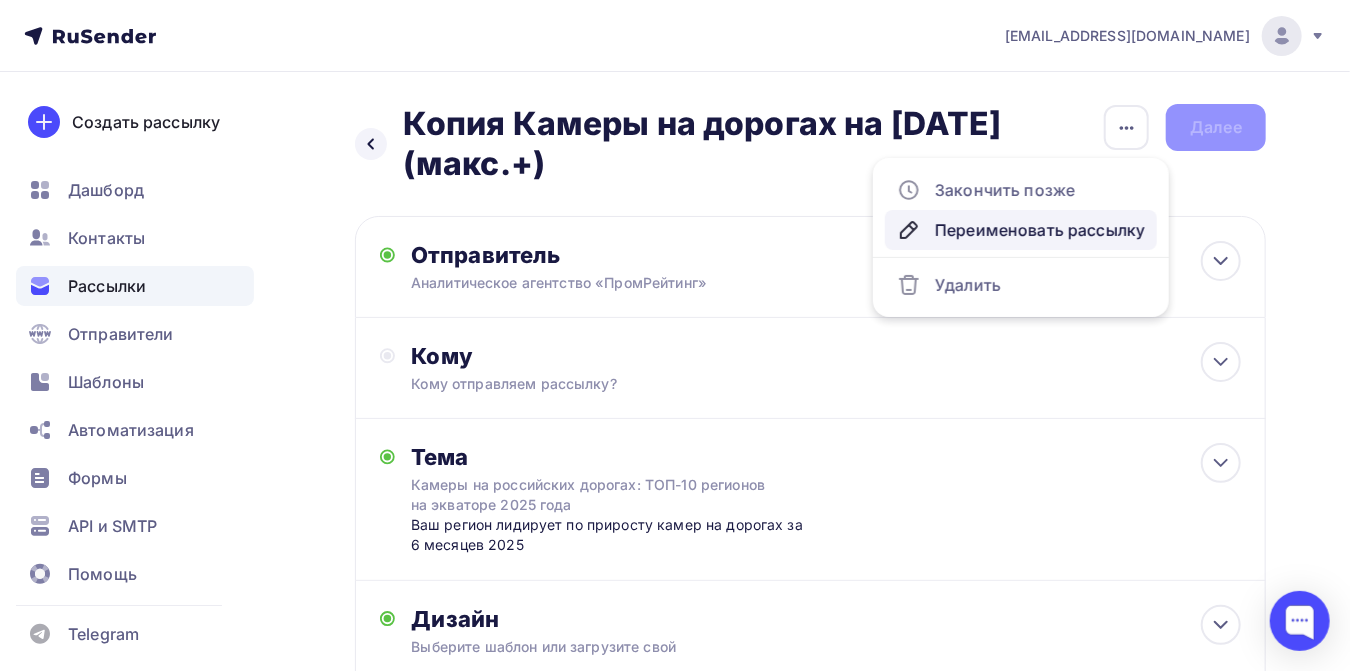 click on "Переименовать рассылку" at bounding box center [1021, 230] 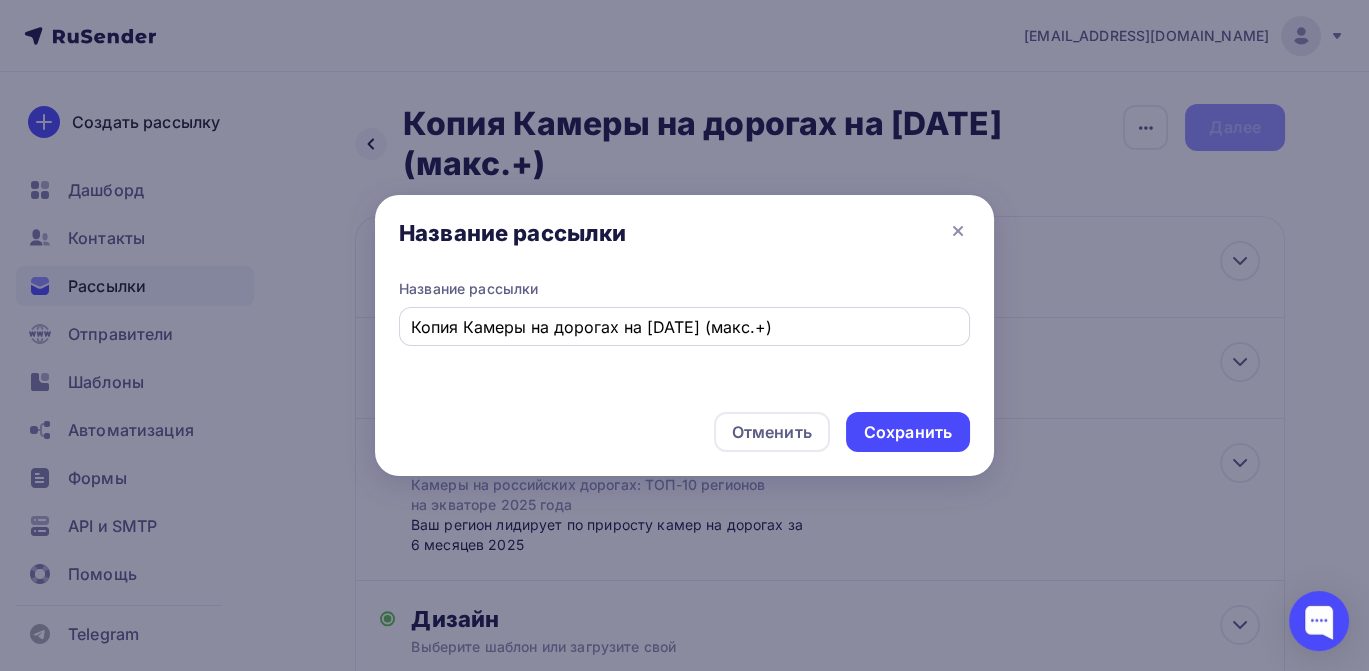 click on "Копия Камеры на дорогах на 01.07.2025 (макс.+)" at bounding box center (684, 326) 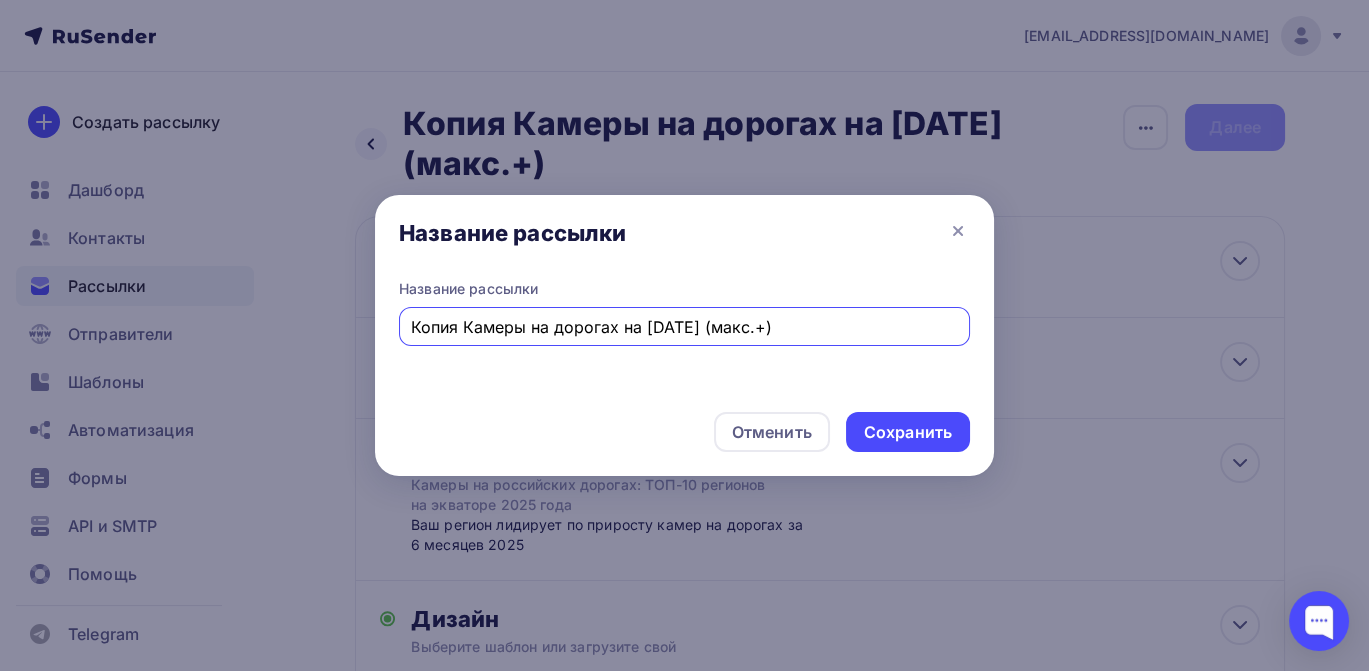 click on "Копия Камеры на дорогах на 01.07.2025 (макс.+)" at bounding box center [685, 327] 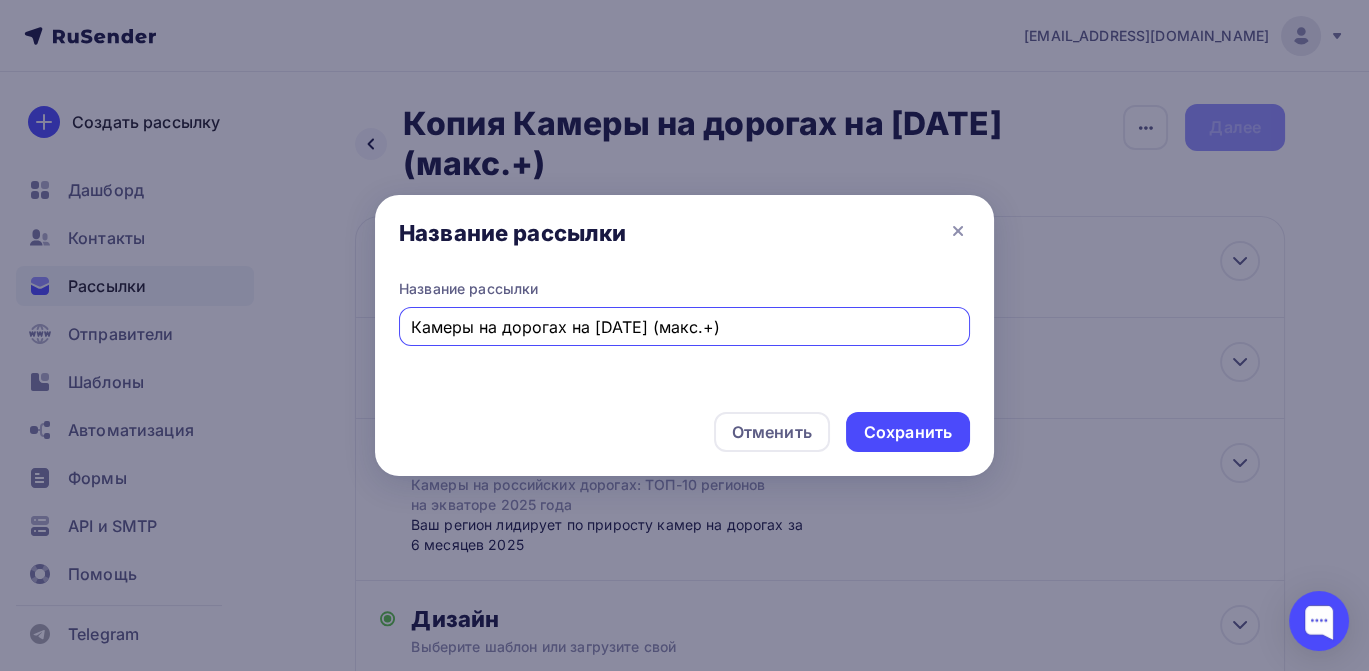 click on "Камеры на дорогах на [DATE] (макс.+)" at bounding box center [685, 327] 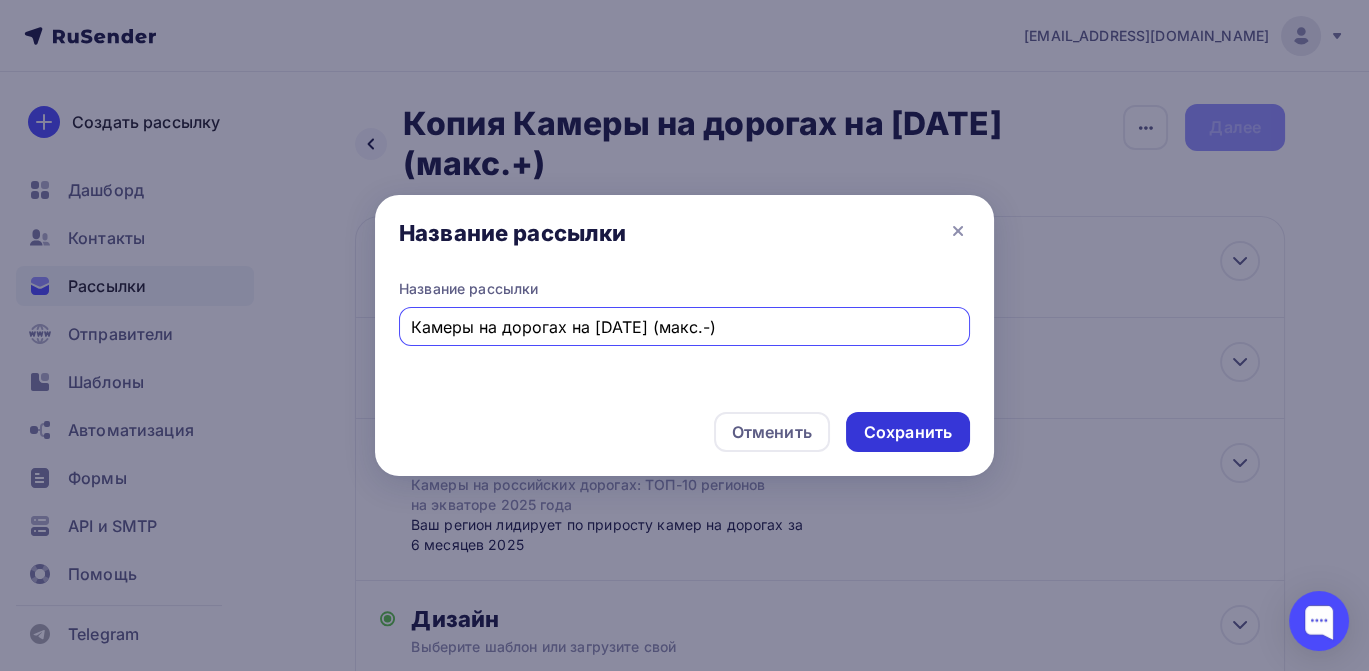 type on "Камеры на дорогах на [DATE] (макс.-)" 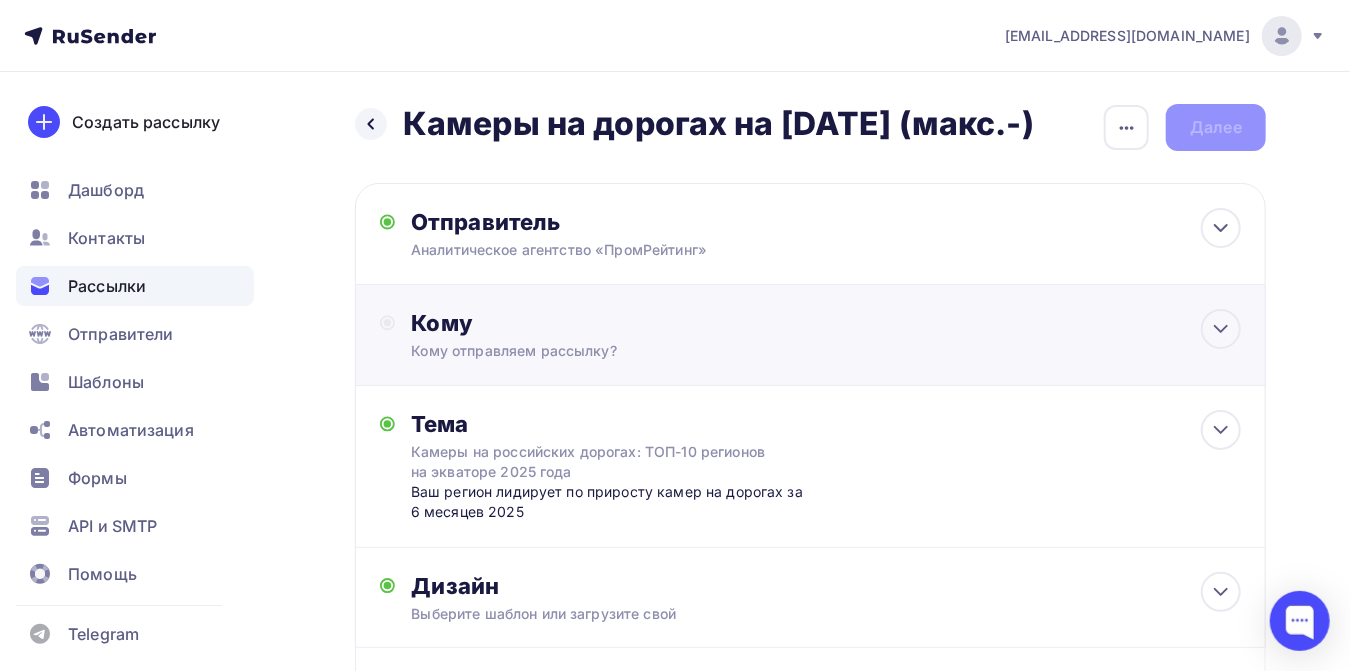 click on "Кому" at bounding box center [826, 323] 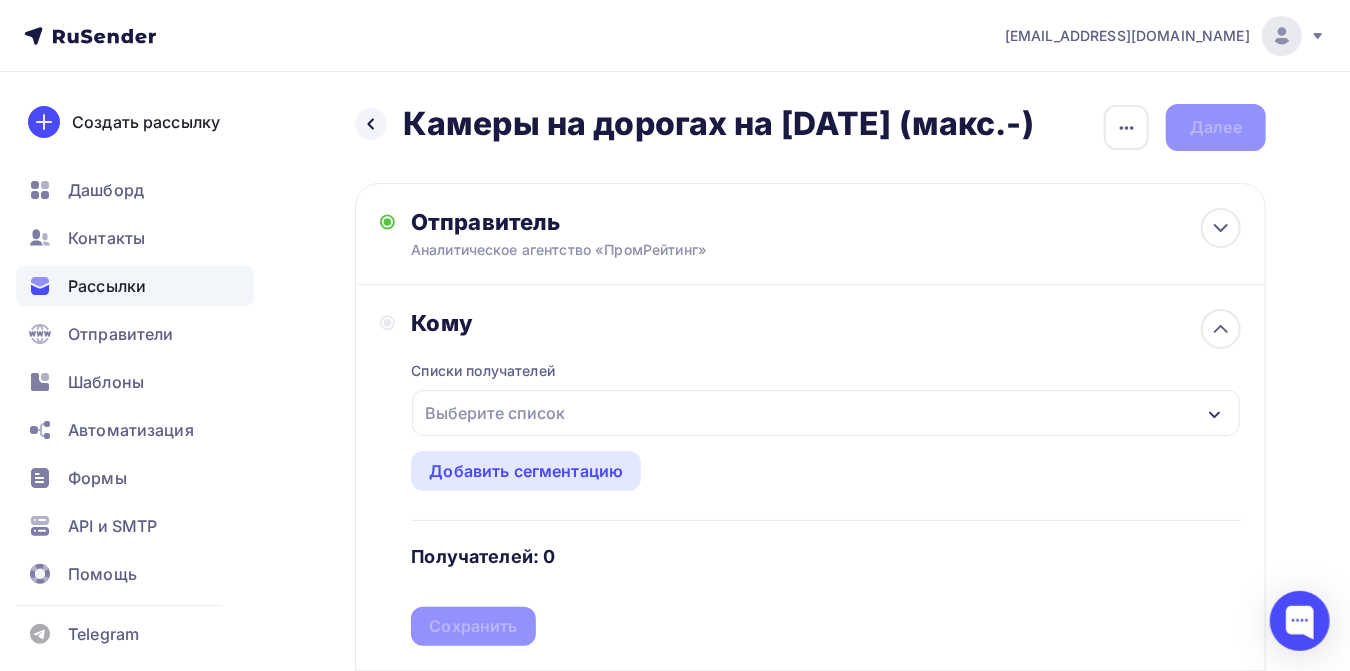 click on "Выберите список" at bounding box center [495, 413] 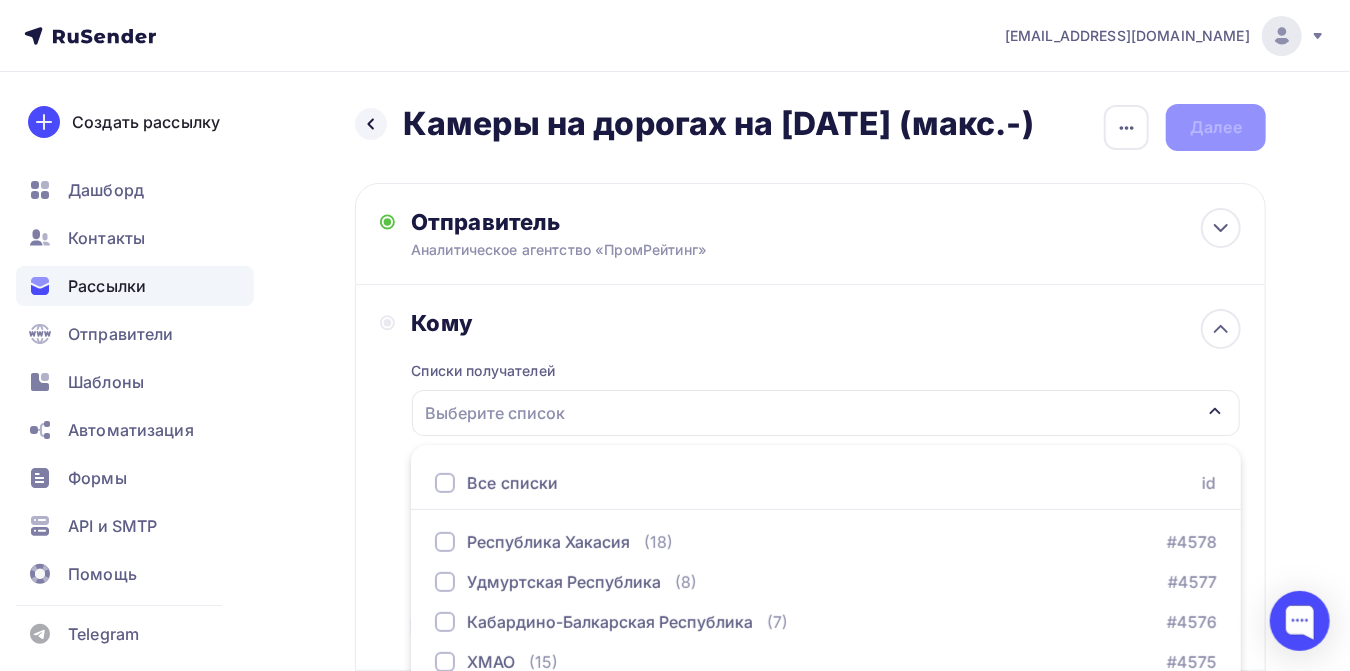 scroll, scrollTop: 222, scrollLeft: 0, axis: vertical 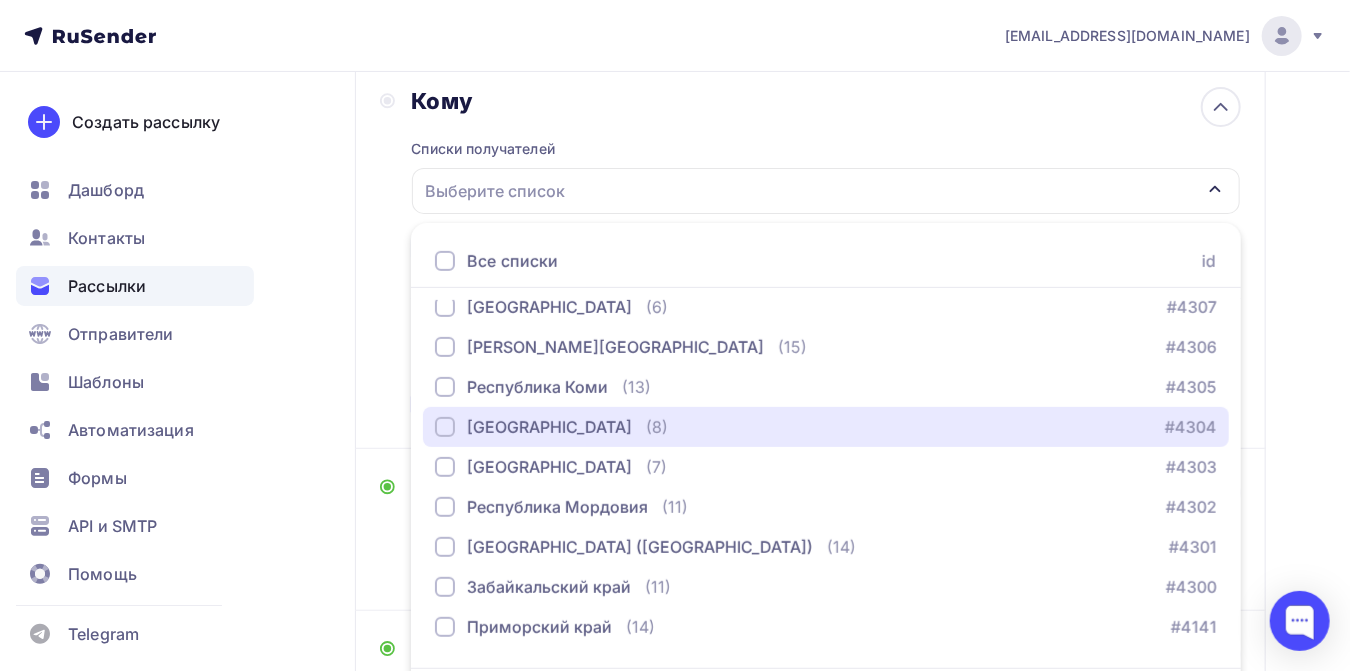 click on "[GEOGRAPHIC_DATA]" at bounding box center (549, 427) 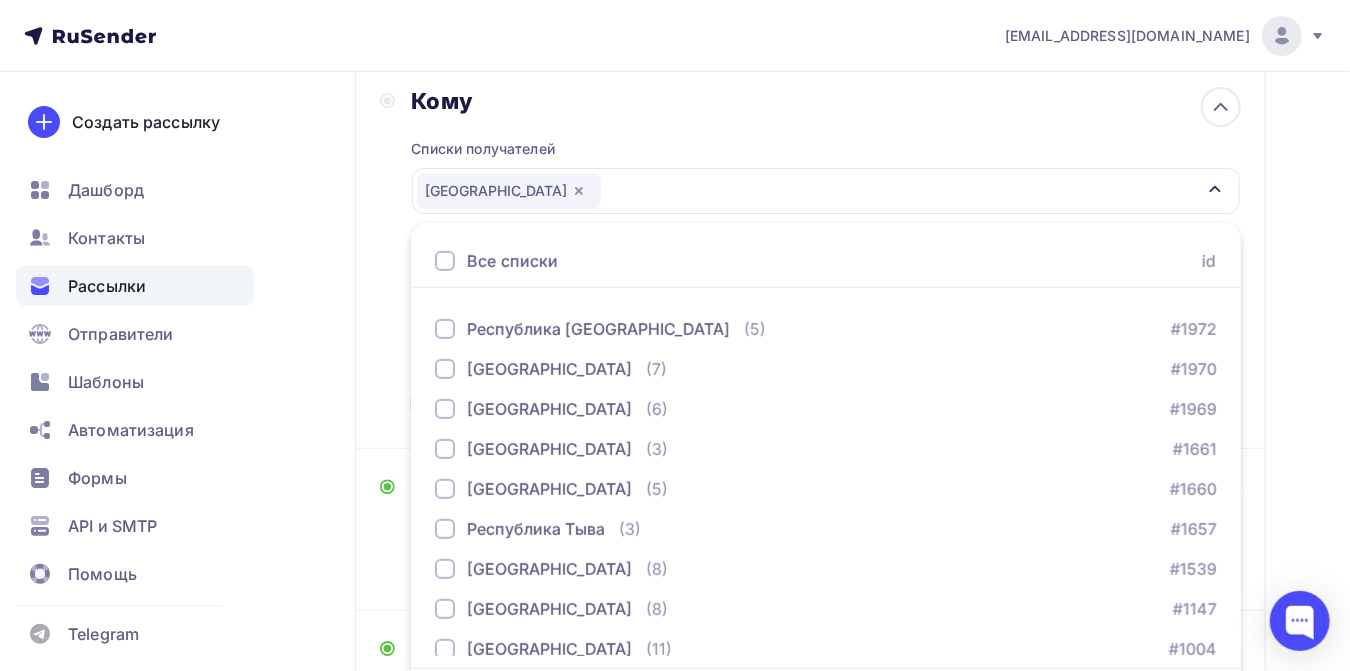 scroll, scrollTop: 1683, scrollLeft: 0, axis: vertical 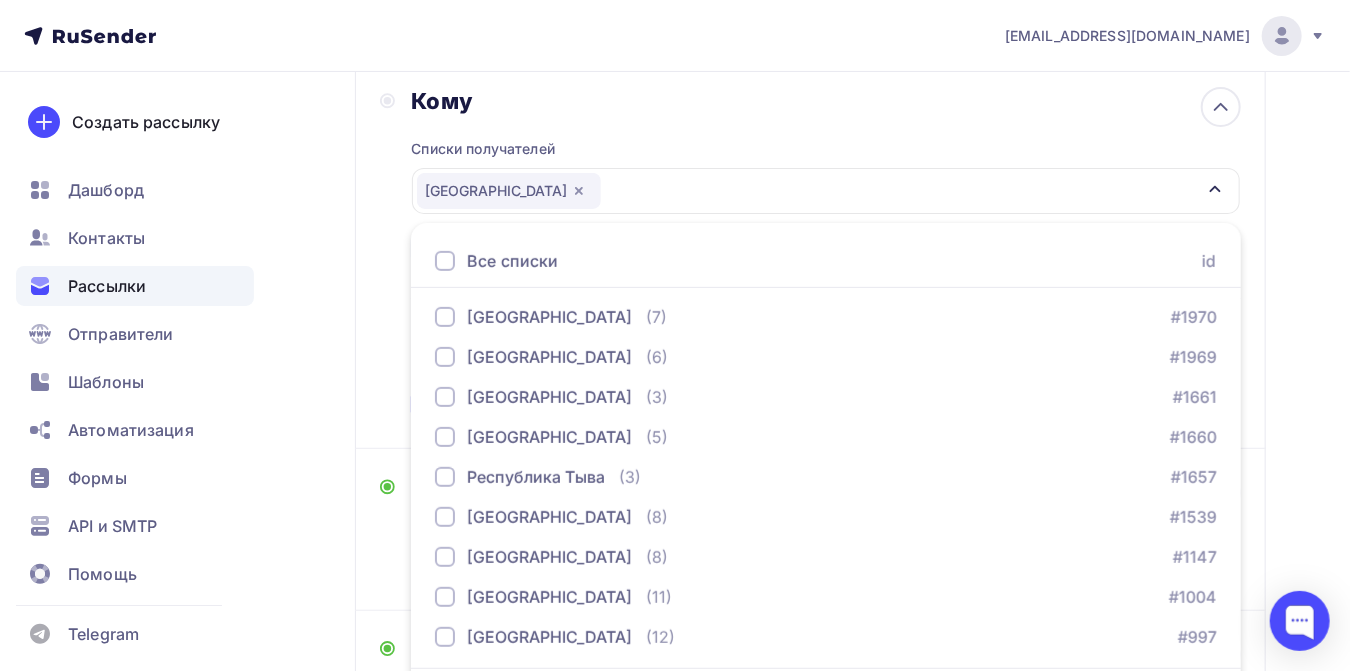 drag, startPoint x: 1272, startPoint y: 380, endPoint x: 1285, endPoint y: 376, distance: 13.601471 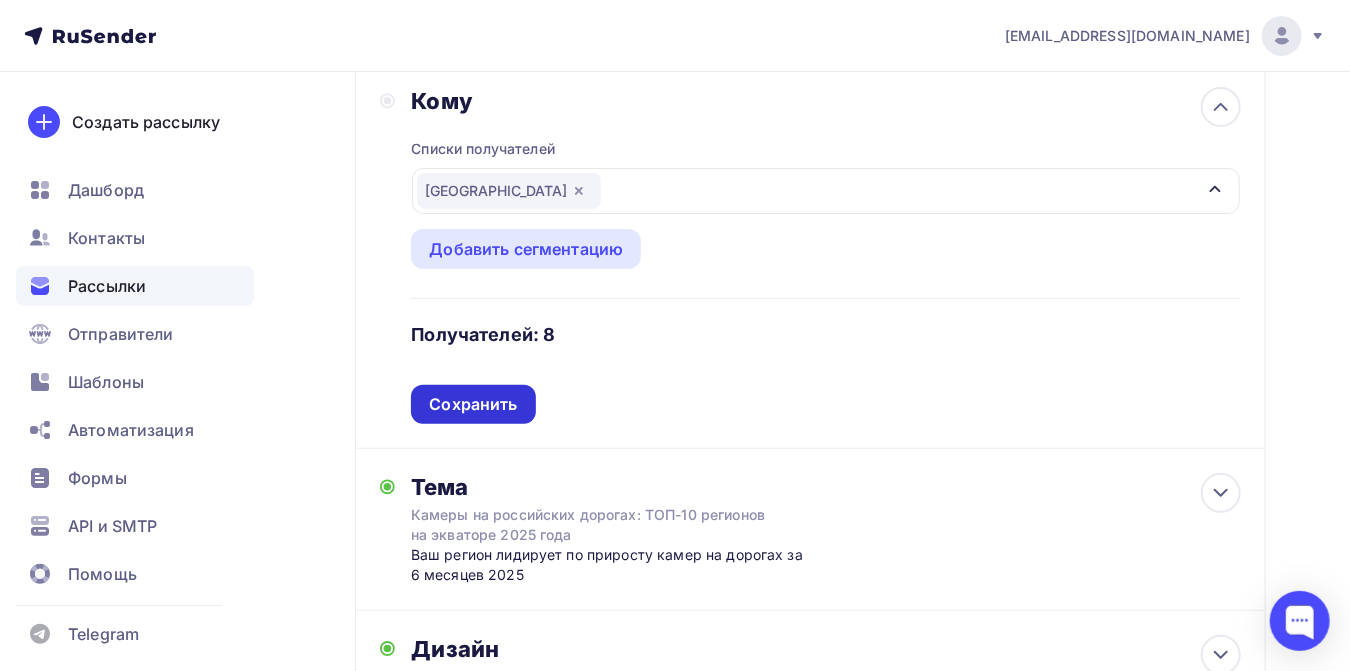 click on "Сохранить" at bounding box center (473, 404) 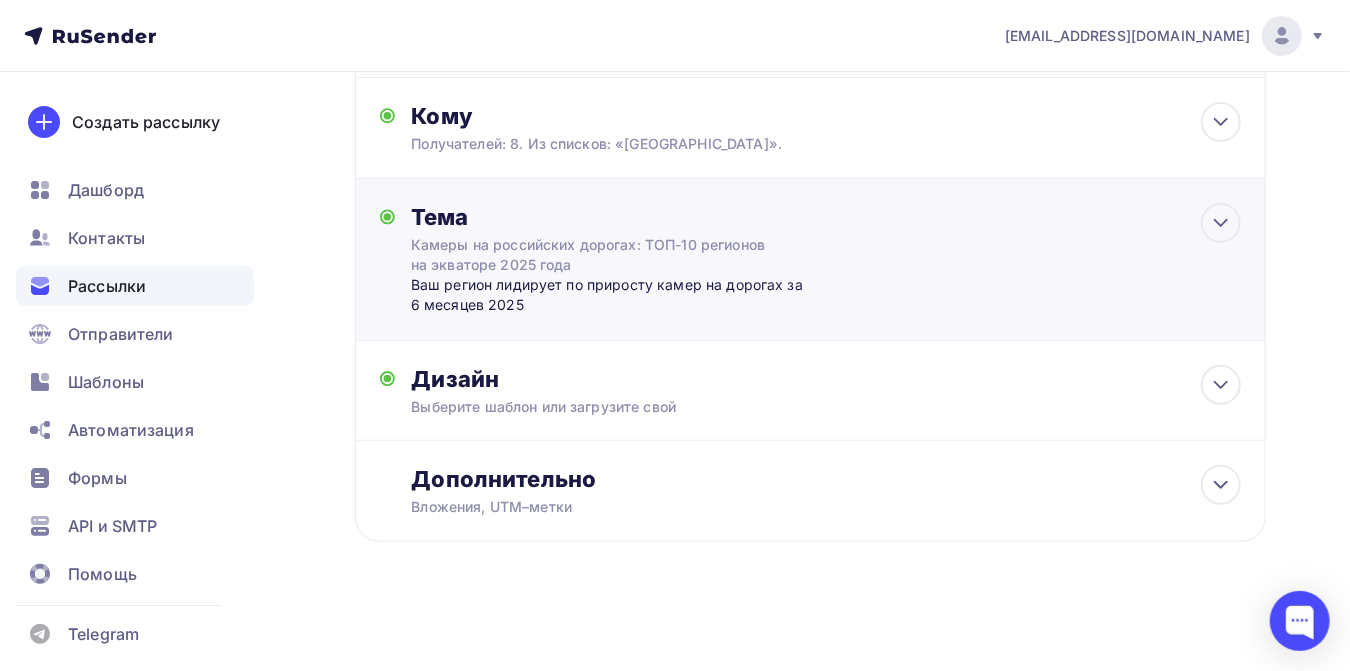 click on "Ваш регион лидирует по приросту камер на дорогах за 6 месяцев 2025" at bounding box center [608, 295] 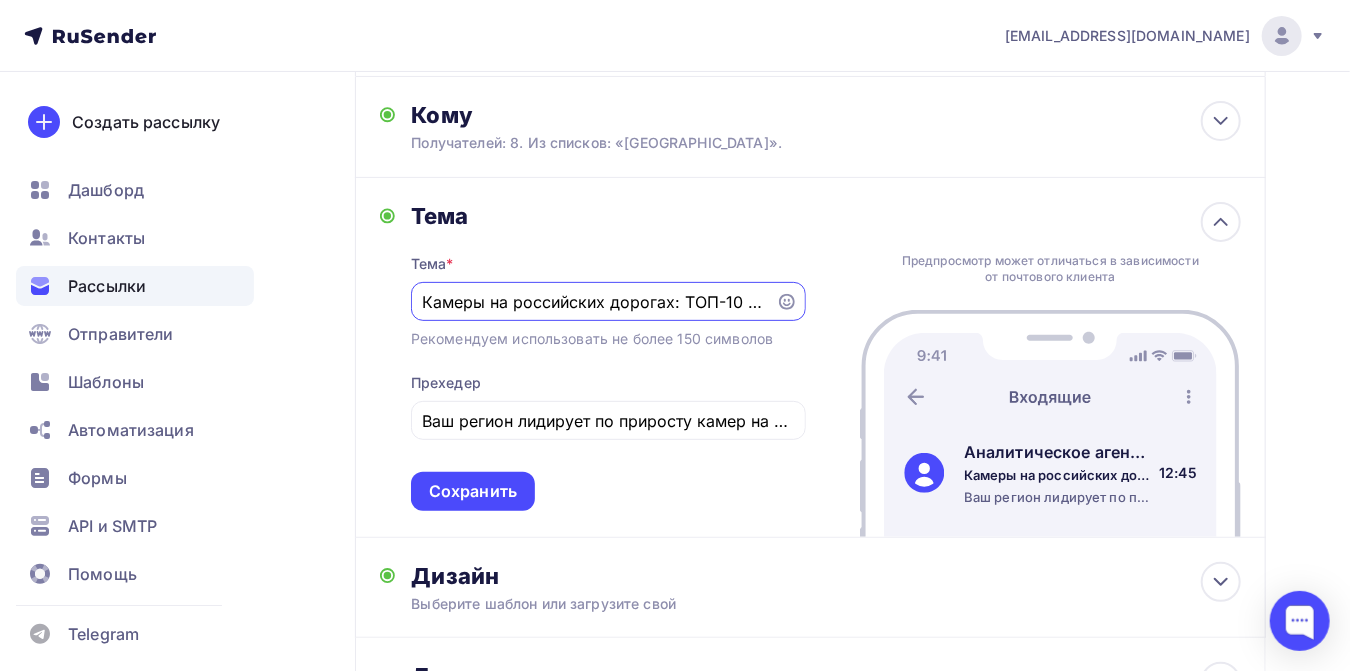 scroll, scrollTop: 146, scrollLeft: 0, axis: vertical 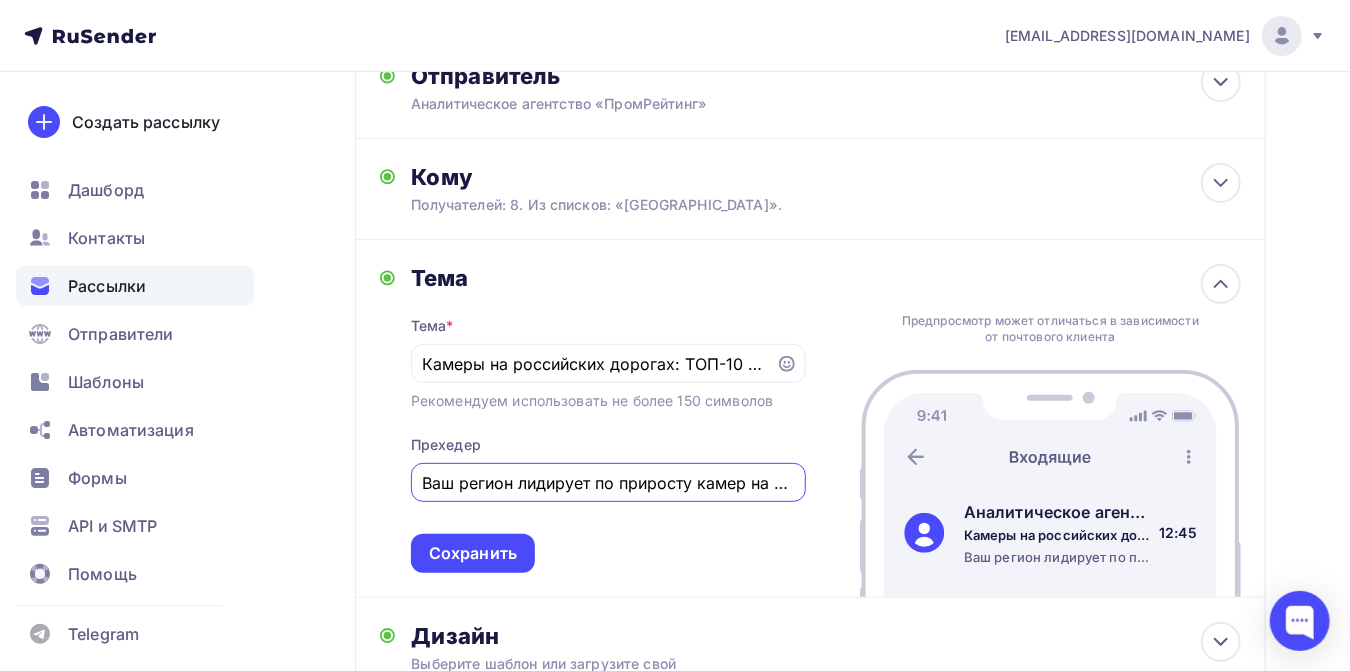 drag, startPoint x: 622, startPoint y: 484, endPoint x: 691, endPoint y: 488, distance: 69.115845 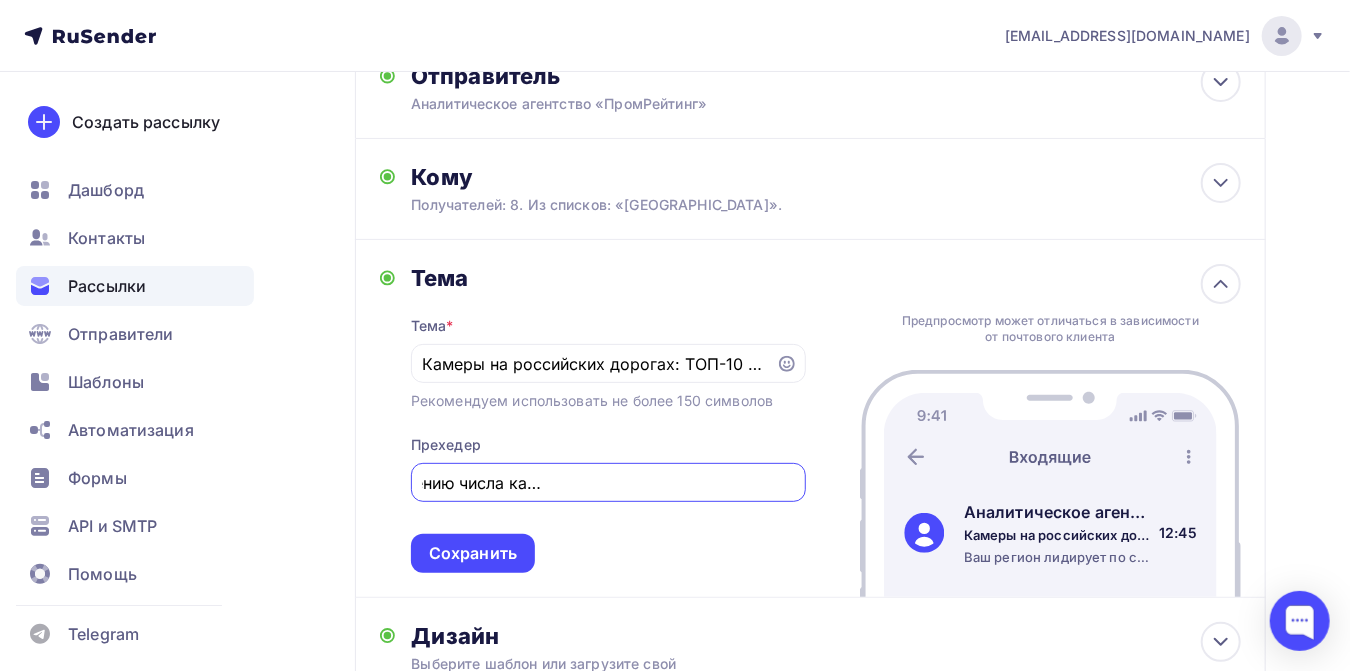 scroll, scrollTop: 0, scrollLeft: 253, axis: horizontal 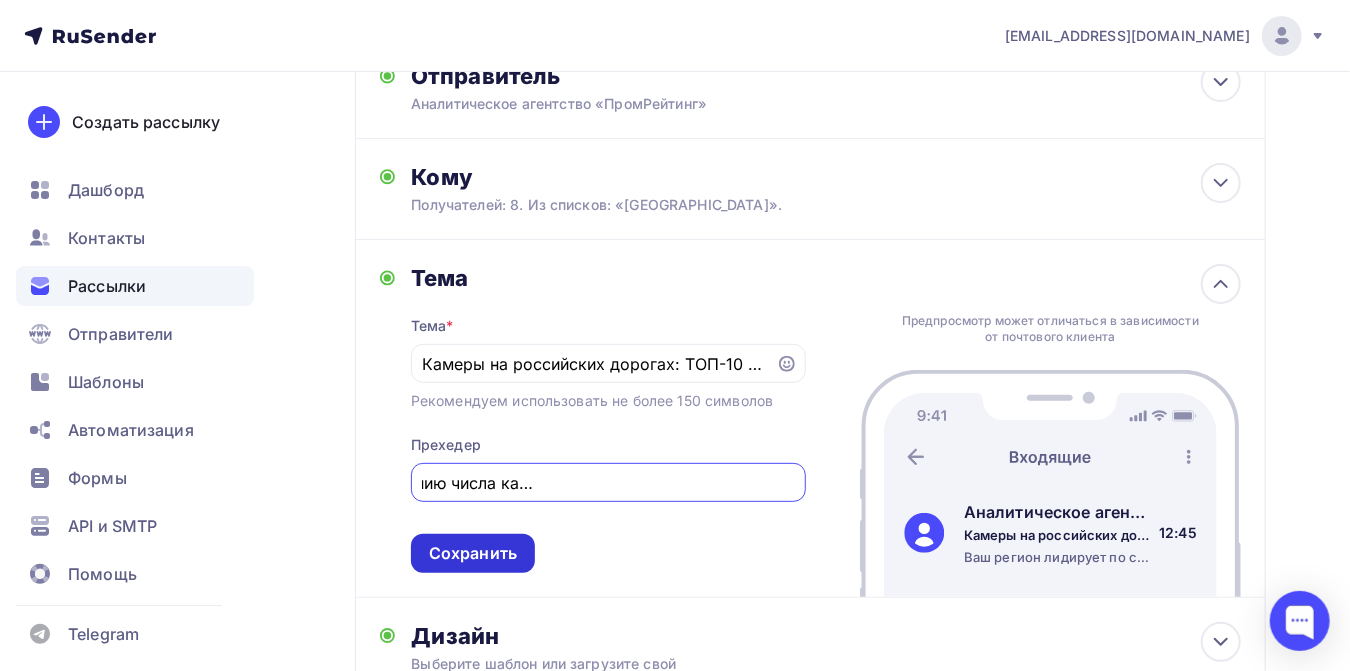 type on "Ваш регион лидирует по снижению числа камер на дорогах за 6 месяцев 2025" 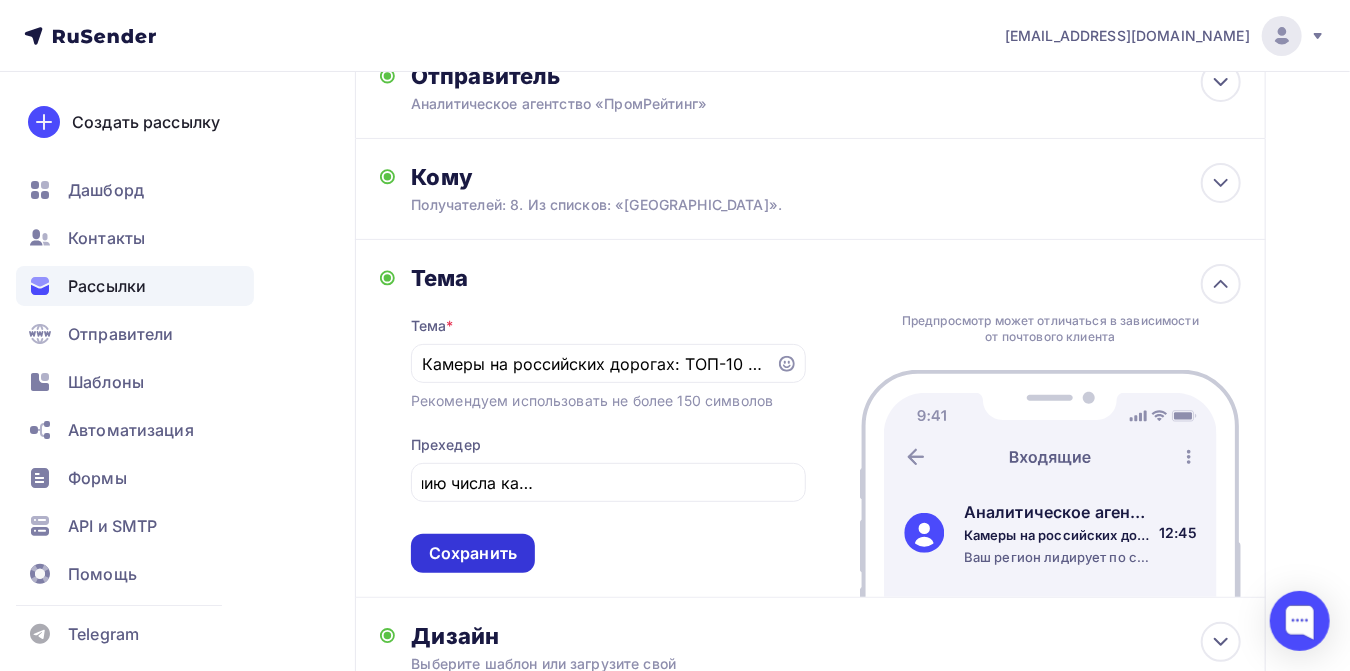 click on "Сохранить" at bounding box center (473, 553) 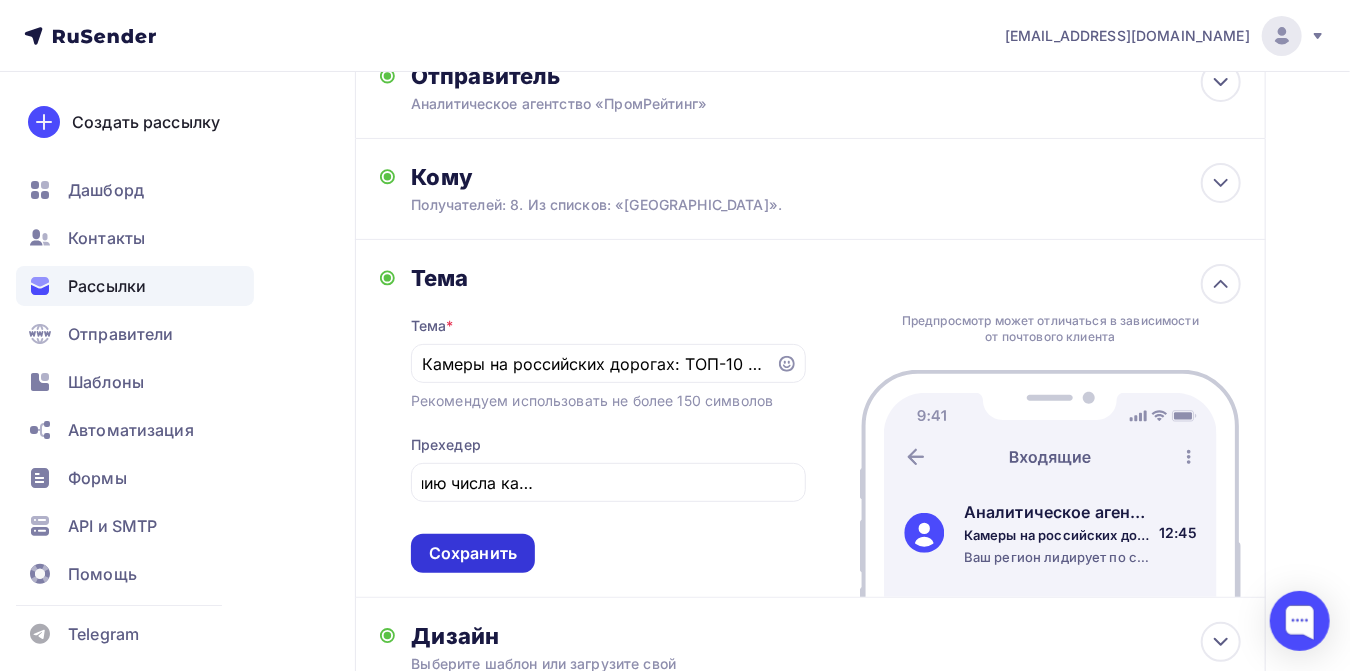 scroll, scrollTop: 0, scrollLeft: 0, axis: both 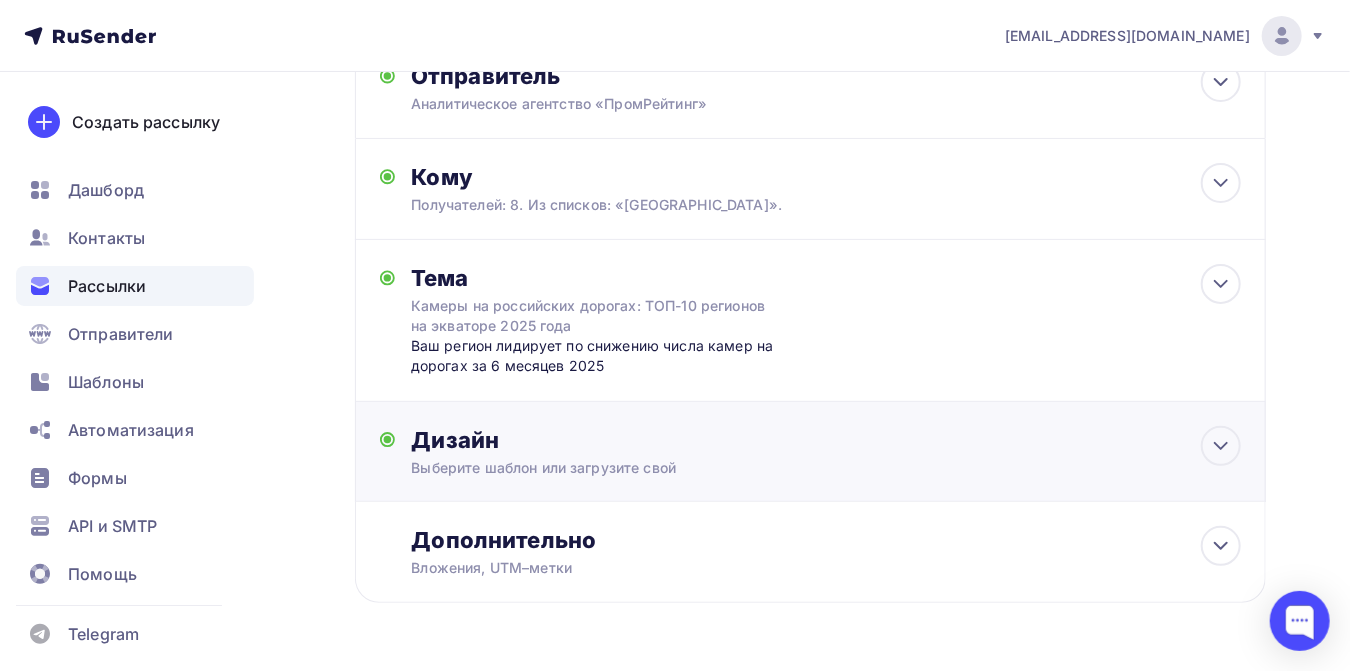 click on "Дизайн" at bounding box center [826, 440] 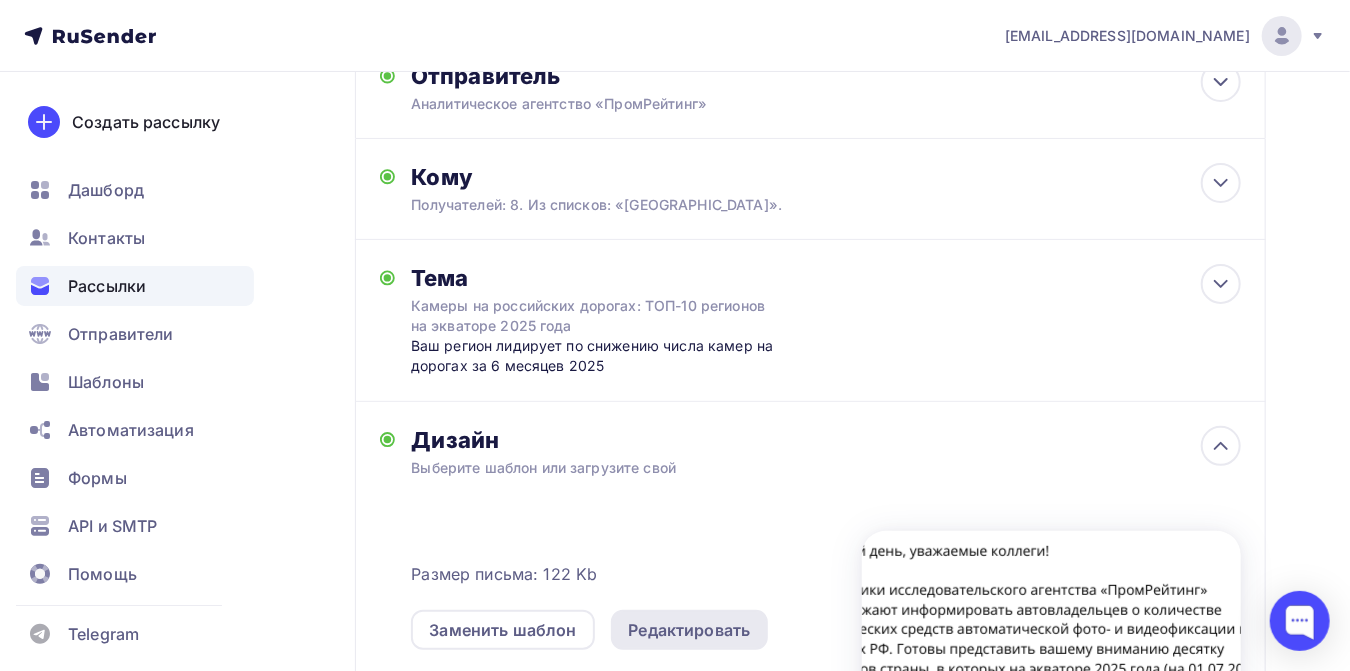 click on "Редактировать" at bounding box center (690, 630) 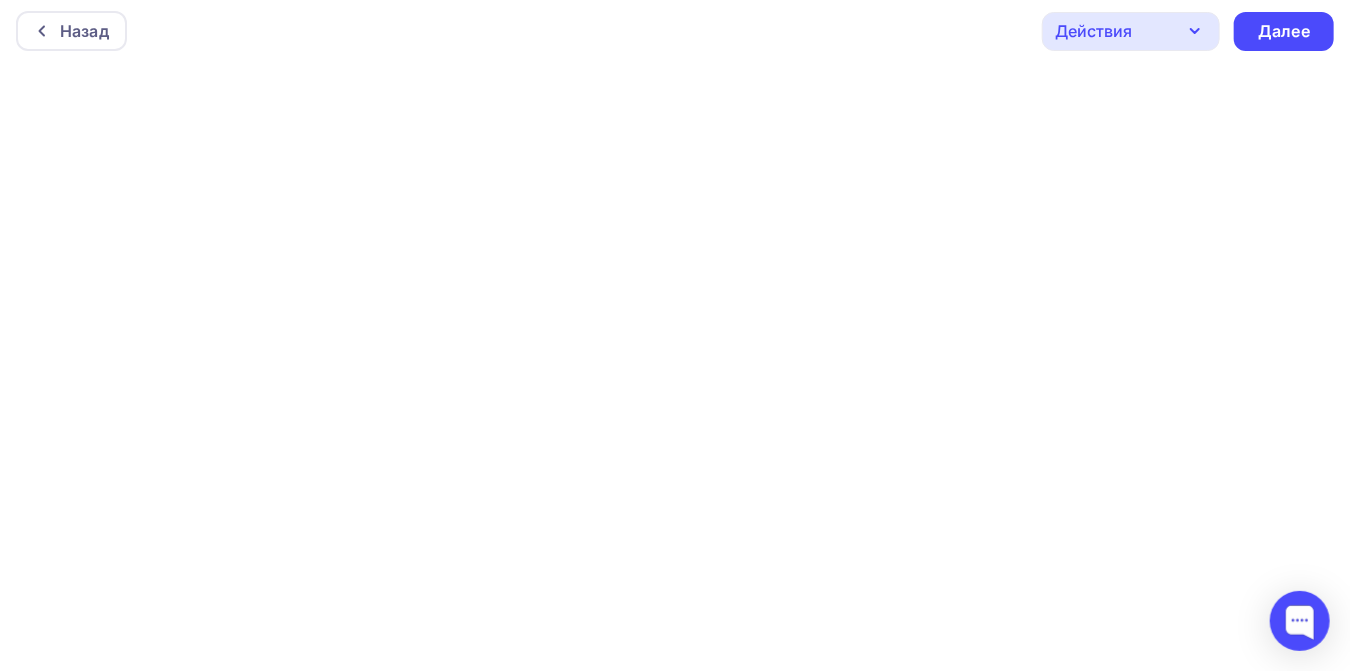 scroll, scrollTop: 0, scrollLeft: 0, axis: both 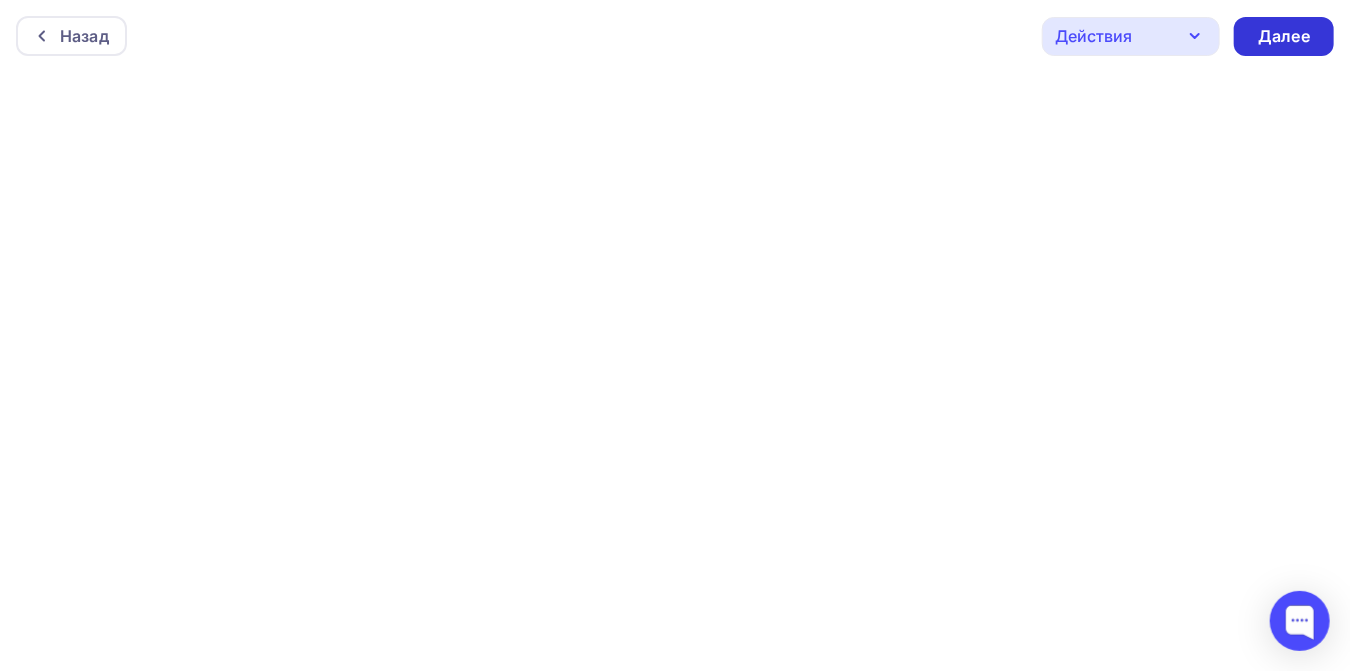 click on "Далее" at bounding box center [1284, 36] 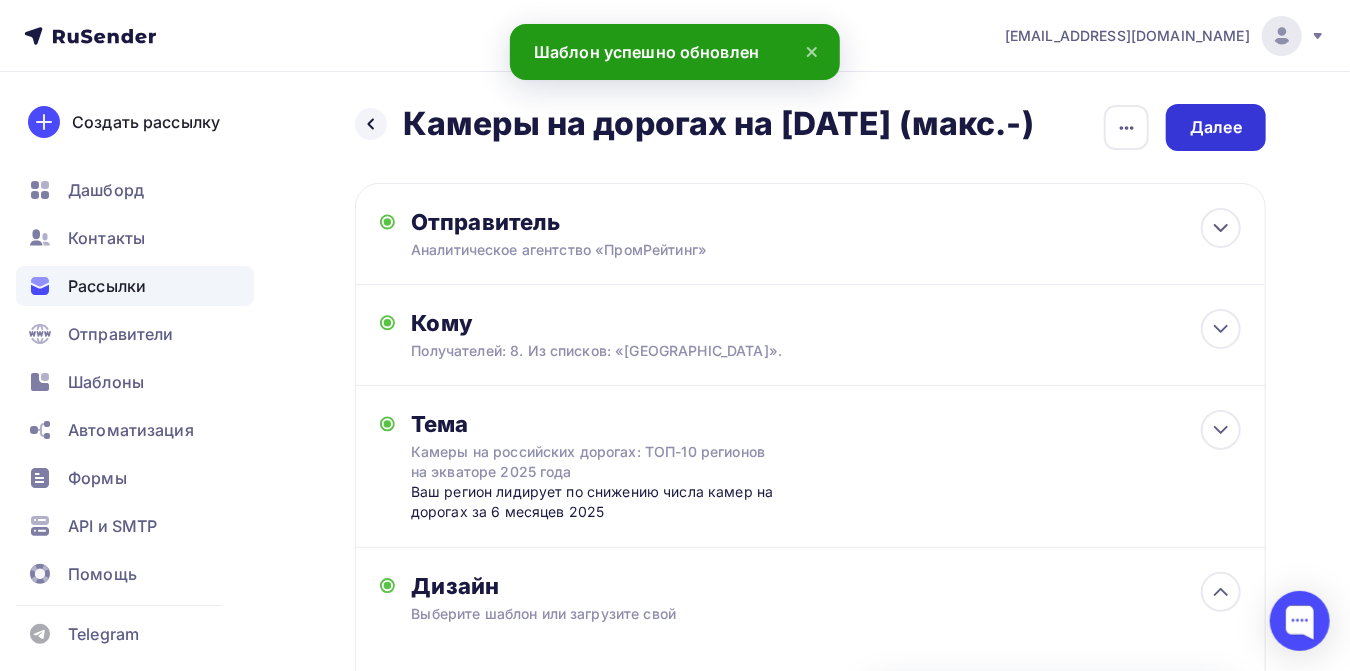 click on "Далее" at bounding box center [1216, 127] 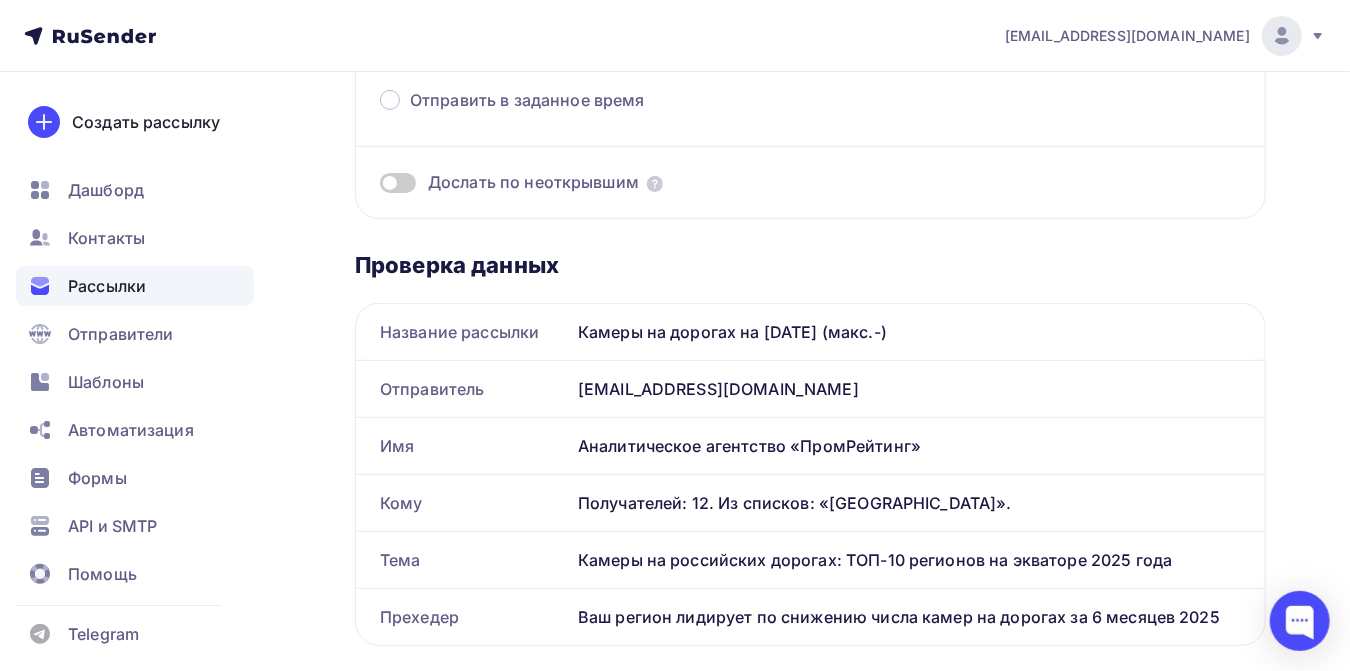scroll, scrollTop: 0, scrollLeft: 0, axis: both 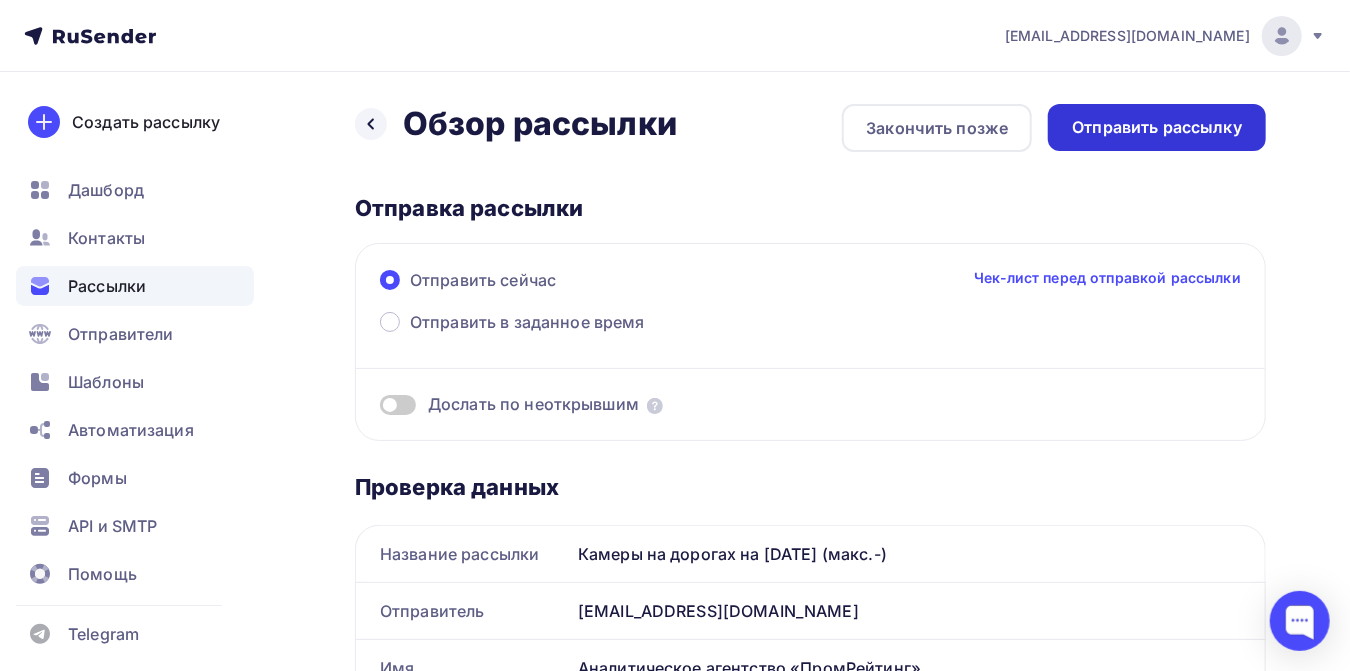 click on "Отправить рассылку" at bounding box center (1157, 127) 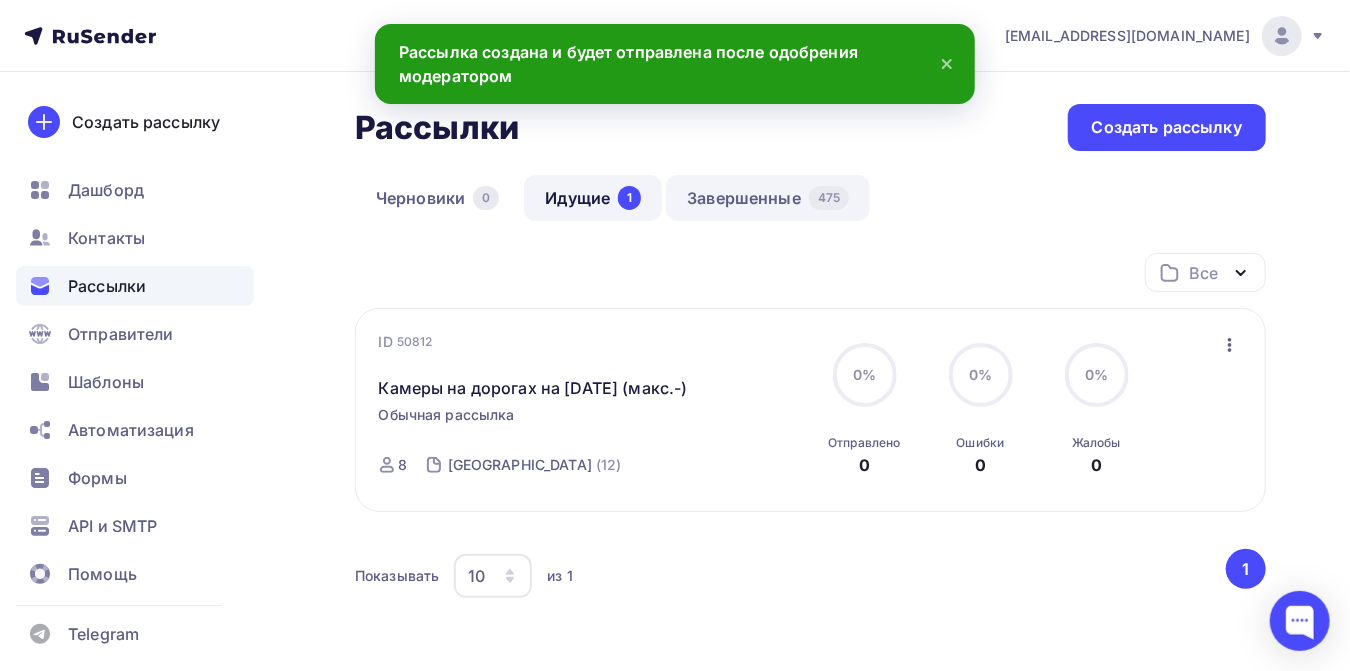 click on "Завершенные
475" at bounding box center (768, 198) 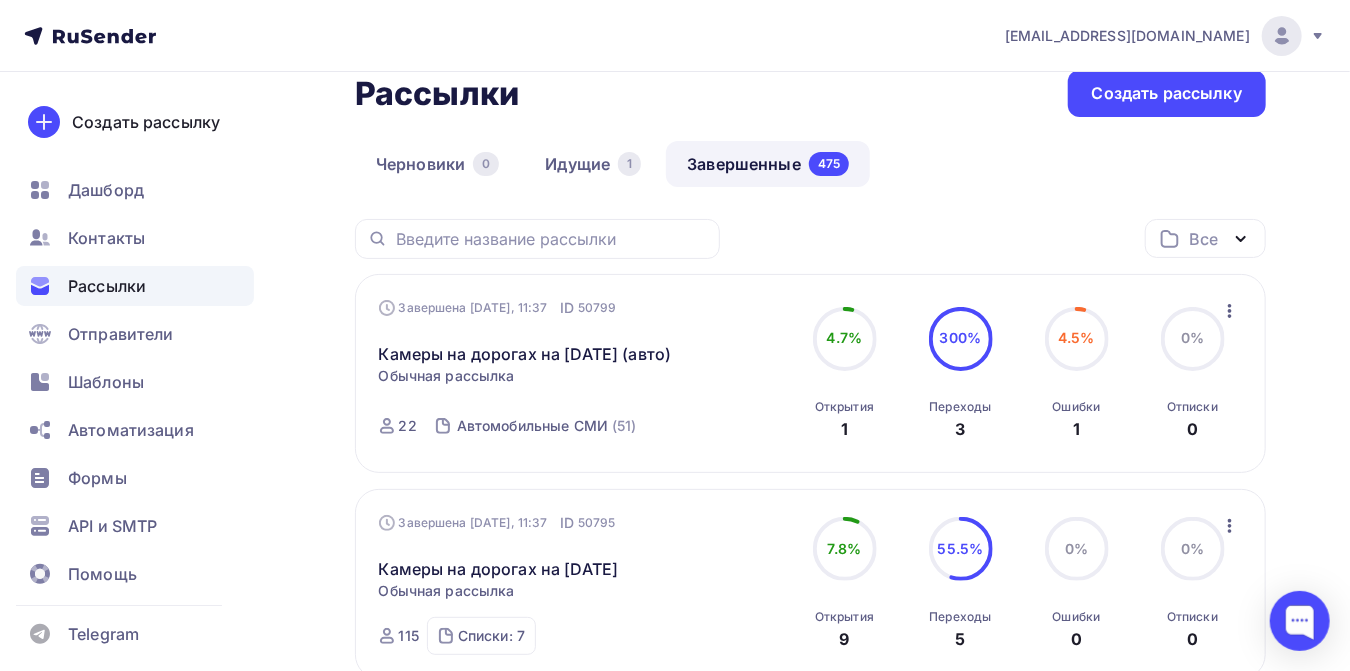 scroll, scrollTop: 0, scrollLeft: 0, axis: both 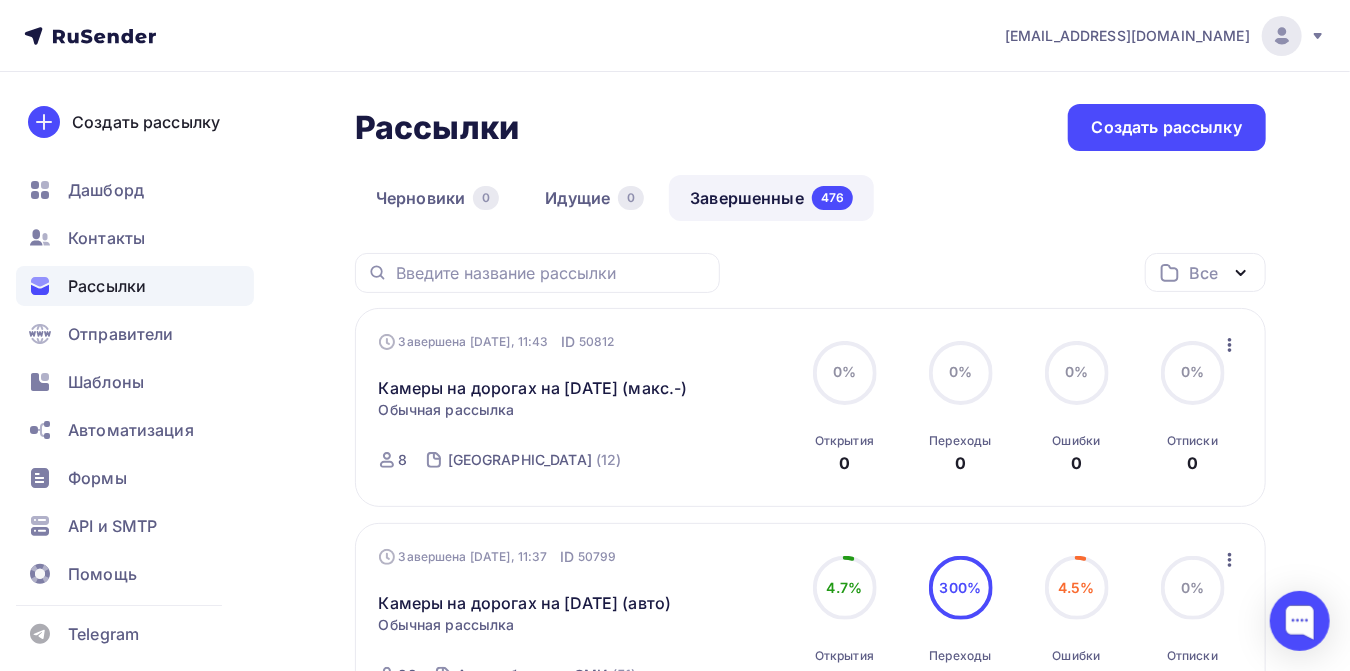 click 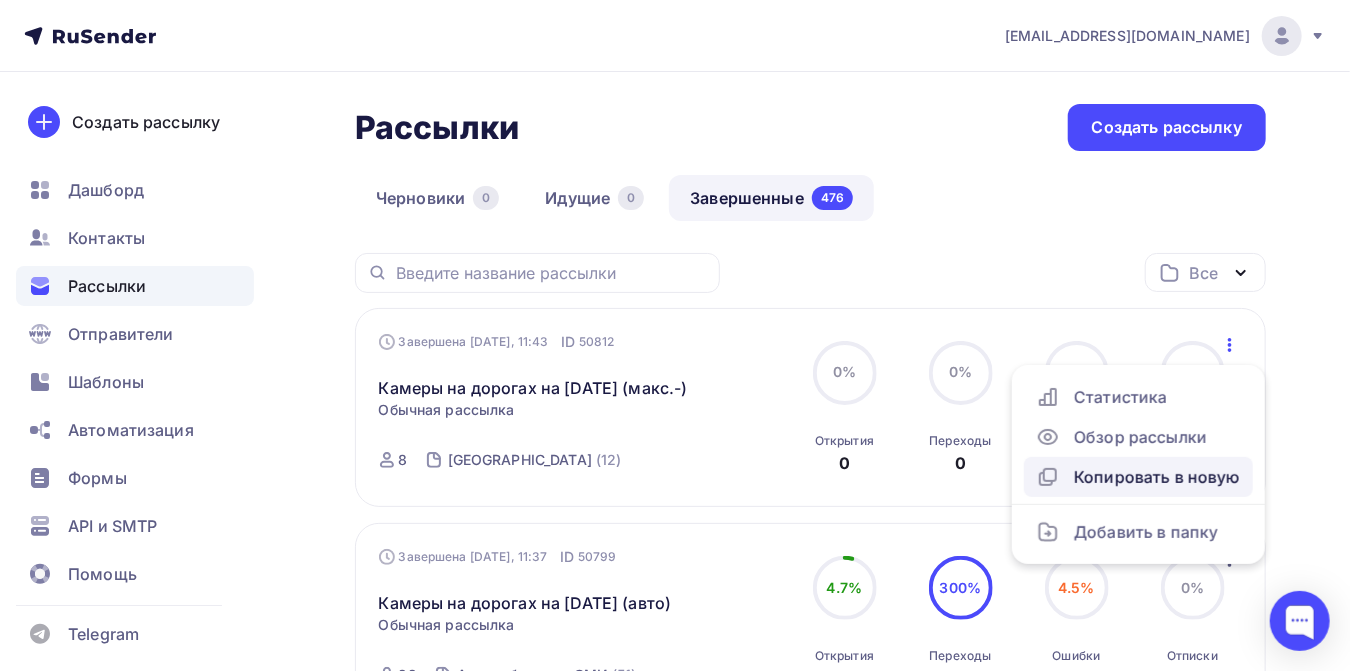 click on "Копировать в новую" at bounding box center [1138, 477] 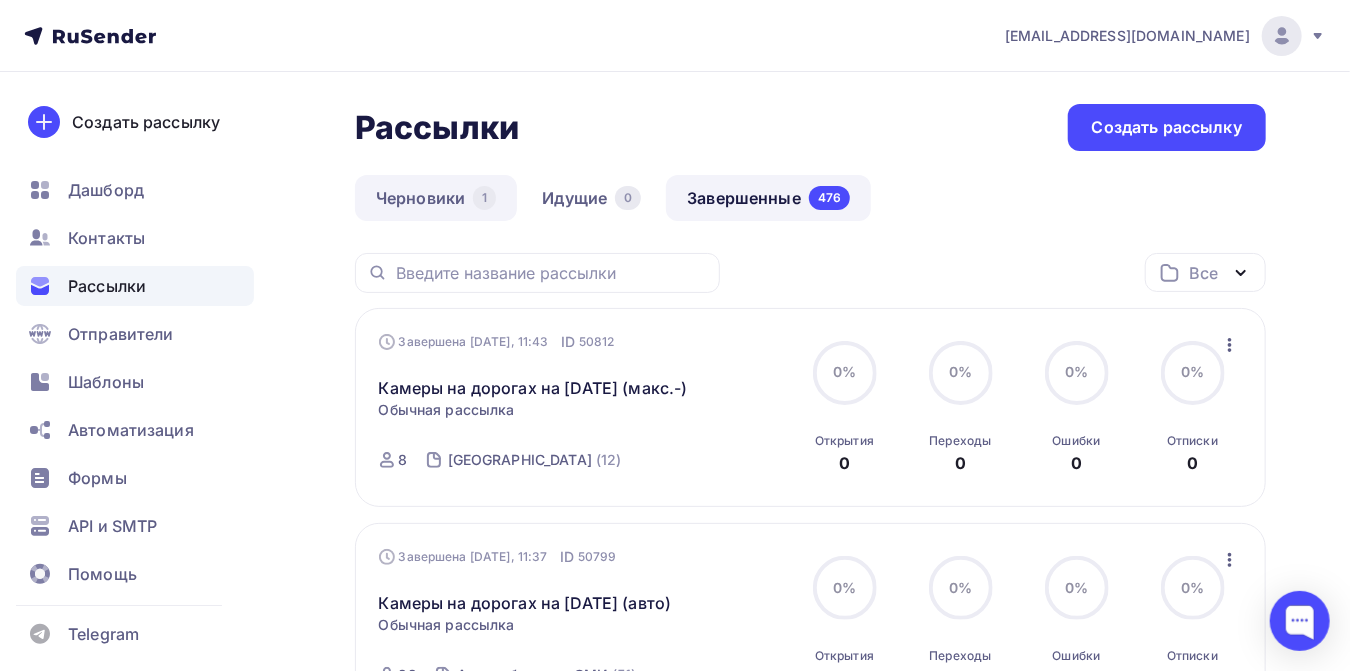 click on "Черновики
1" at bounding box center (436, 198) 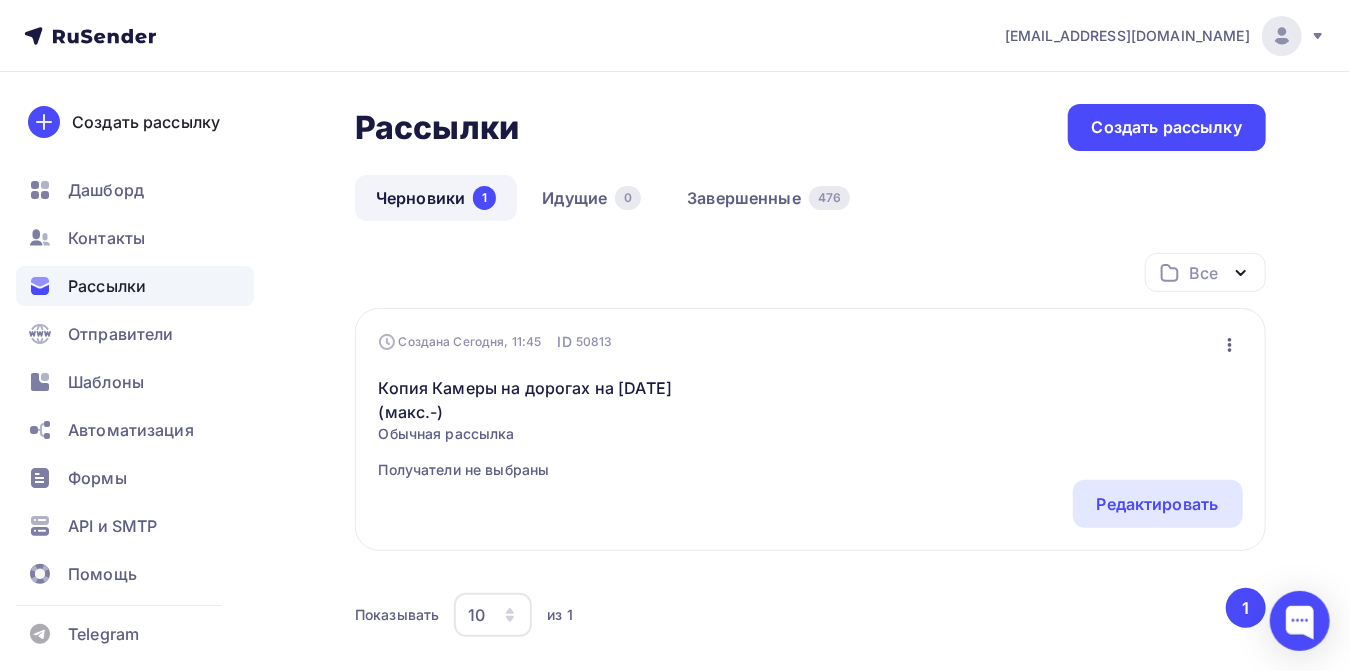 click 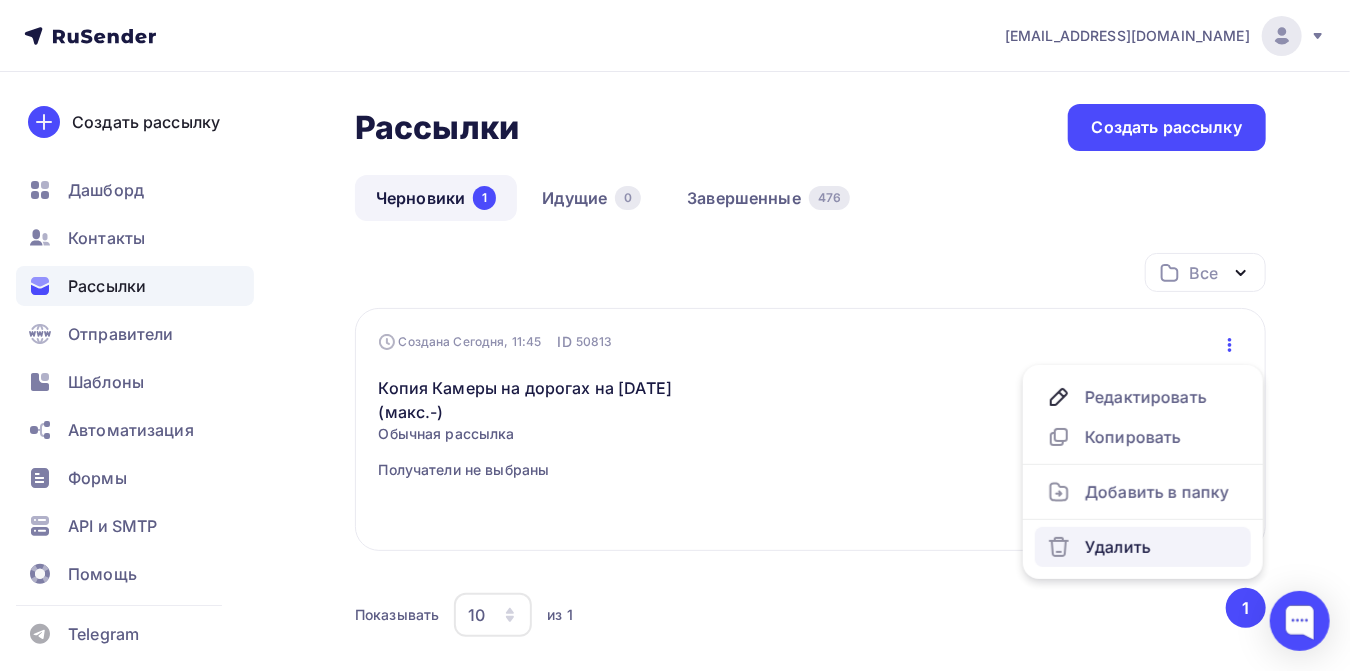 click on "Удалить" at bounding box center [1143, 547] 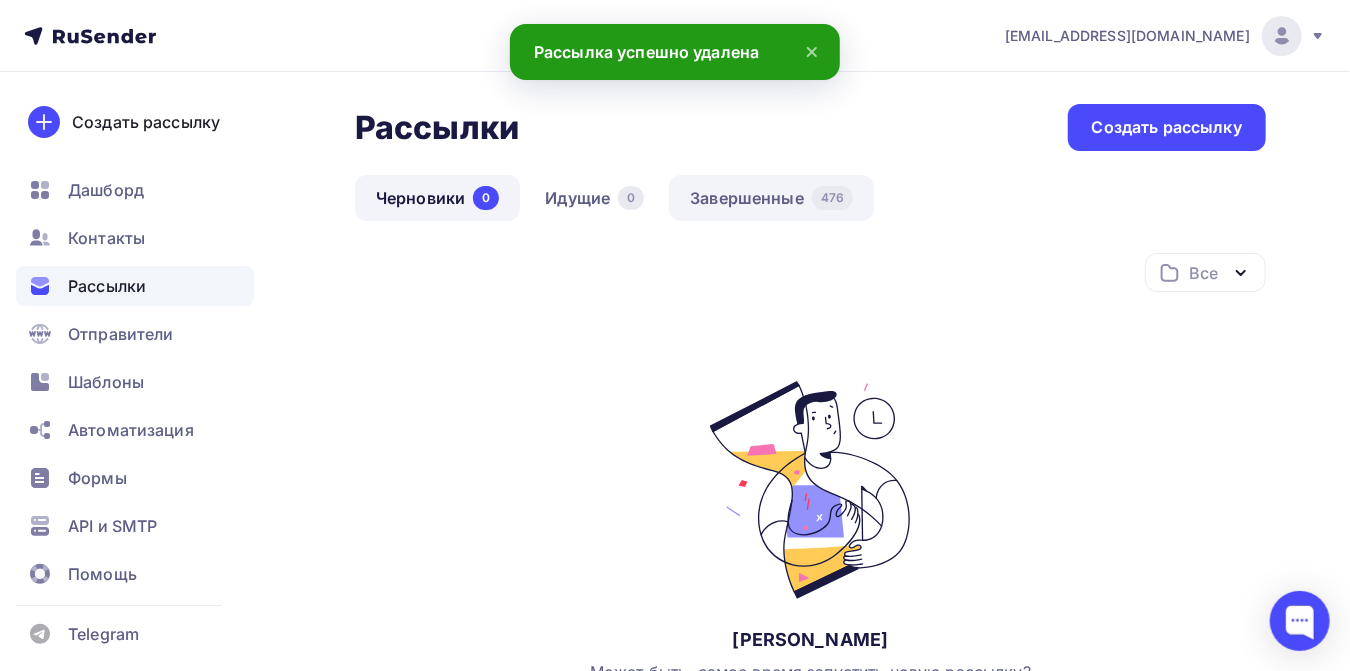 click on "Завершенные
476" at bounding box center (771, 198) 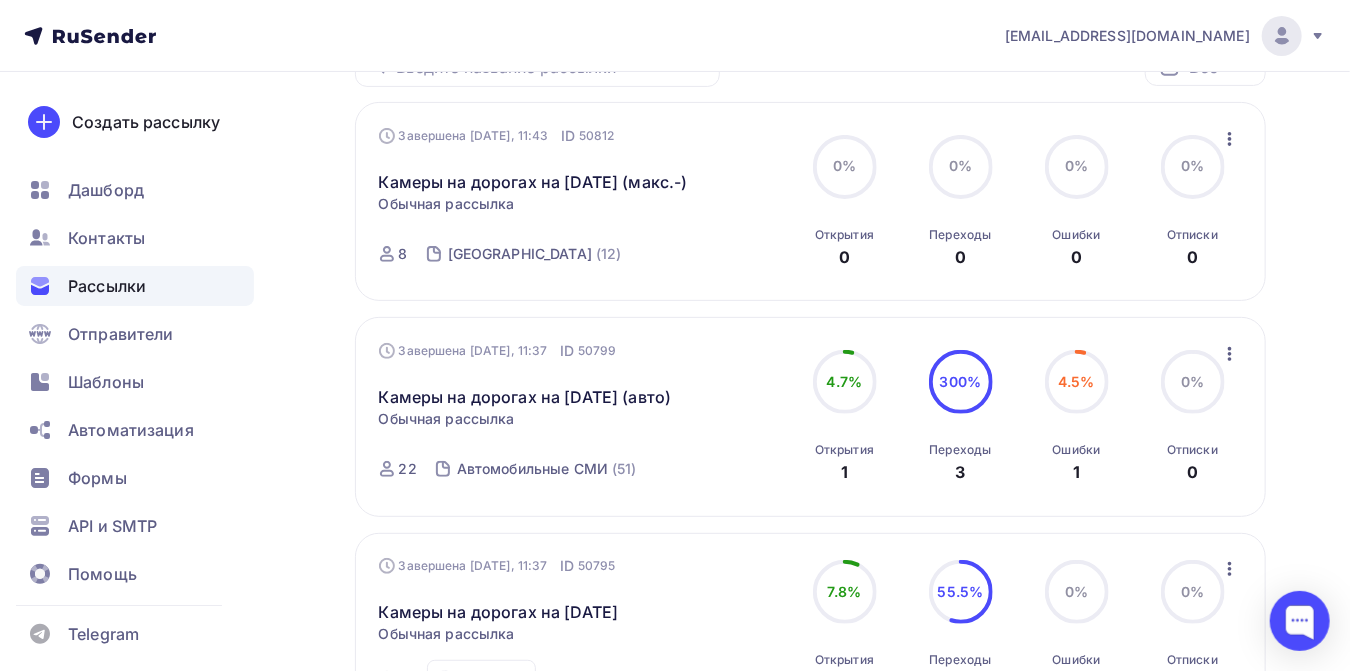 scroll, scrollTop: 111, scrollLeft: 0, axis: vertical 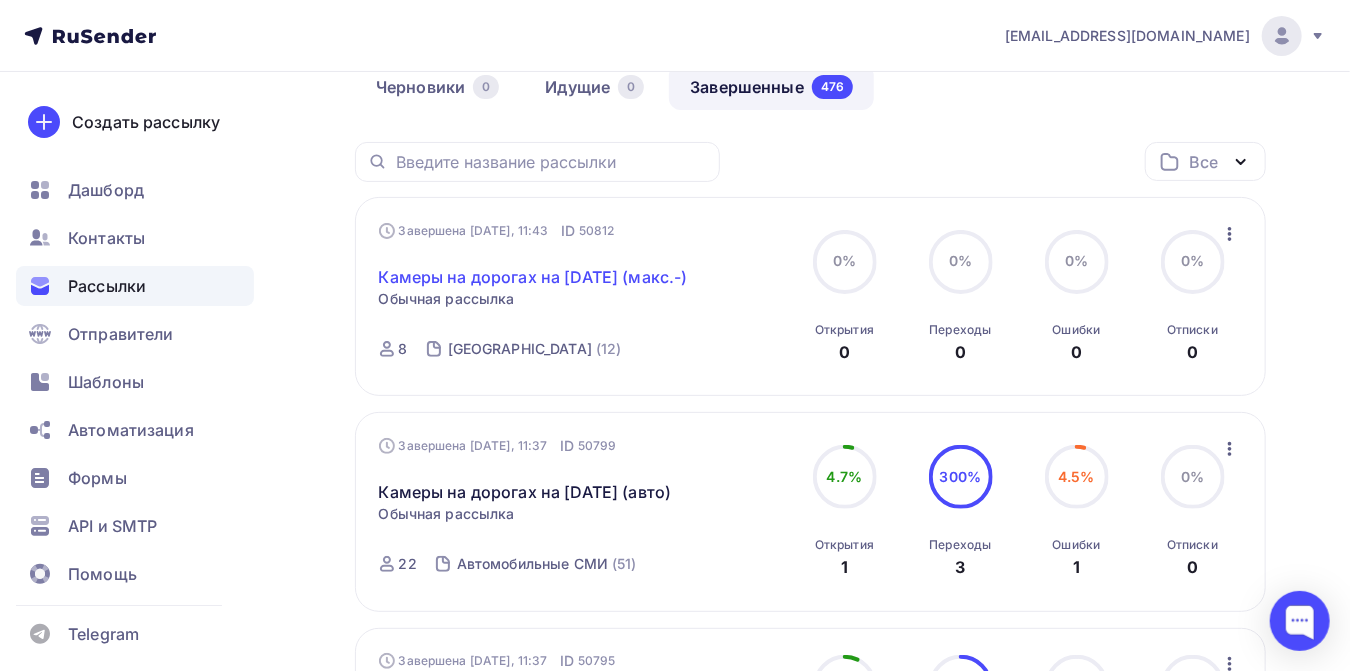 click on "Камеры на дорогах на [DATE] (макс.-)" at bounding box center (533, 277) 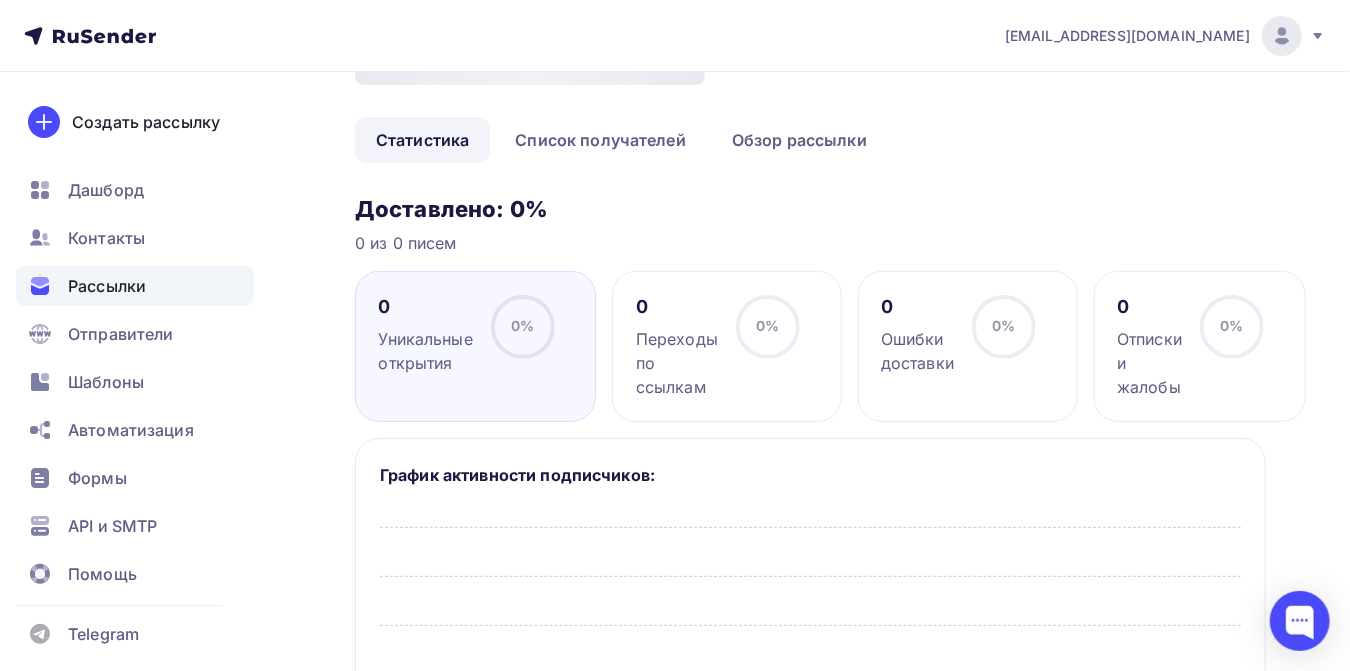 scroll, scrollTop: 0, scrollLeft: 0, axis: both 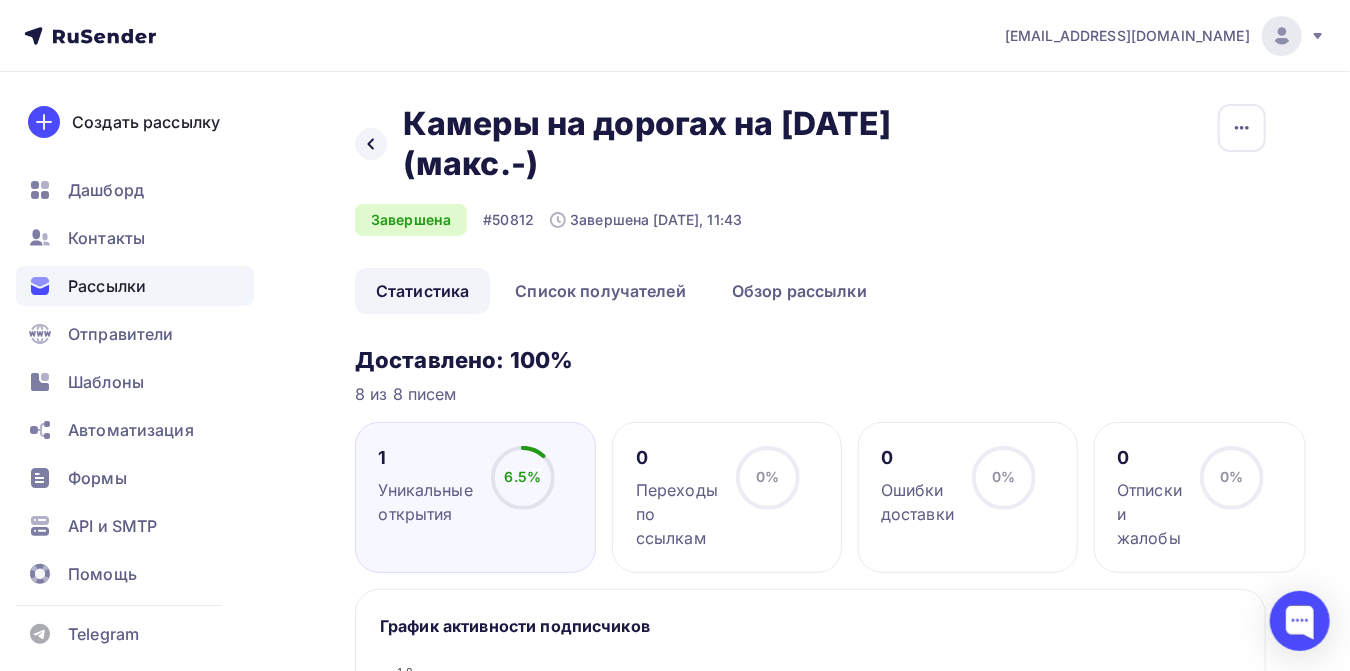 drag, startPoint x: 401, startPoint y: 127, endPoint x: 553, endPoint y: 160, distance: 155.54099 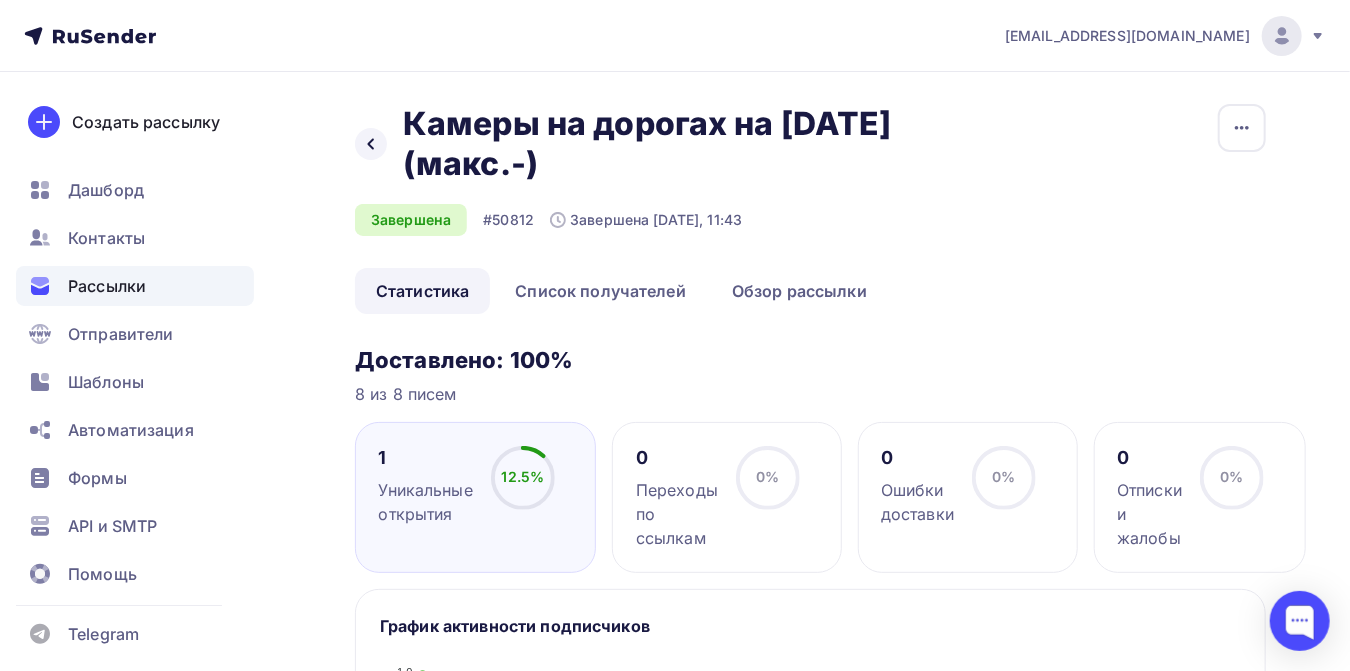 copy on "Камеры на дорогах на [DATE] (макс.-)" 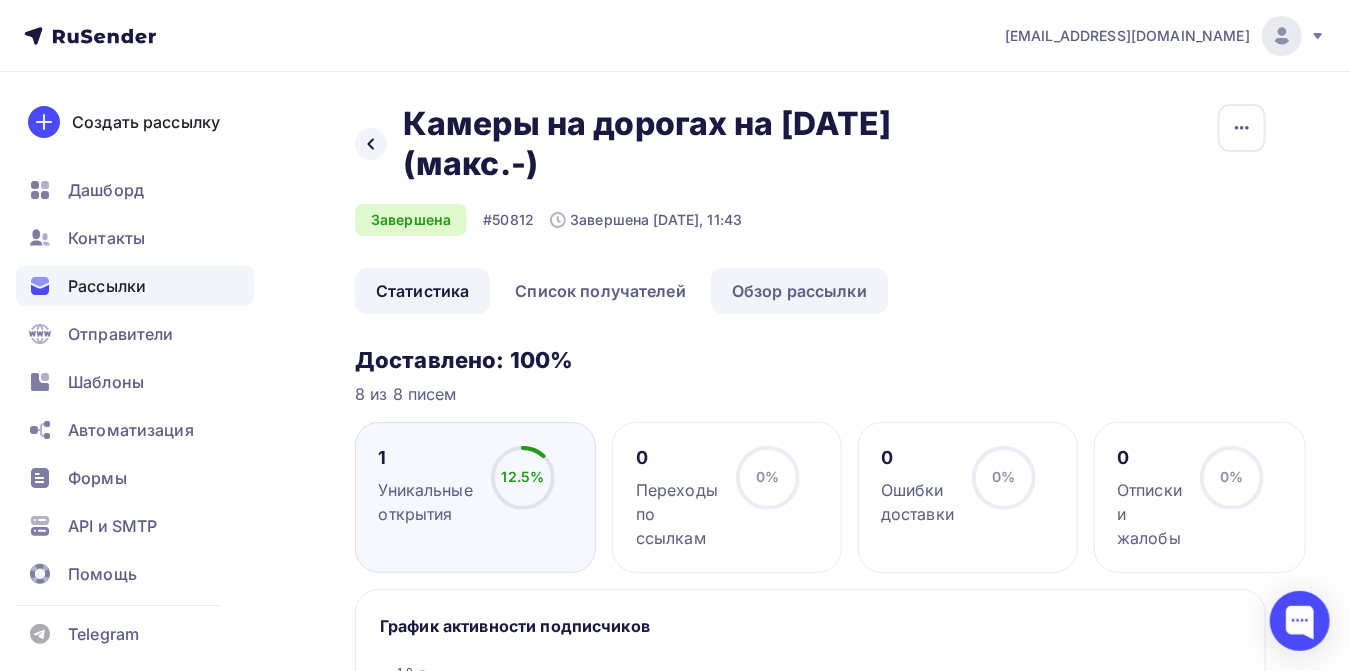 click on "Обзор рассылки" at bounding box center [799, 291] 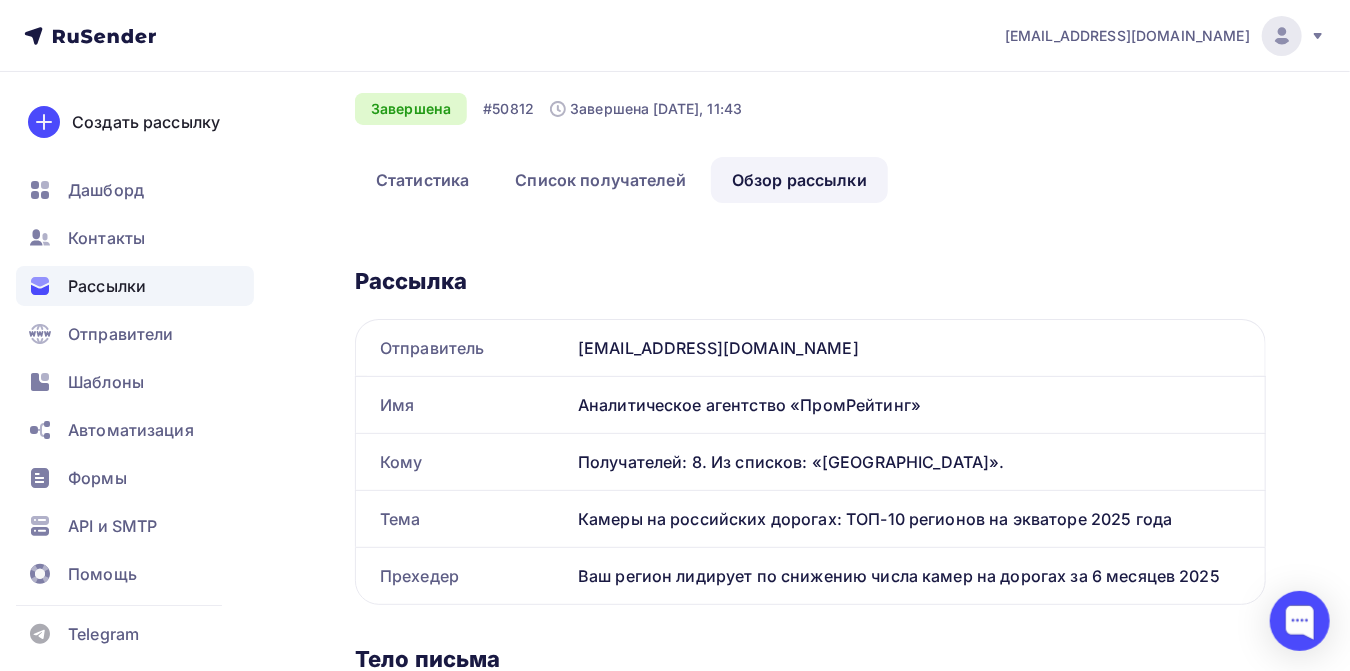 scroll, scrollTop: 222, scrollLeft: 0, axis: vertical 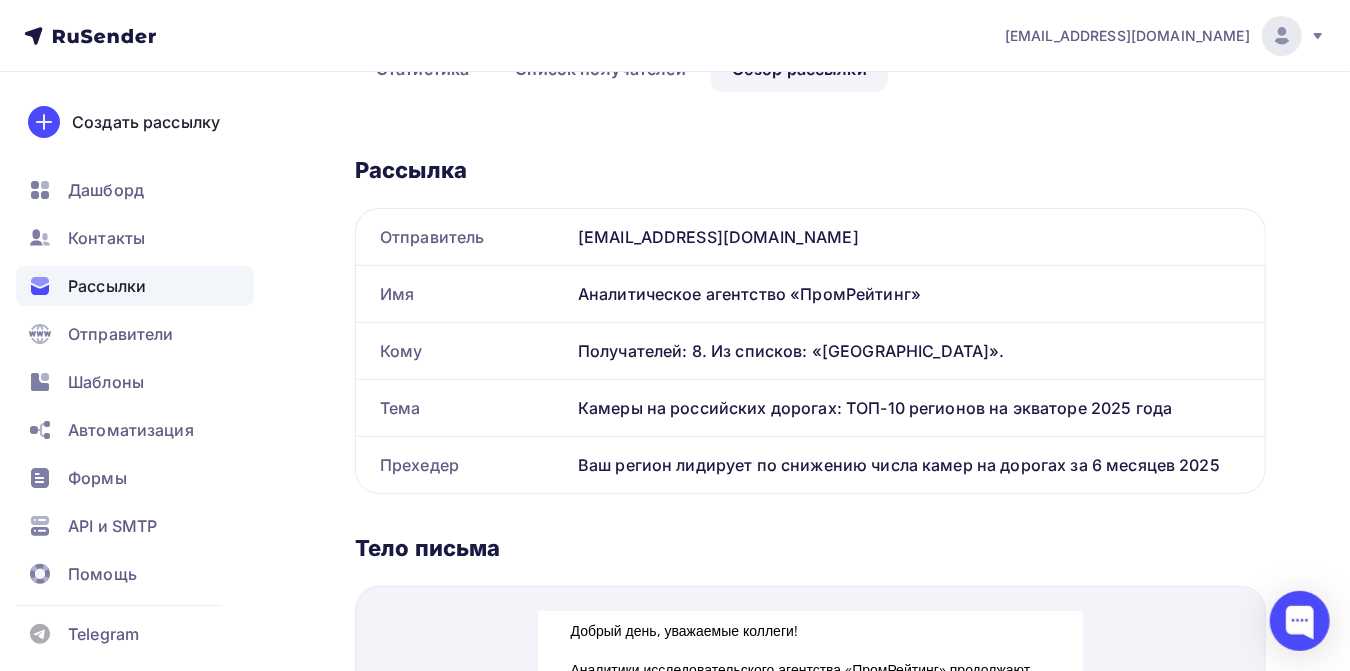 drag, startPoint x: 580, startPoint y: 462, endPoint x: 1228, endPoint y: 462, distance: 648 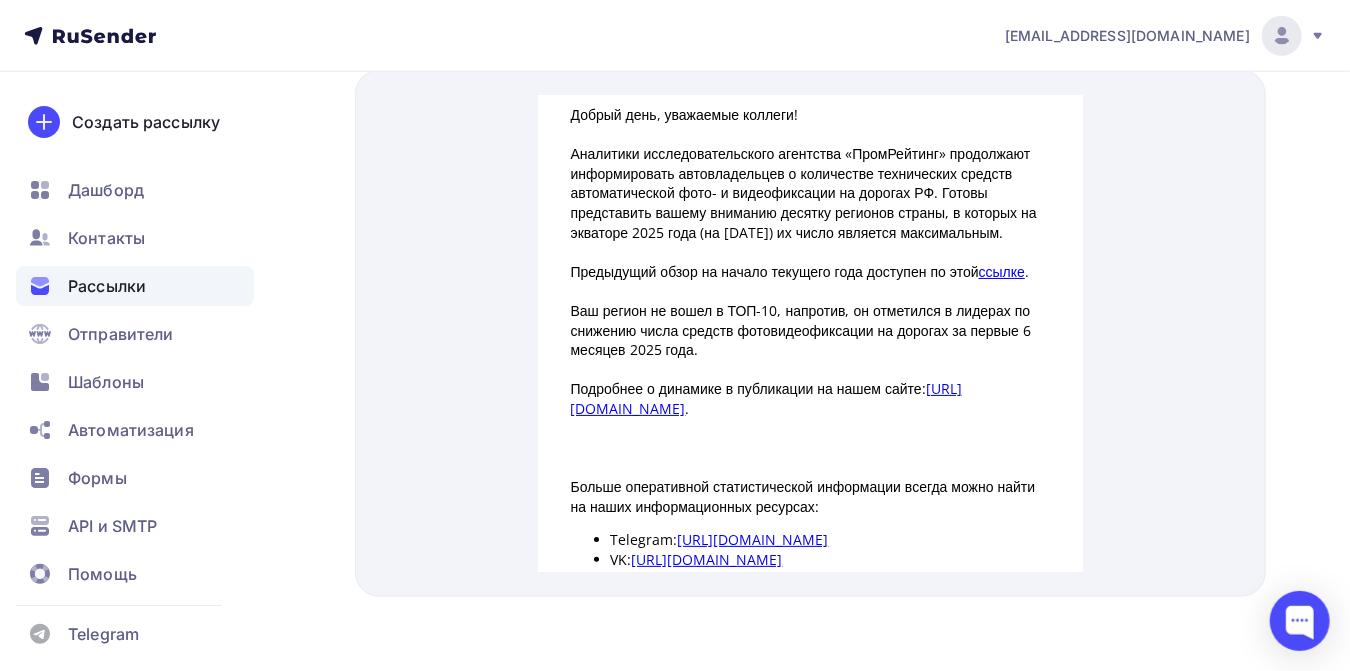 scroll, scrollTop: 742, scrollLeft: 0, axis: vertical 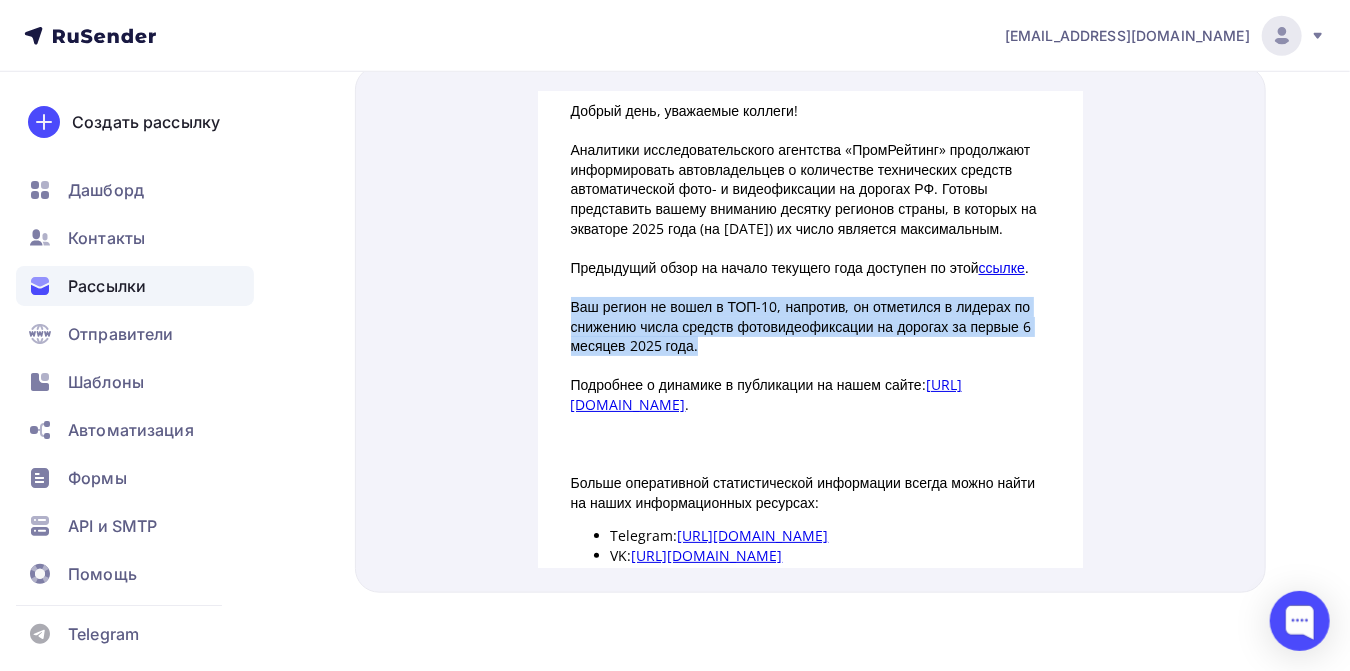 drag, startPoint x: 562, startPoint y: 317, endPoint x: 709, endPoint y: 361, distance: 153.4438 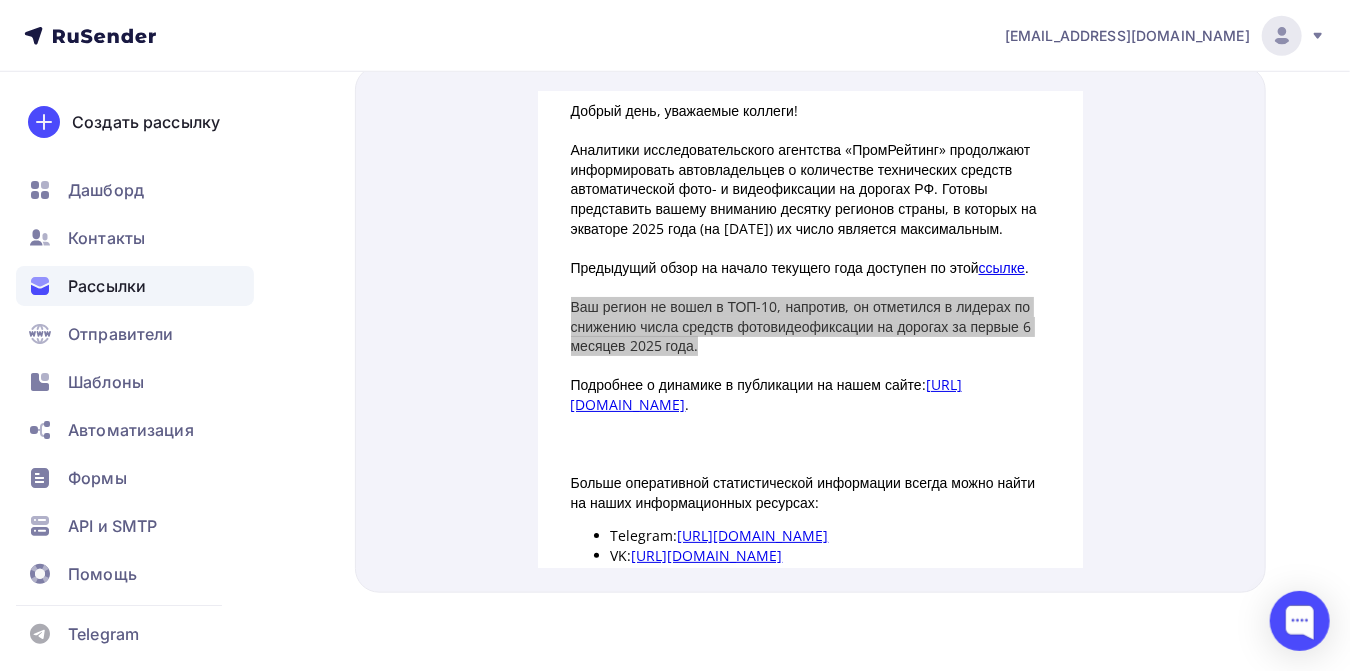 click on "Рассылки" at bounding box center (107, 286) 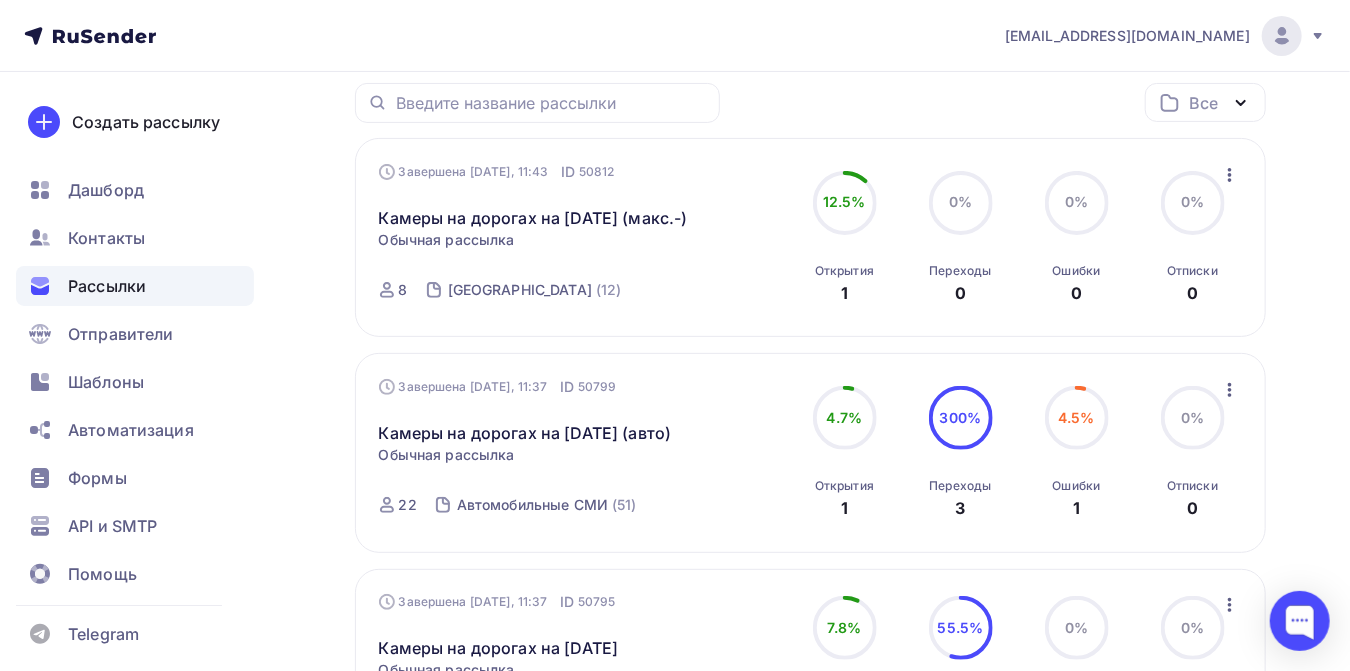 scroll, scrollTop: 0, scrollLeft: 0, axis: both 